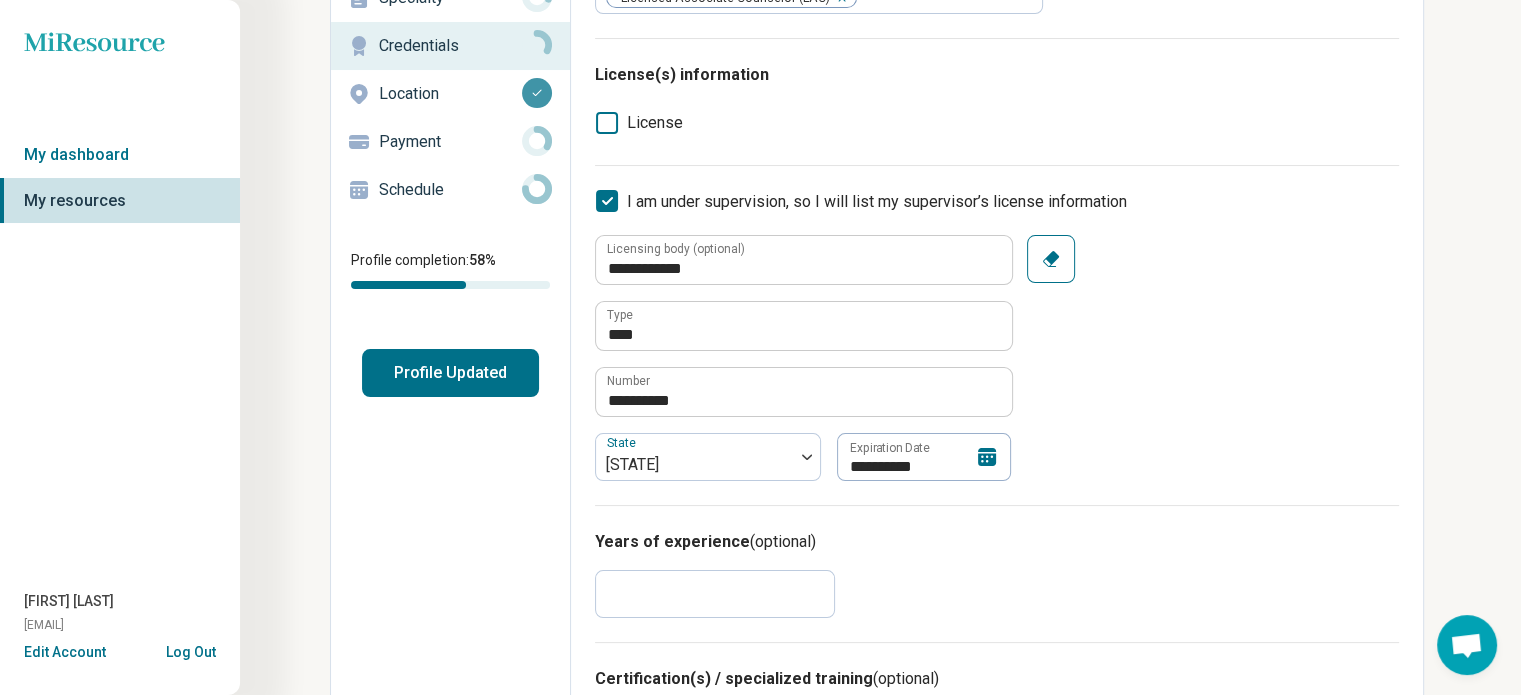 scroll, scrollTop: 196, scrollLeft: 0, axis: vertical 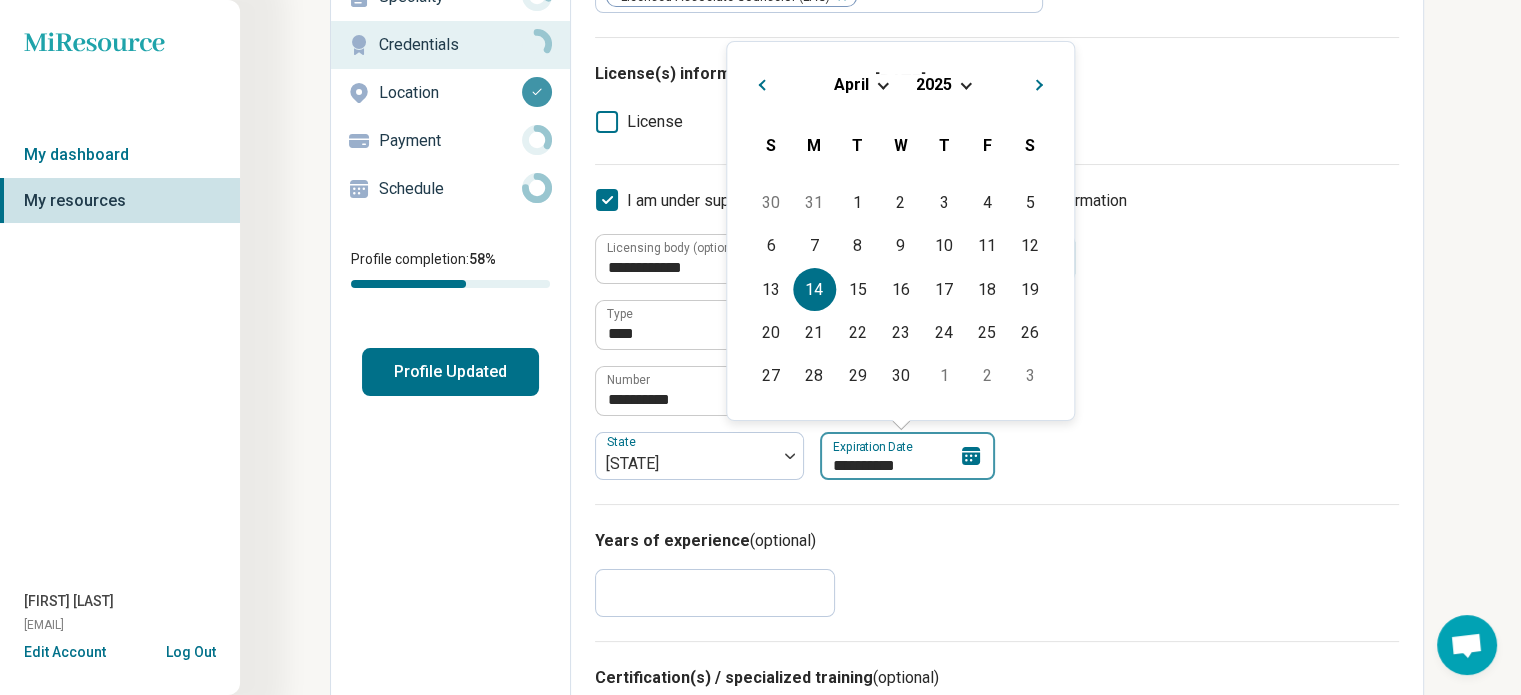 click on "**********" at bounding box center (907, 456) 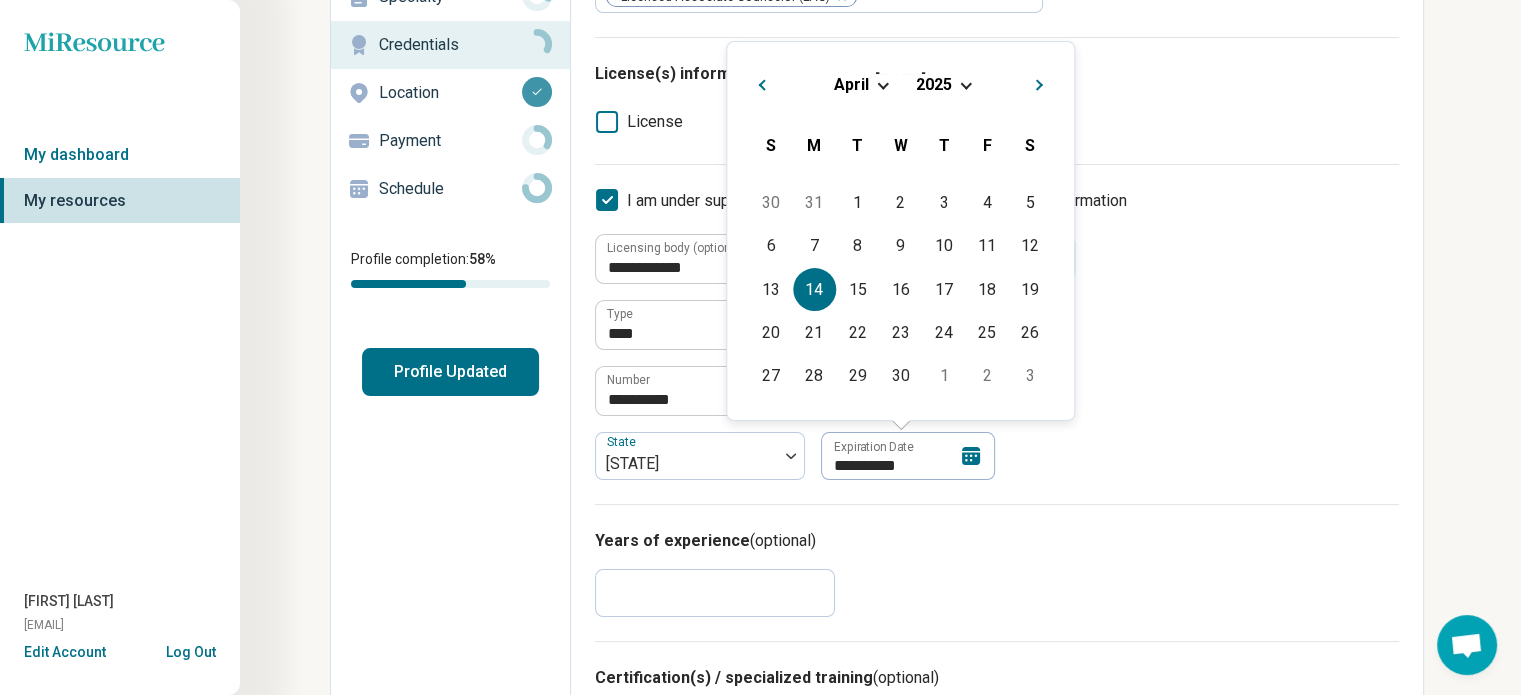 click at bounding box center [966, 83] 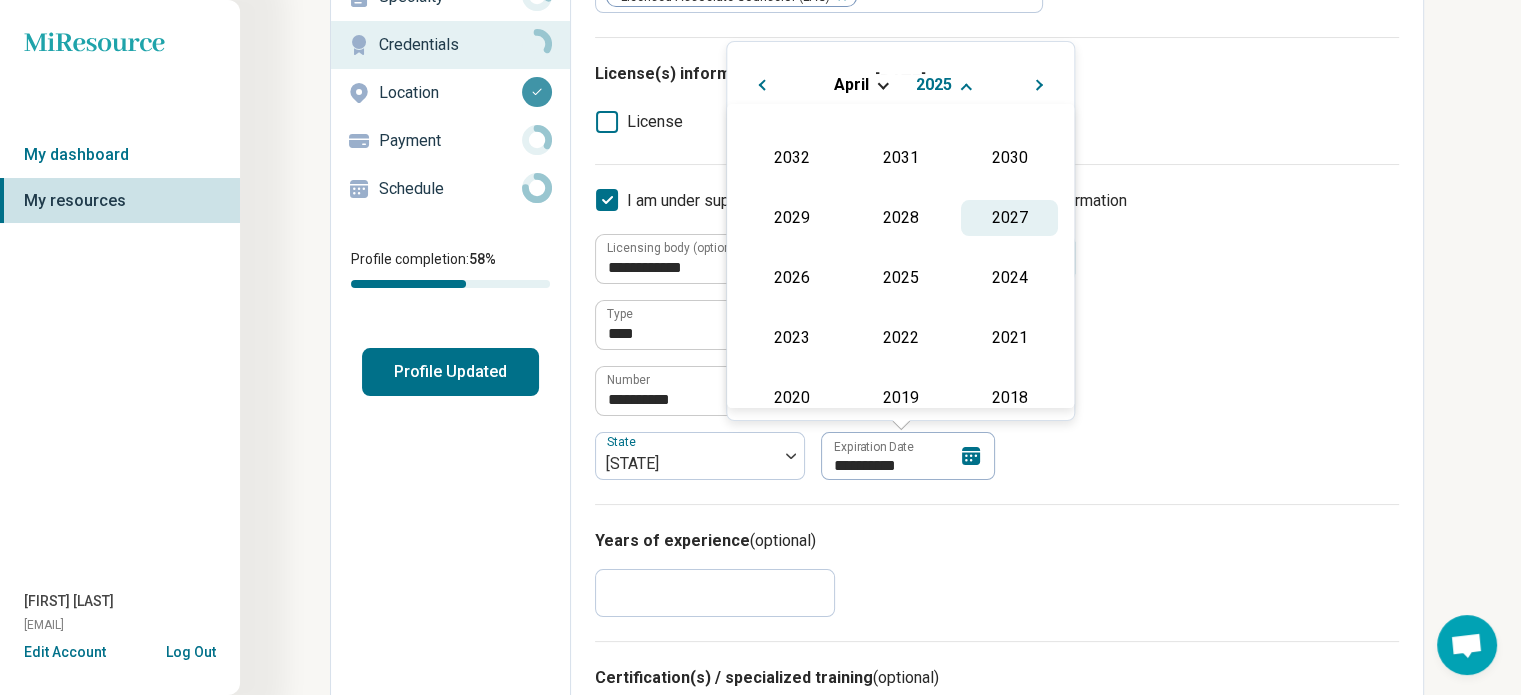scroll, scrollTop: 341, scrollLeft: 0, axis: vertical 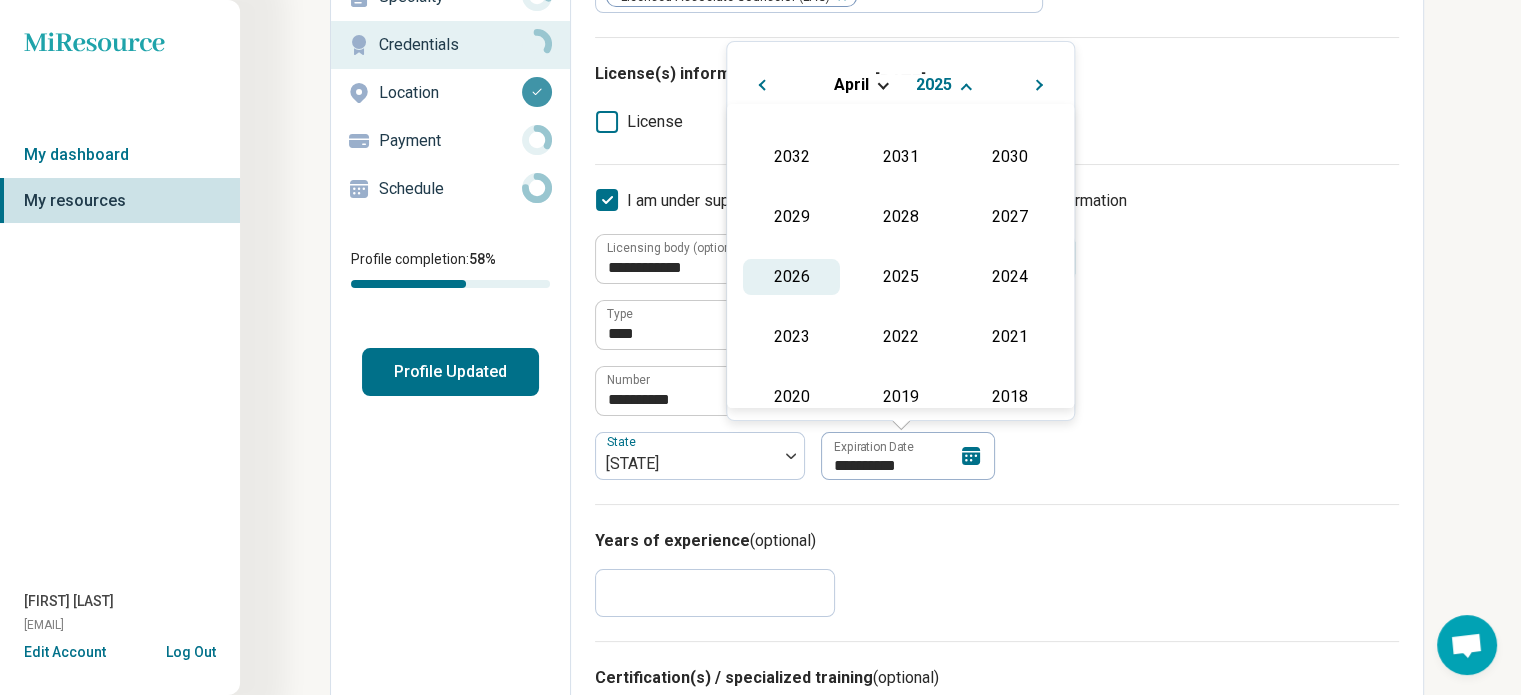 click on "2026" at bounding box center [791, 277] 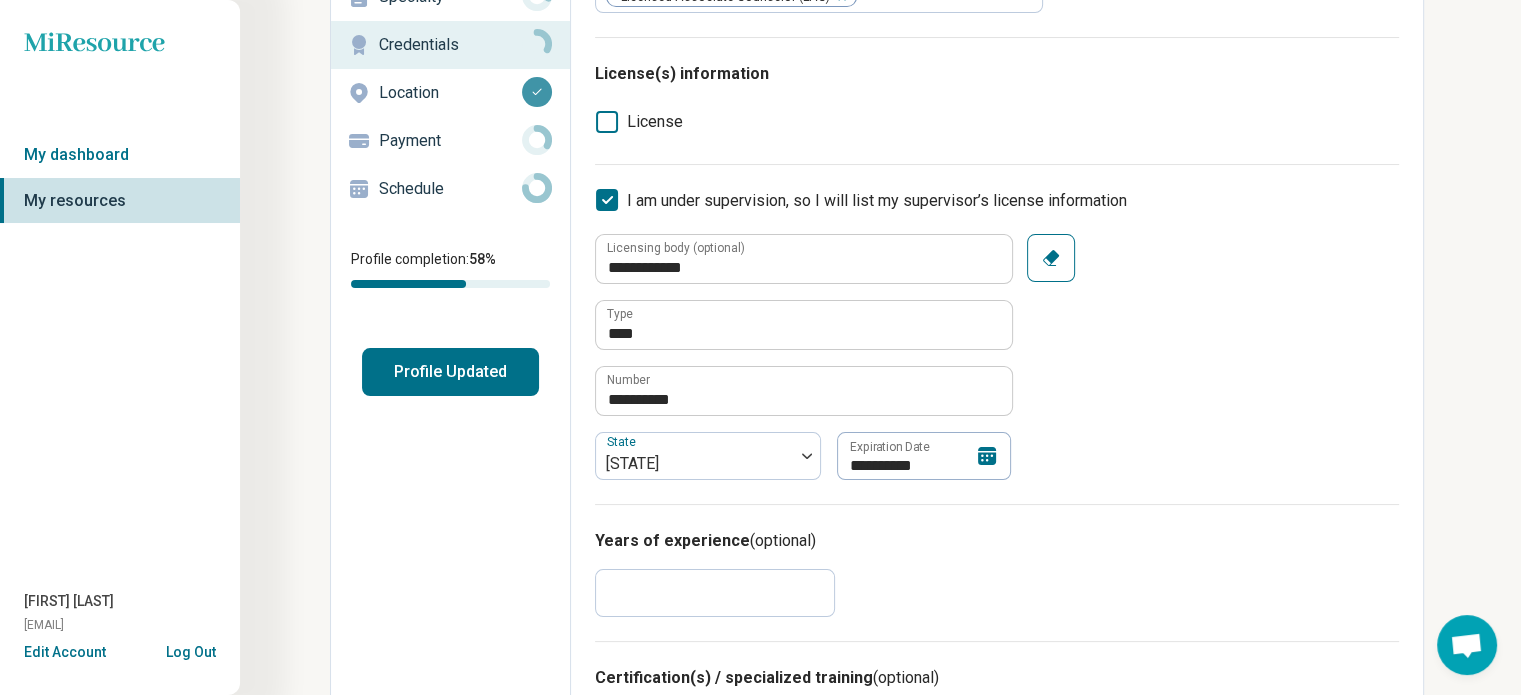 click on "**********" at bounding box center [997, 357] 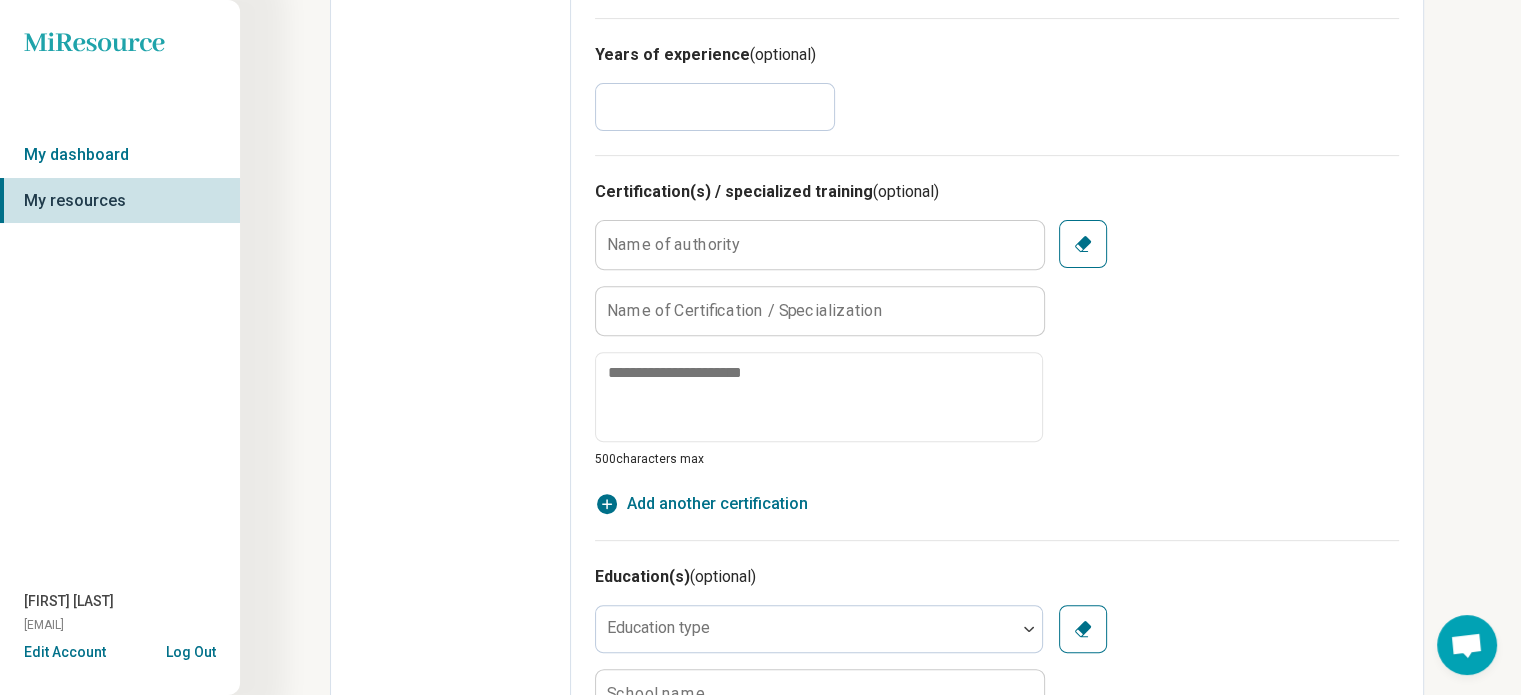 scroll, scrollTop: 624, scrollLeft: 0, axis: vertical 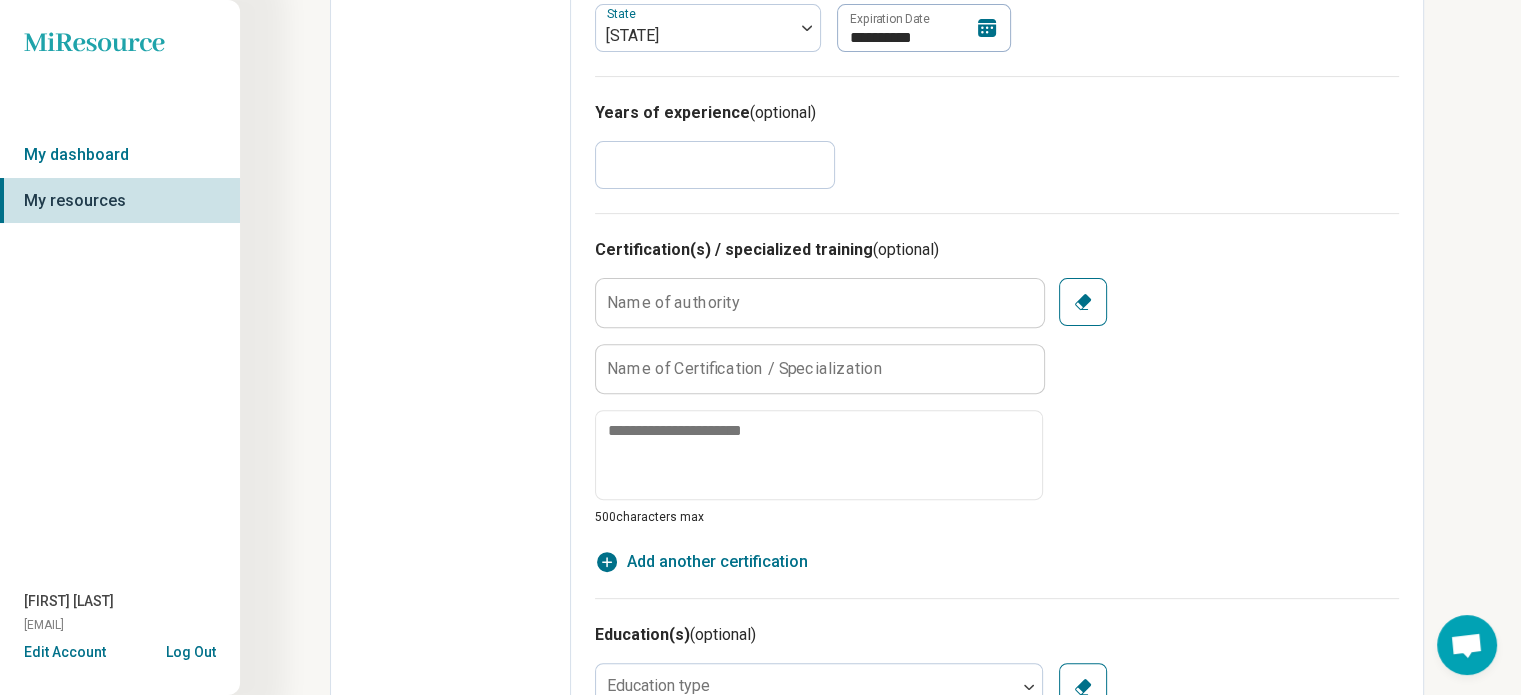 click on "Name of Certification / Specialization" at bounding box center [745, 368] 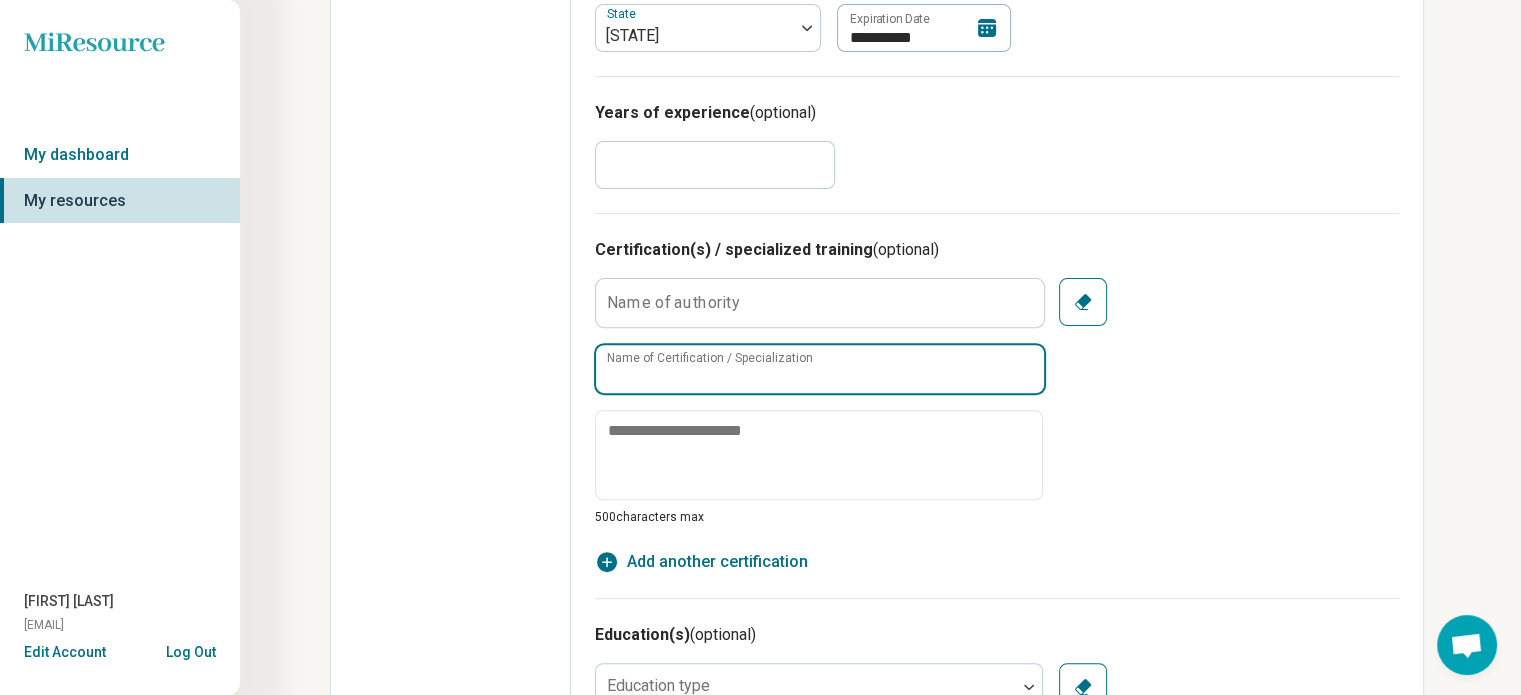 click on "Name of Certification / Specialization" at bounding box center [820, 369] 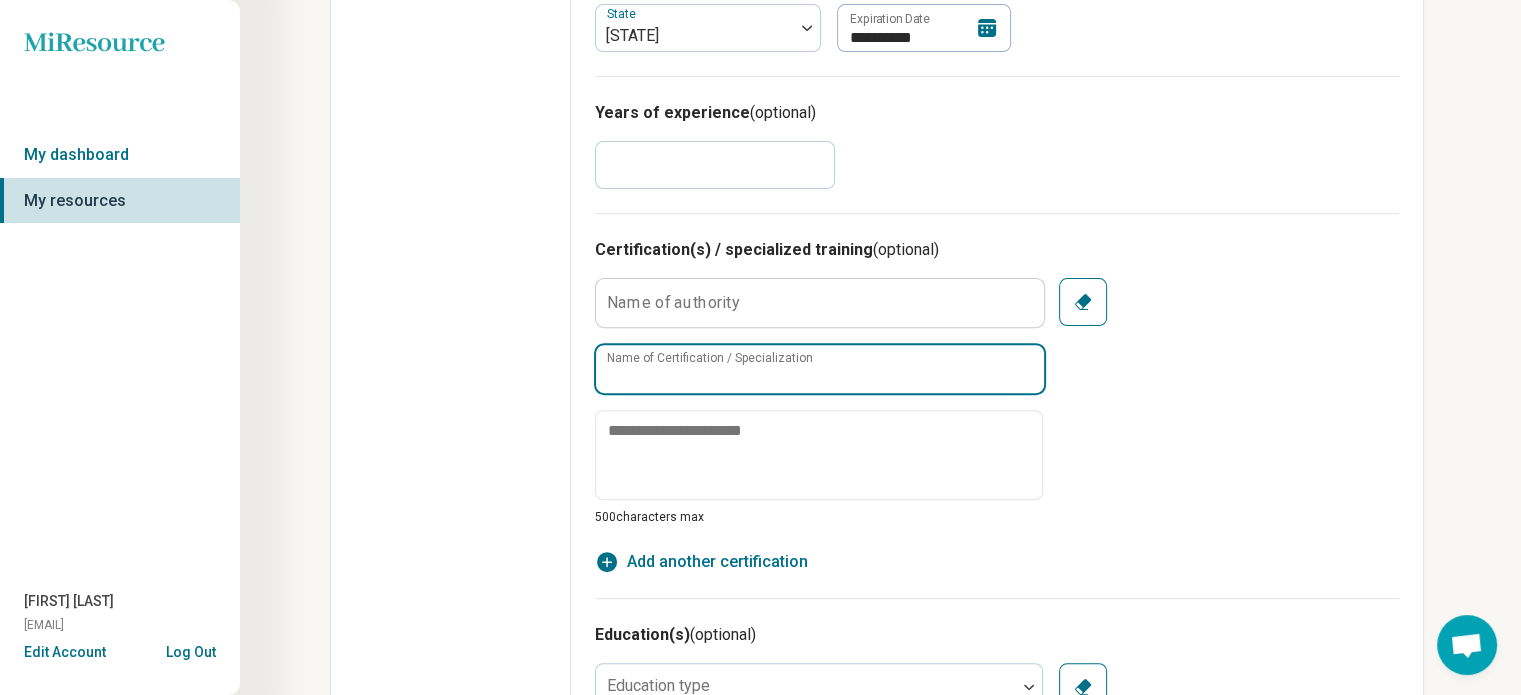 type on "*" 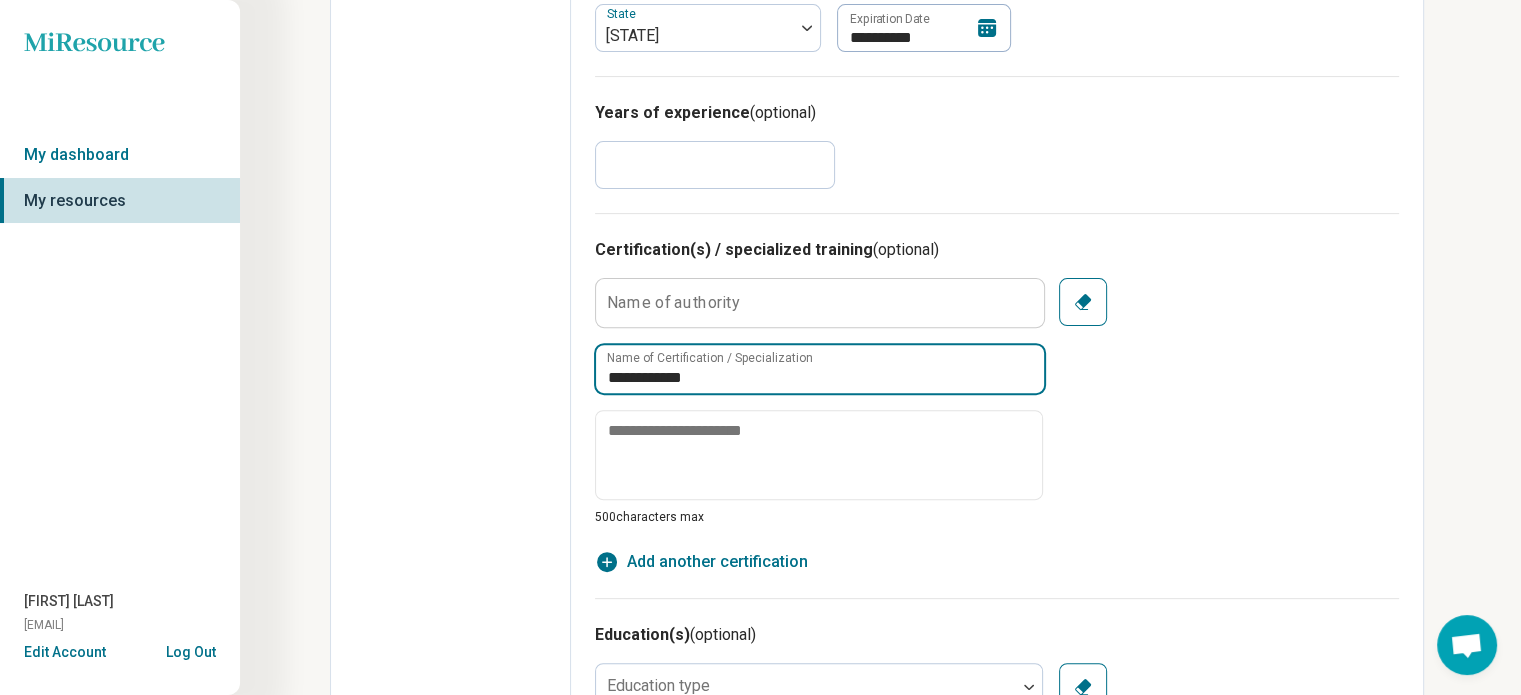 type on "**********" 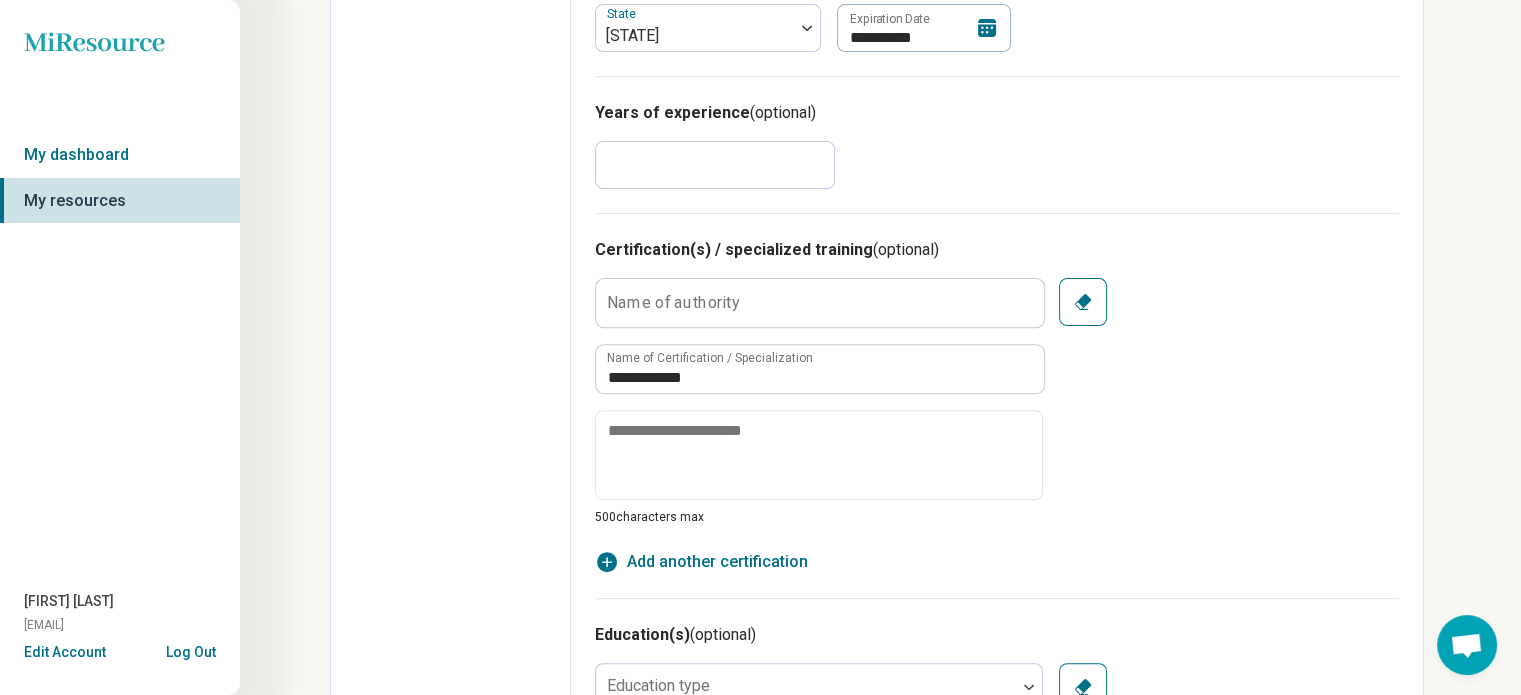 click on "Name of authority" at bounding box center (673, 302) 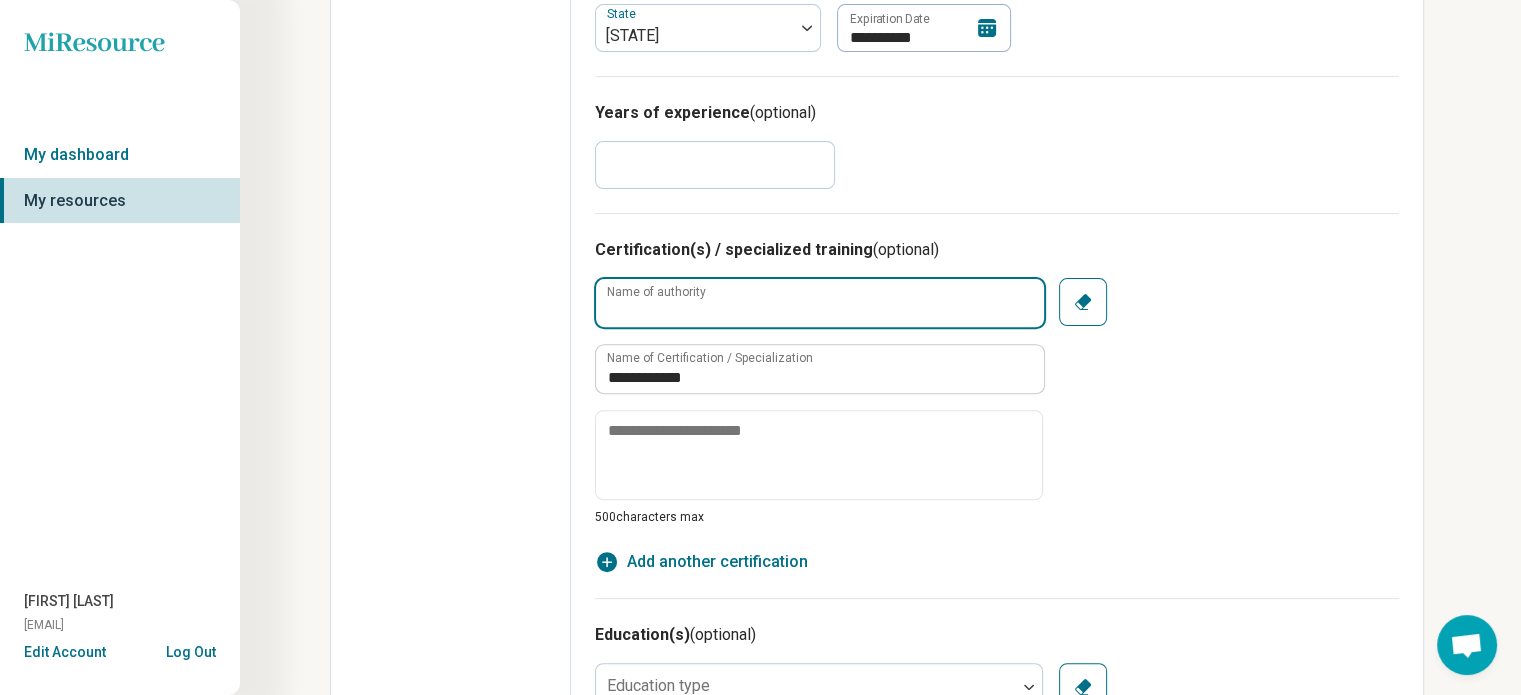 click on "Name of authority" at bounding box center (820, 303) 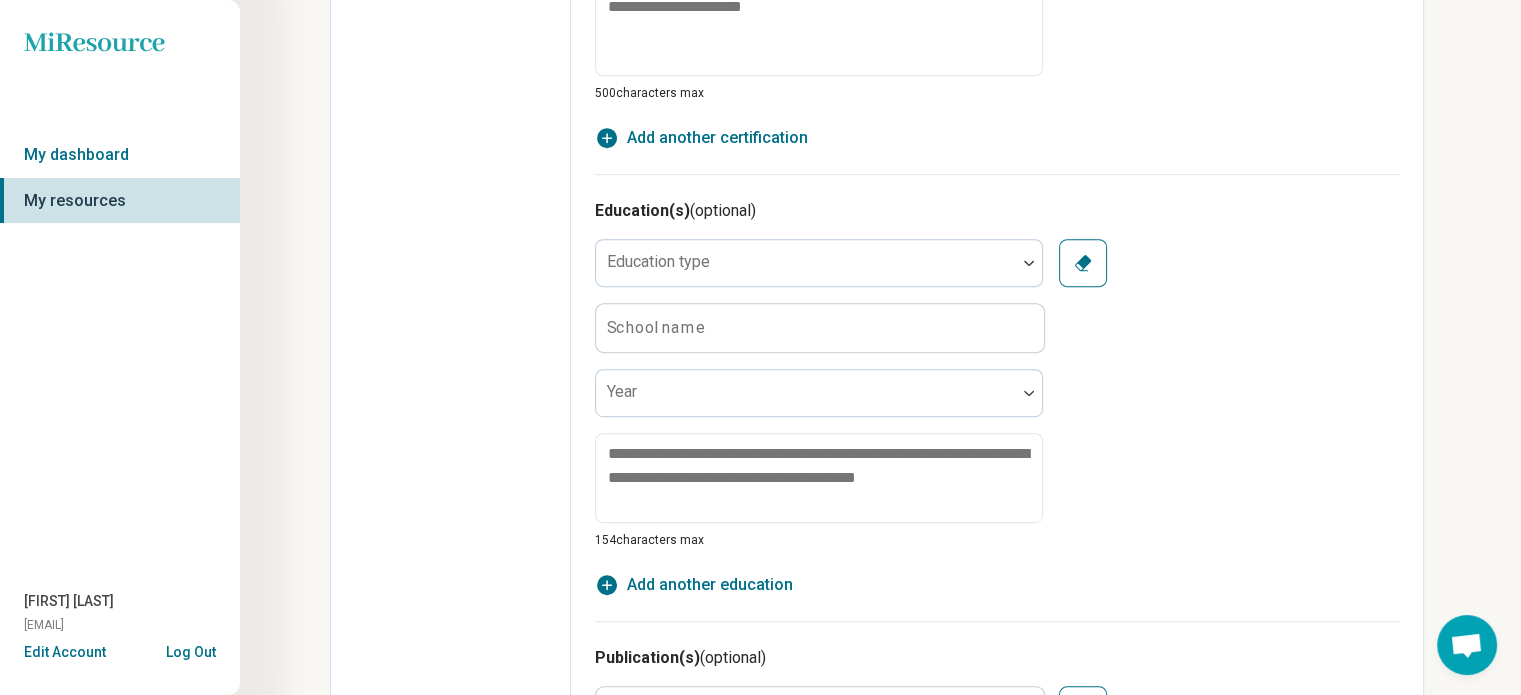 scroll, scrollTop: 1042, scrollLeft: 0, axis: vertical 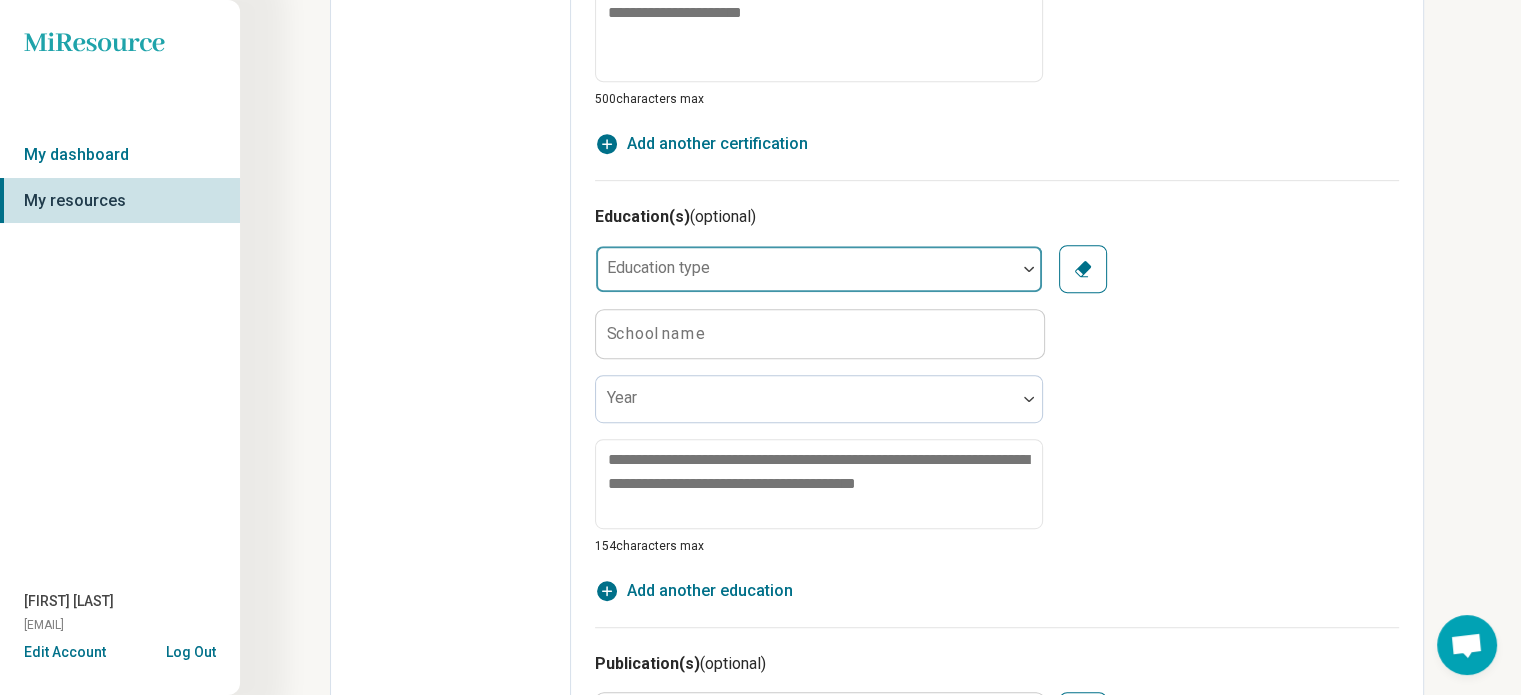 type on "**********" 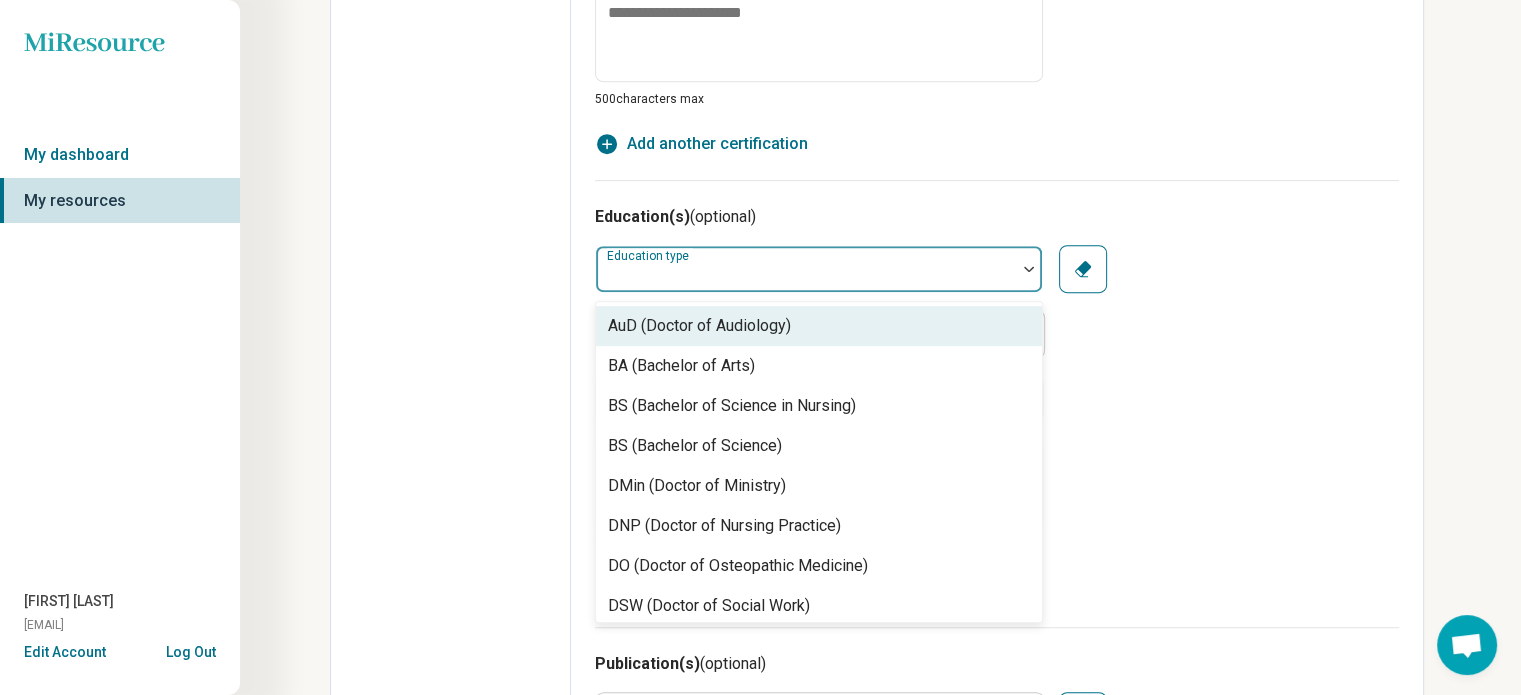click at bounding box center (1029, 269) 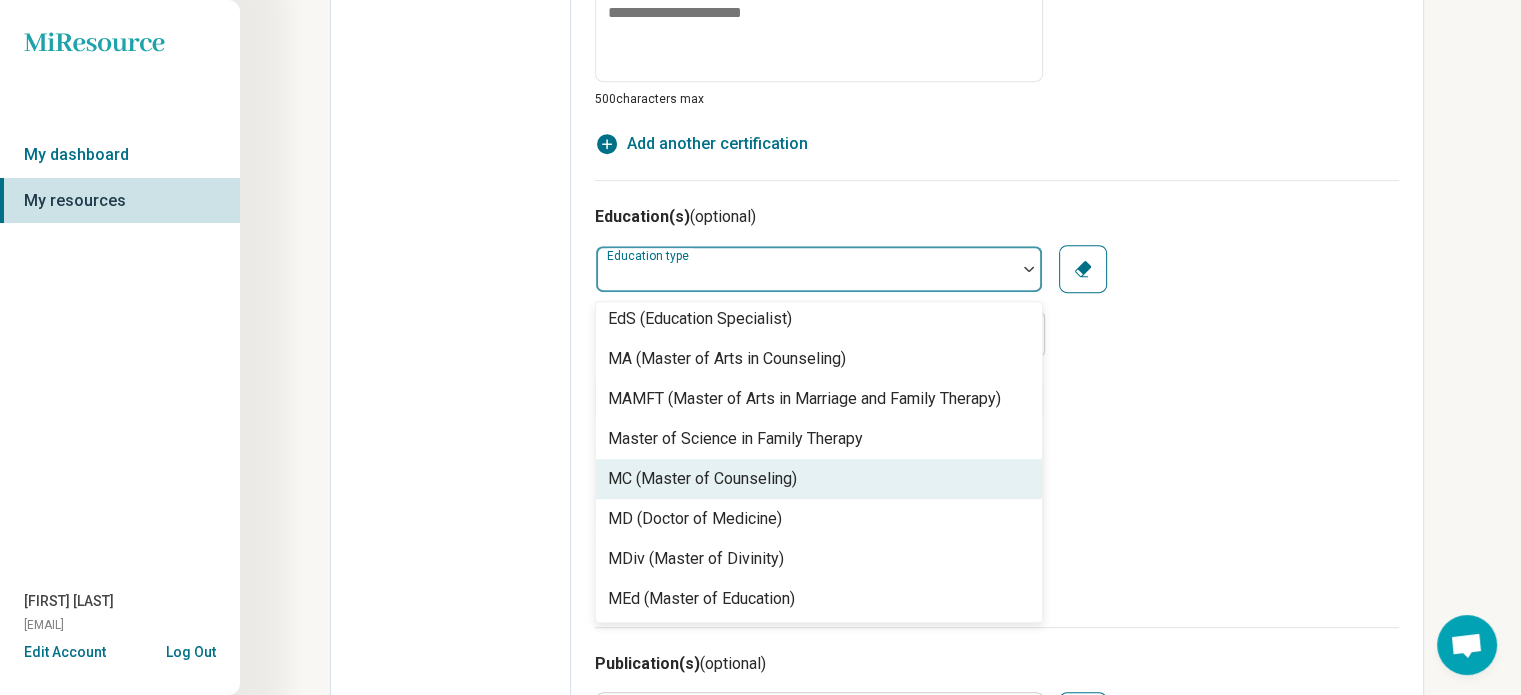 scroll, scrollTop: 364, scrollLeft: 0, axis: vertical 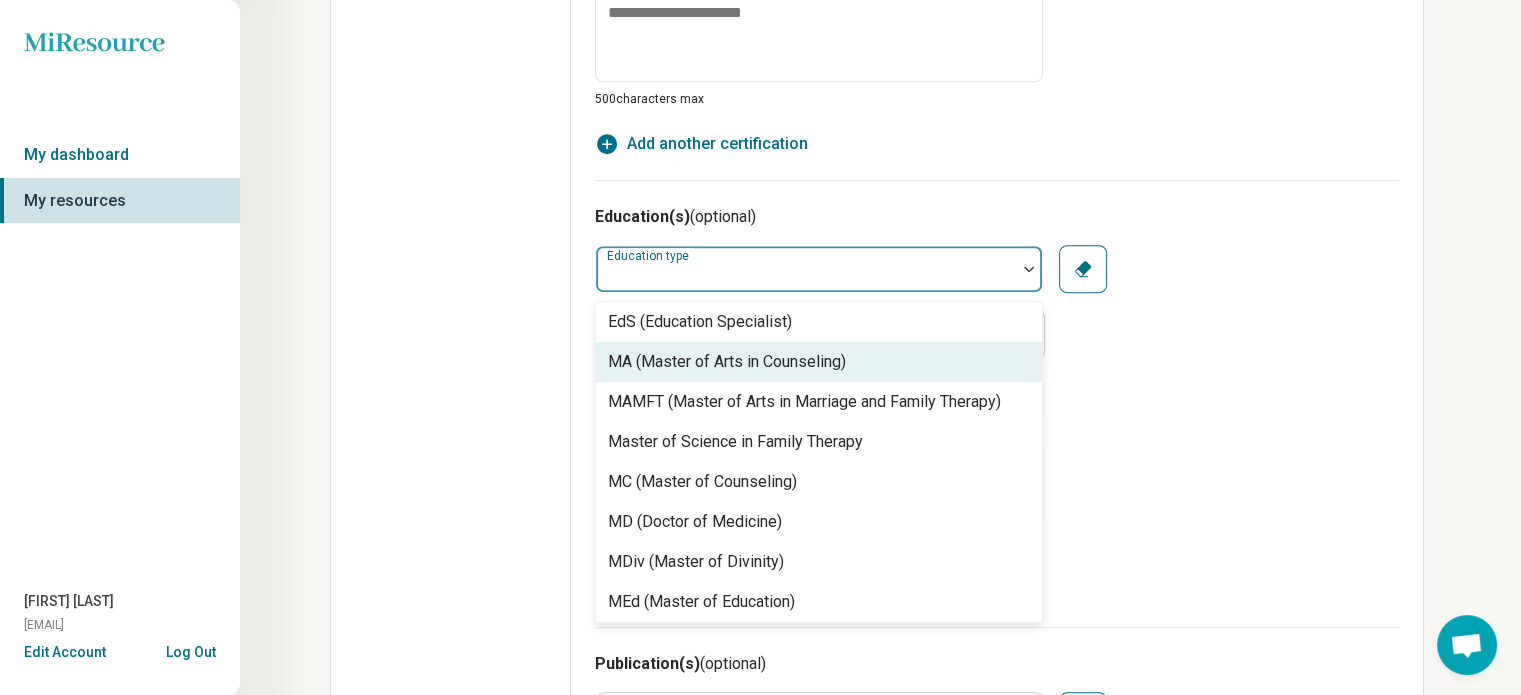 click on "MA (Master of Arts in Counseling)" at bounding box center (819, 362) 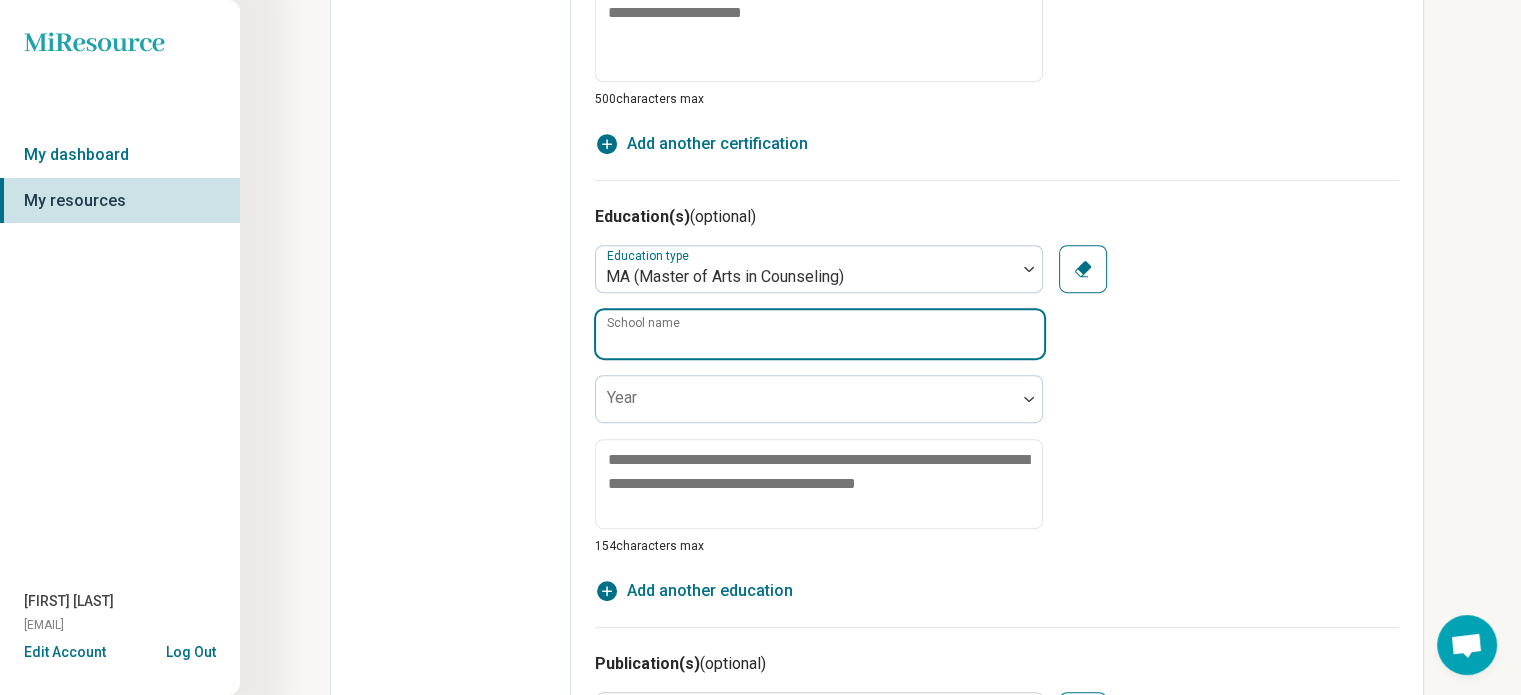 click on "School name" at bounding box center [820, 334] 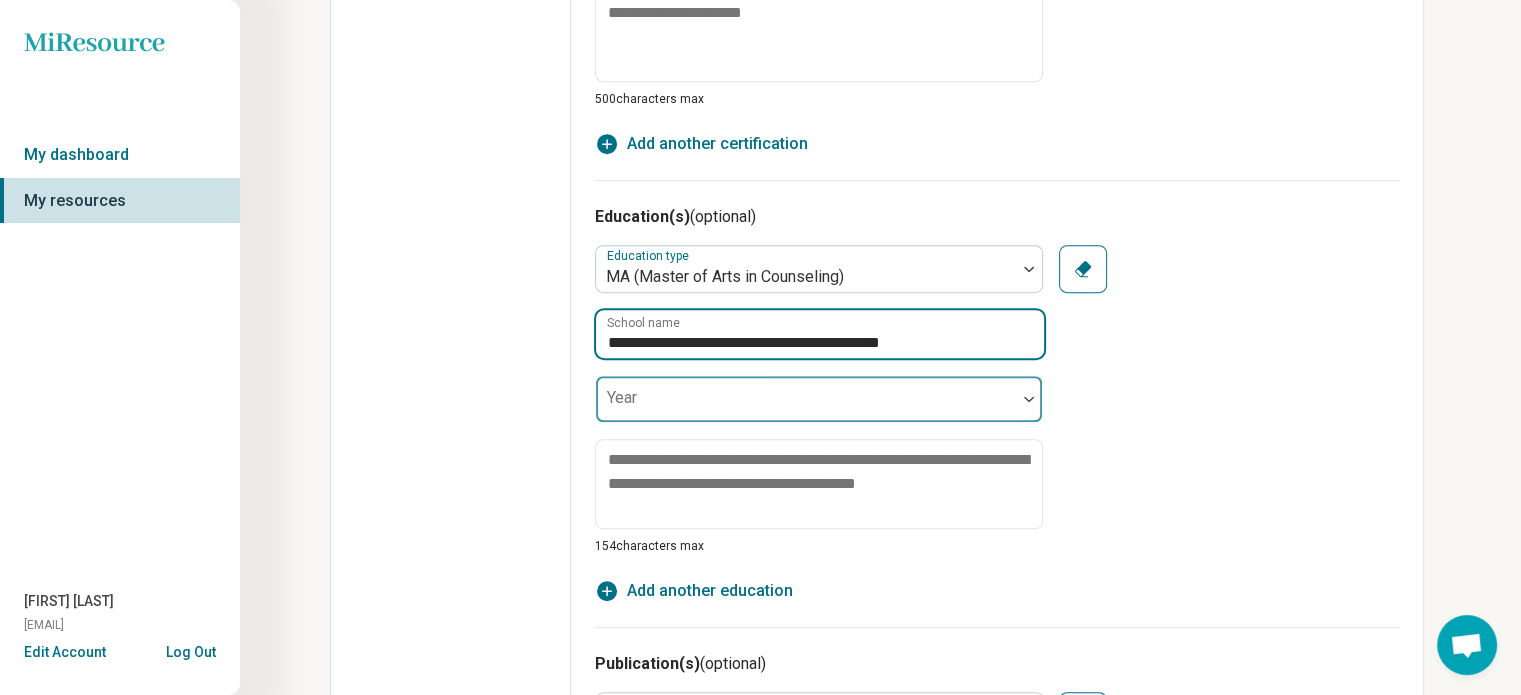 type on "**********" 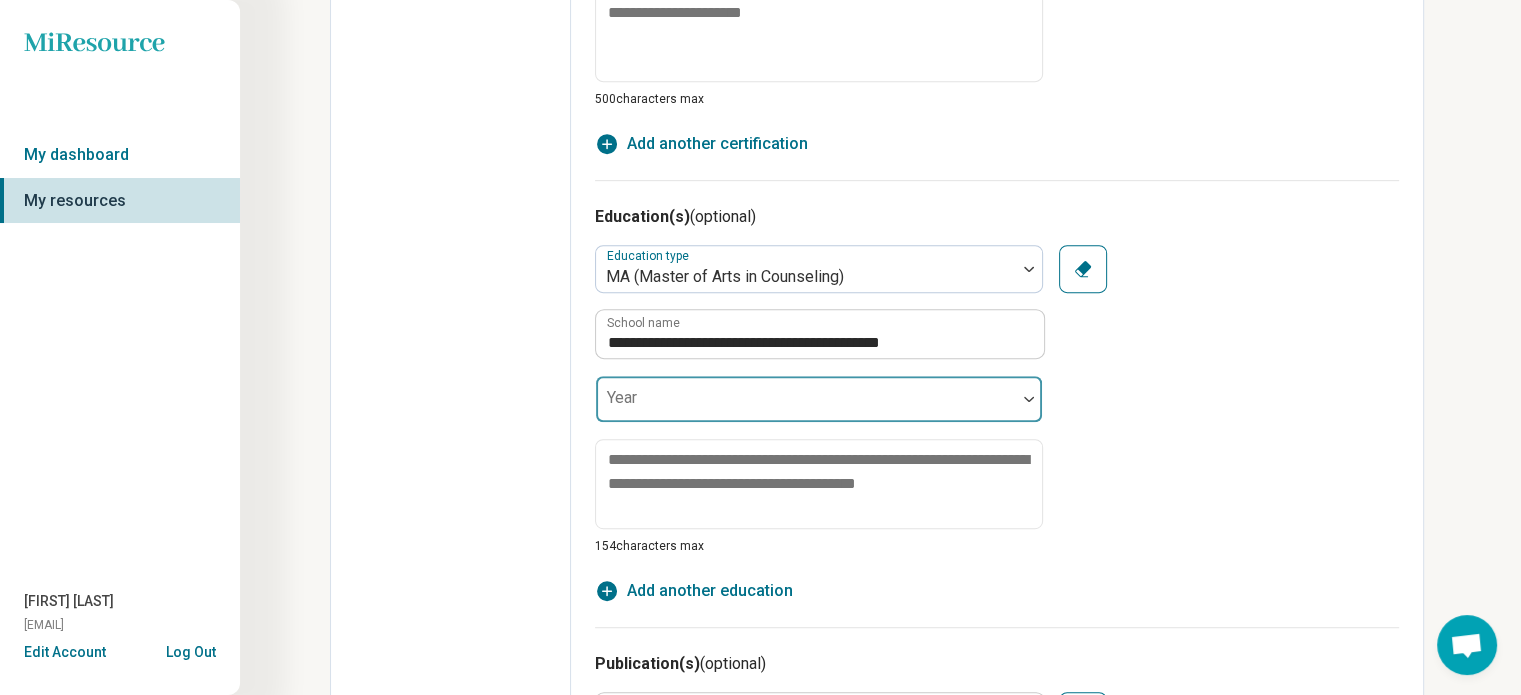 click at bounding box center (1029, 399) 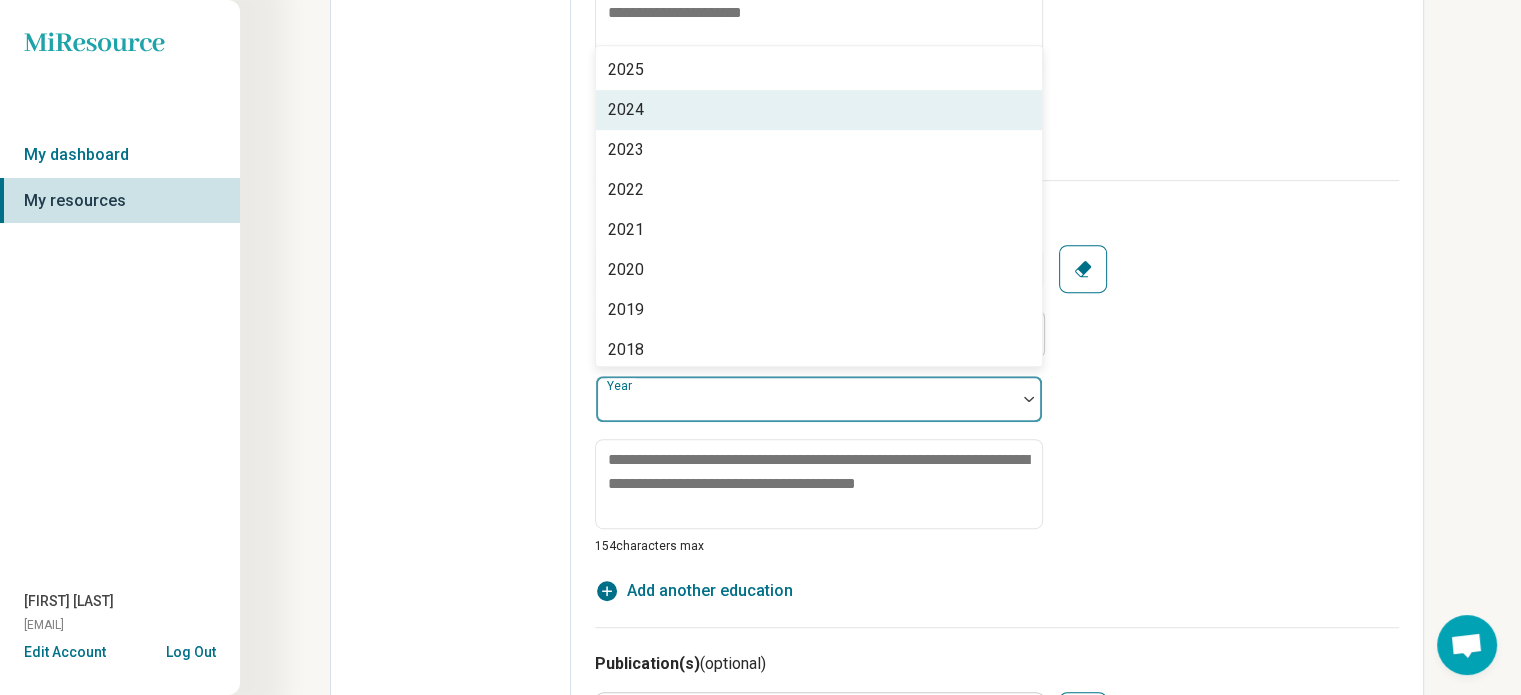 click on "2024" at bounding box center [819, 110] 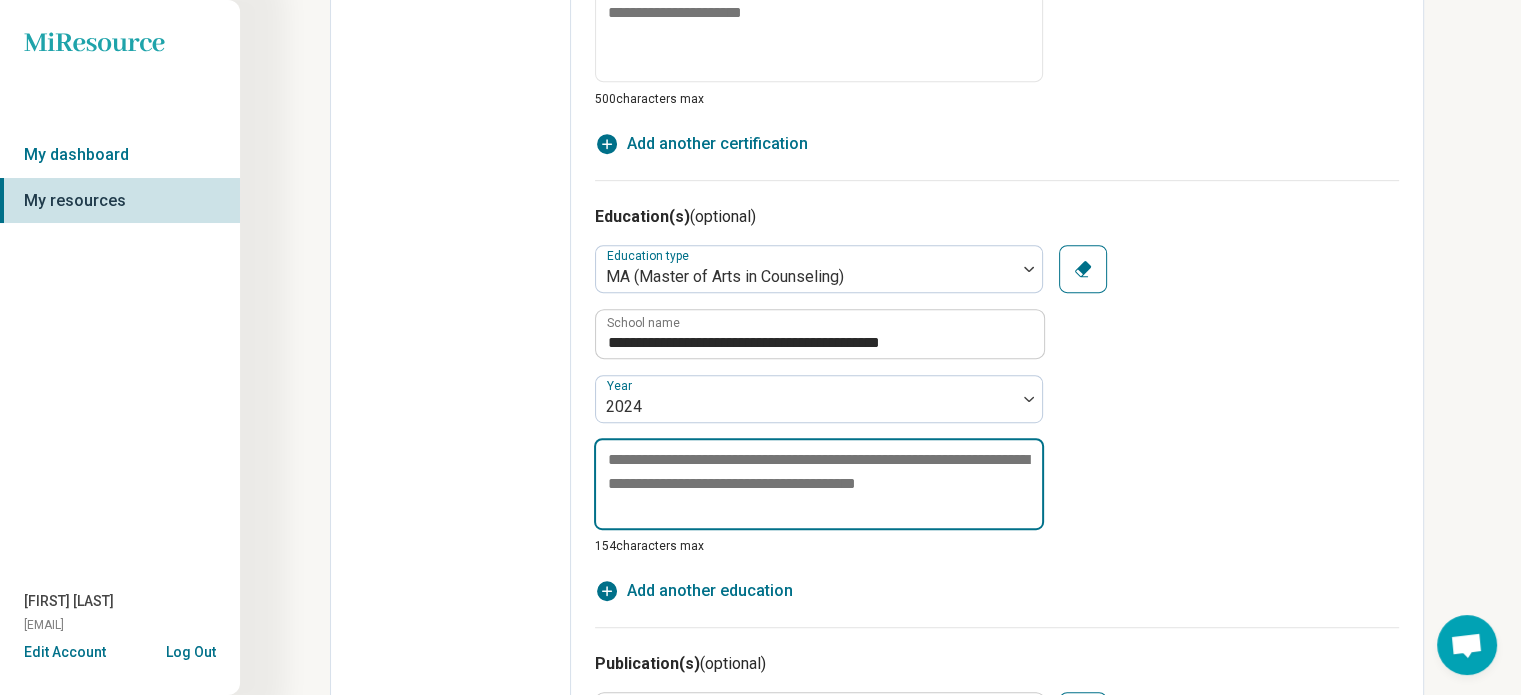 click at bounding box center [819, 484] 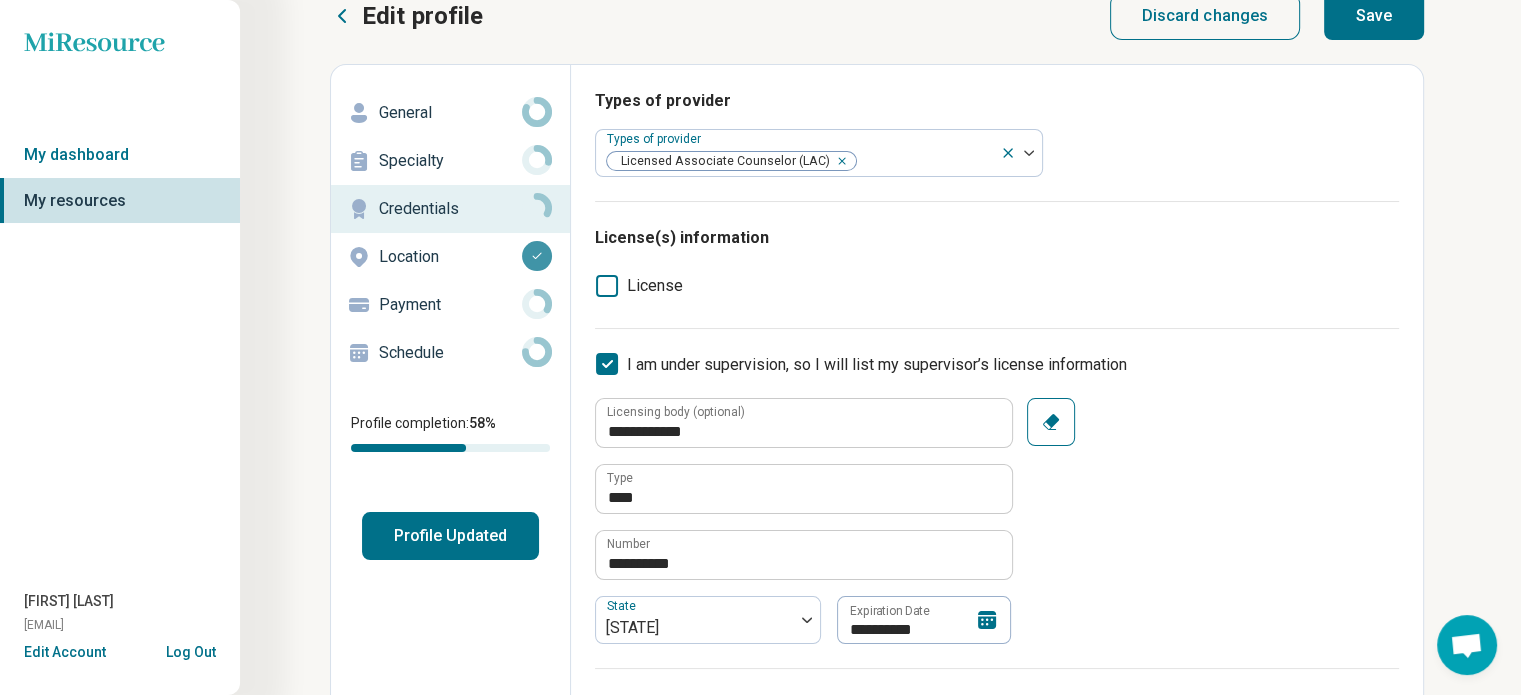 scroll, scrollTop: 0, scrollLeft: 0, axis: both 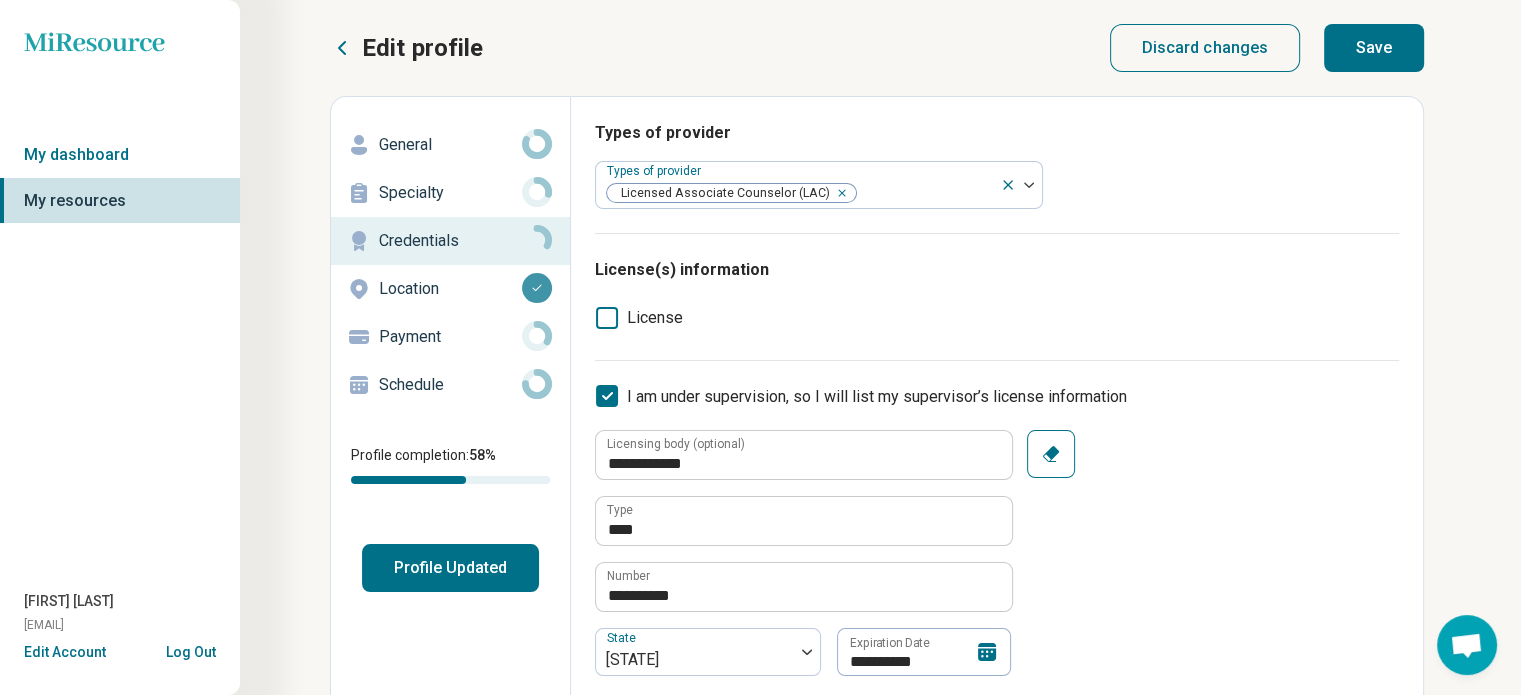 click on "Save" at bounding box center (1374, 48) 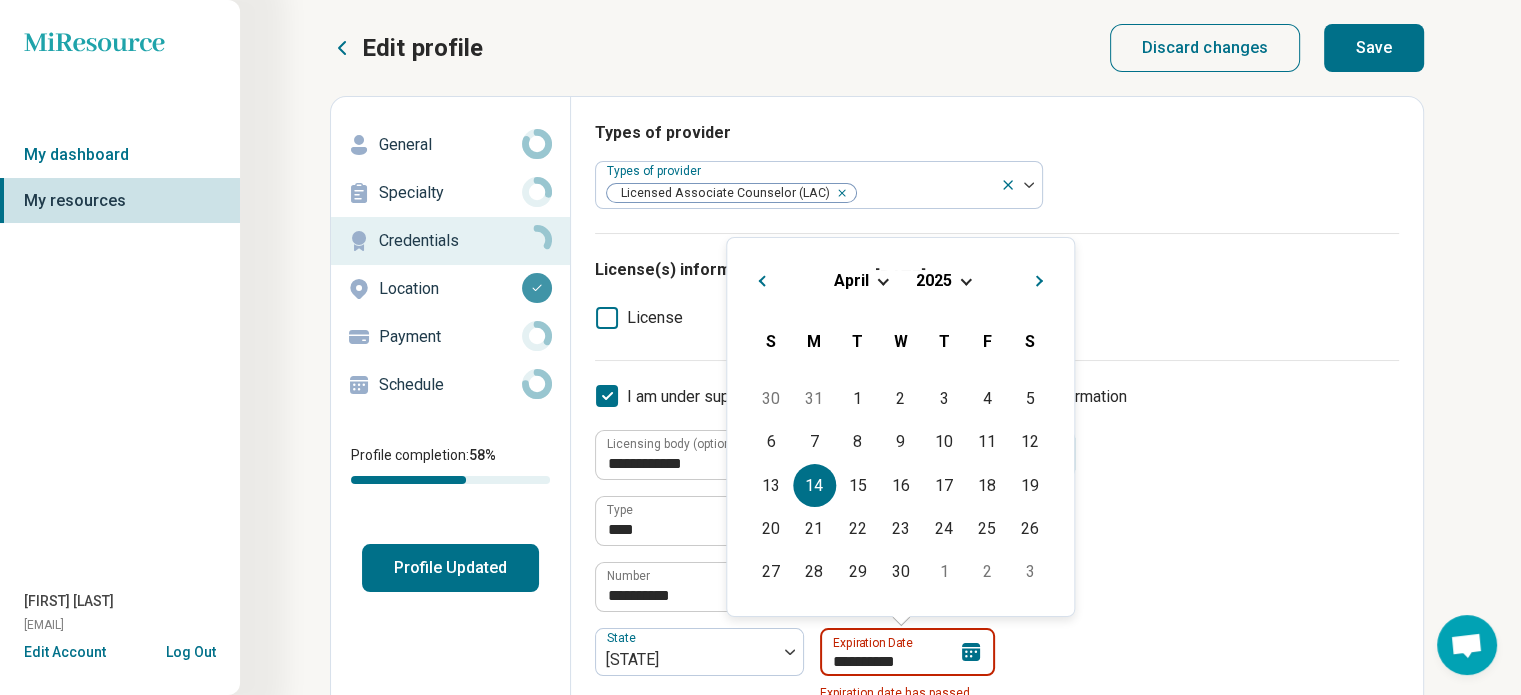 click on "**********" at bounding box center (907, 652) 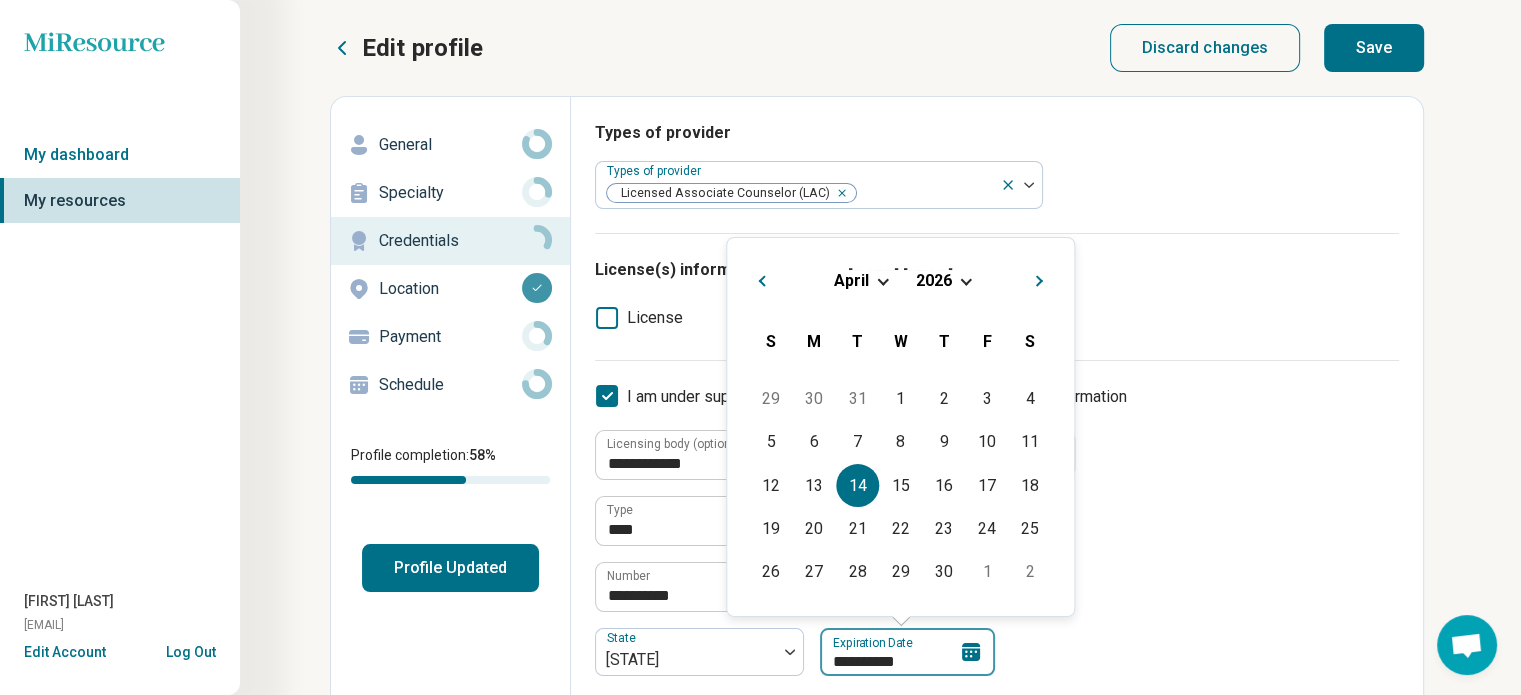 type on "**********" 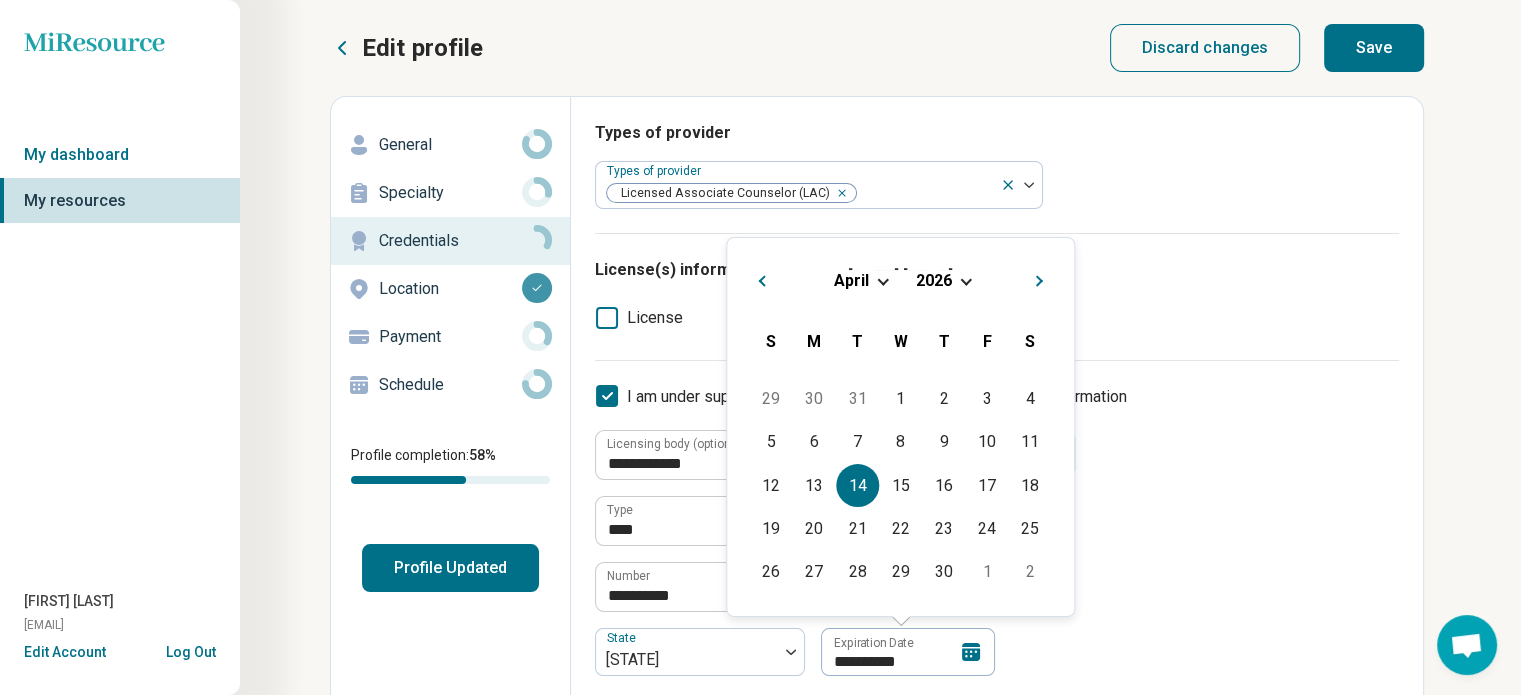 click on "**********" at bounding box center (997, 553) 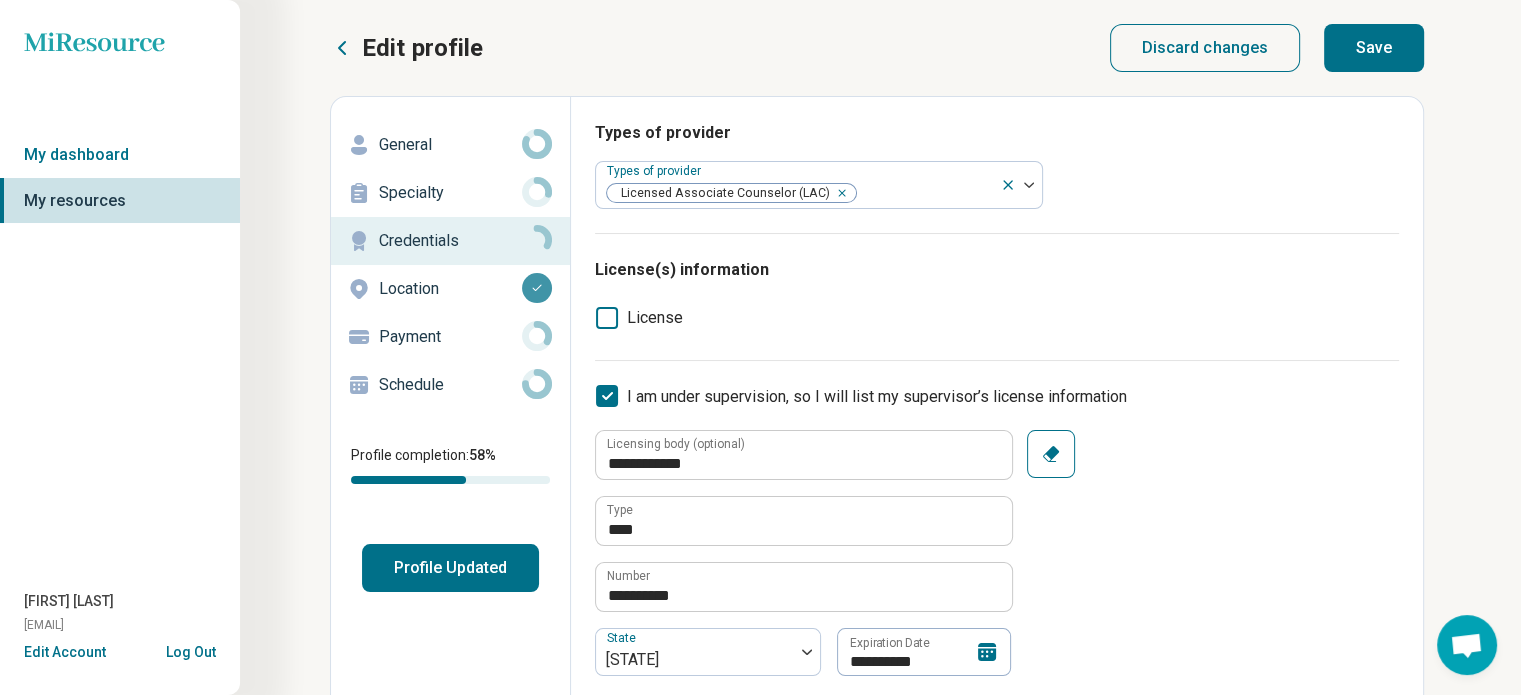 click on "Save" at bounding box center [1374, 48] 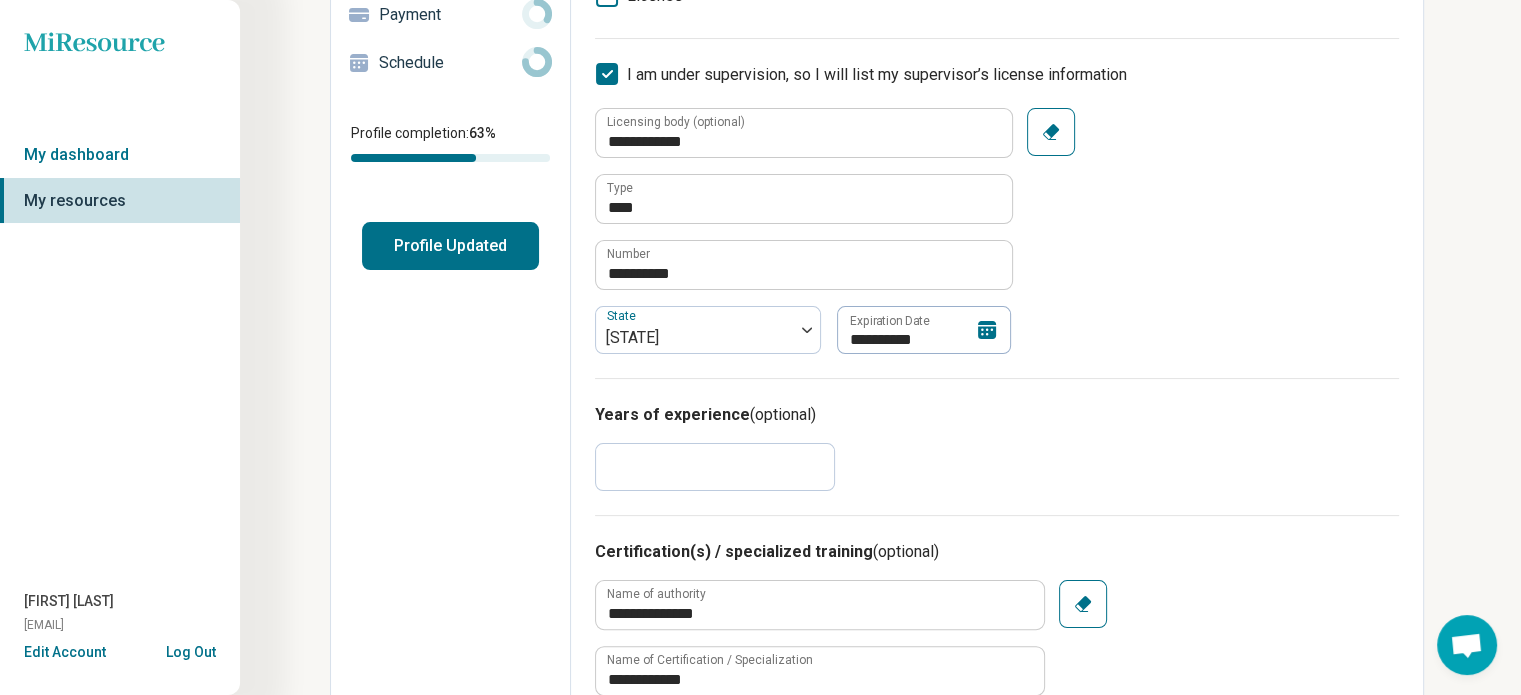 scroll, scrollTop: 0, scrollLeft: 0, axis: both 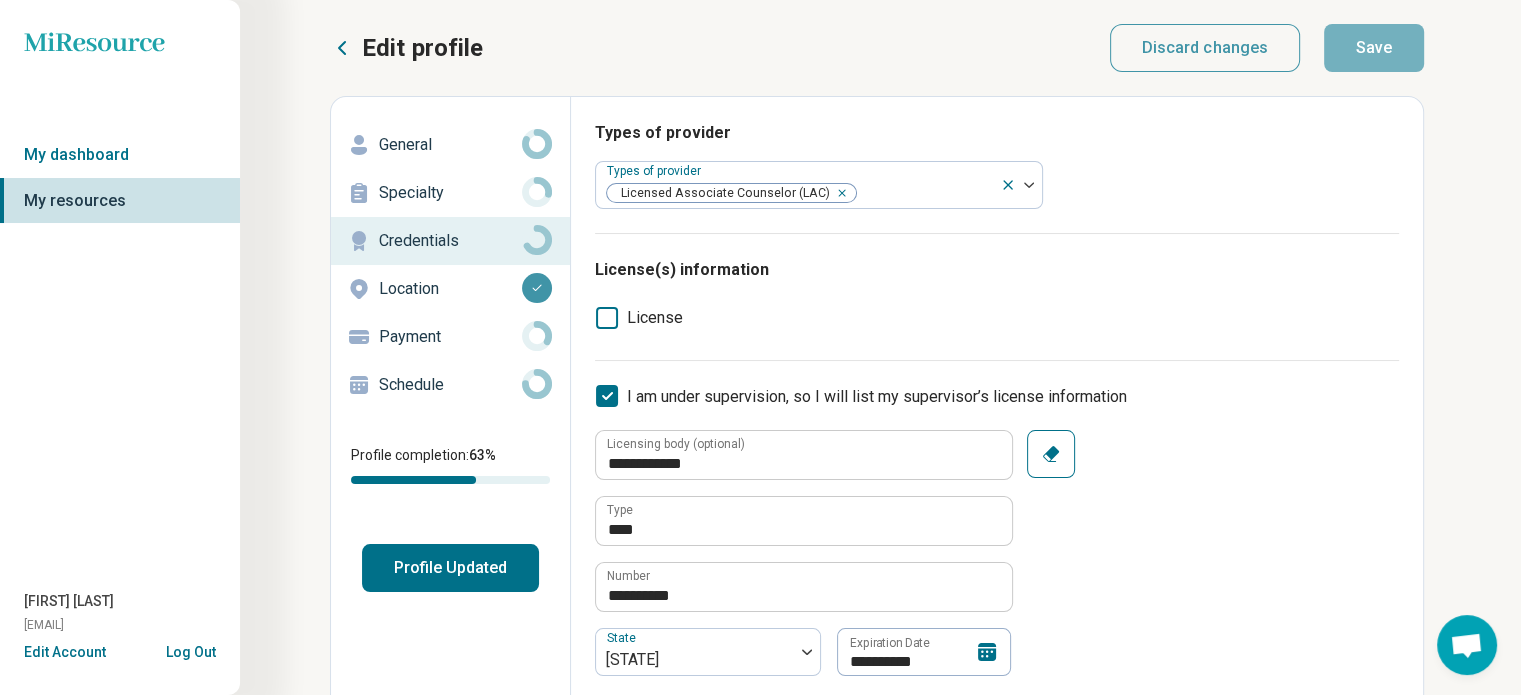 click on "General" at bounding box center (450, 145) 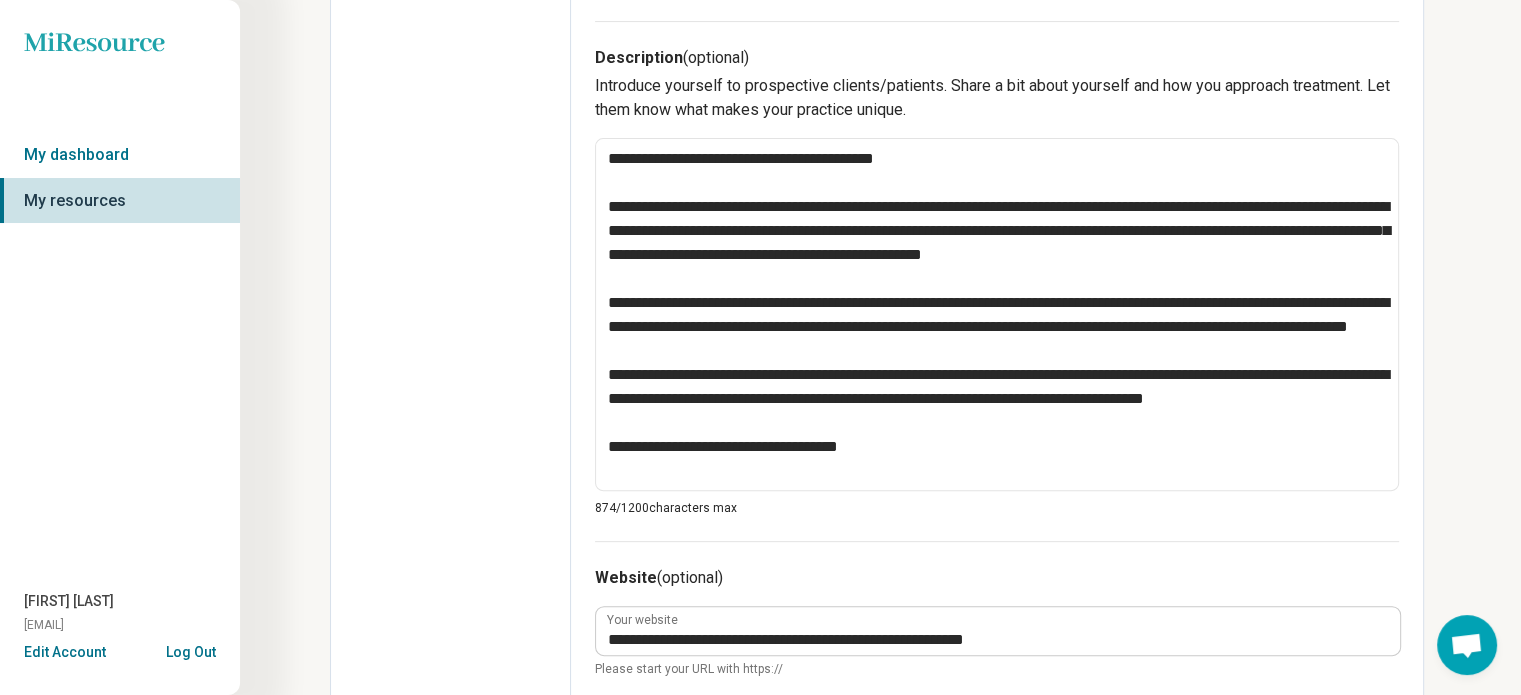 scroll, scrollTop: 735, scrollLeft: 0, axis: vertical 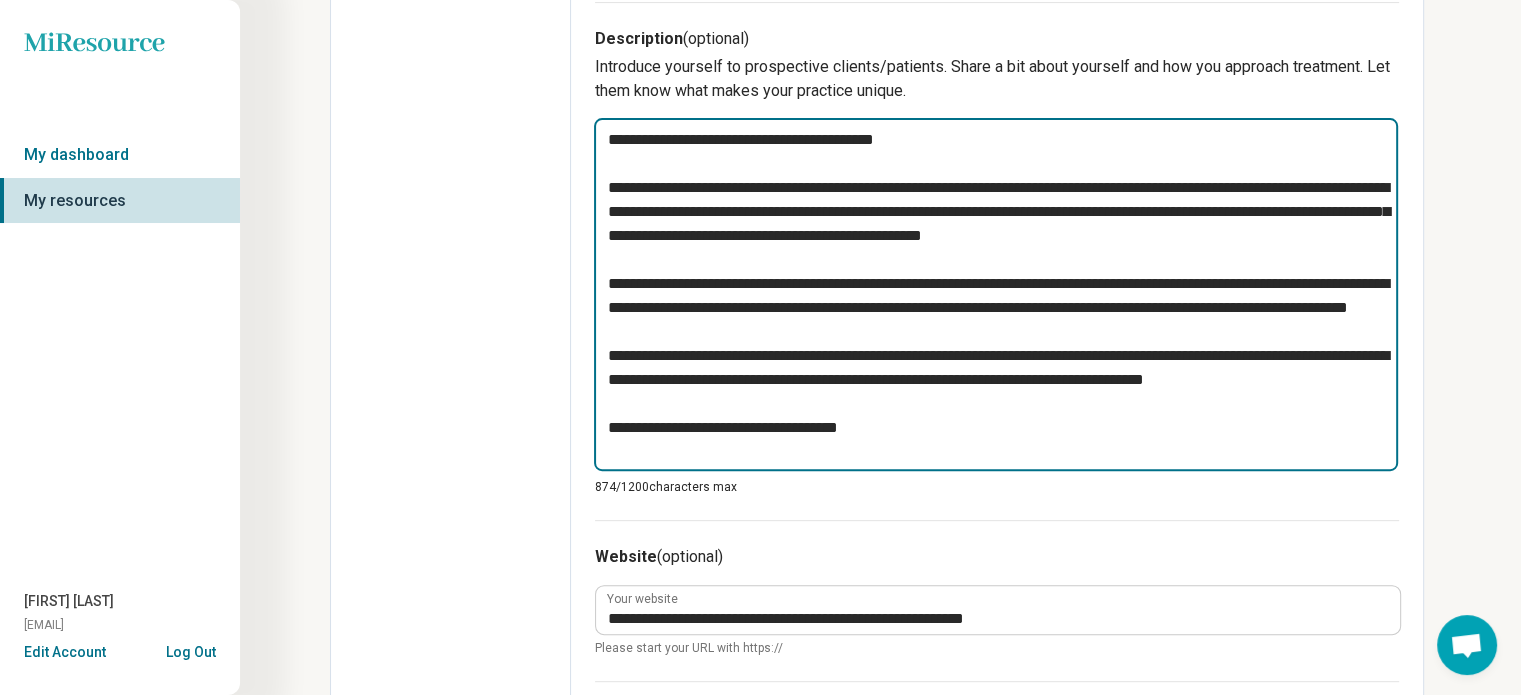 click on "**********" at bounding box center [996, 295] 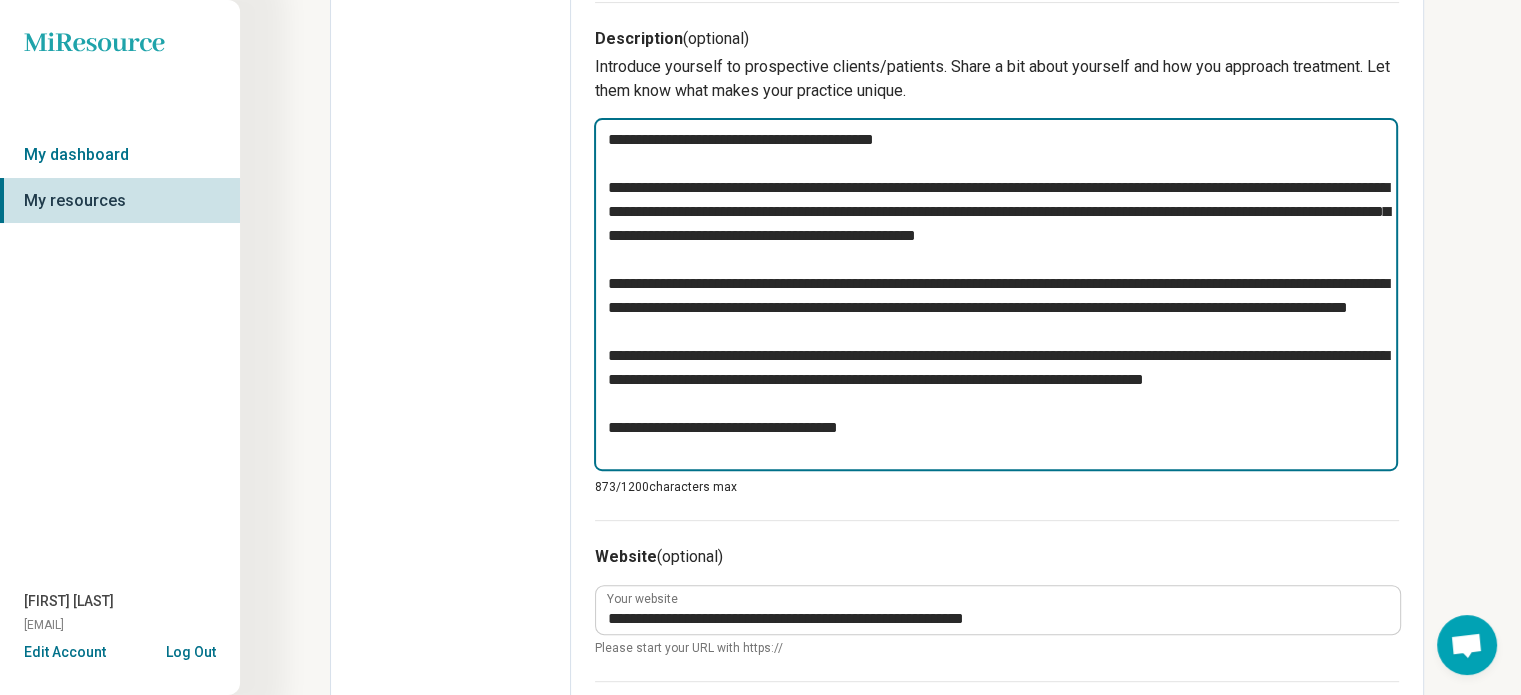 type on "*" 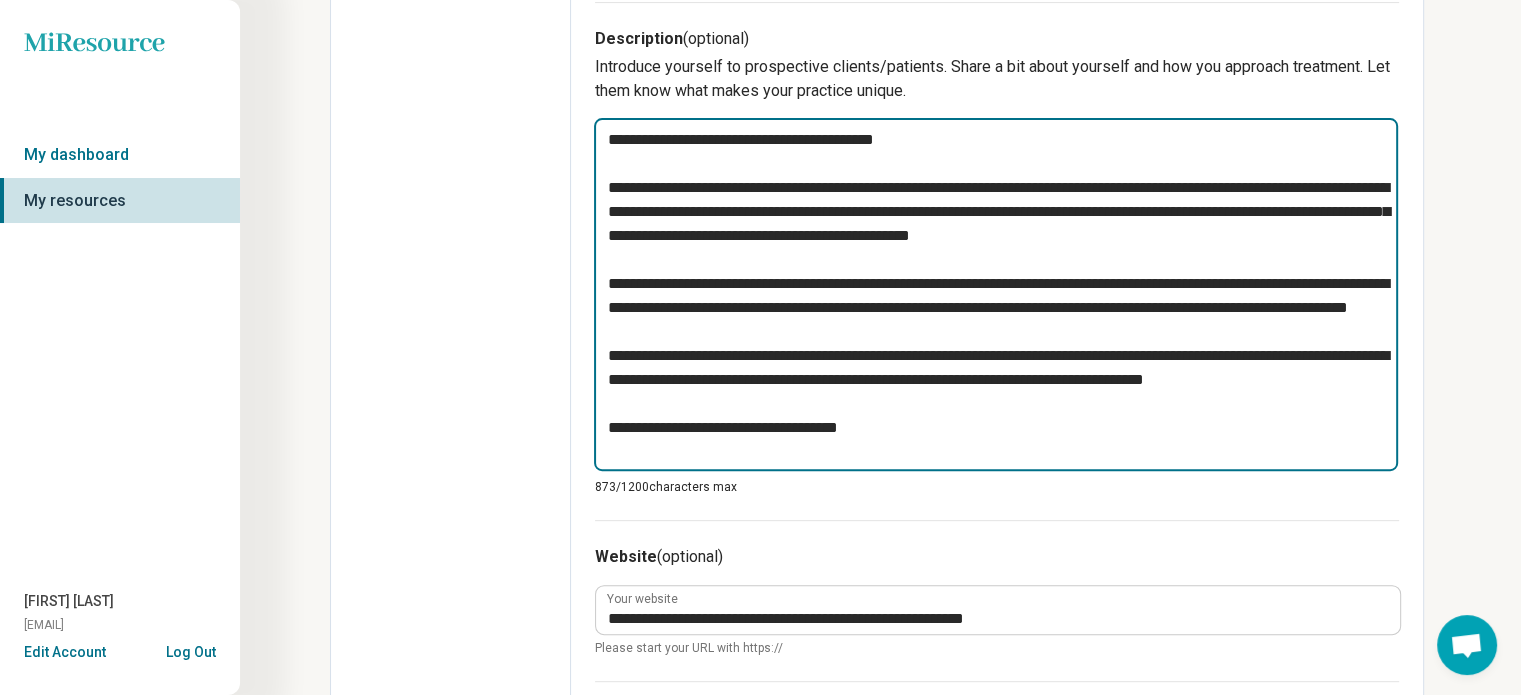 type on "*" 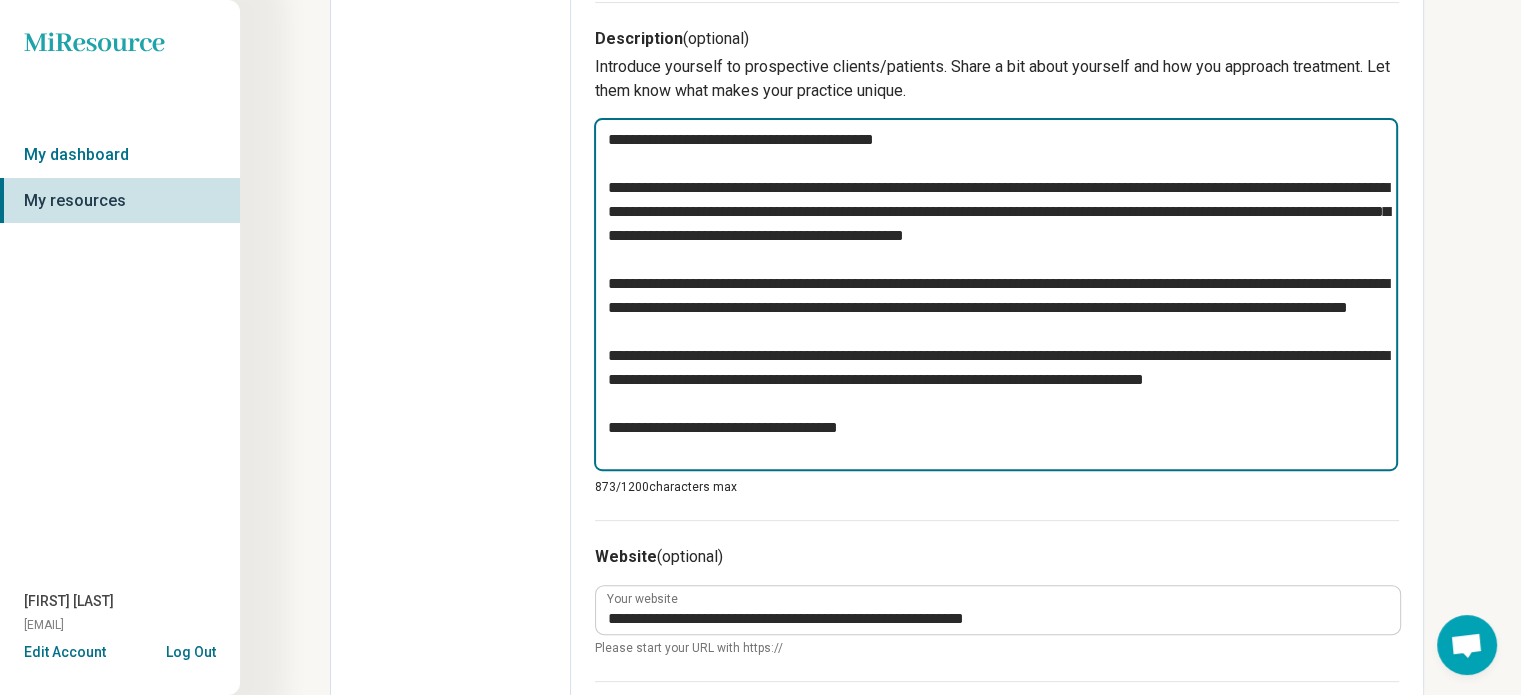 type on "*" 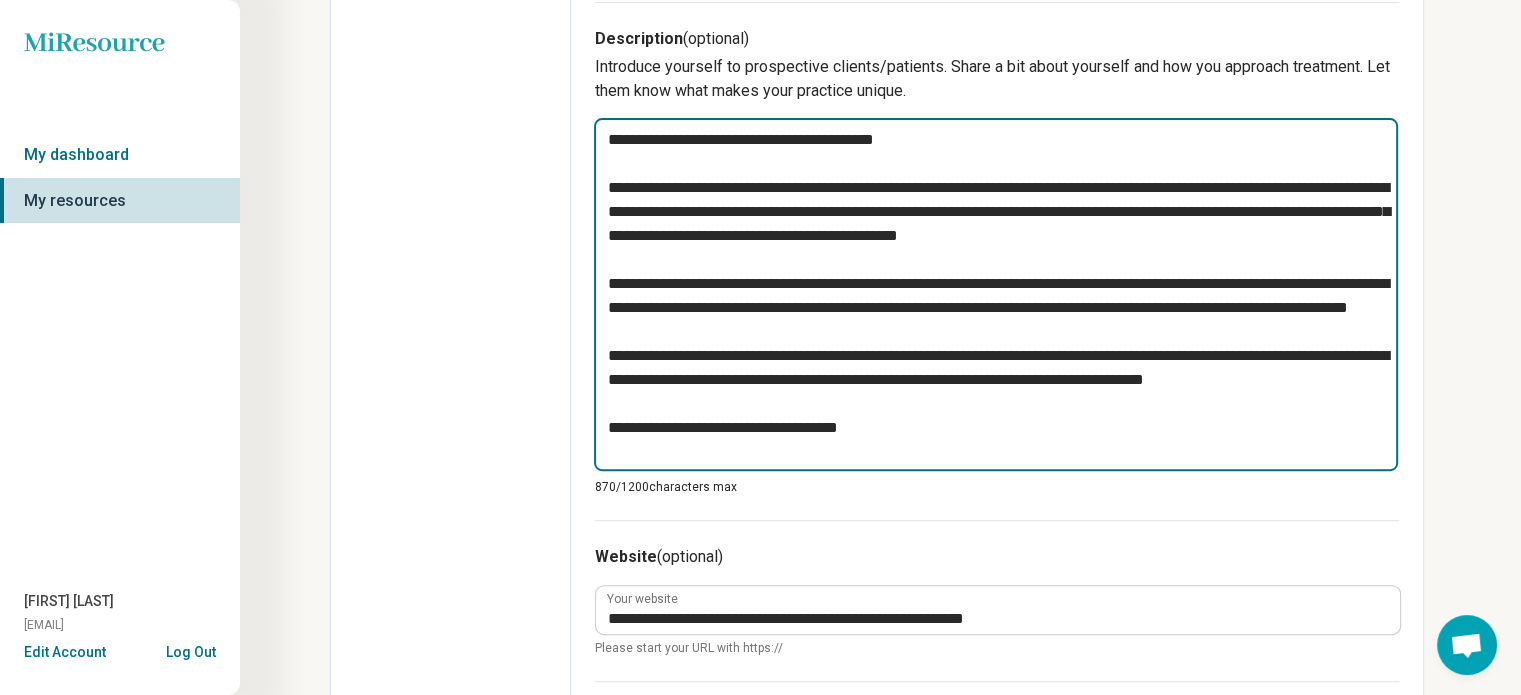 type on "*" 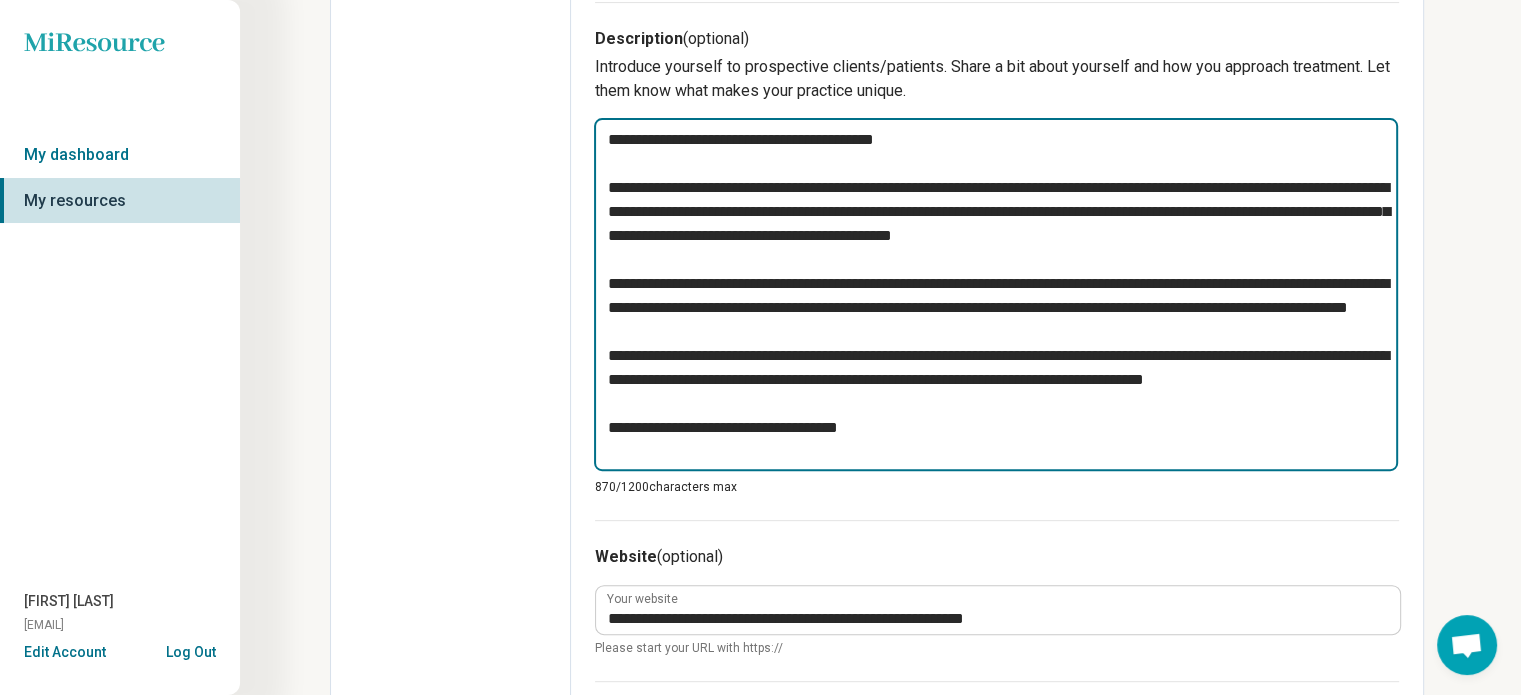 type on "*" 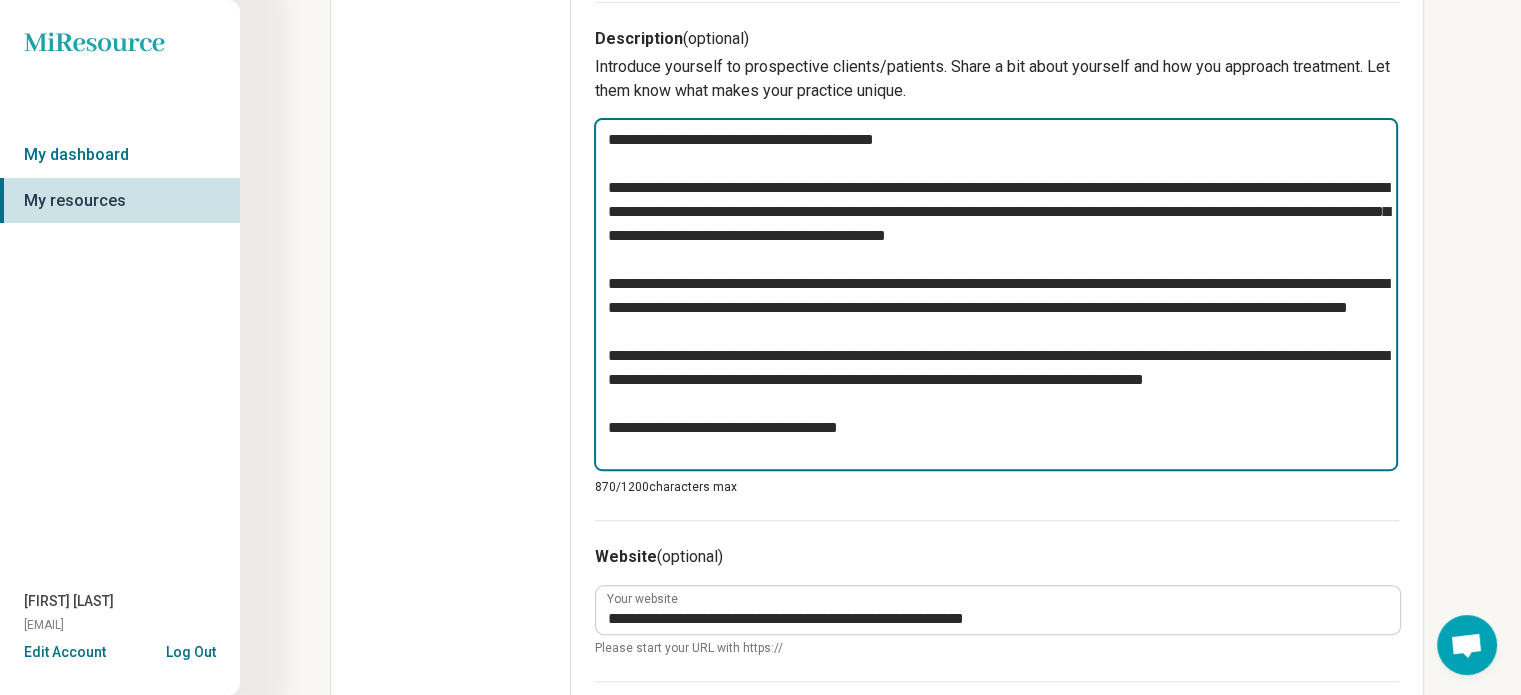 type on "*" 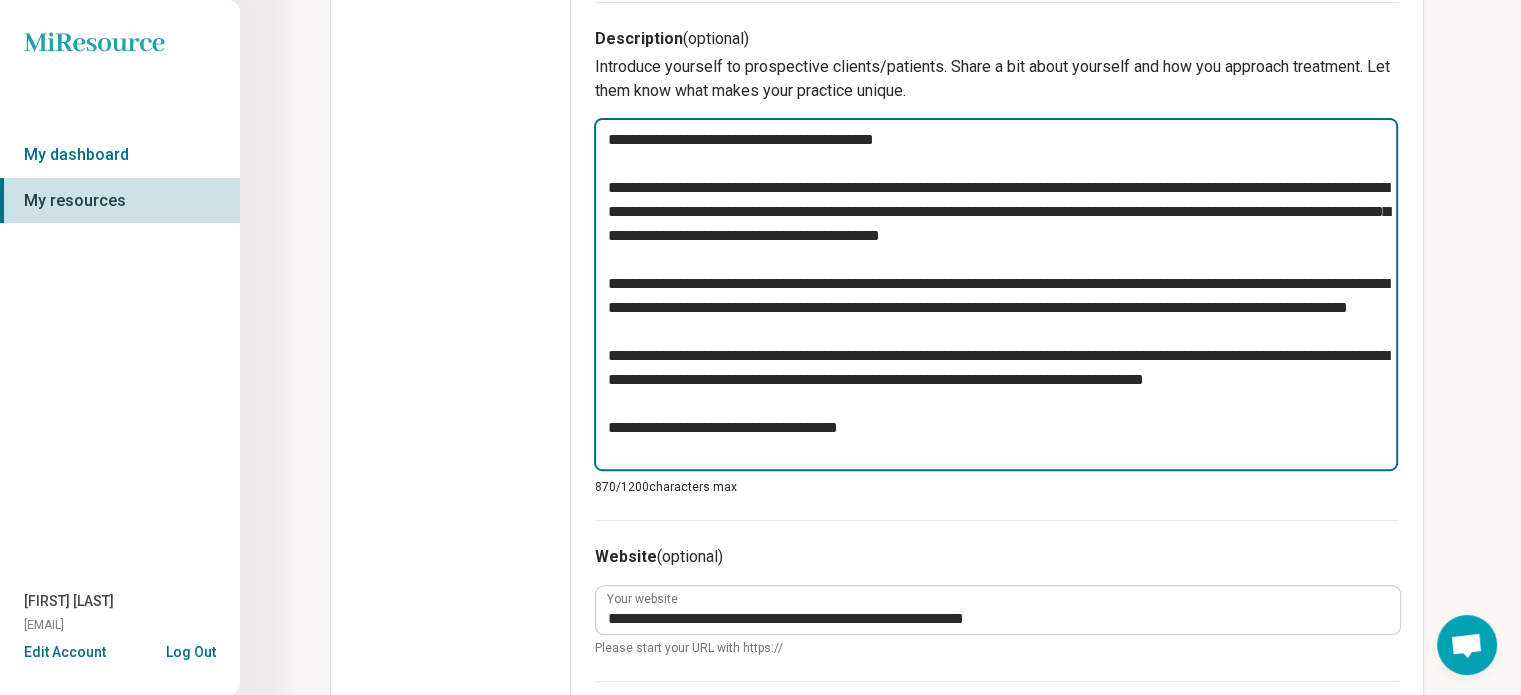 type on "*" 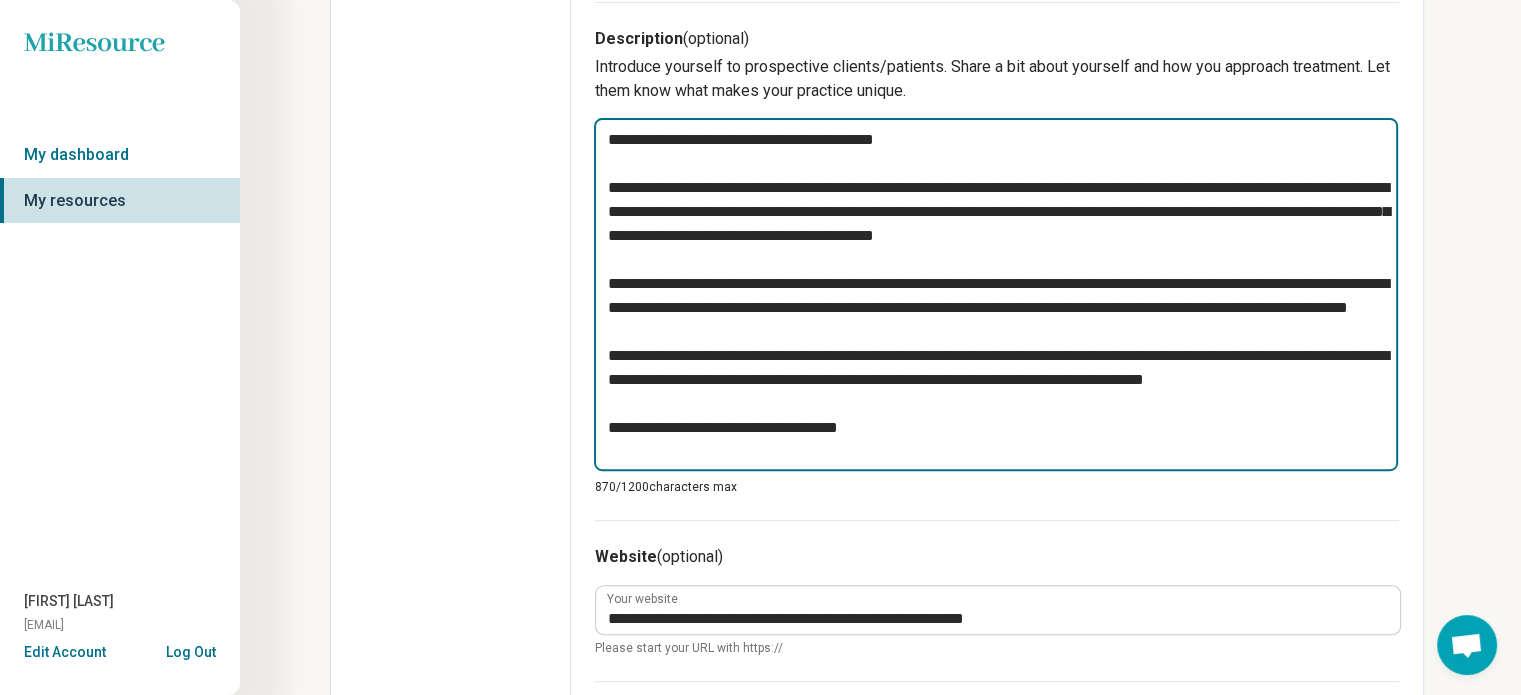 type on "*" 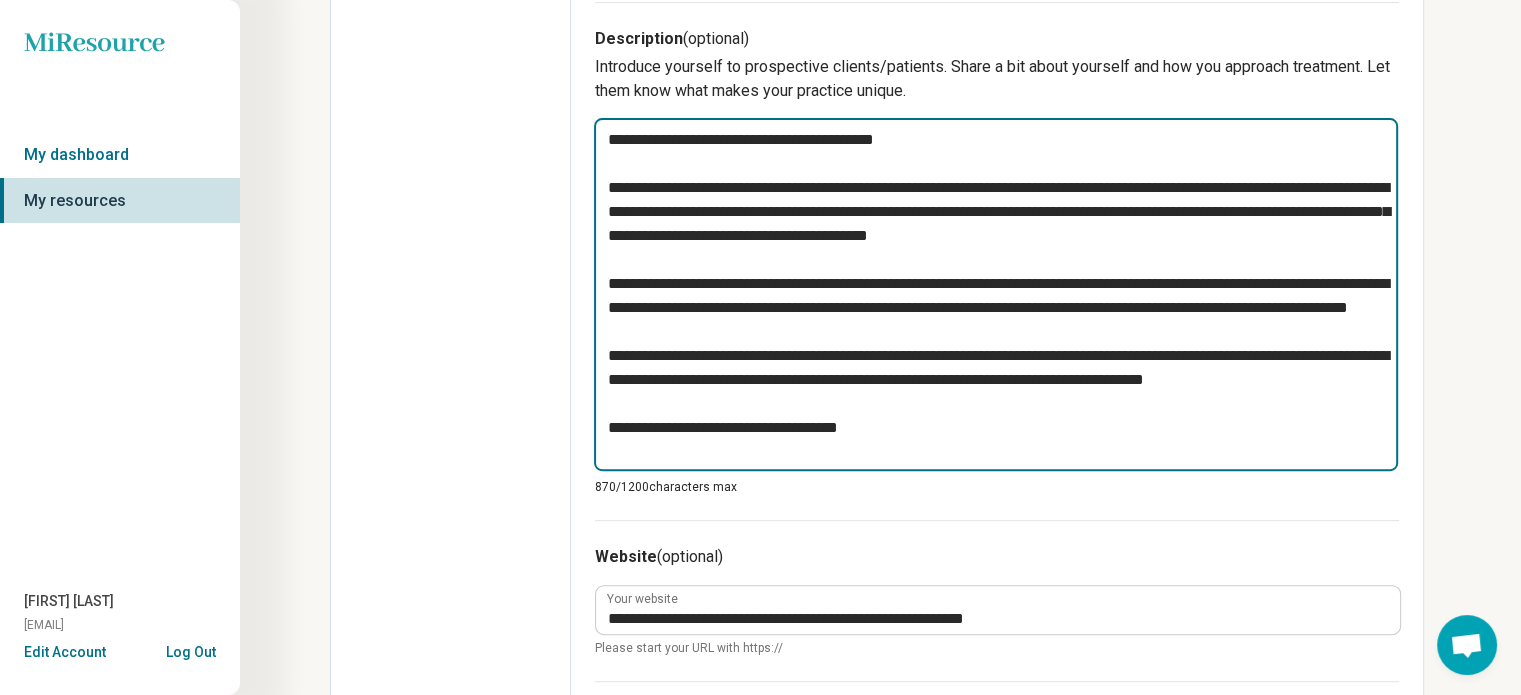 type on "*" 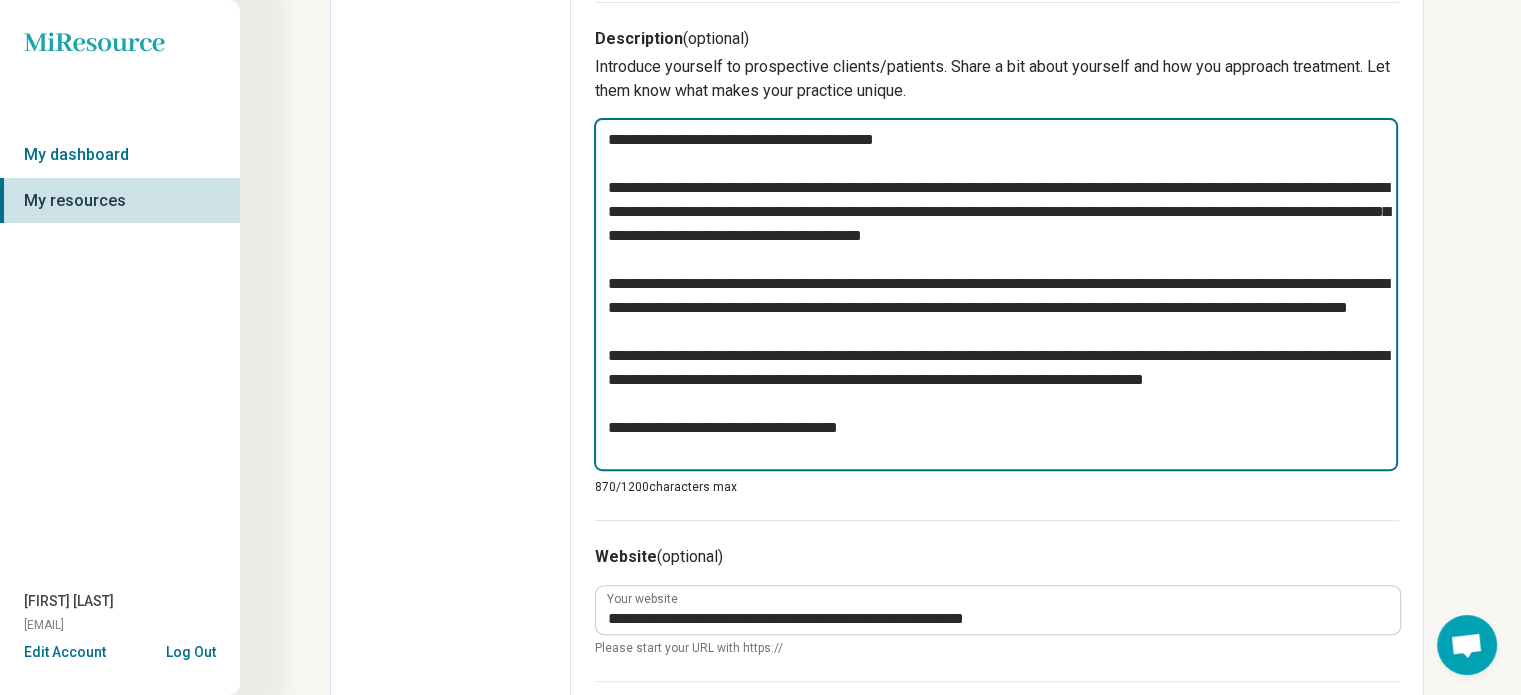 type on "*" 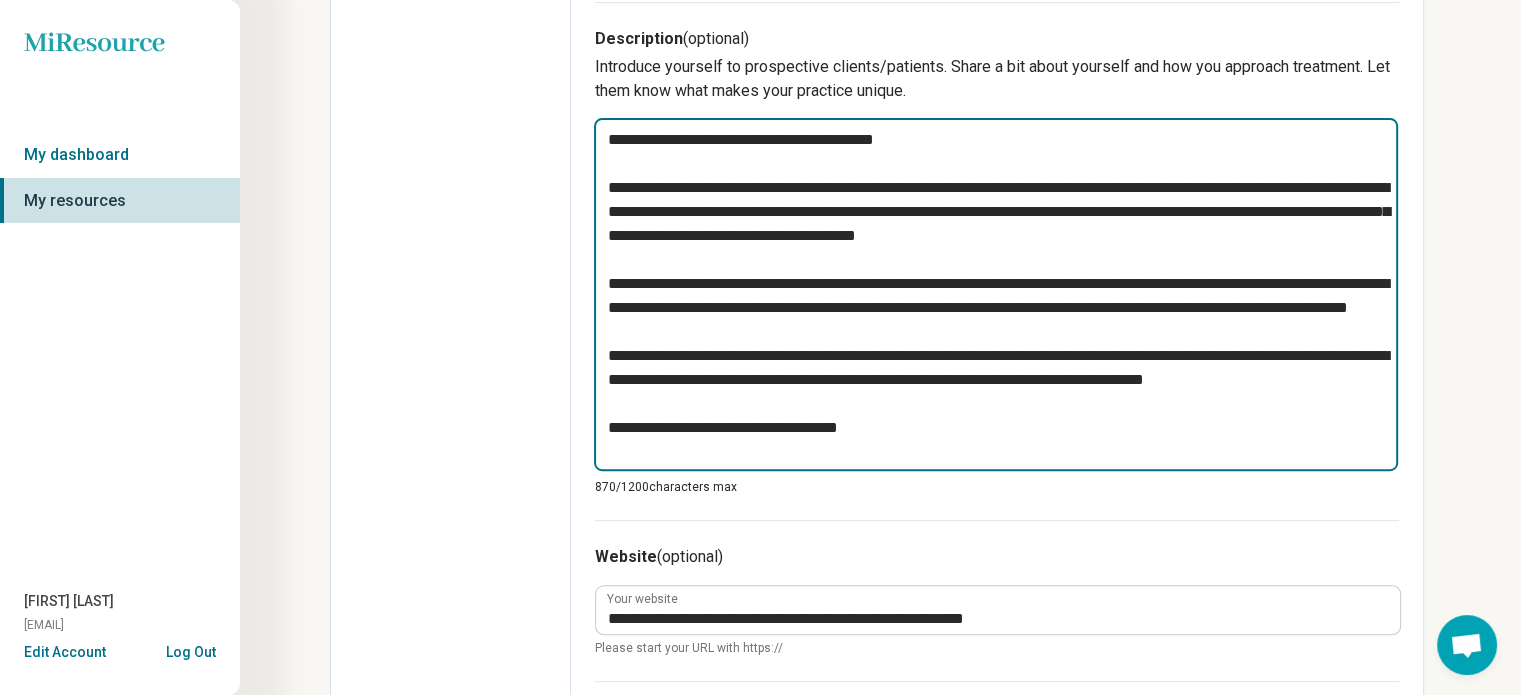 type on "*" 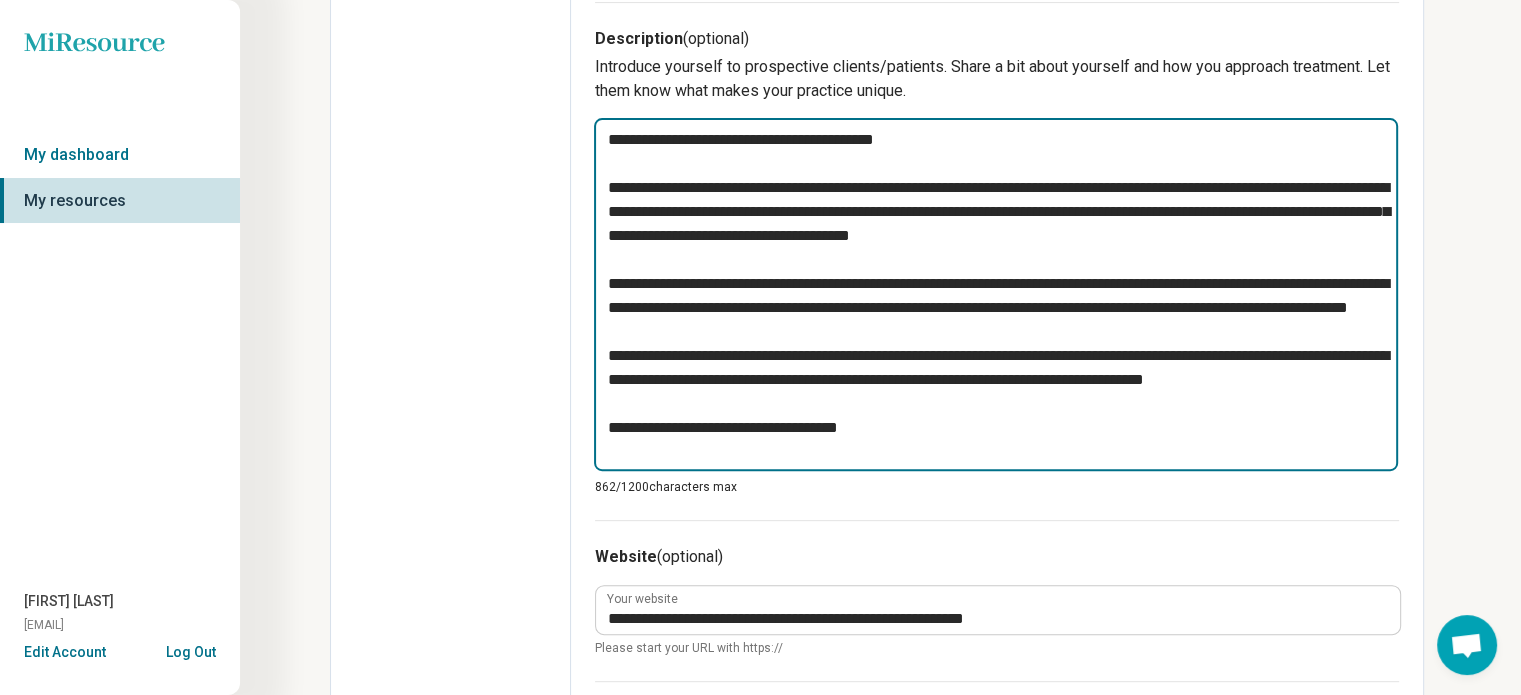type on "**********" 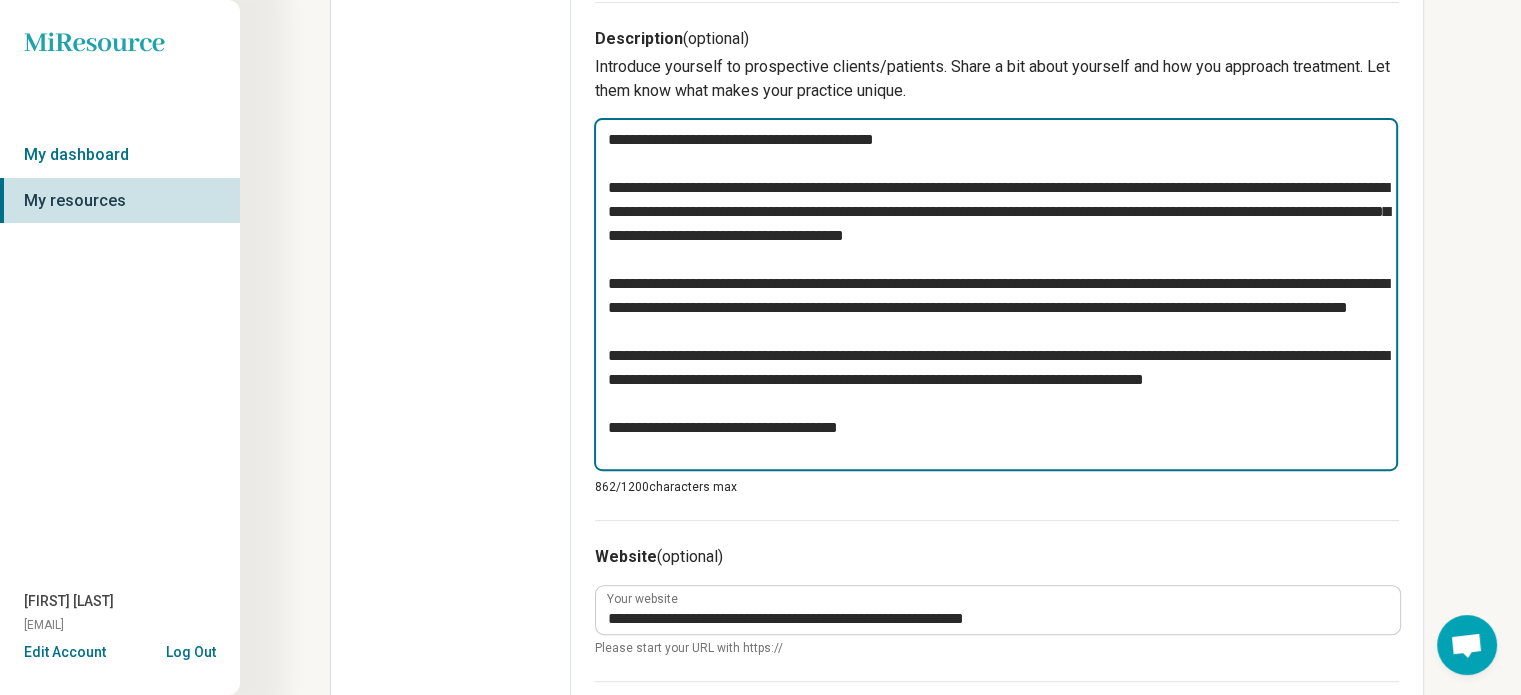 type on "*" 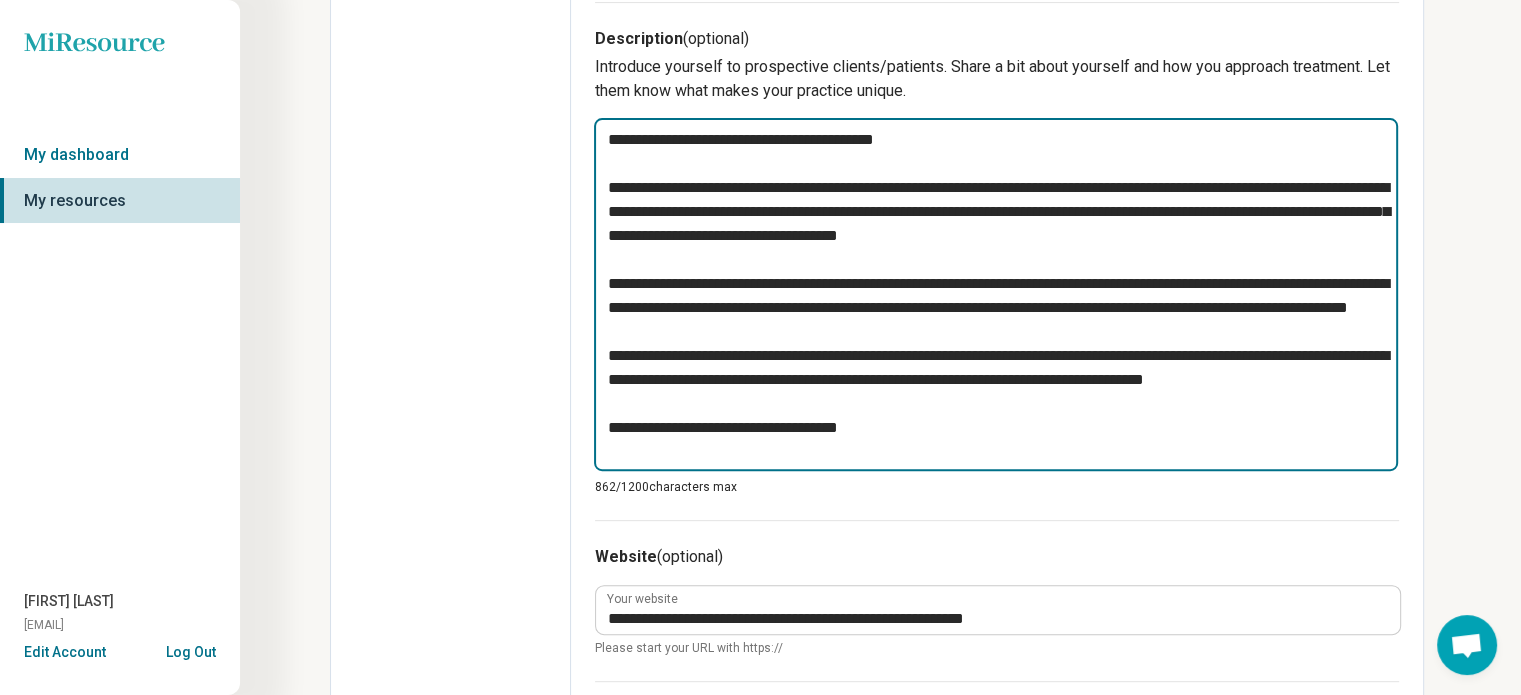 type on "*" 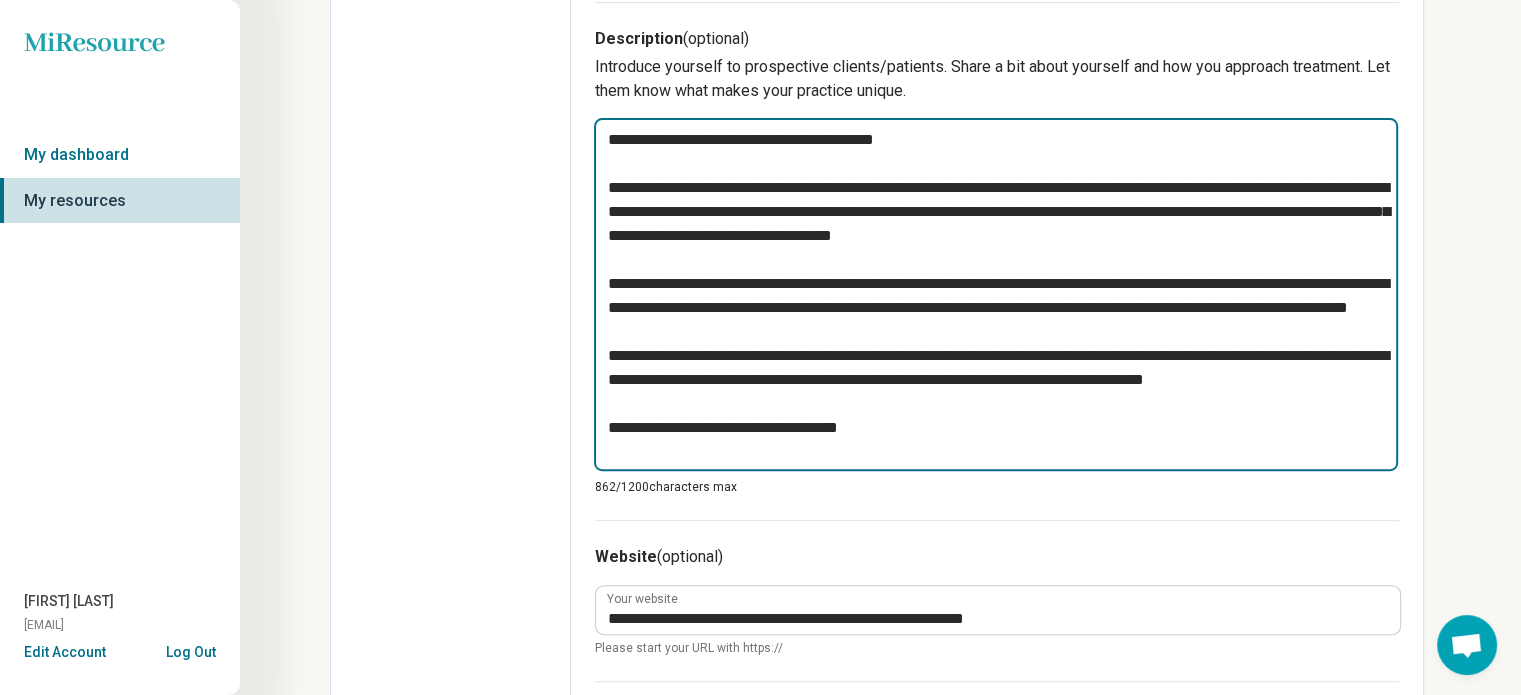 type on "*" 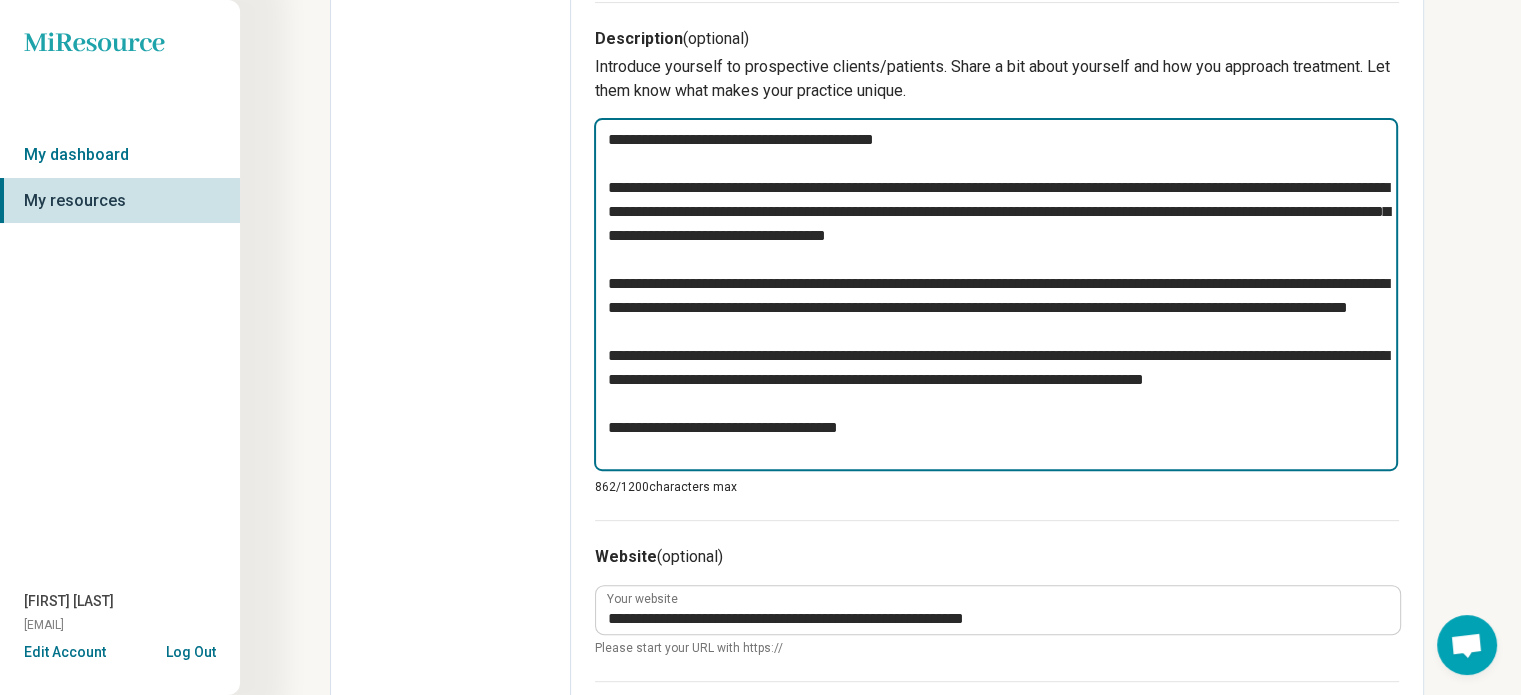 type on "*" 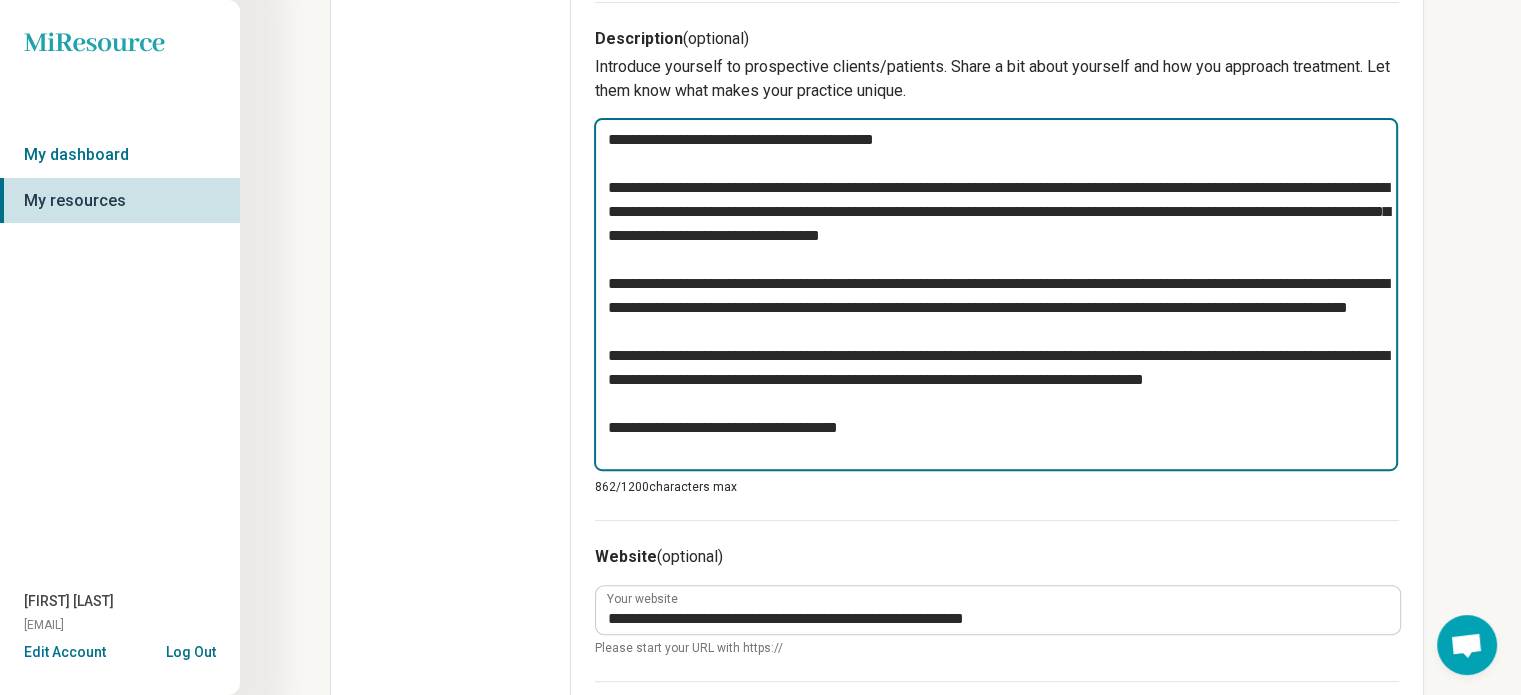 type on "*" 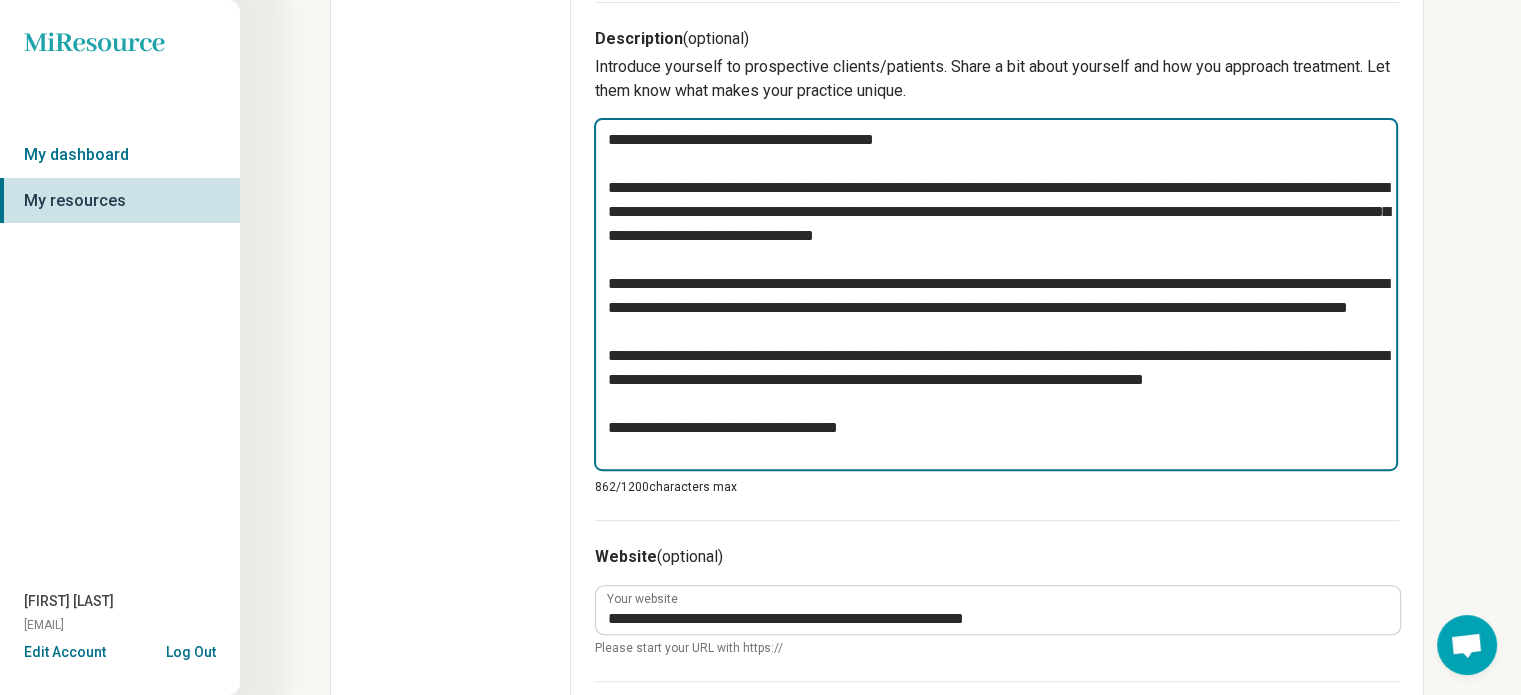 type on "*" 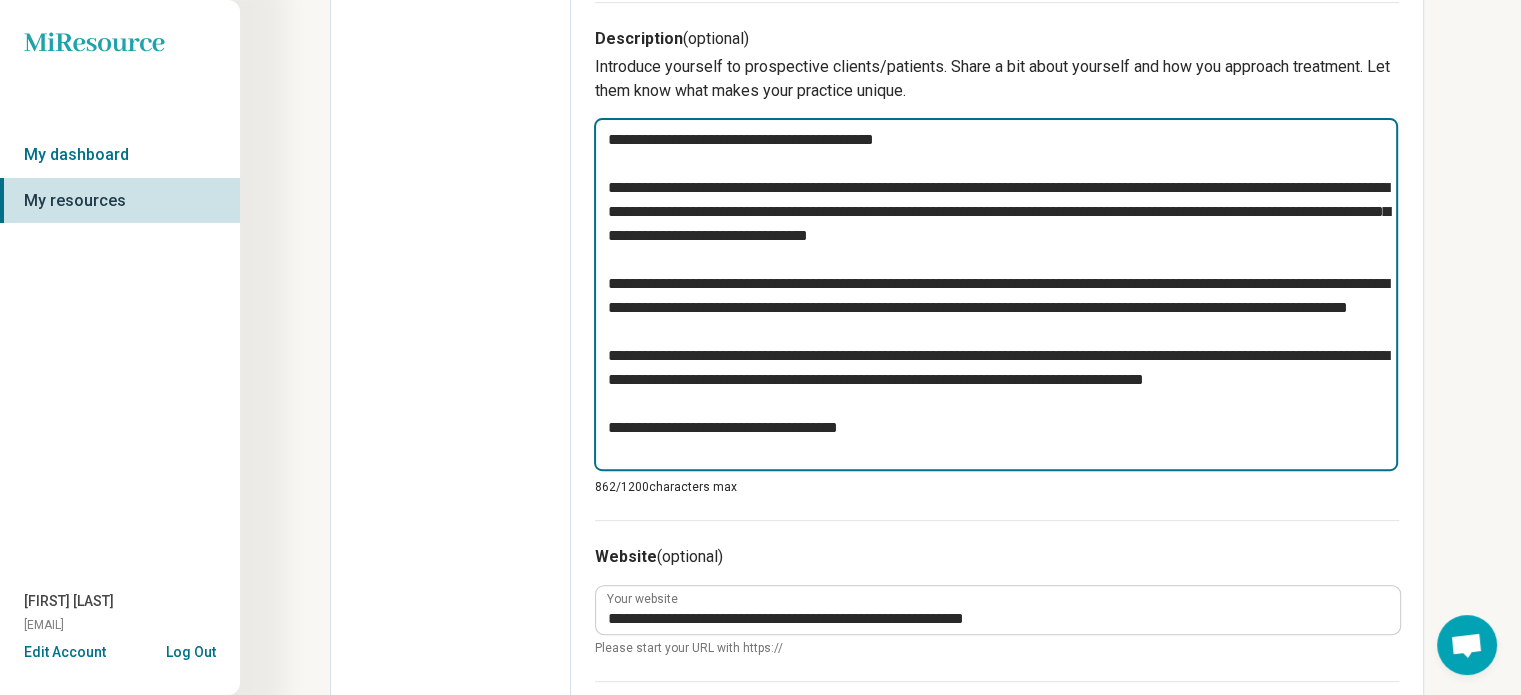 type on "*" 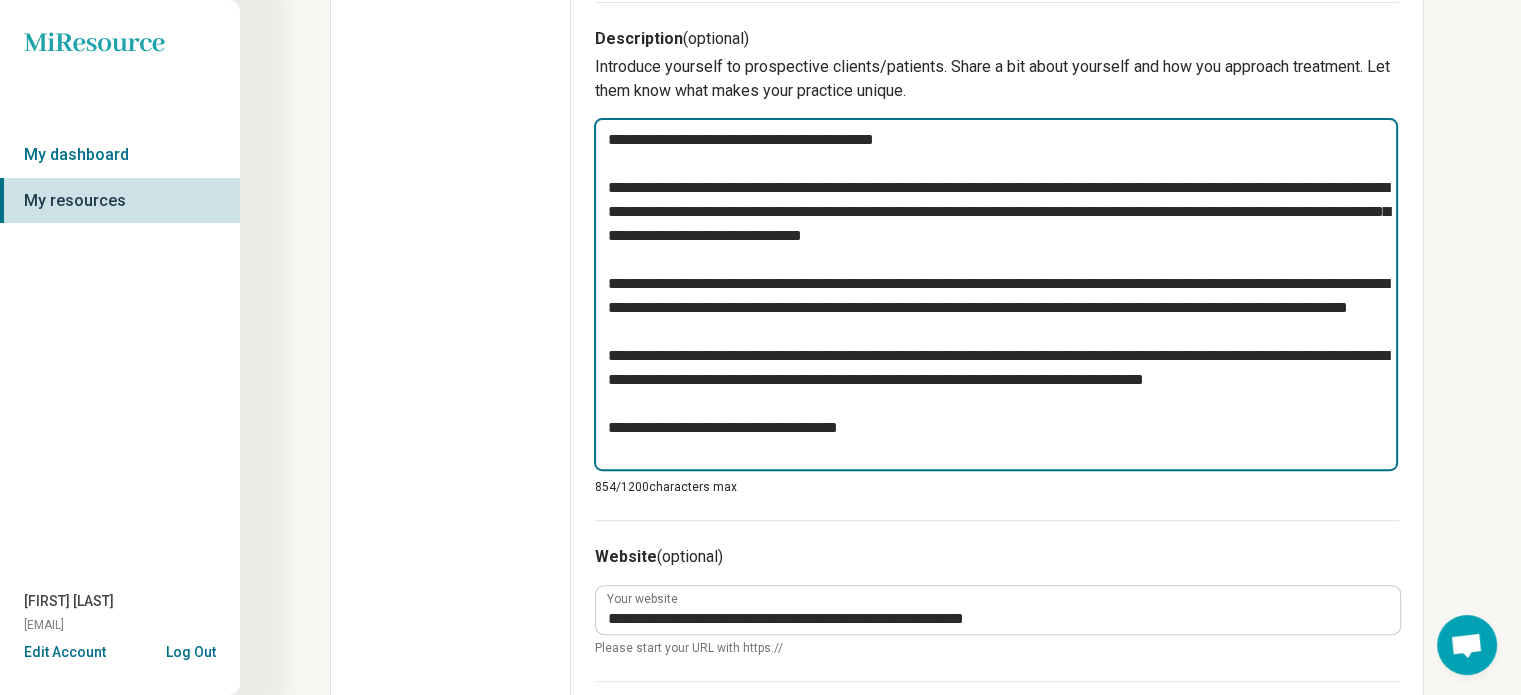 type on "*" 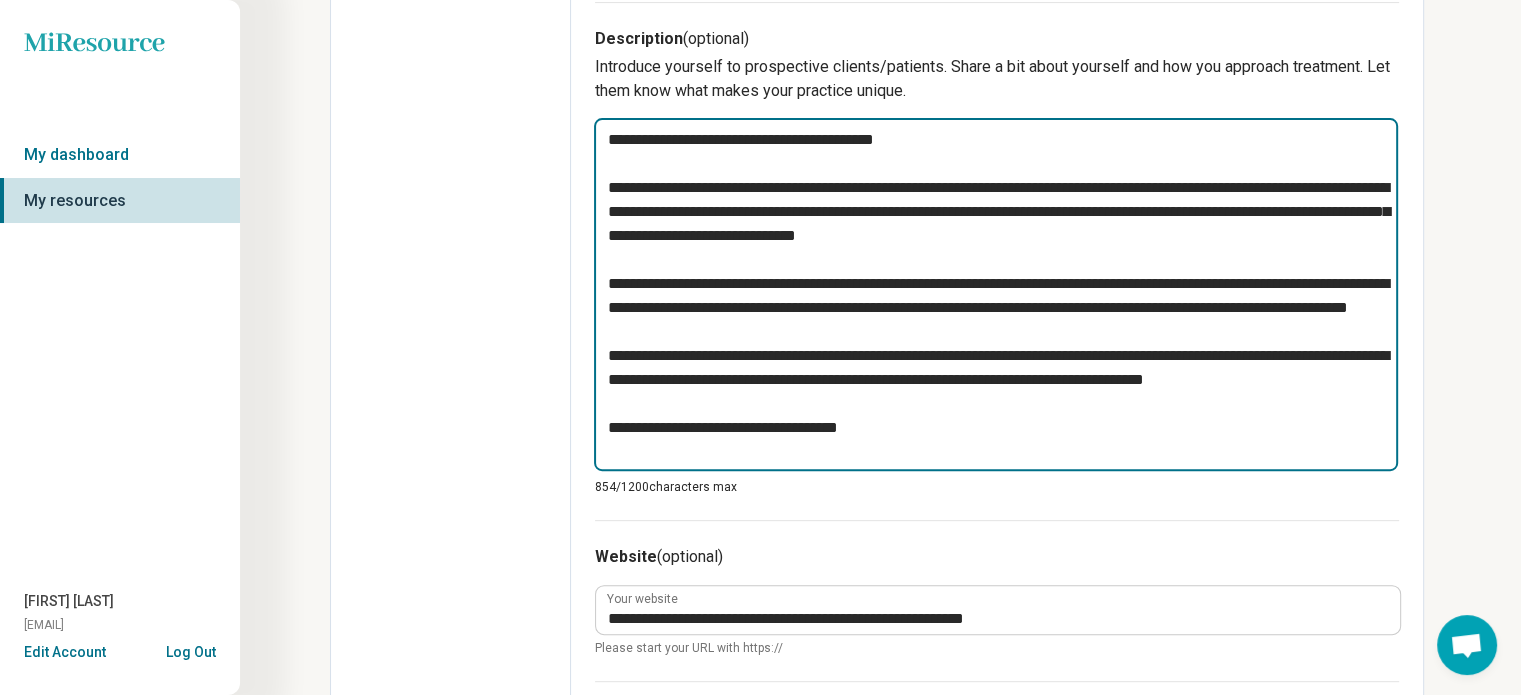 type on "*" 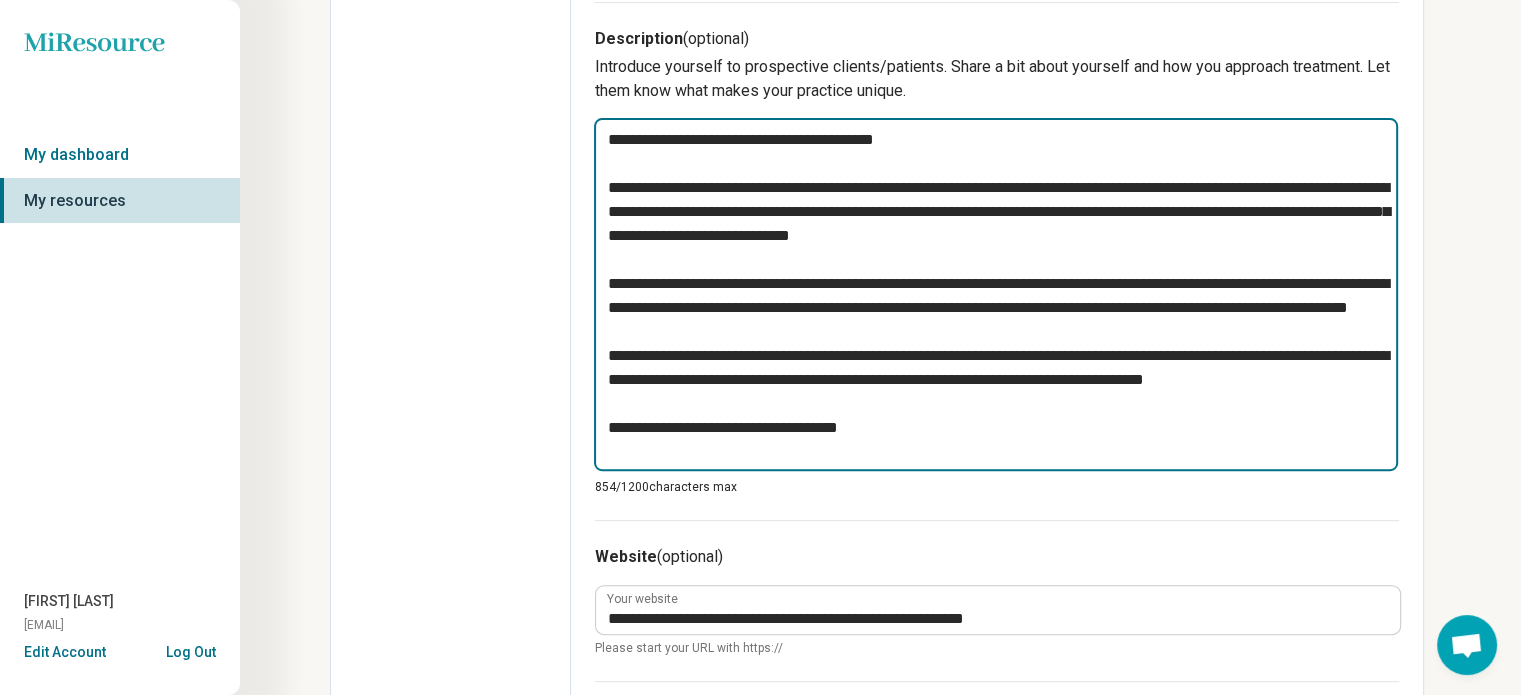 type on "*" 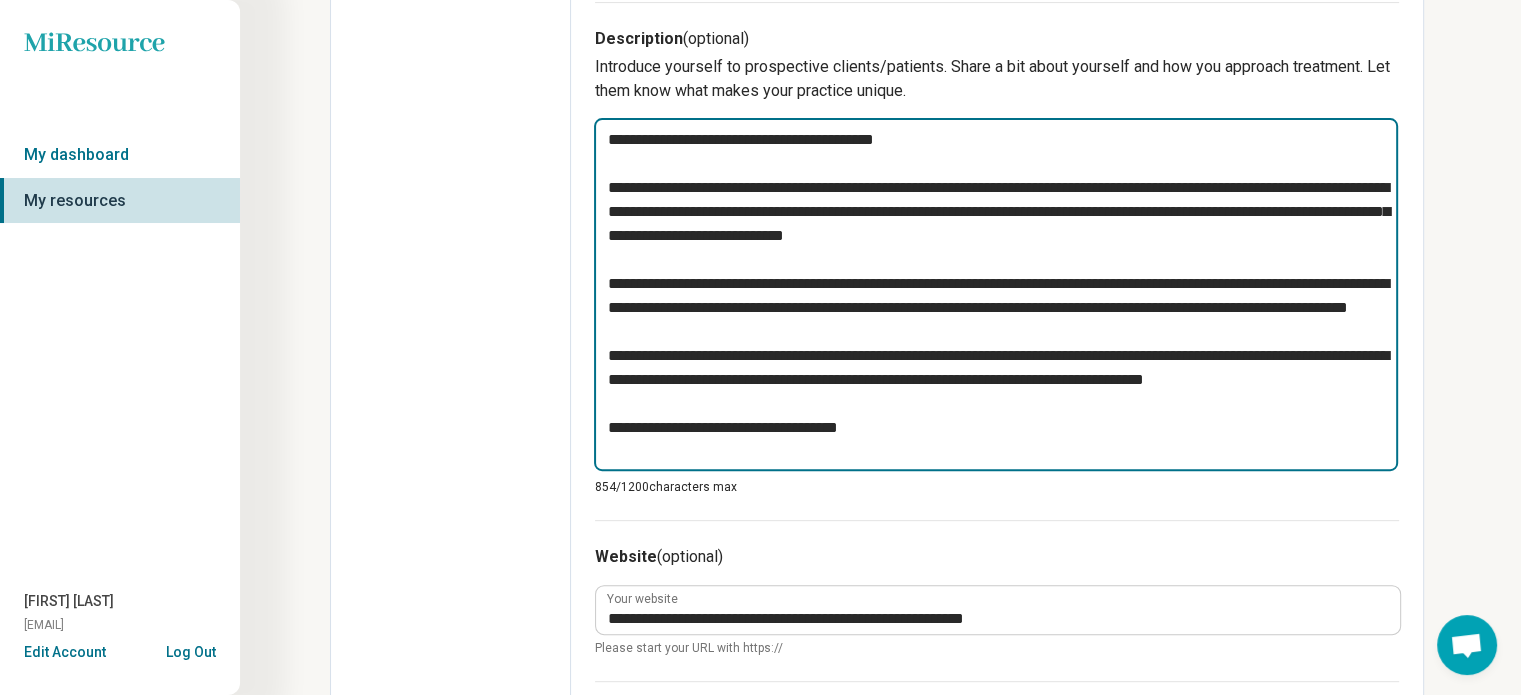 type on "*" 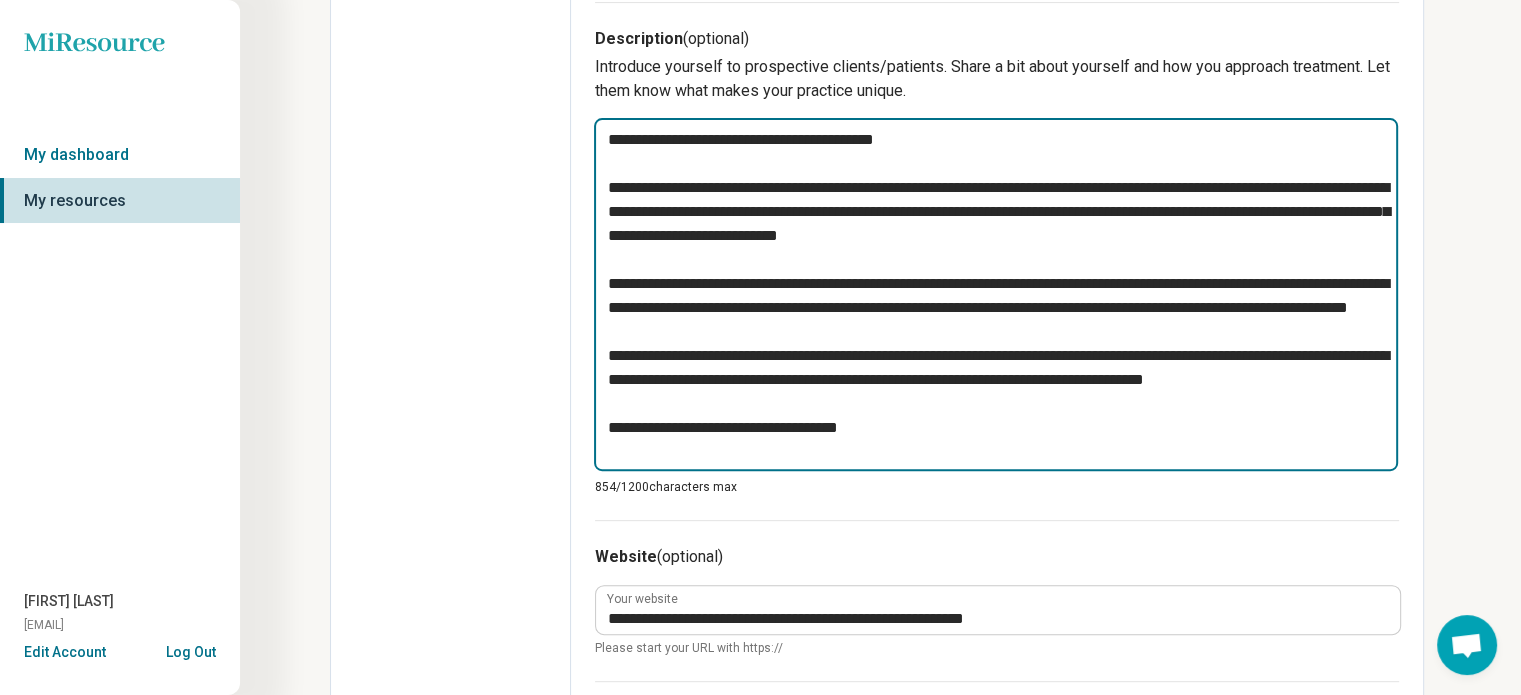 type on "*" 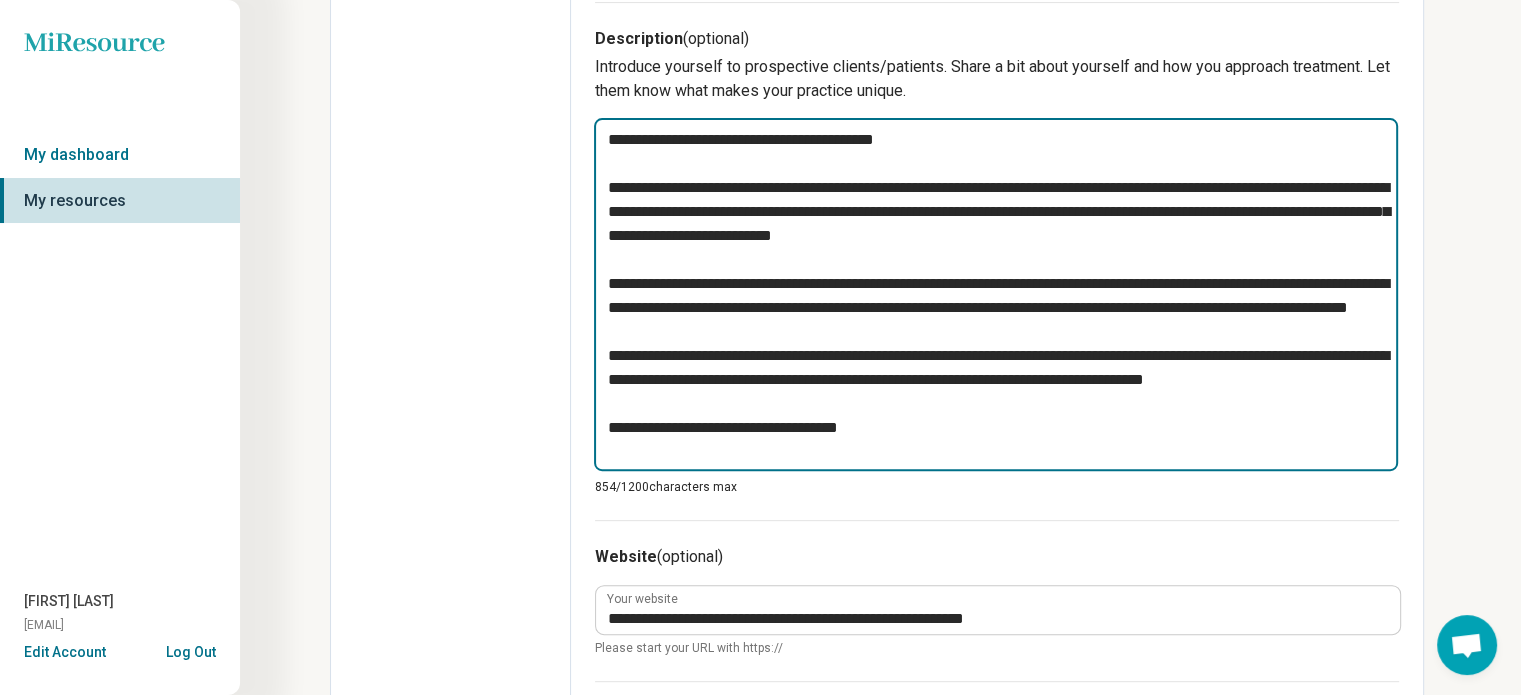 type on "*" 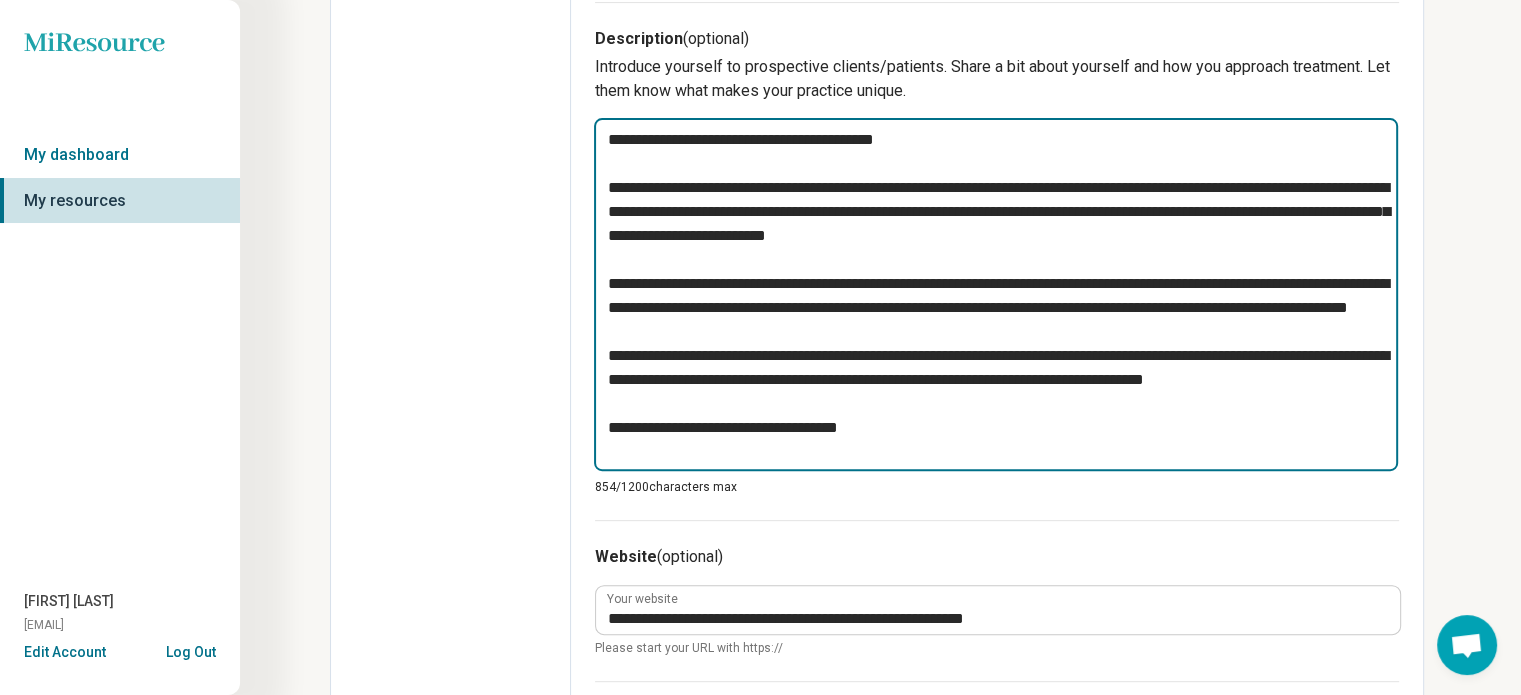 type on "*" 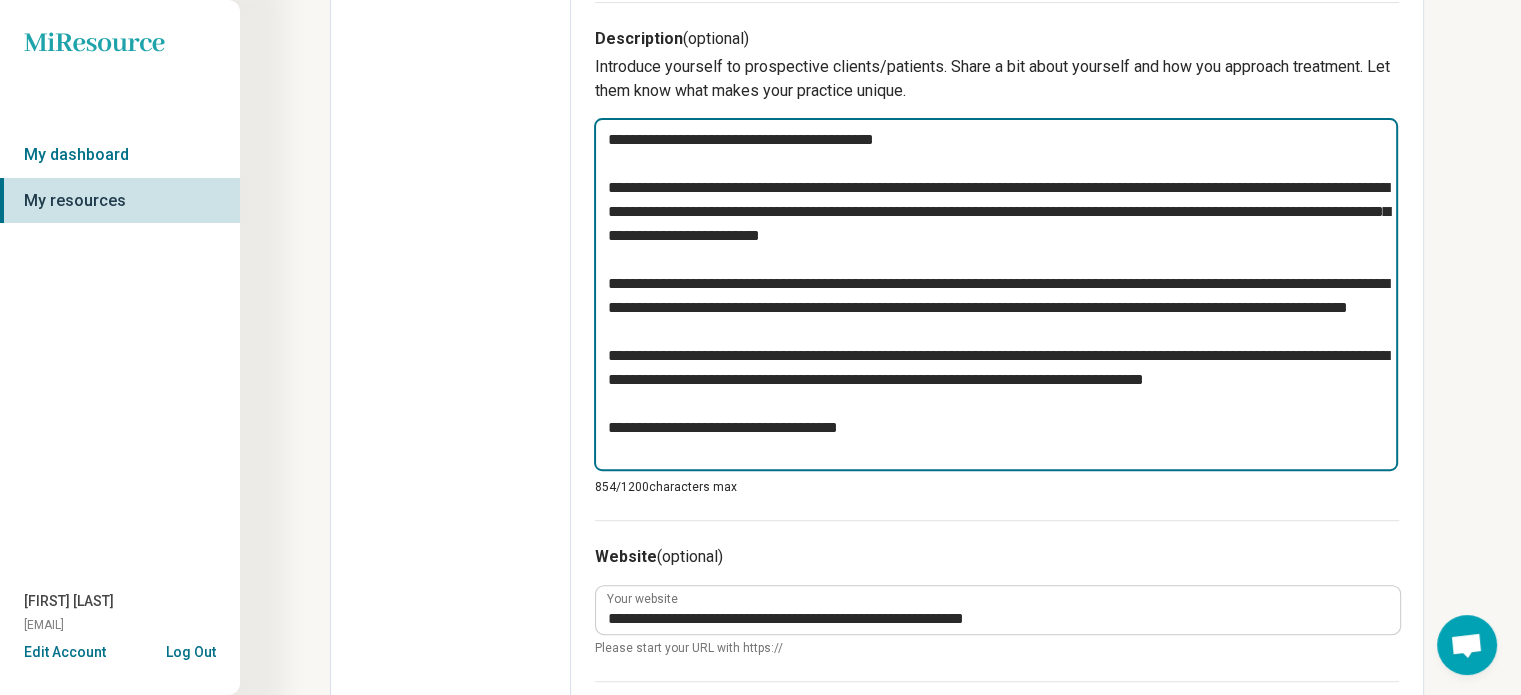 type on "*" 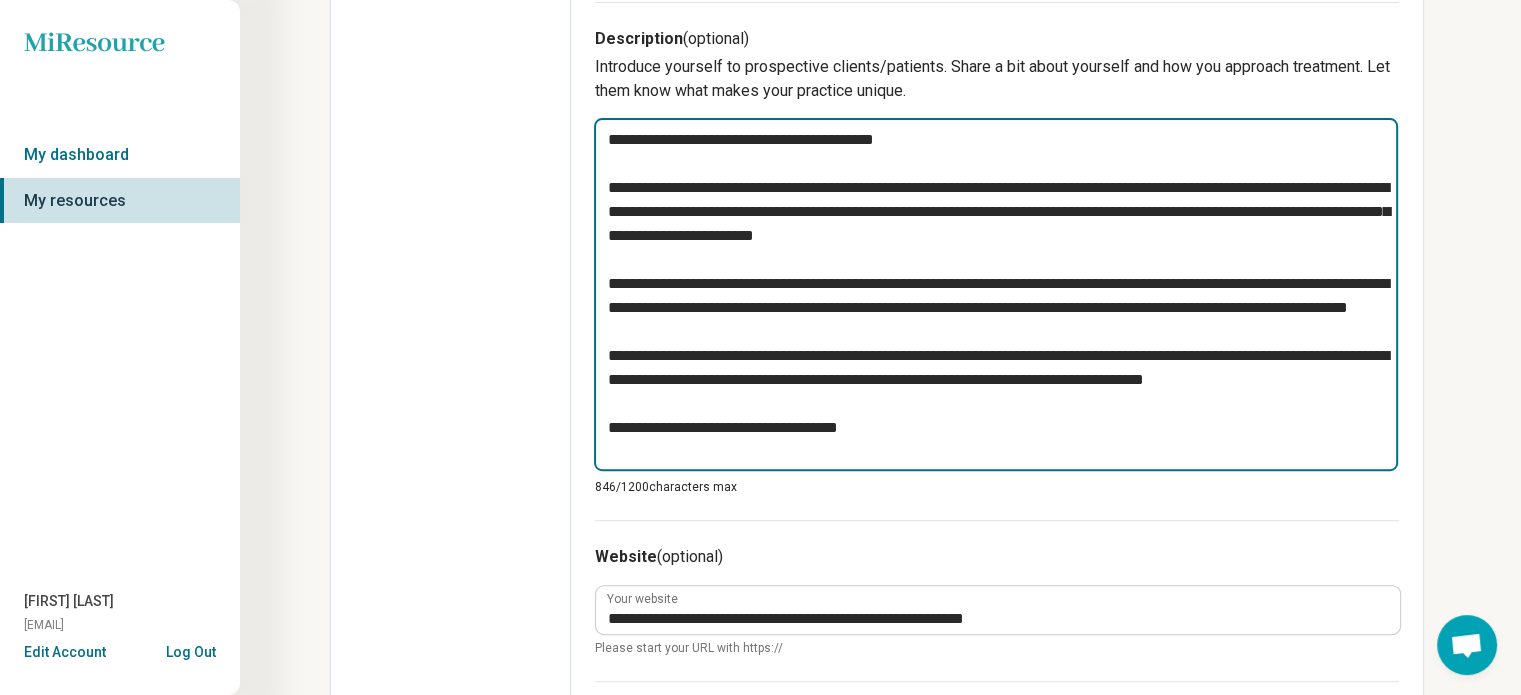 type on "*" 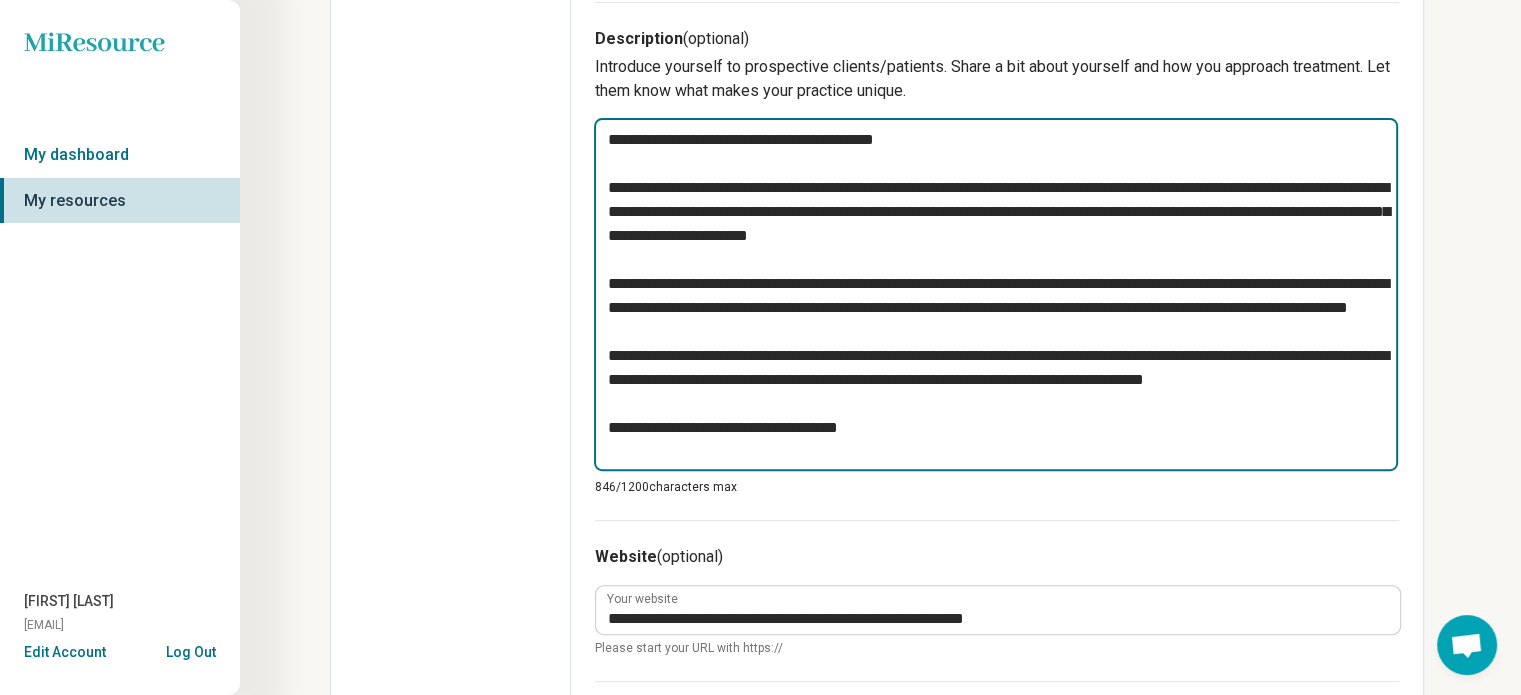 type on "*" 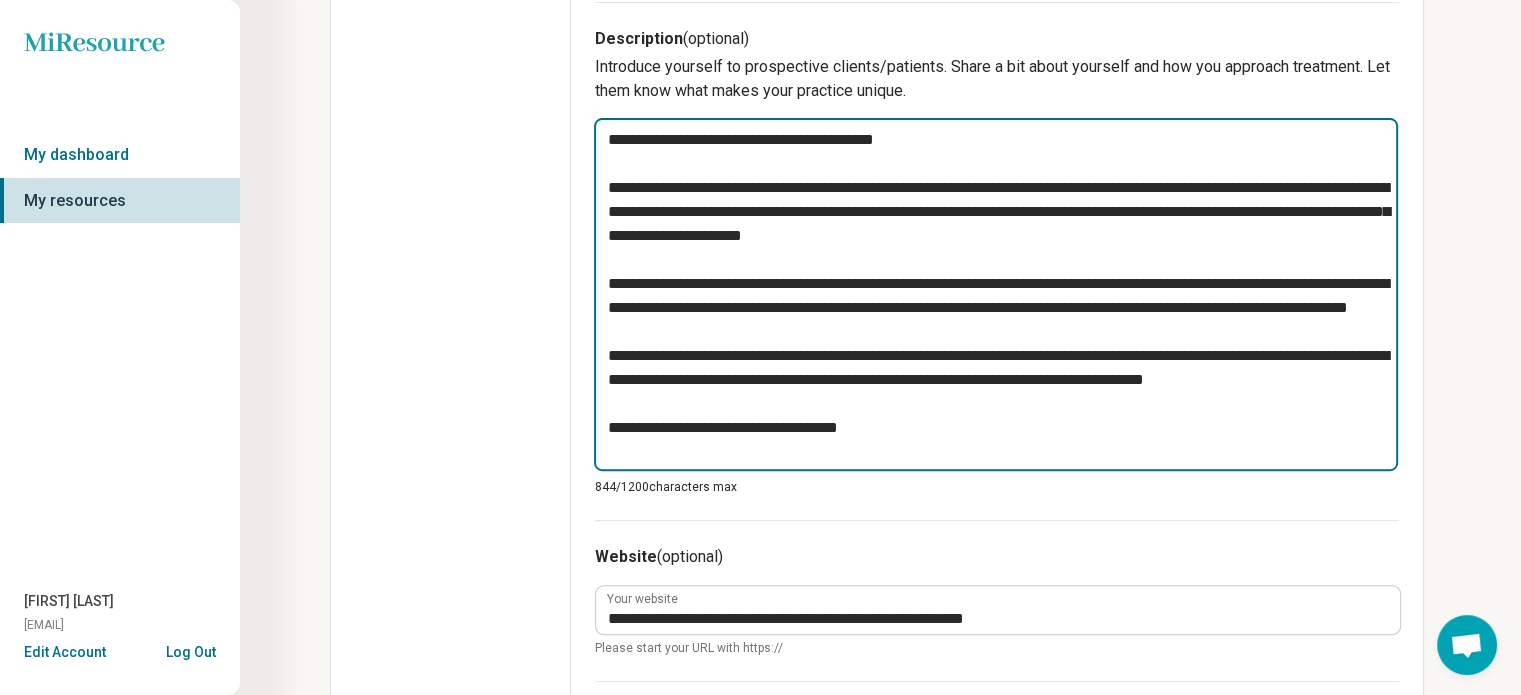 type on "*" 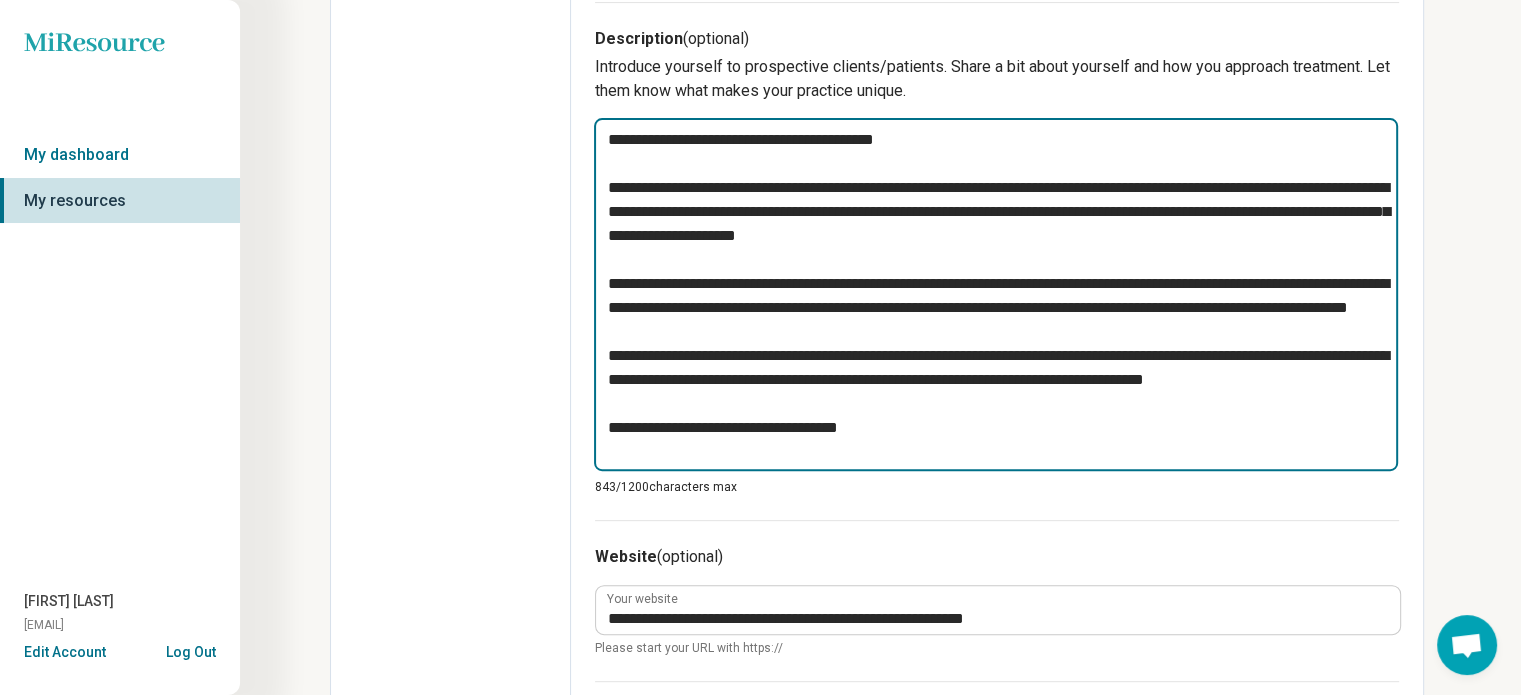 type on "*" 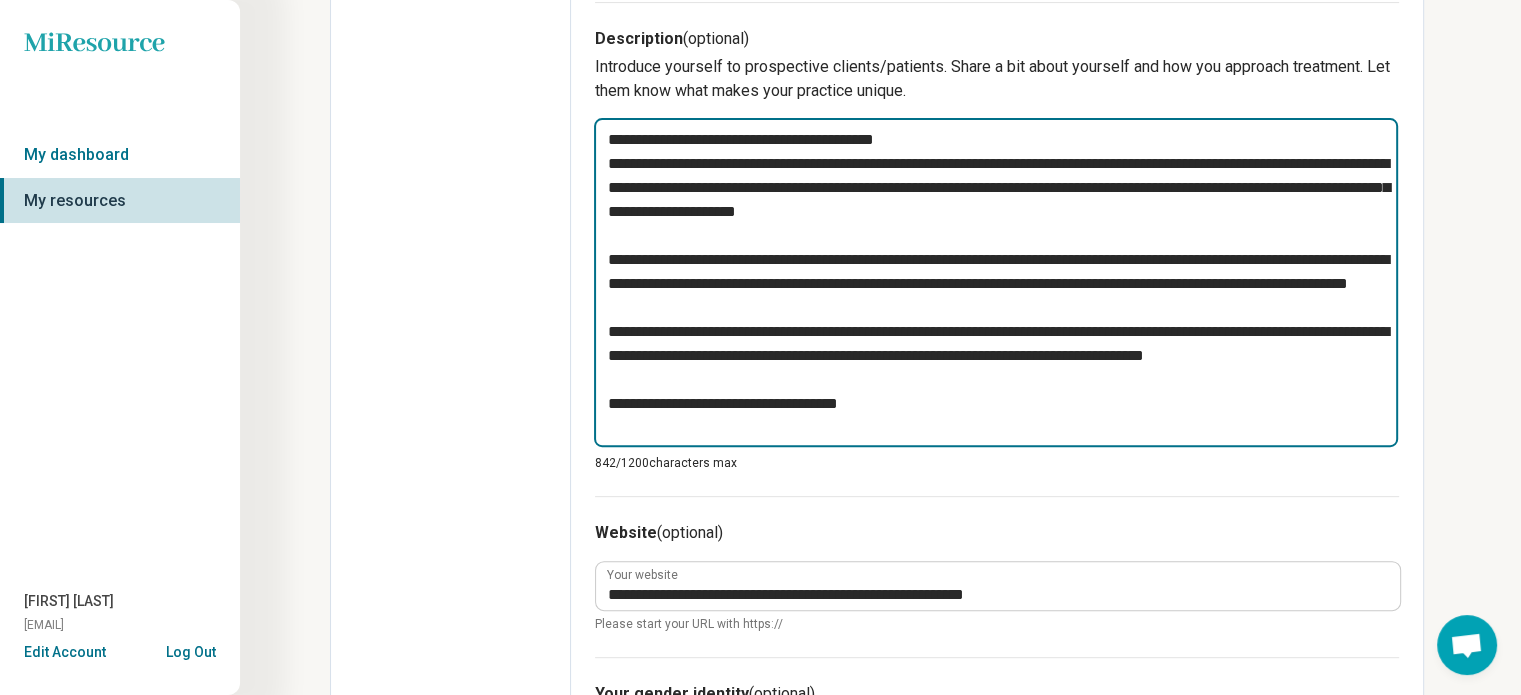 type on "*" 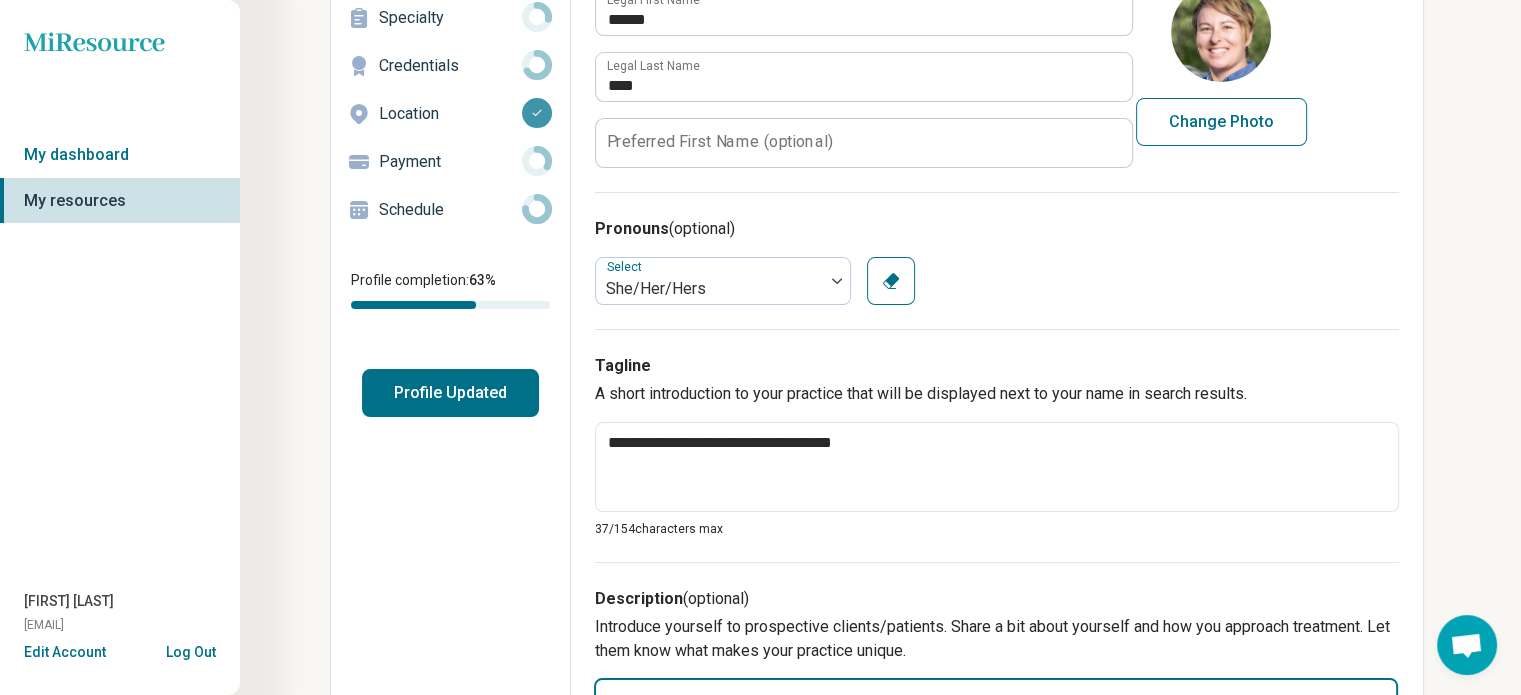 scroll, scrollTop: 0, scrollLeft: 0, axis: both 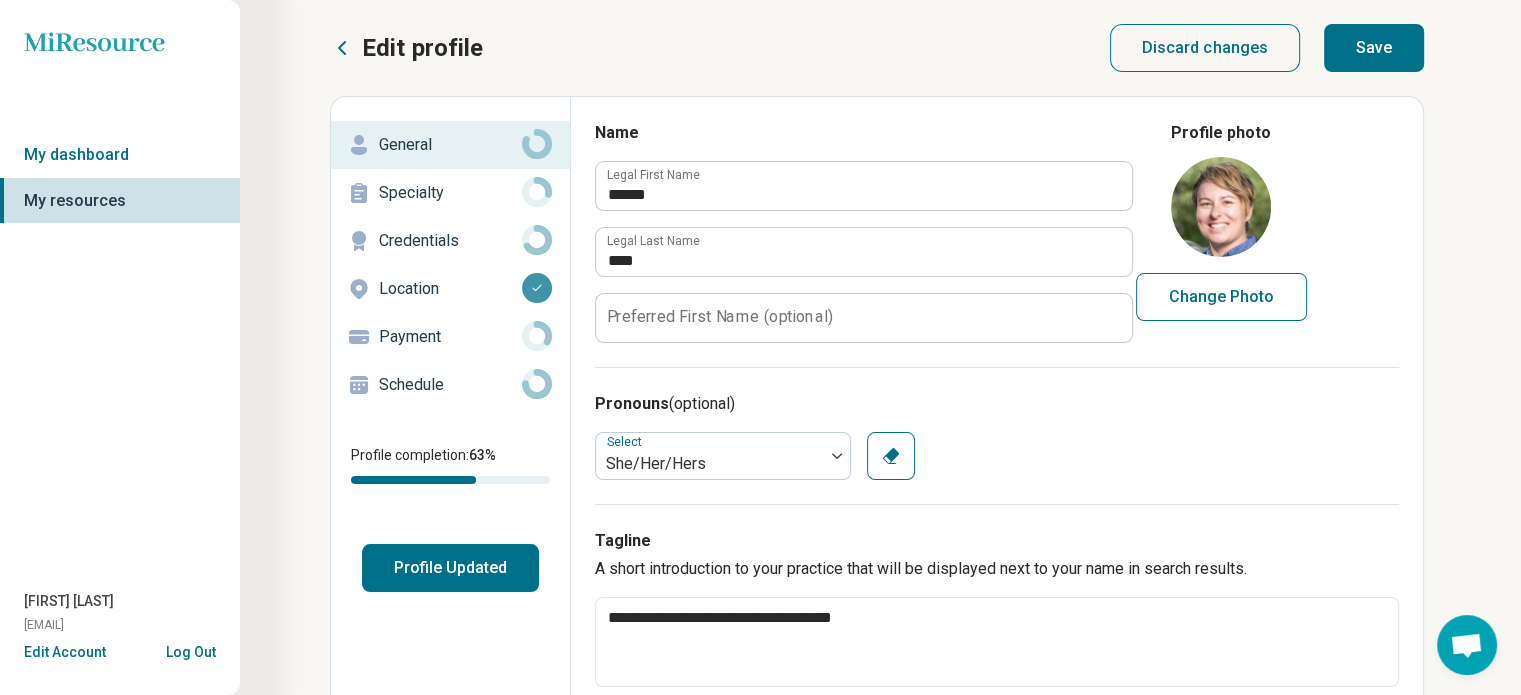 type on "**********" 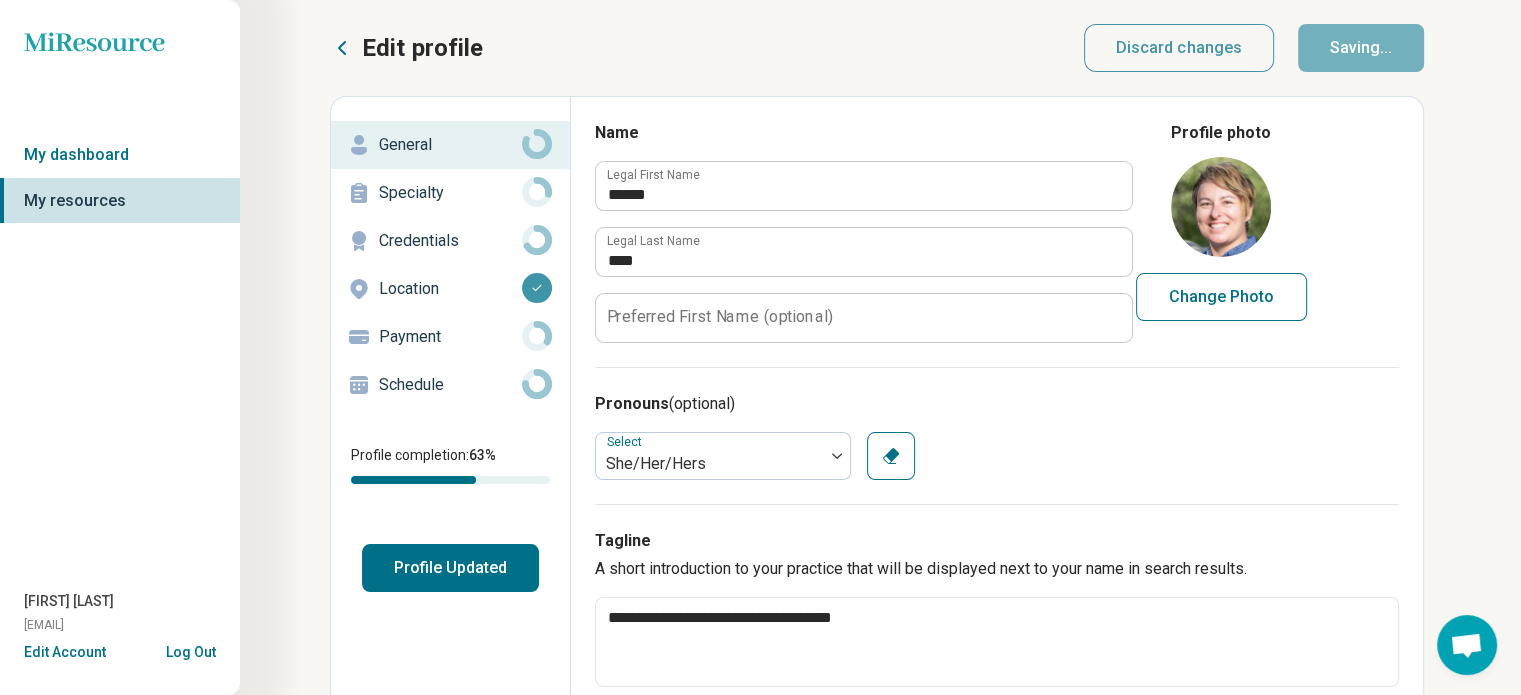 type on "*" 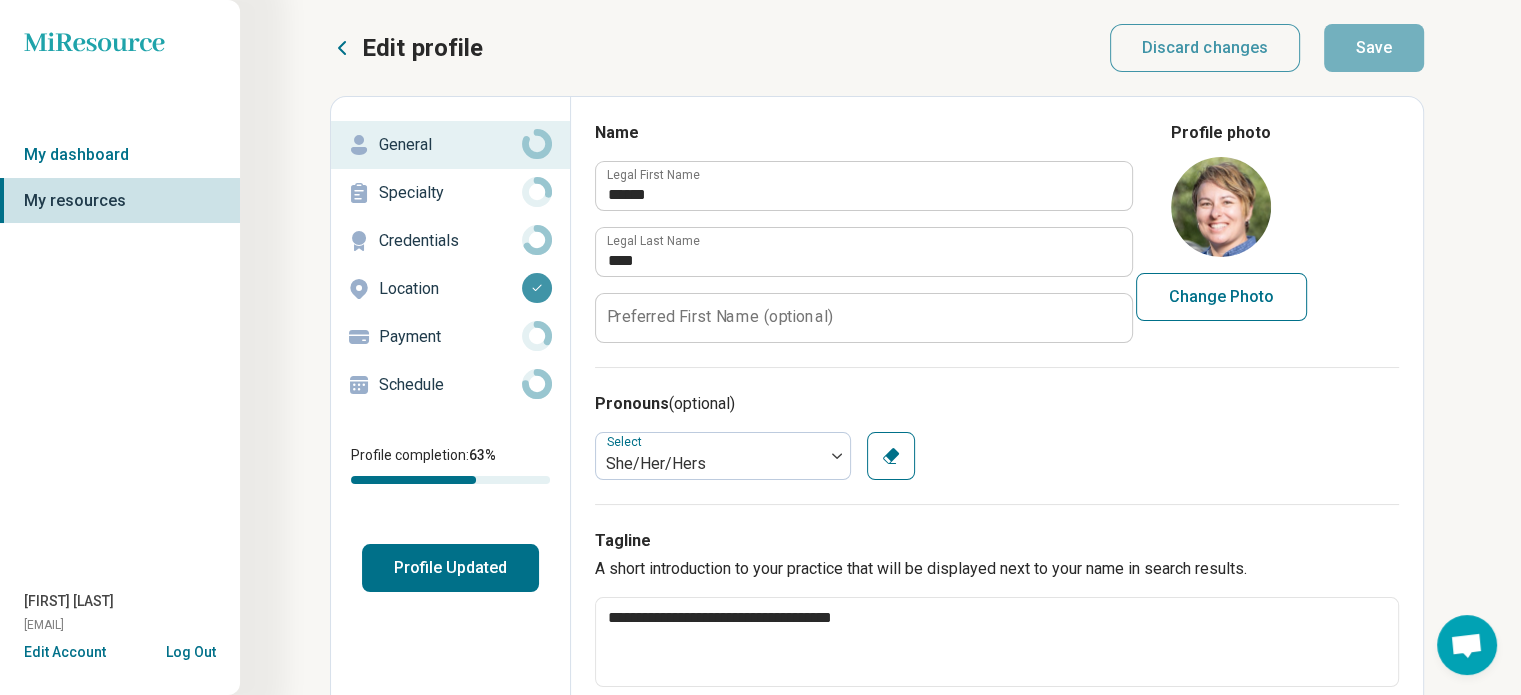 click on "Specialty" at bounding box center (450, 193) 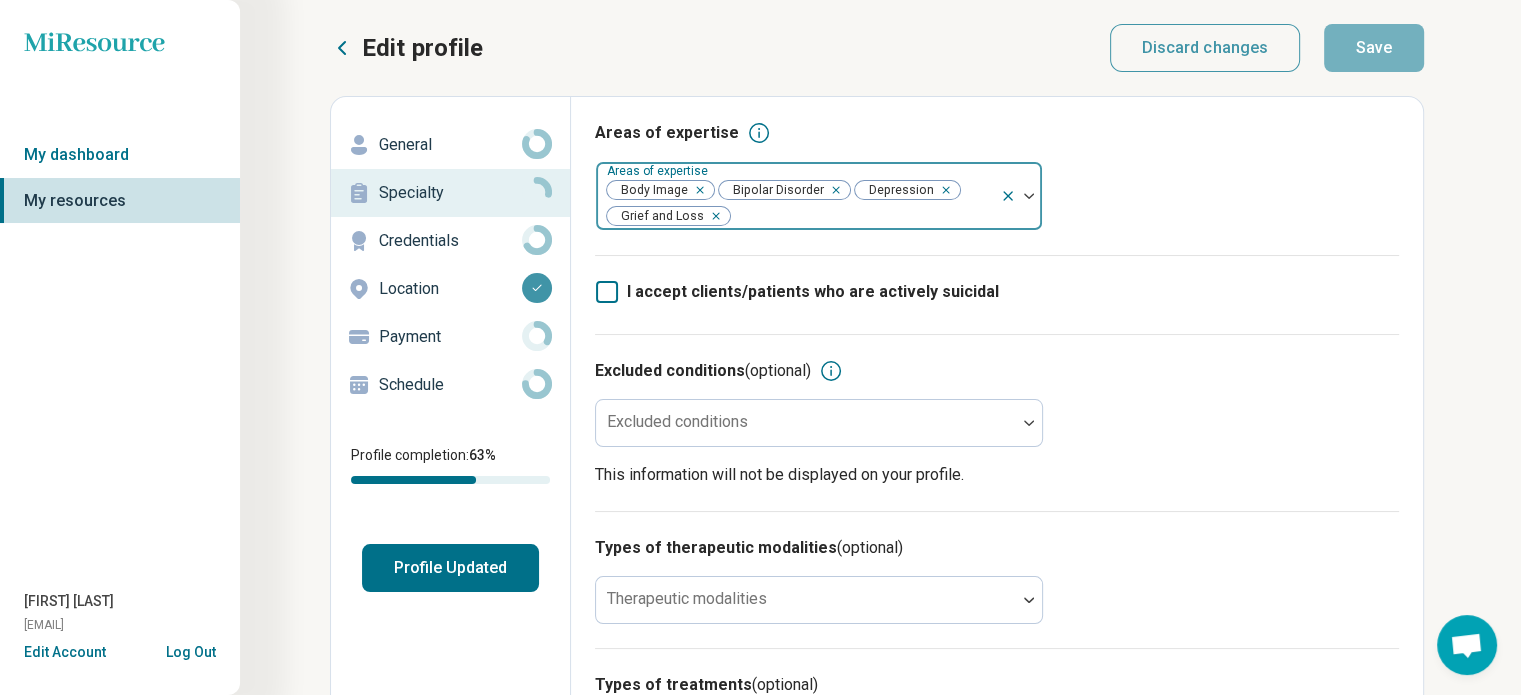 click at bounding box center [832, 190] 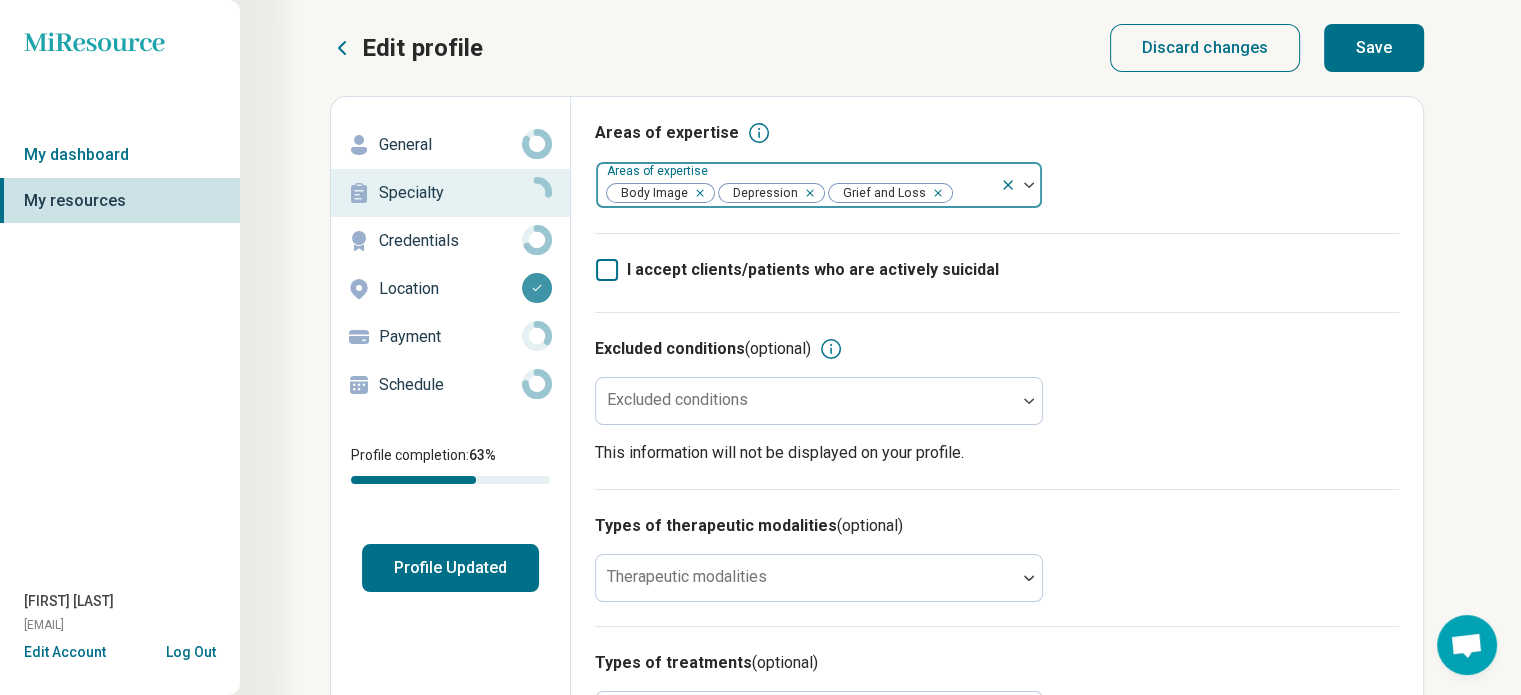 click 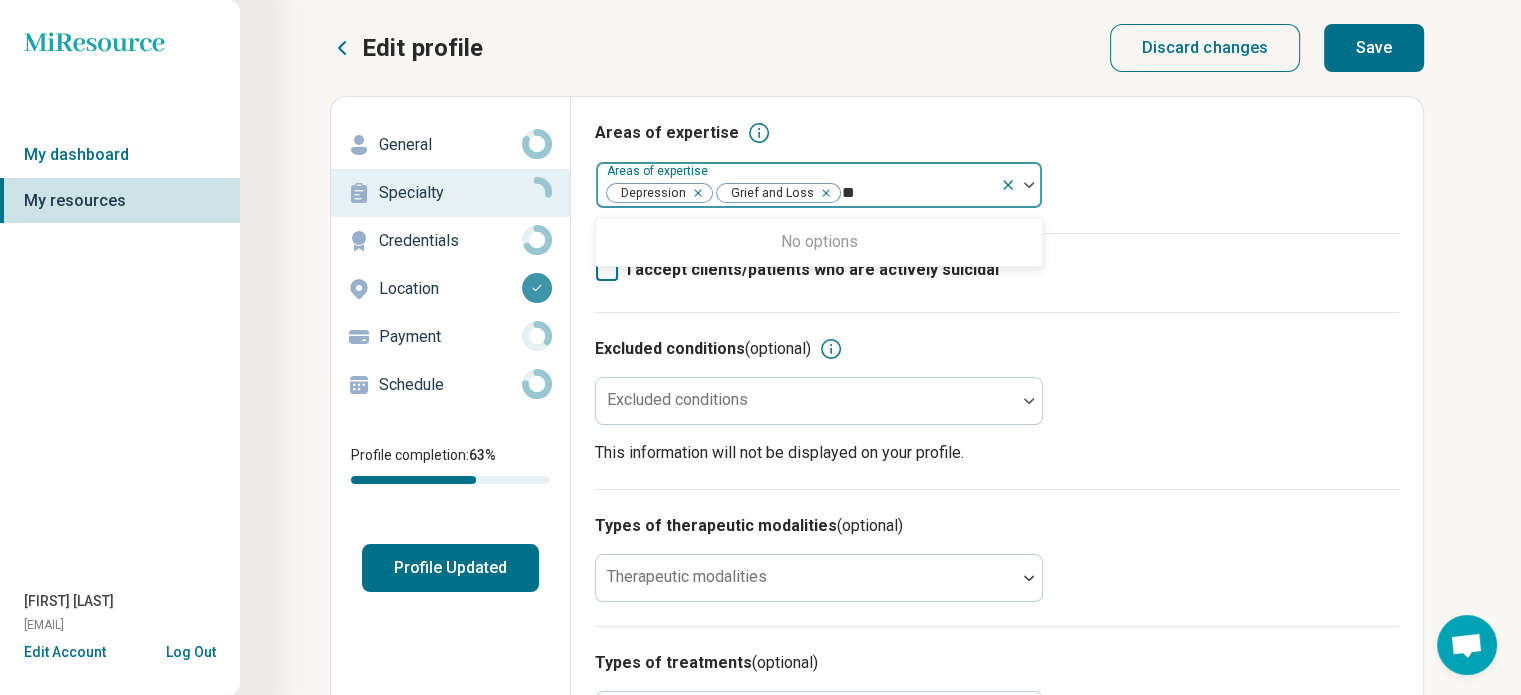 type on "*" 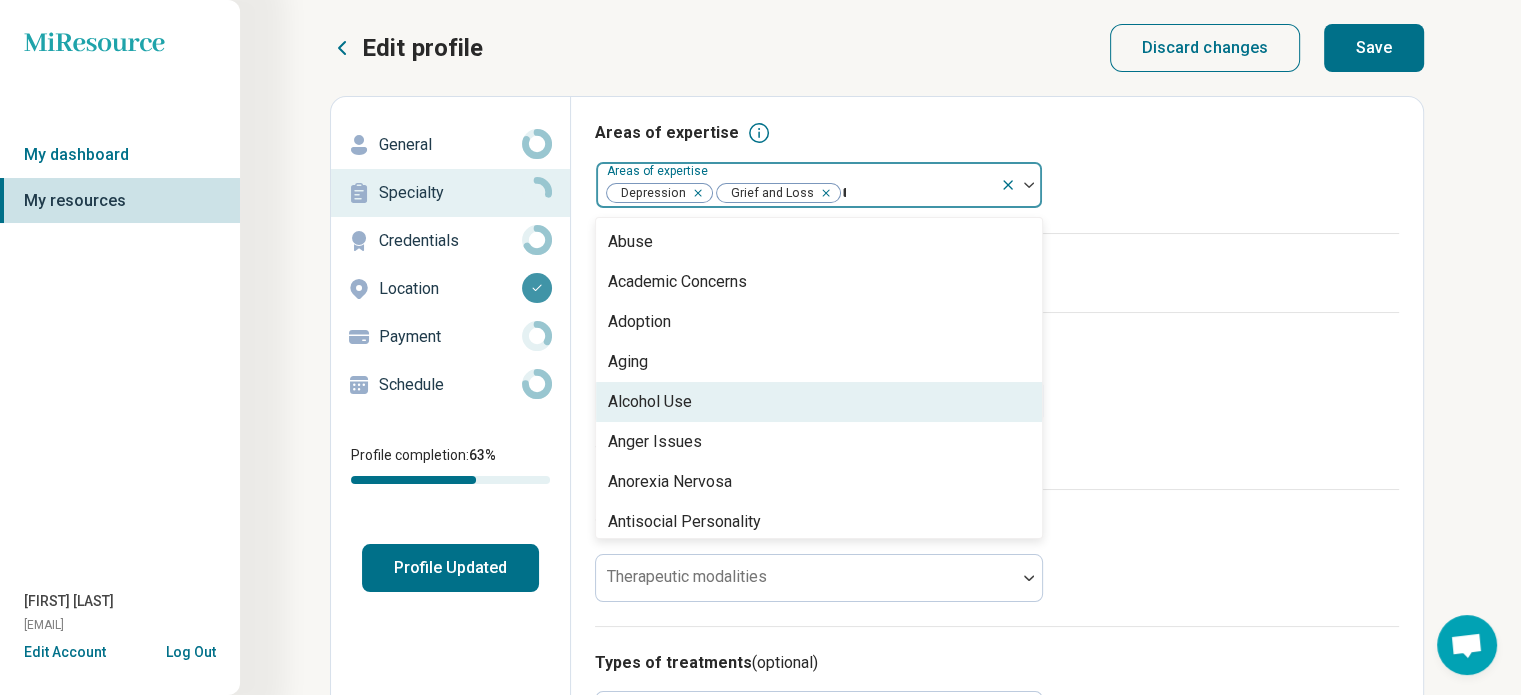type 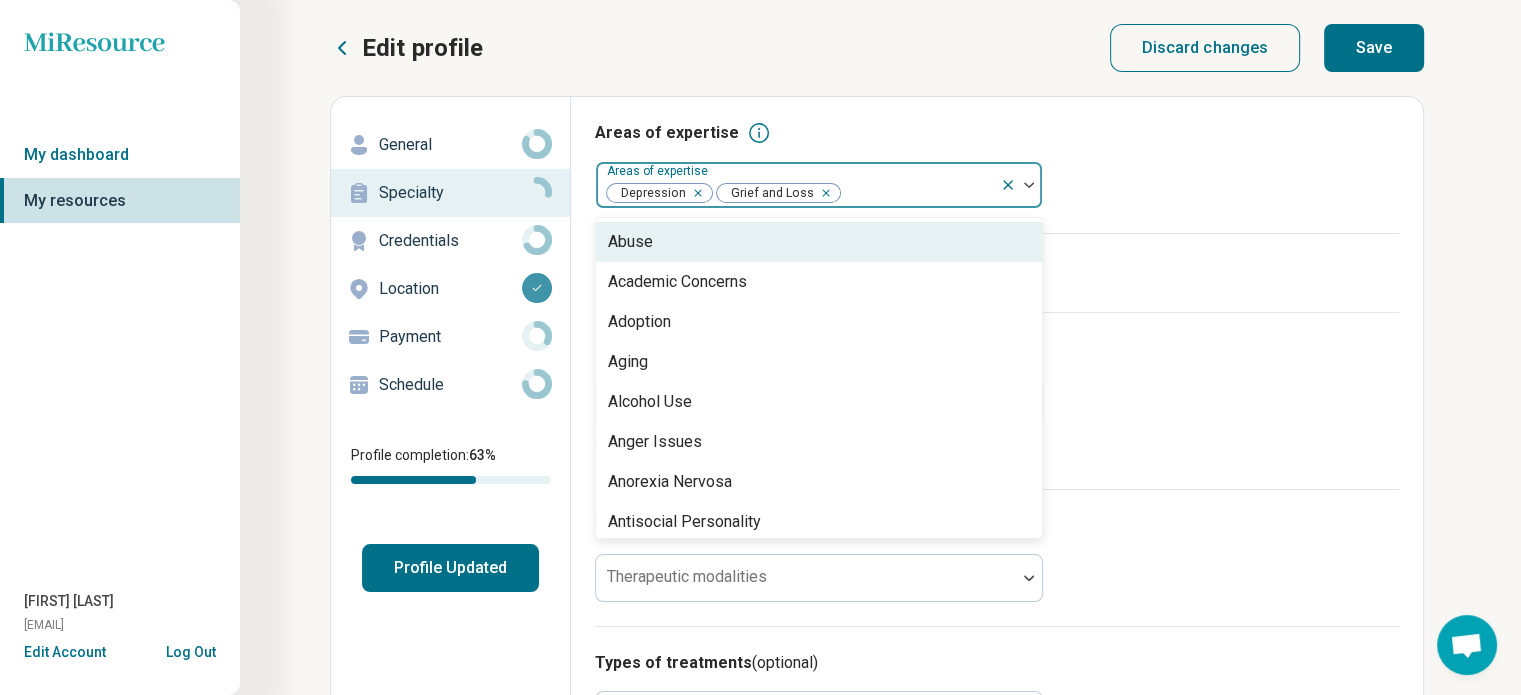 click on "Abuse" at bounding box center [819, 242] 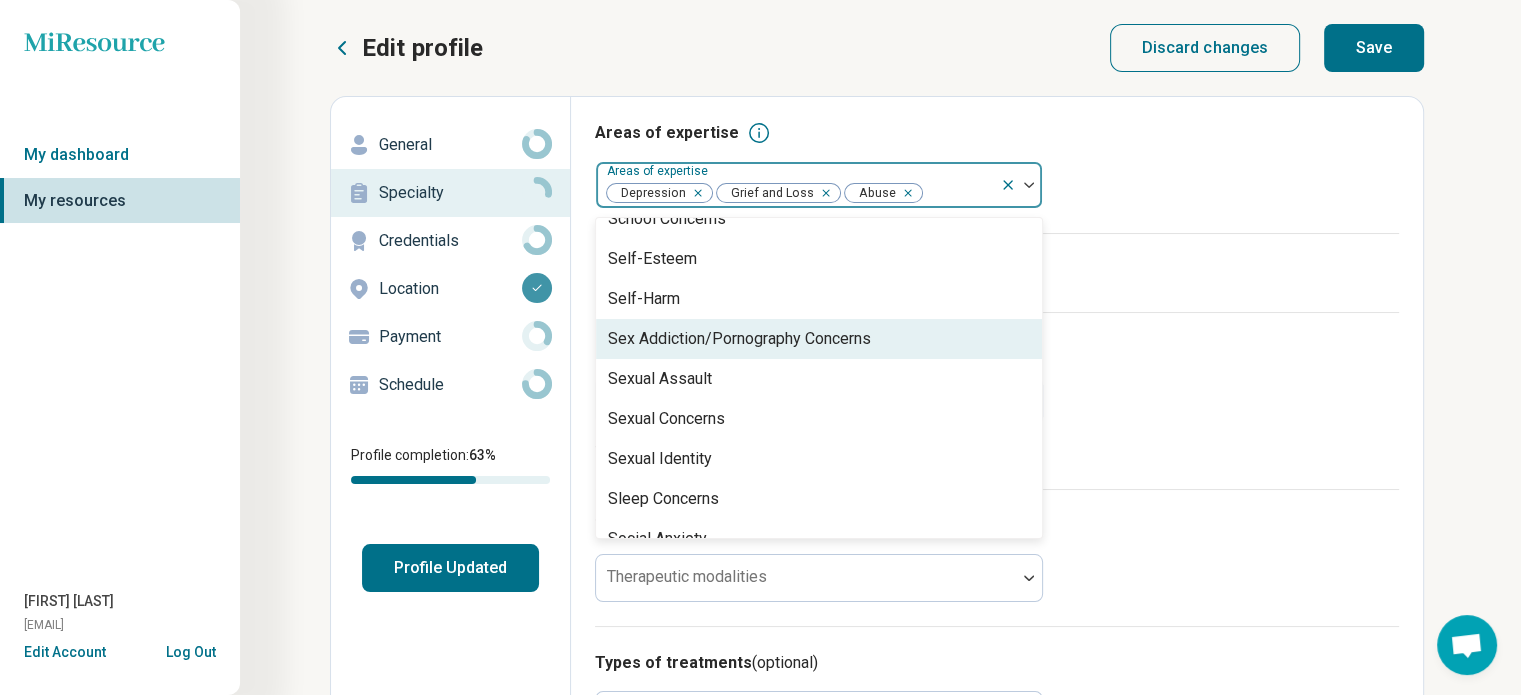 scroll, scrollTop: 3268, scrollLeft: 0, axis: vertical 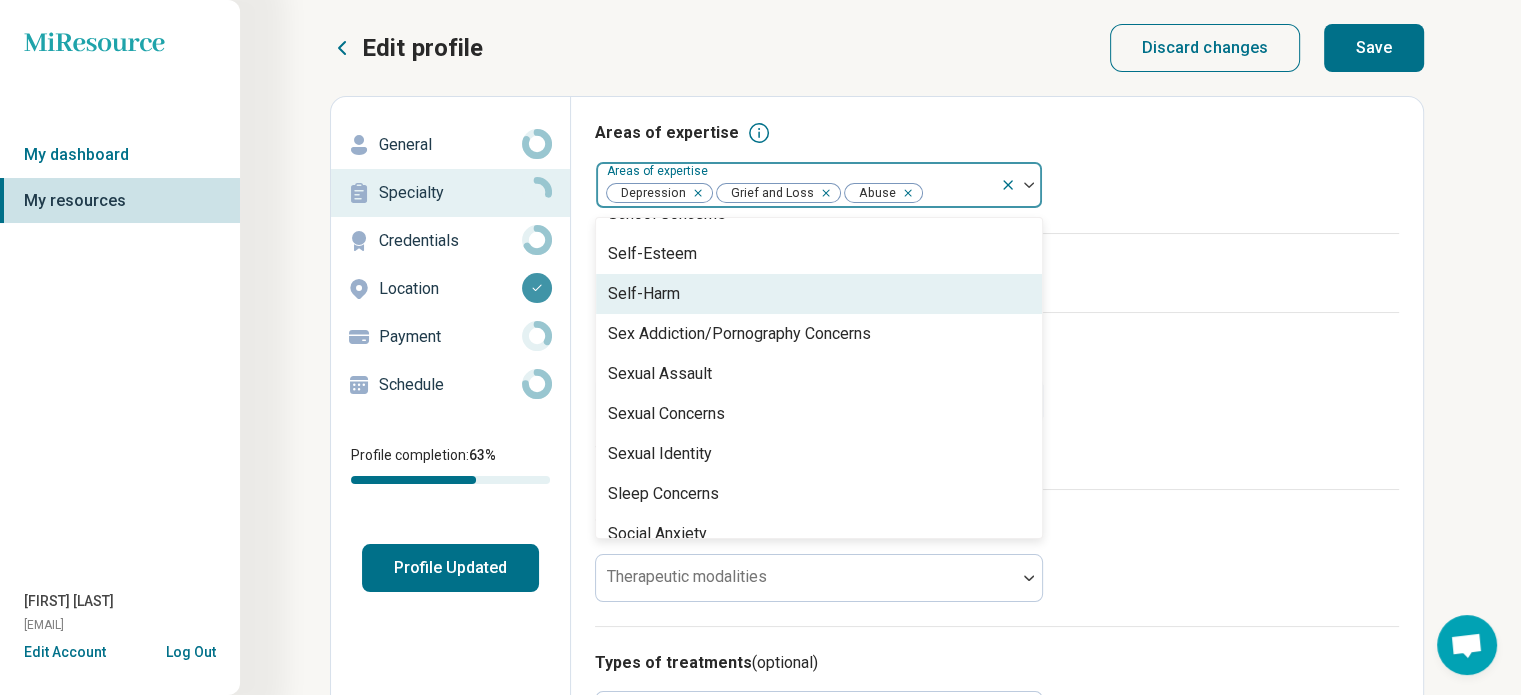 click on "Self-Harm" at bounding box center [819, 294] 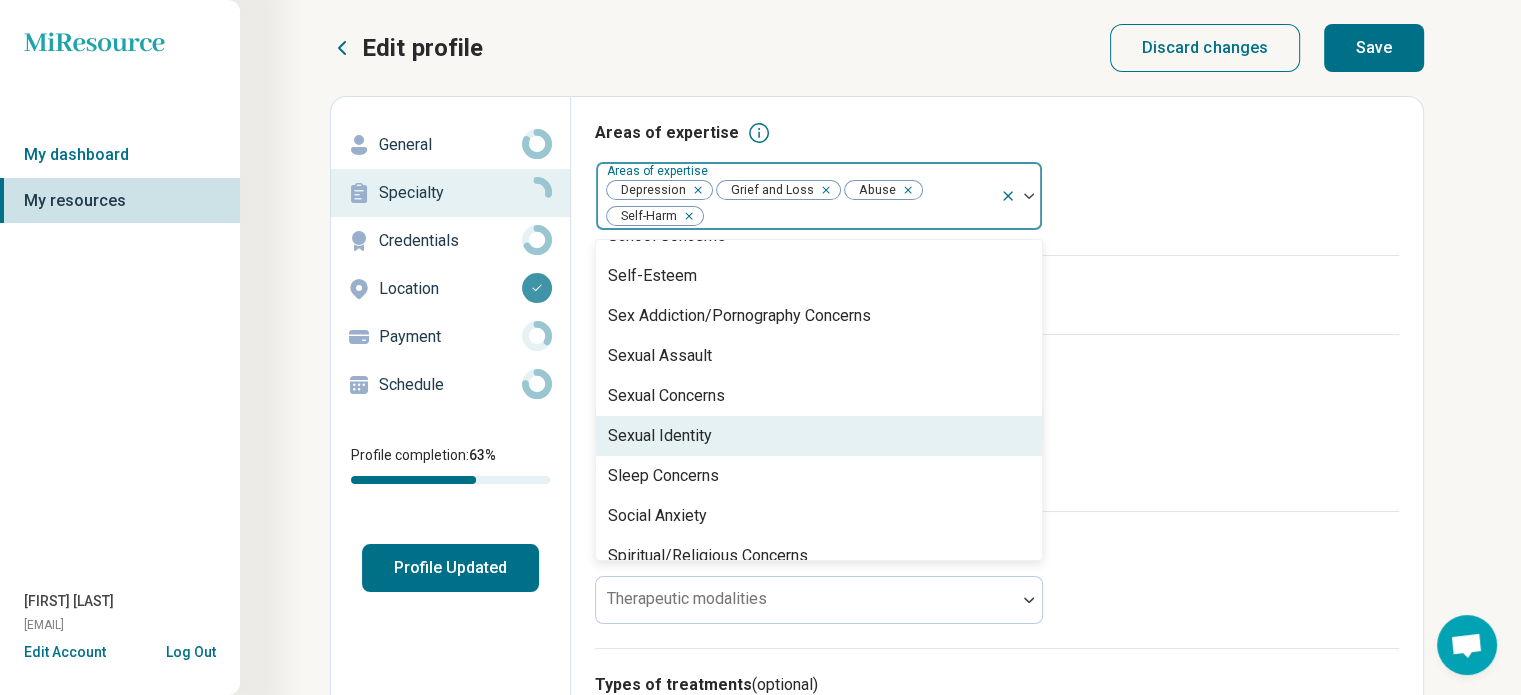click on "Sexual Identity" at bounding box center [819, 436] 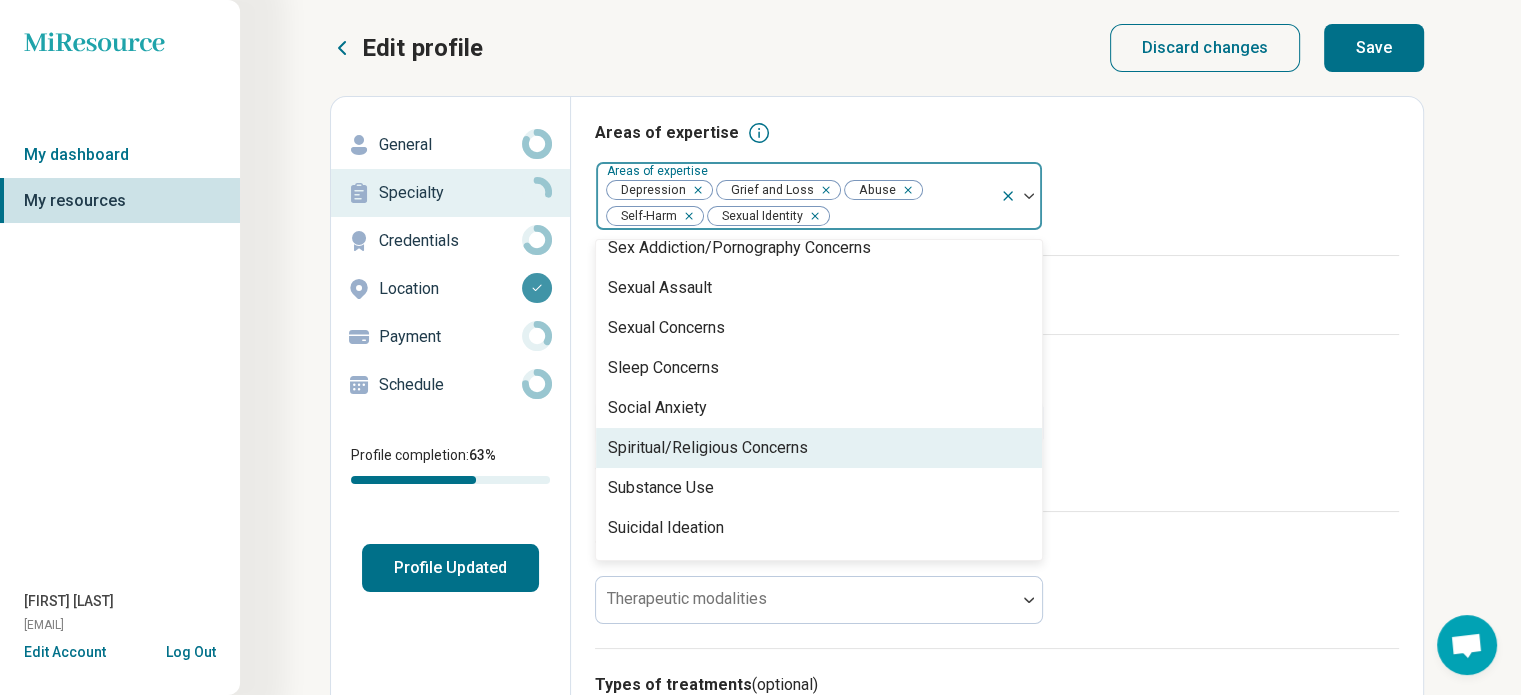 scroll, scrollTop: 3336, scrollLeft: 0, axis: vertical 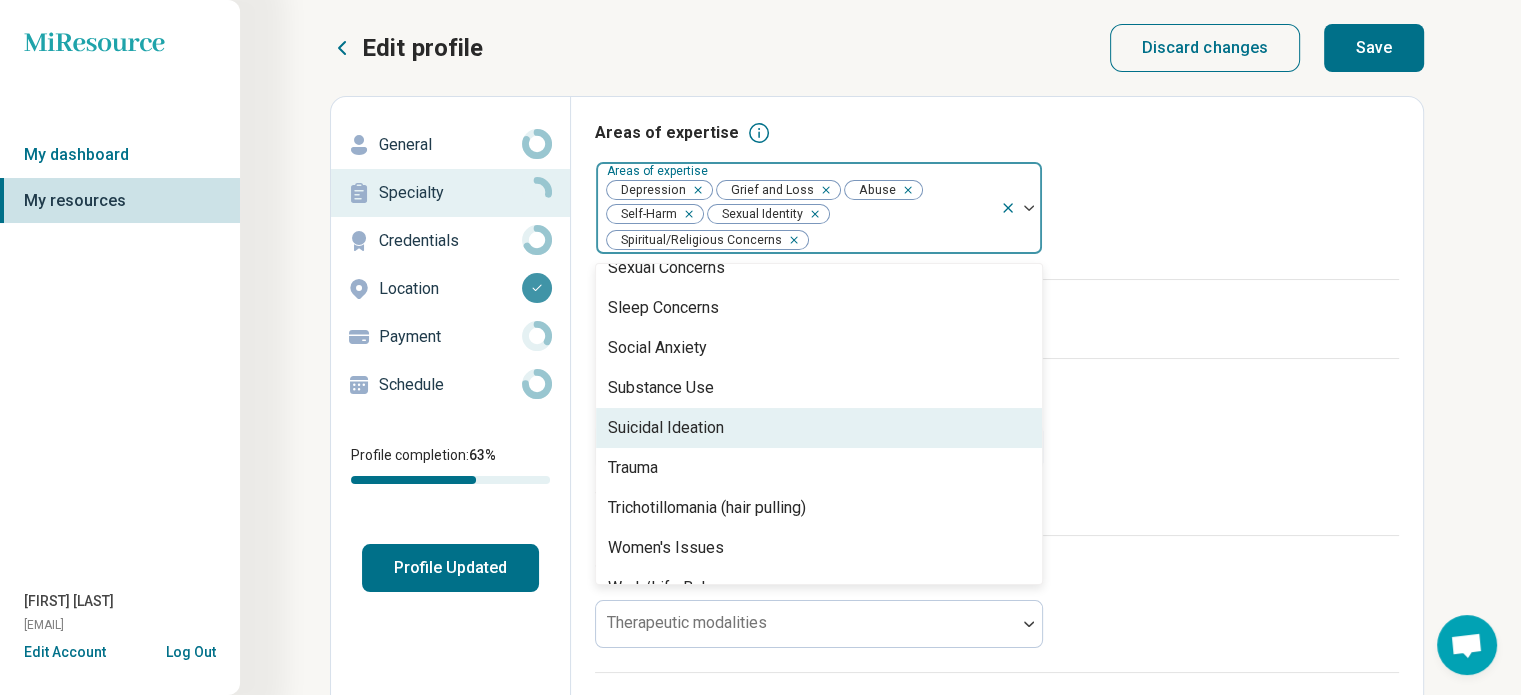 click on "Suicidal Ideation" at bounding box center (819, 428) 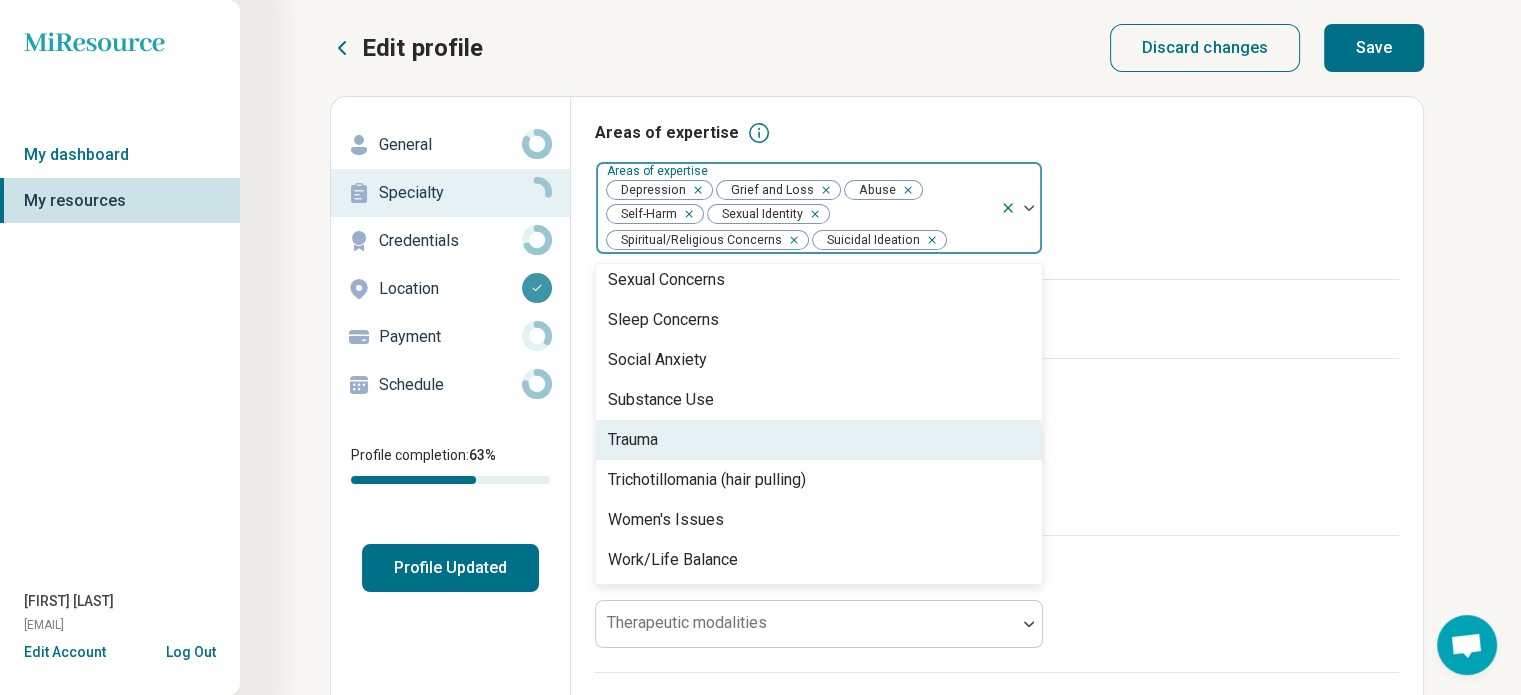 scroll, scrollTop: 3408, scrollLeft: 0, axis: vertical 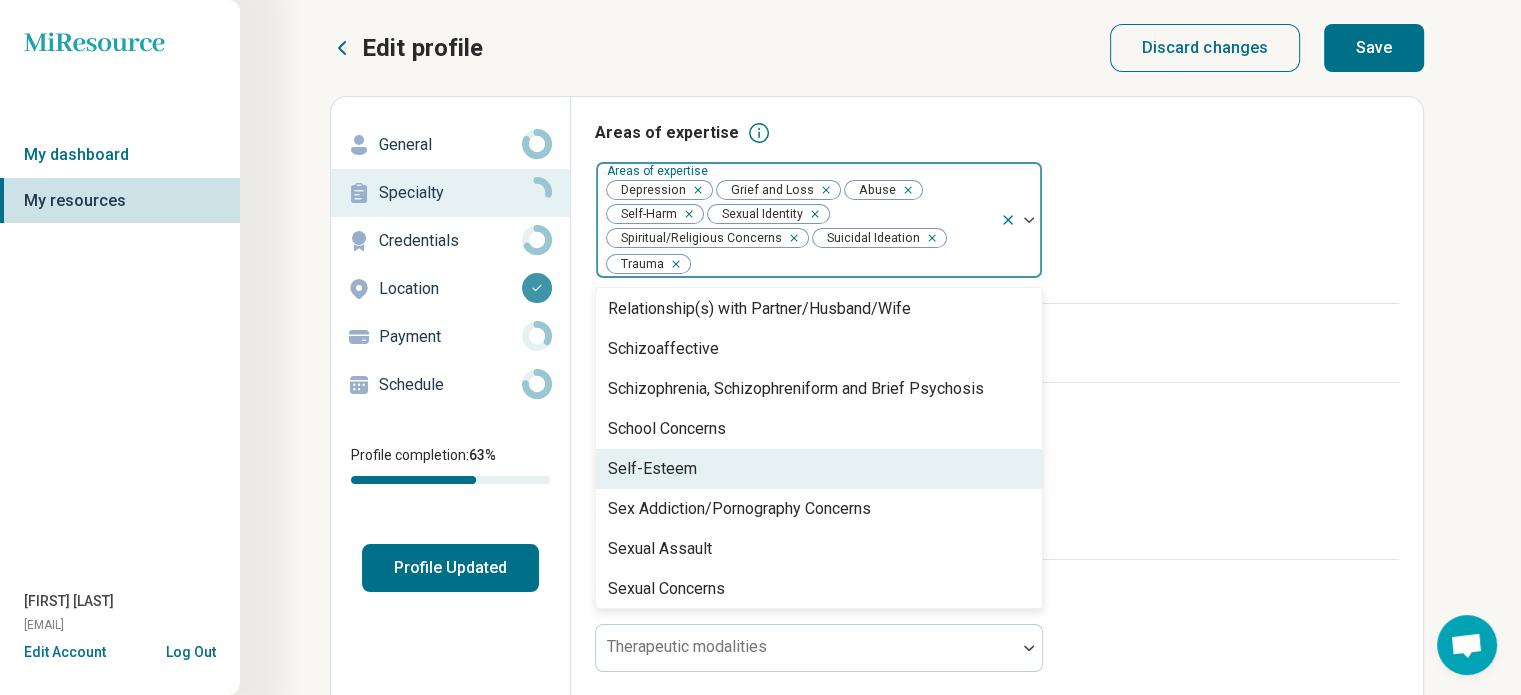 click on "Self-Esteem" at bounding box center (819, 469) 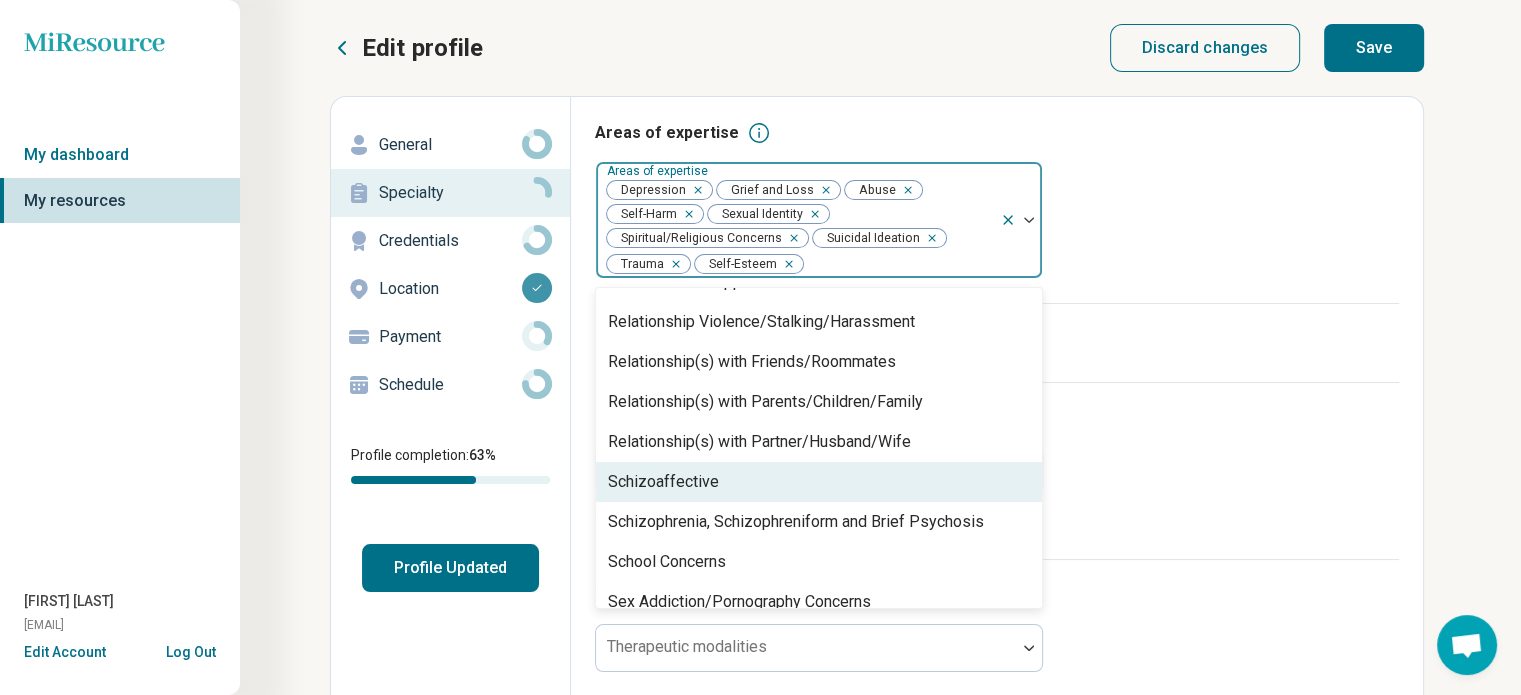 scroll, scrollTop: 2989, scrollLeft: 0, axis: vertical 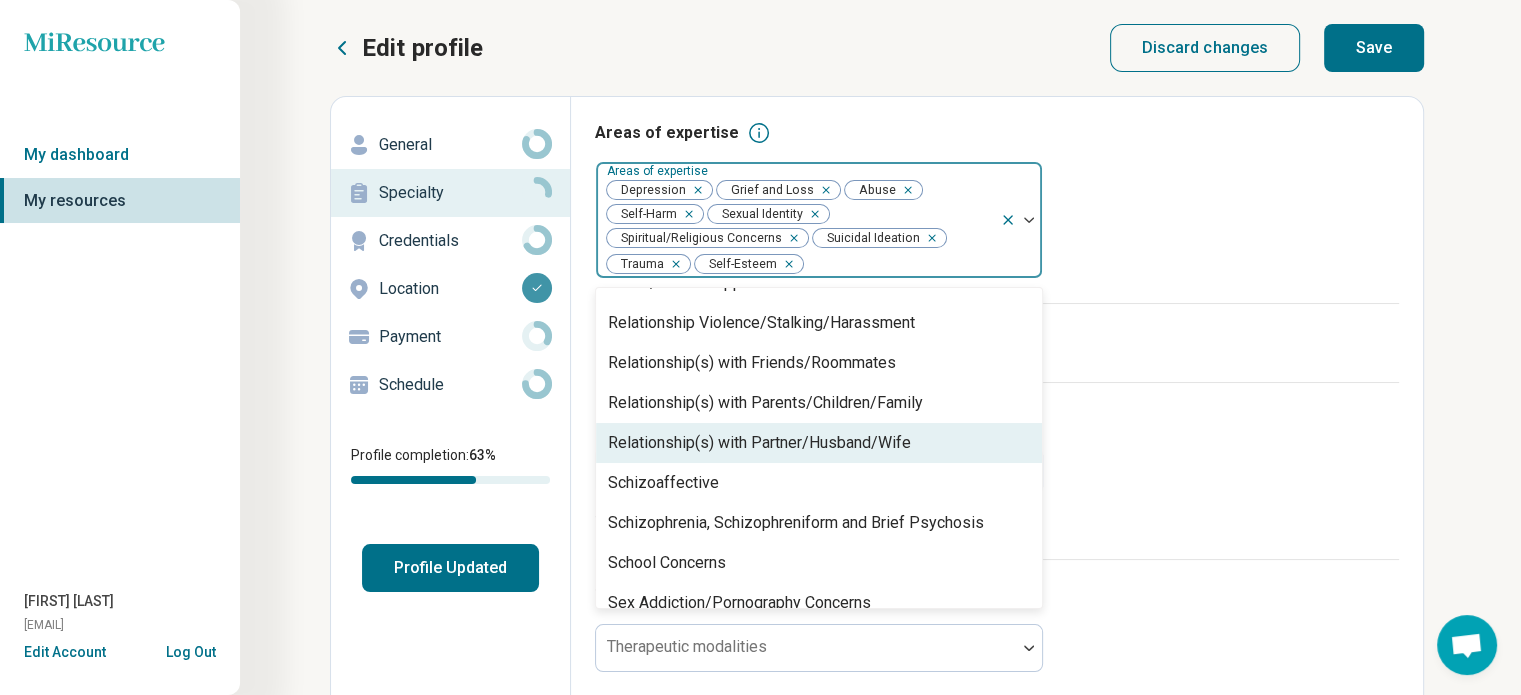 click on "Relationship(s) with Partner/Husband/Wife" at bounding box center (819, 443) 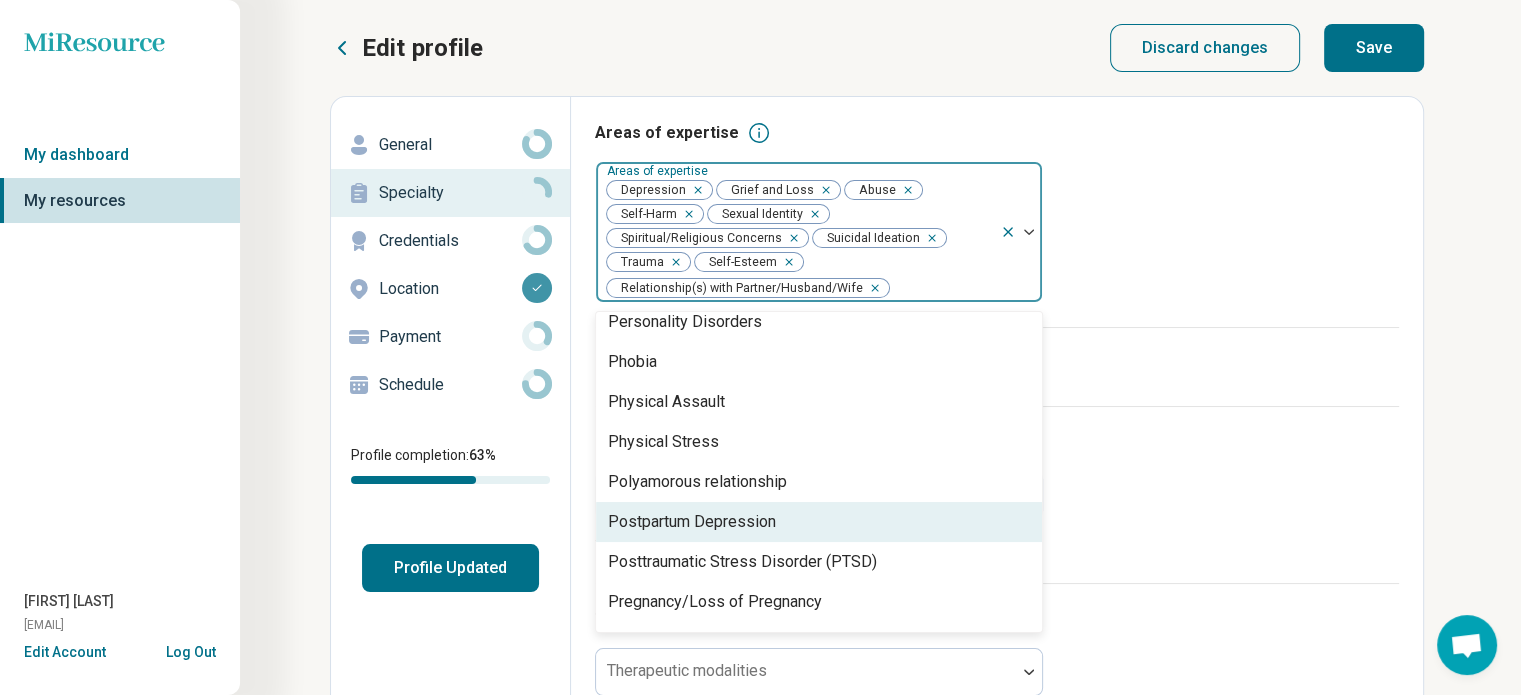 scroll, scrollTop: 2565, scrollLeft: 0, axis: vertical 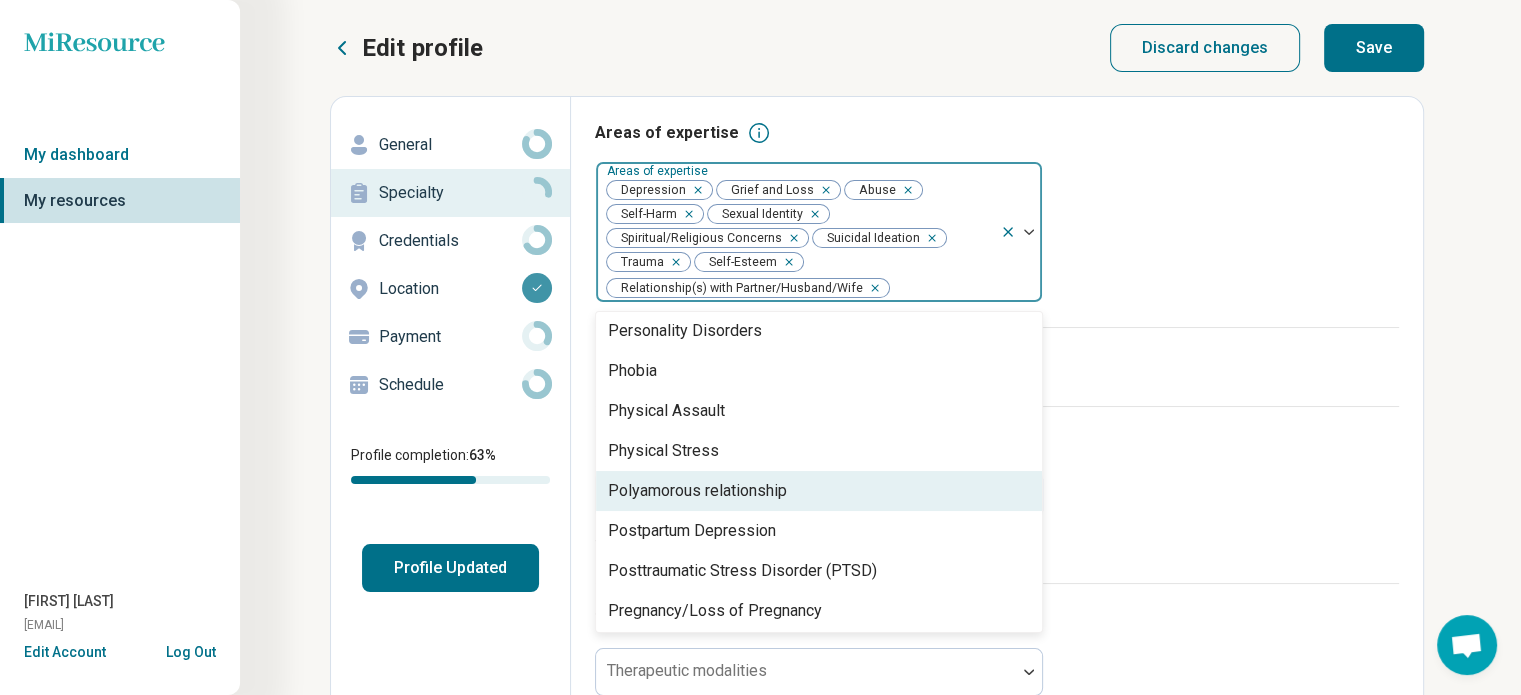 click on "Polyamorous relationship" at bounding box center [819, 491] 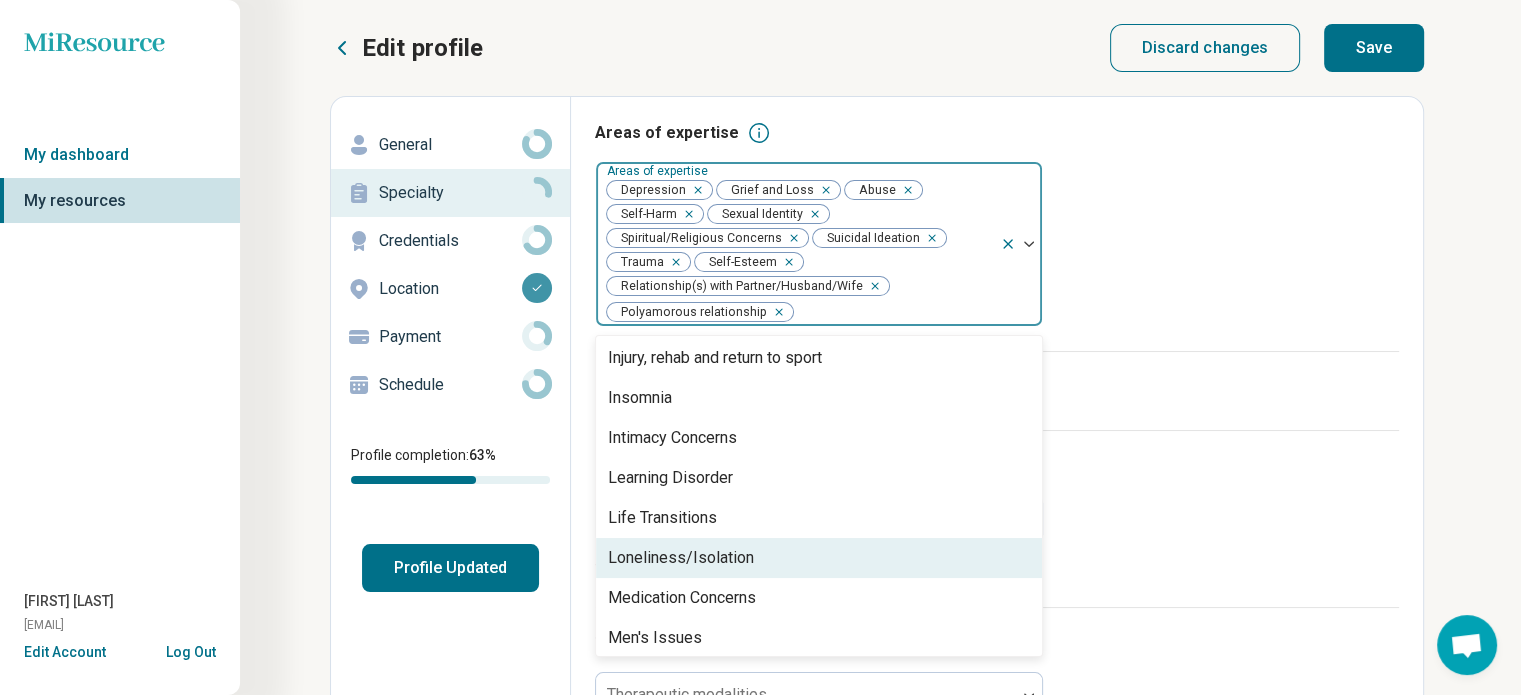 scroll, scrollTop: 1801, scrollLeft: 0, axis: vertical 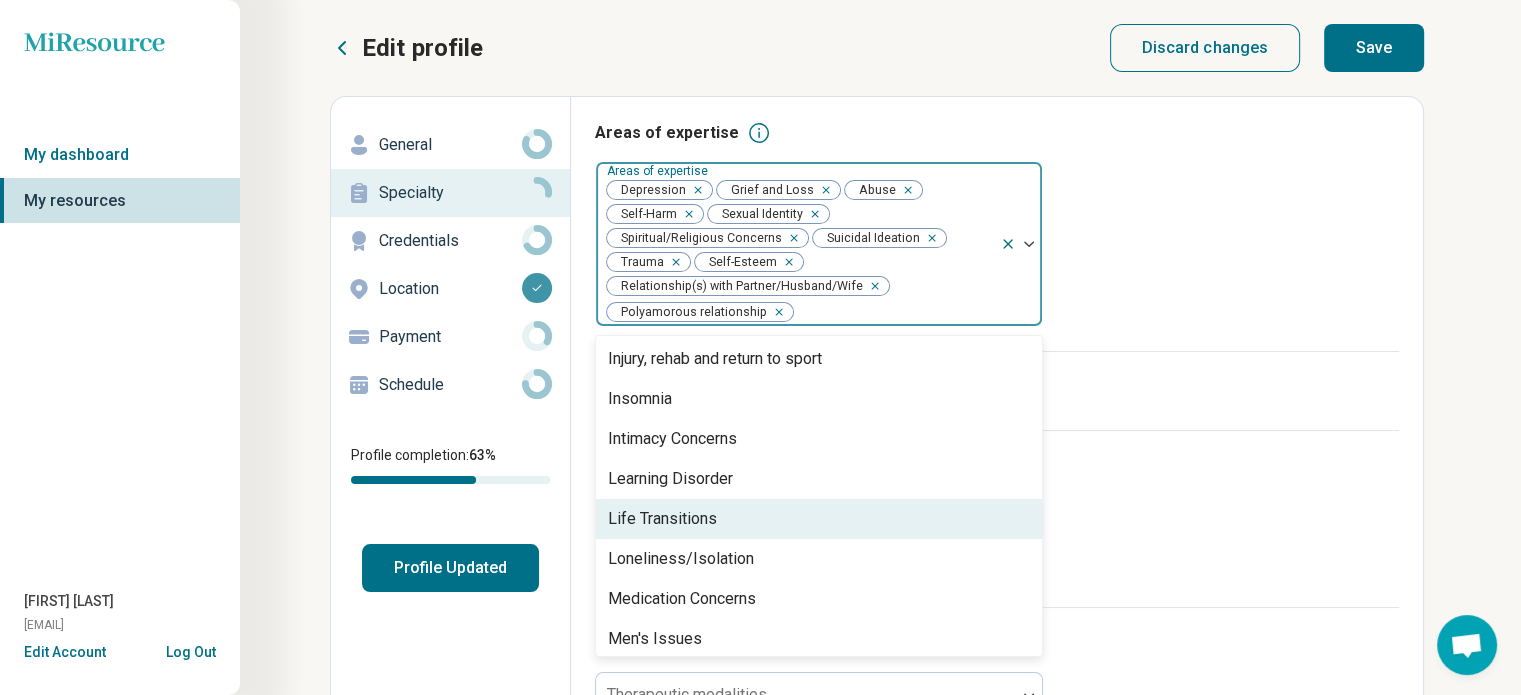 click on "Life Transitions" at bounding box center (819, 519) 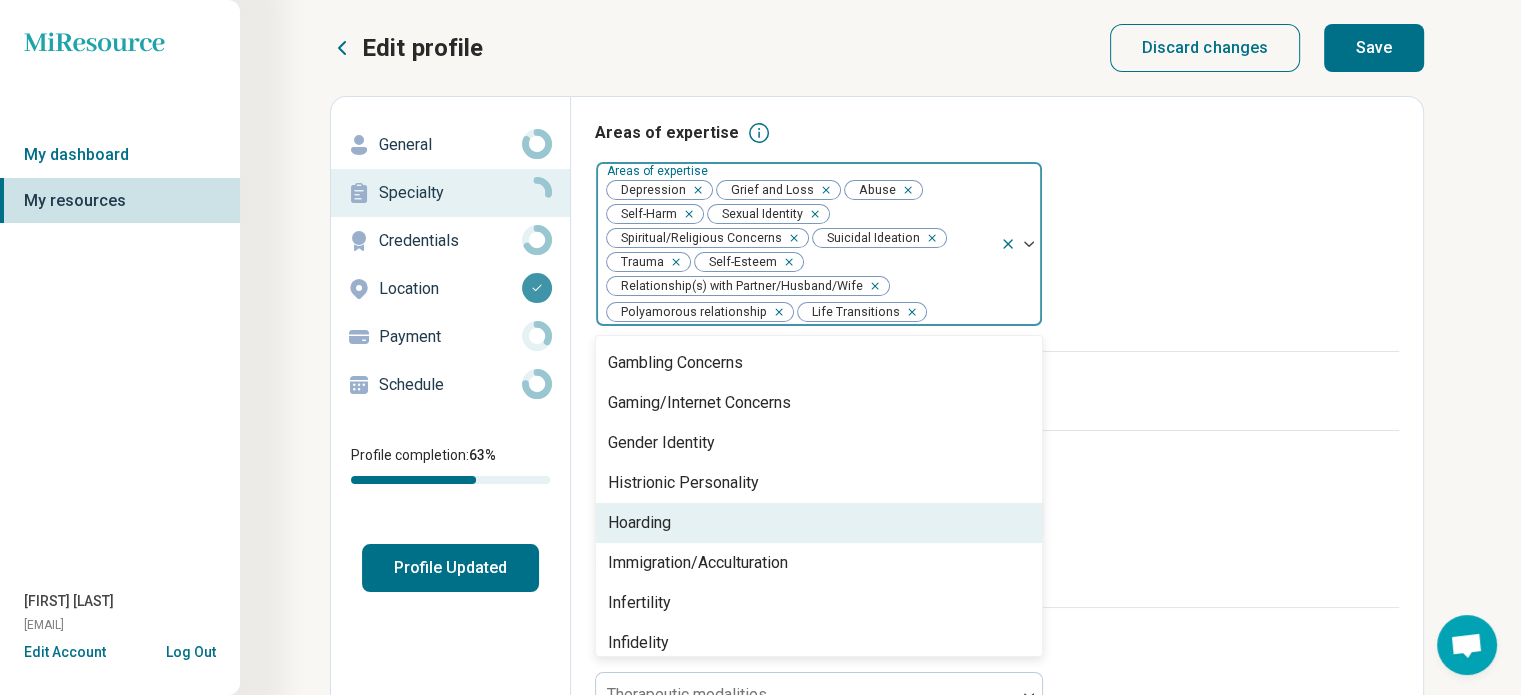 scroll, scrollTop: 1476, scrollLeft: 0, axis: vertical 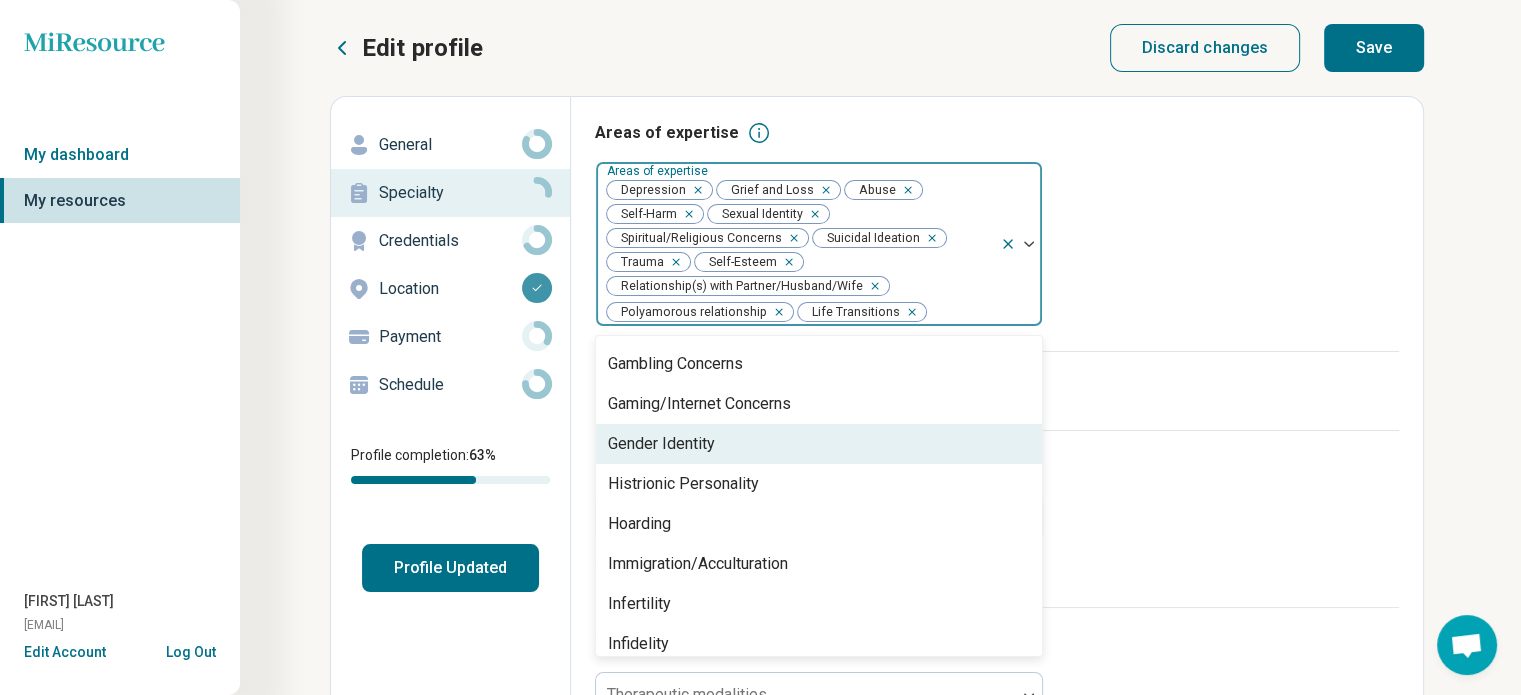 click on "Gender Identity" at bounding box center (819, 444) 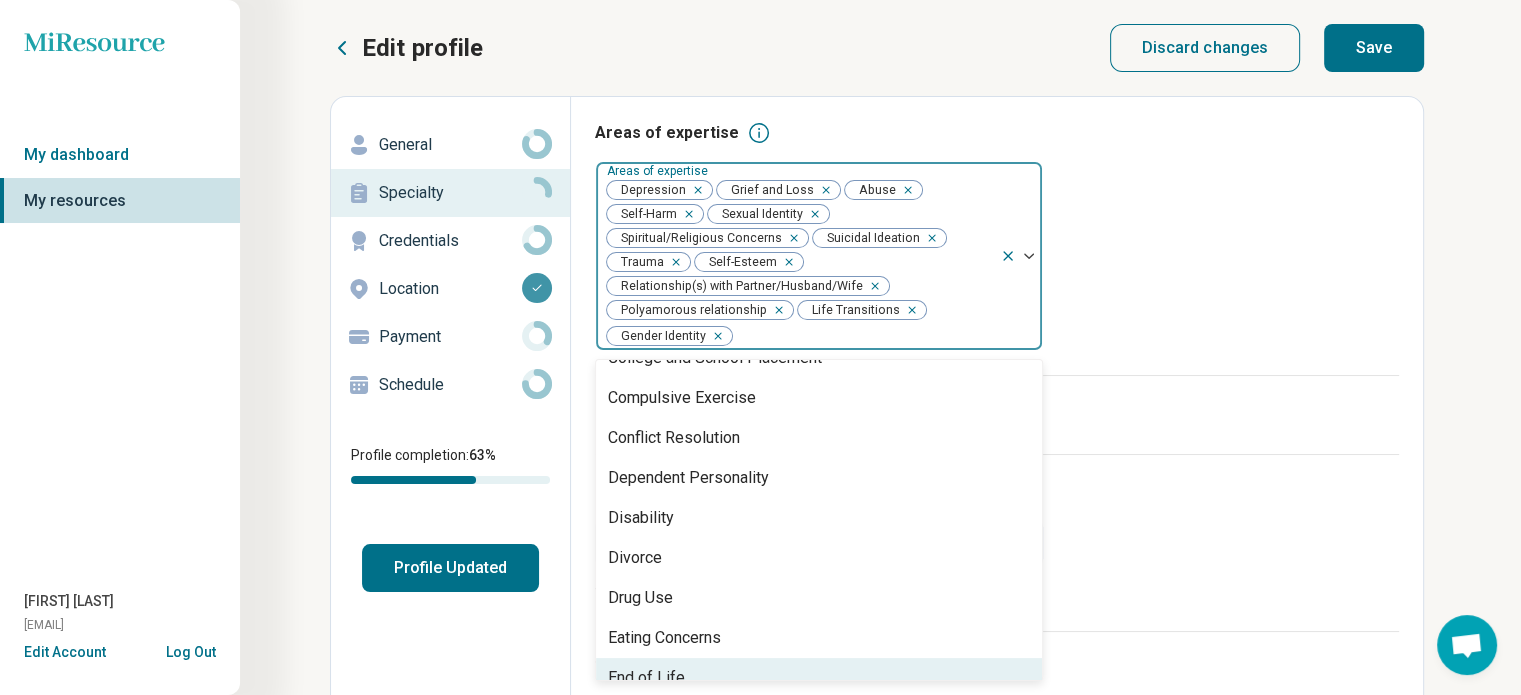 scroll, scrollTop: 1024, scrollLeft: 0, axis: vertical 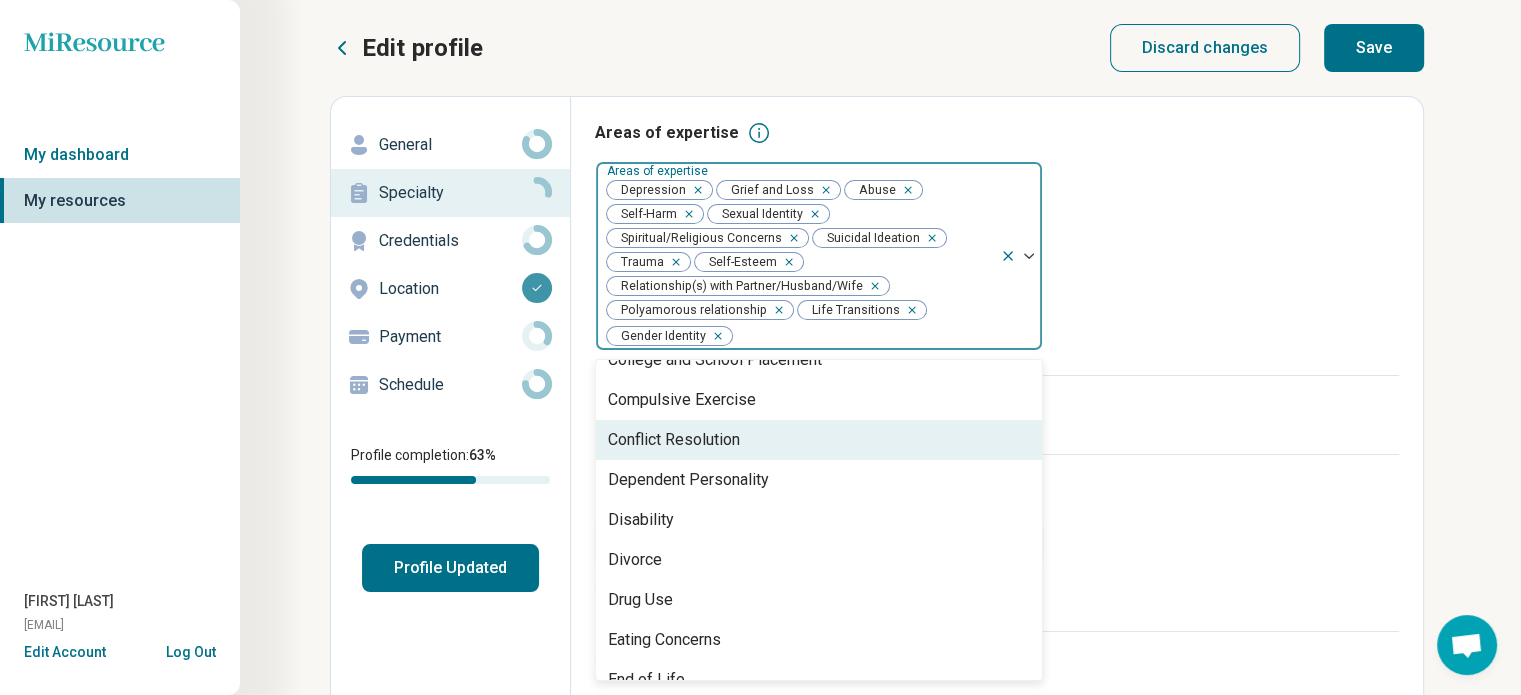 click on "Conflict Resolution" at bounding box center [819, 440] 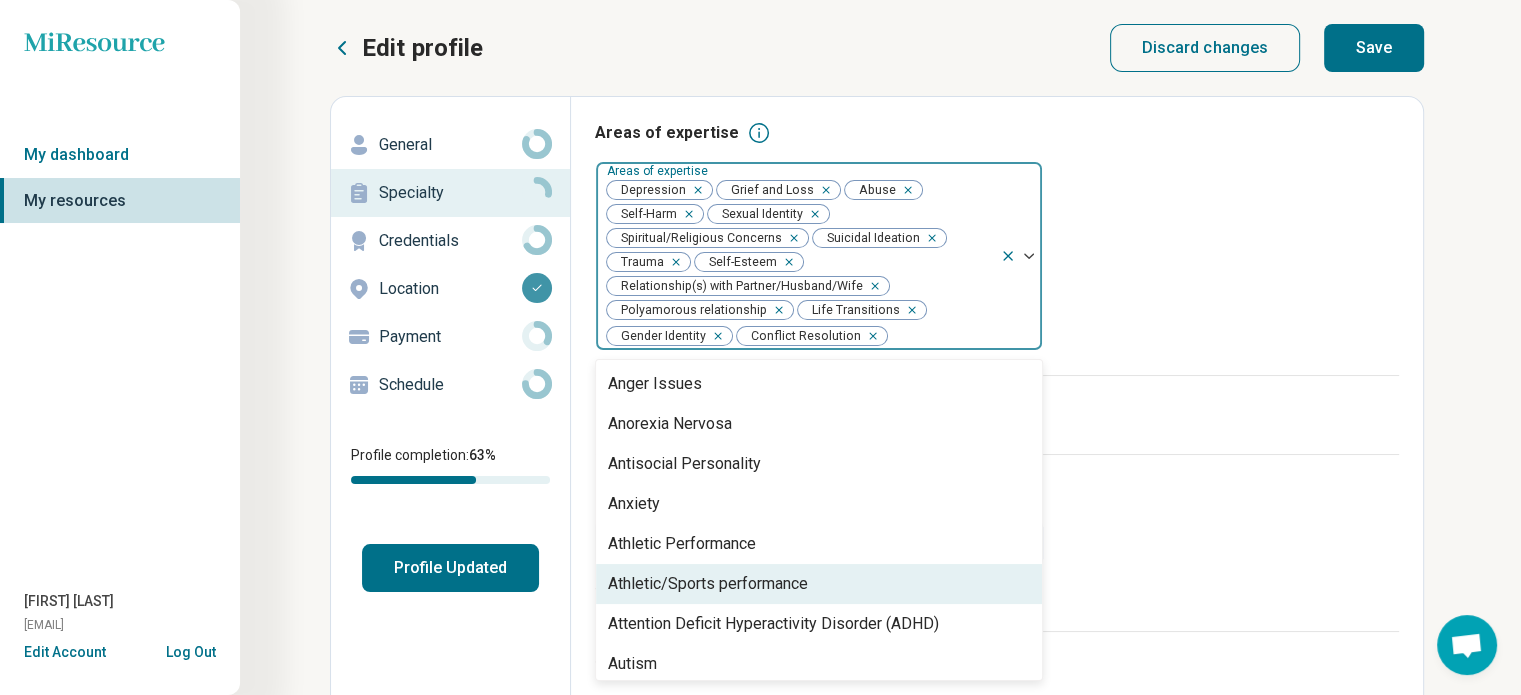 scroll, scrollTop: 148, scrollLeft: 0, axis: vertical 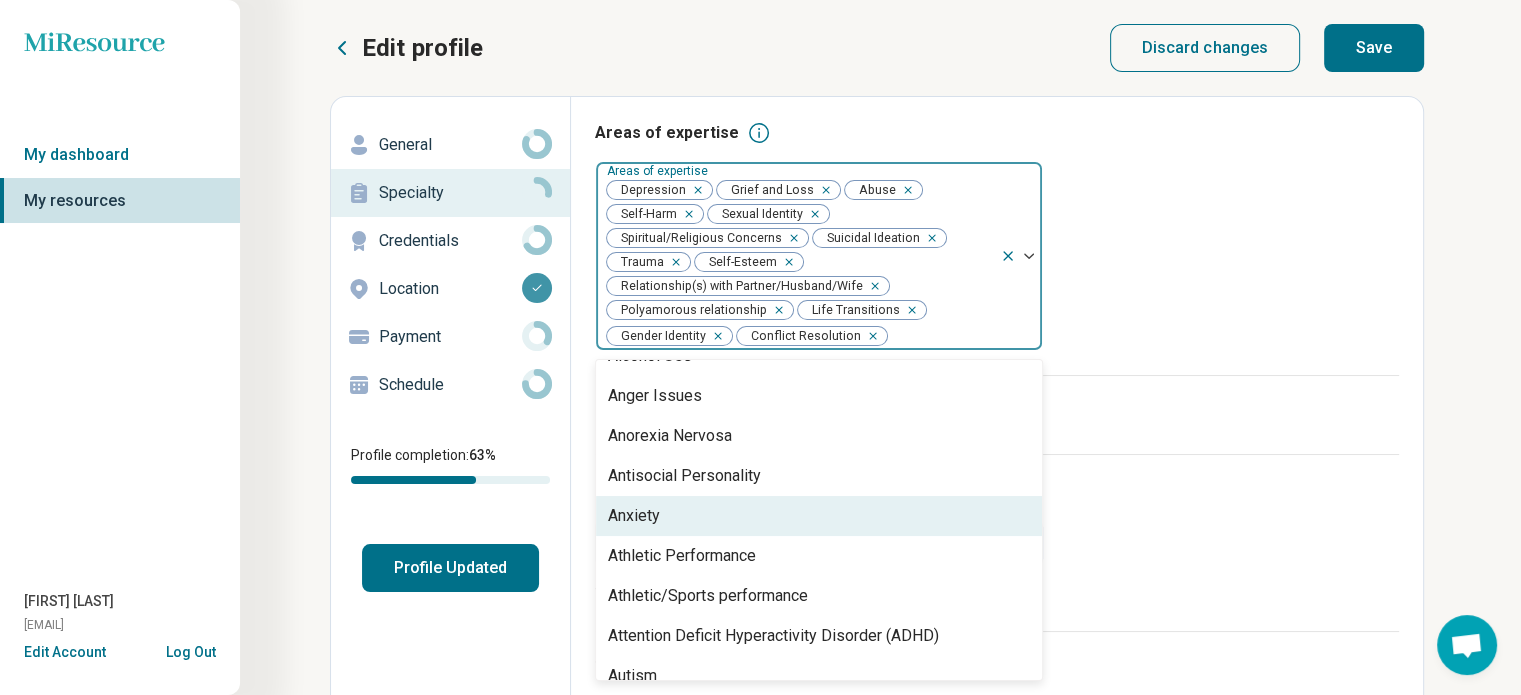 click on "Anxiety" at bounding box center (819, 516) 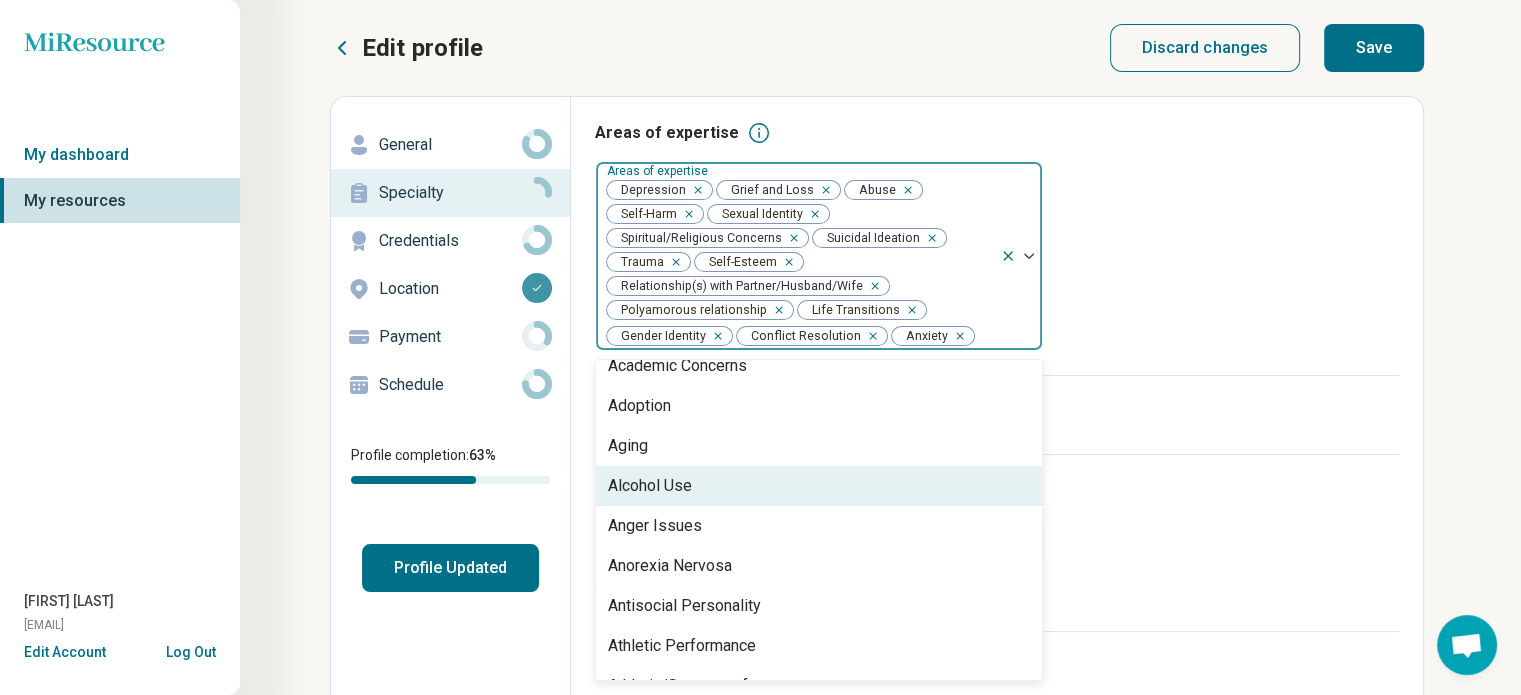 scroll, scrollTop: 0, scrollLeft: 0, axis: both 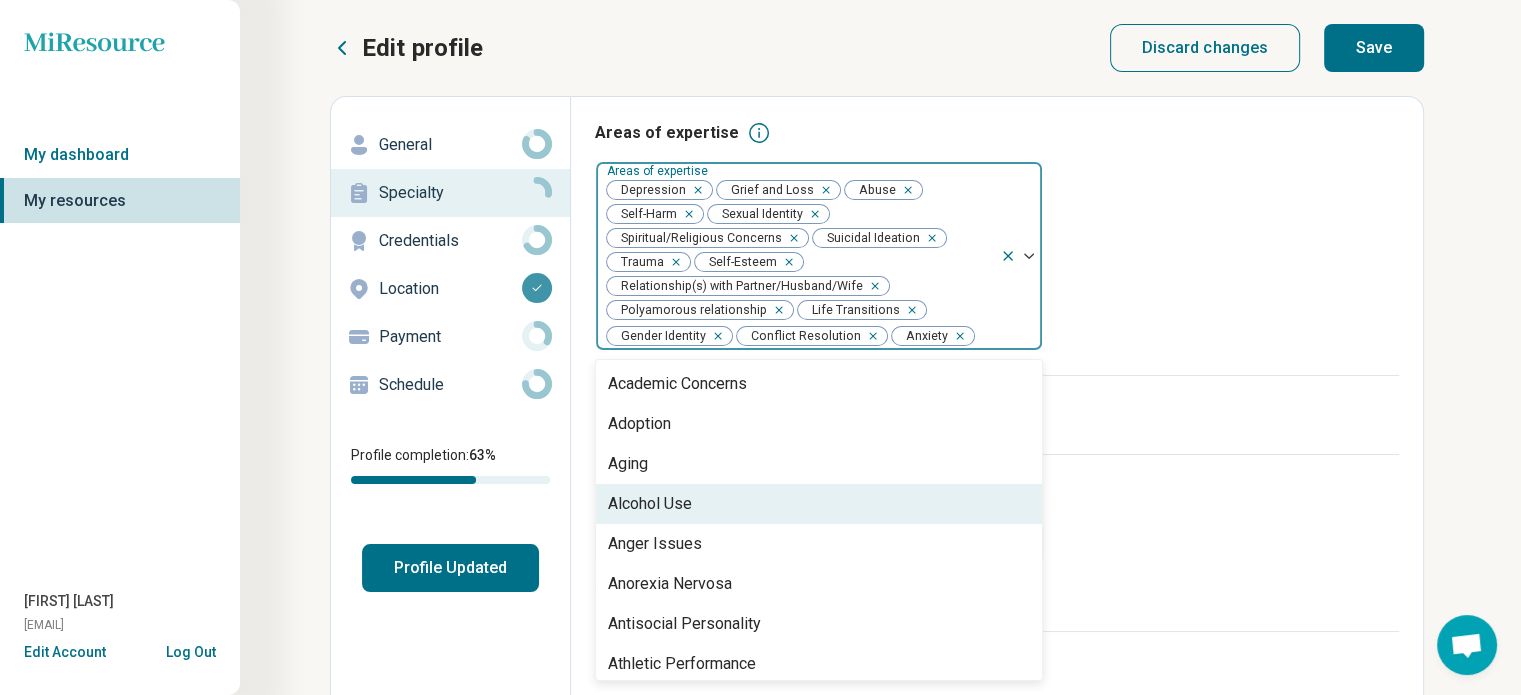 click on "Alcohol Use" at bounding box center [819, 504] 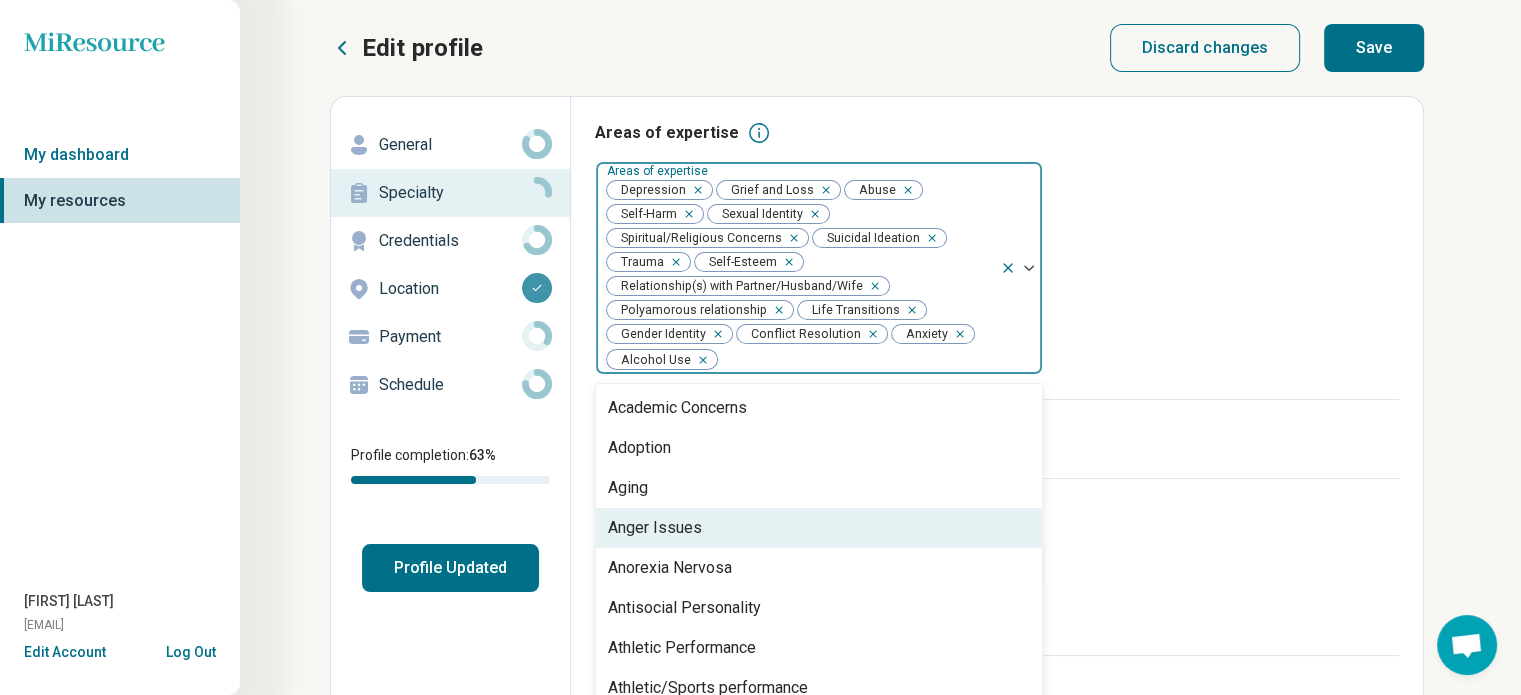 click on "Anger Issues" at bounding box center (819, 528) 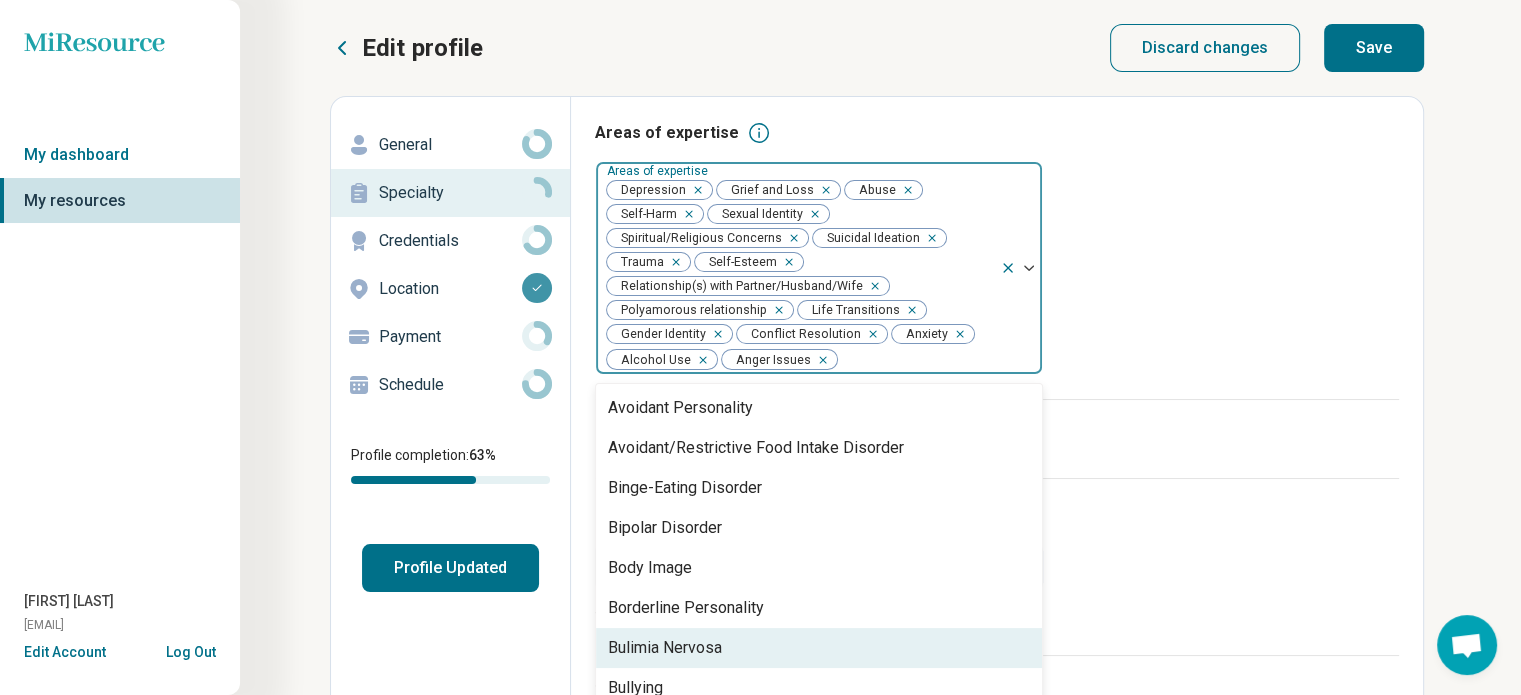 scroll, scrollTop: 359, scrollLeft: 0, axis: vertical 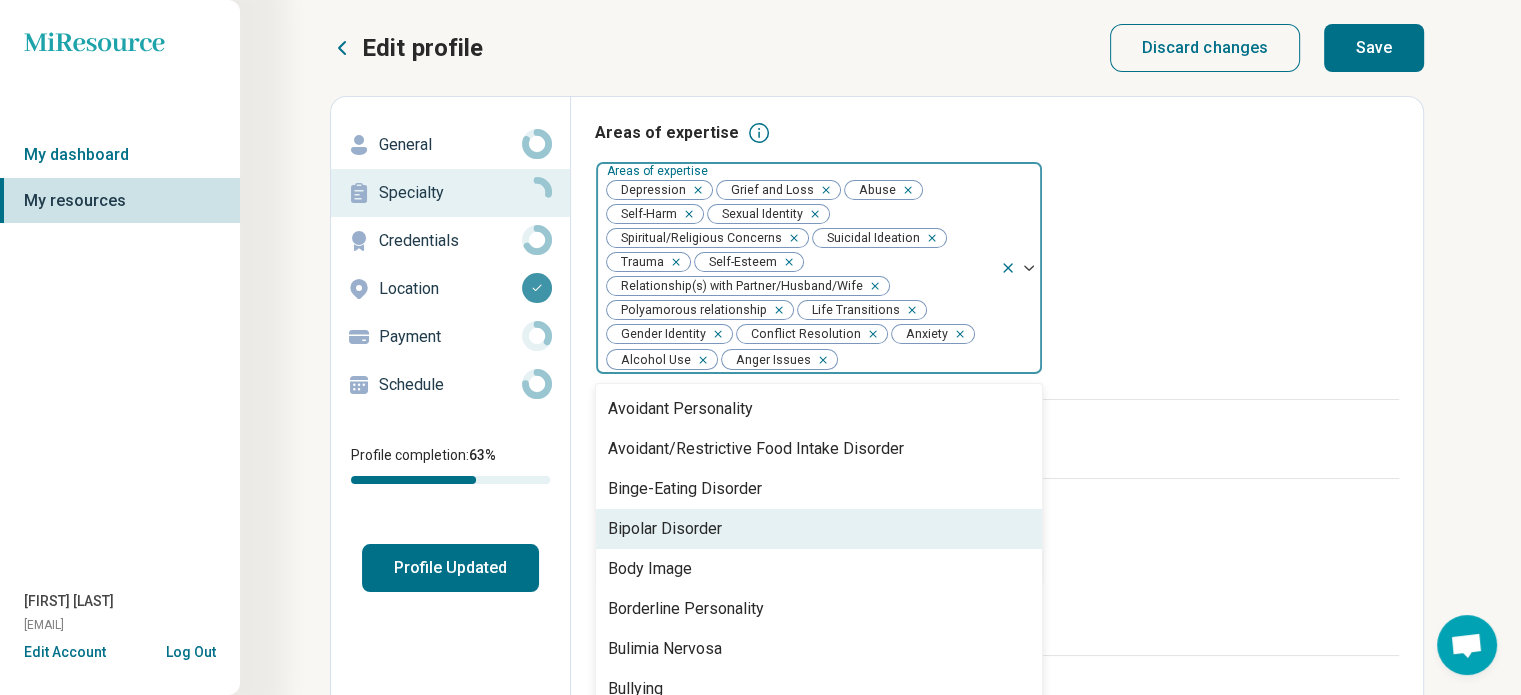 click on "Bipolar Disorder" at bounding box center [819, 529] 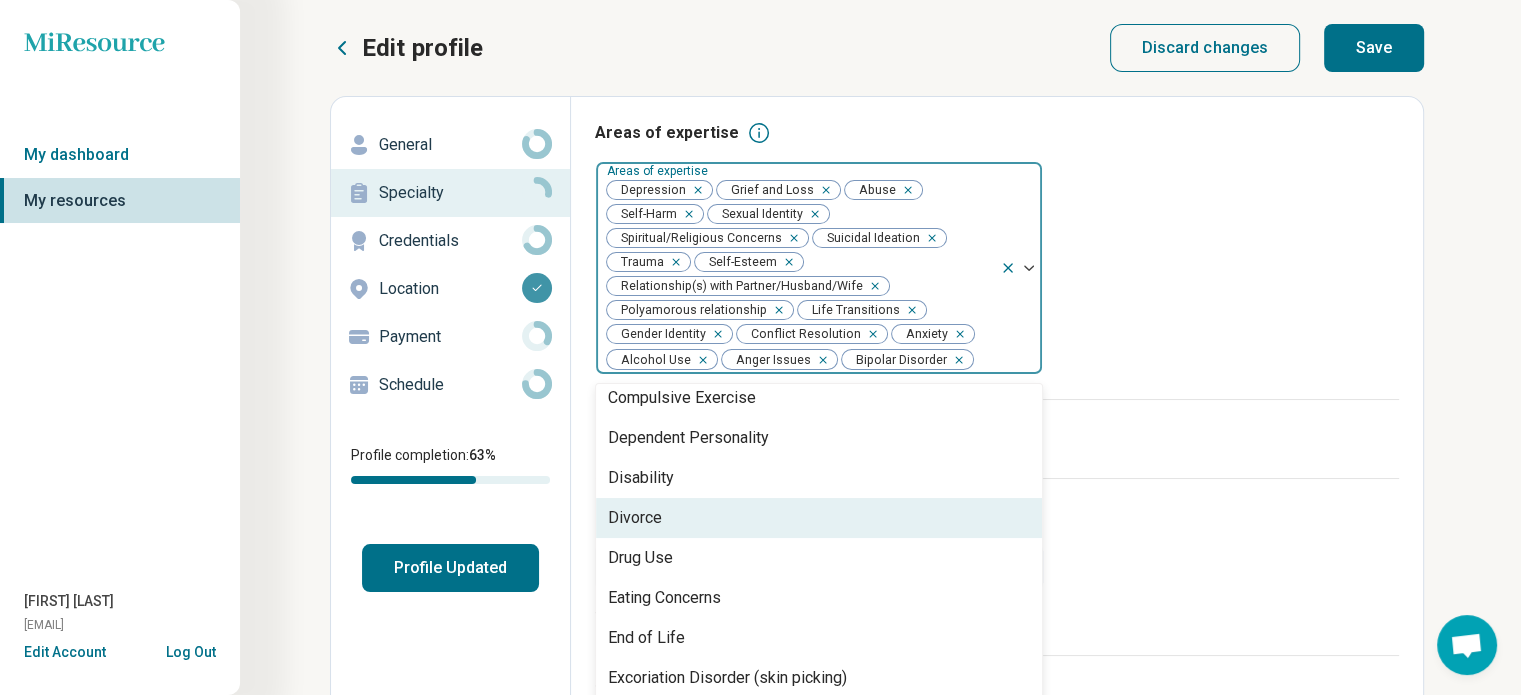 scroll, scrollTop: 891, scrollLeft: 0, axis: vertical 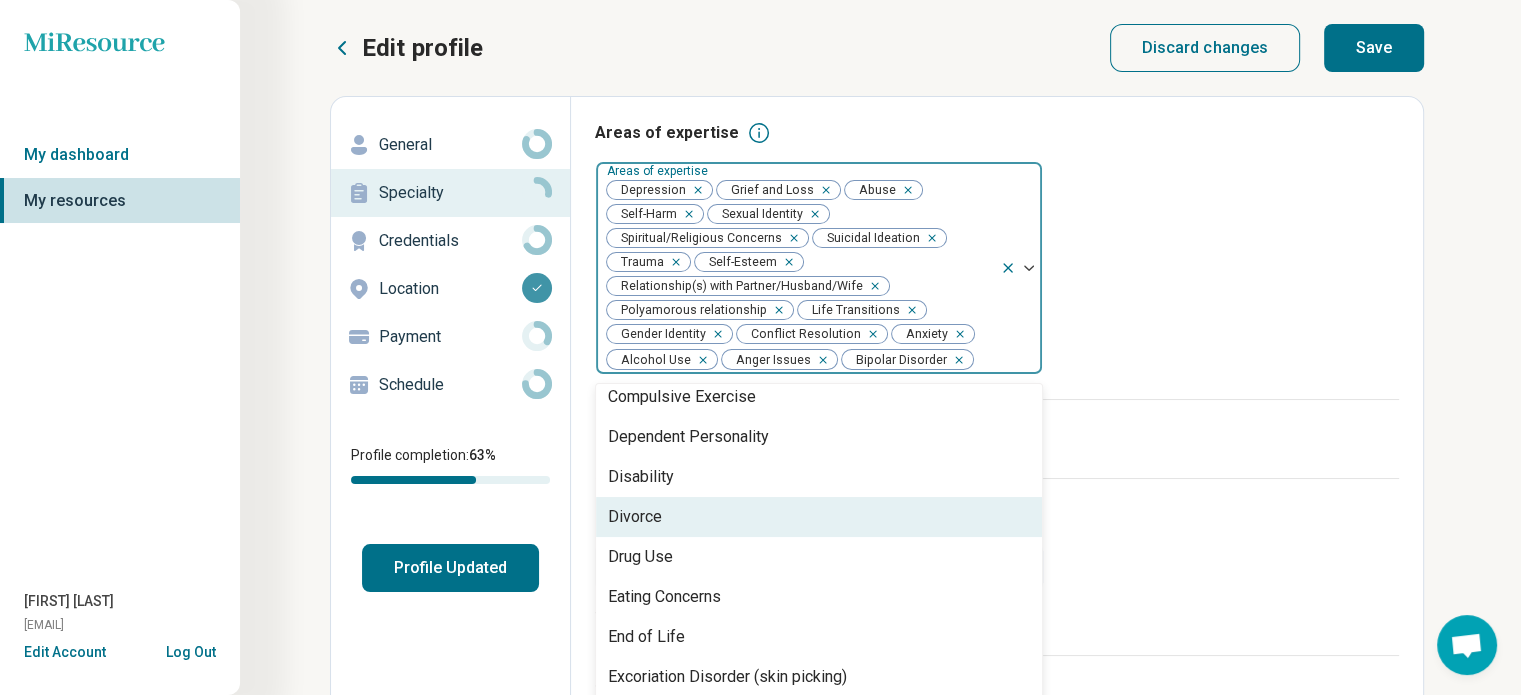 click on "Divorce" at bounding box center (819, 517) 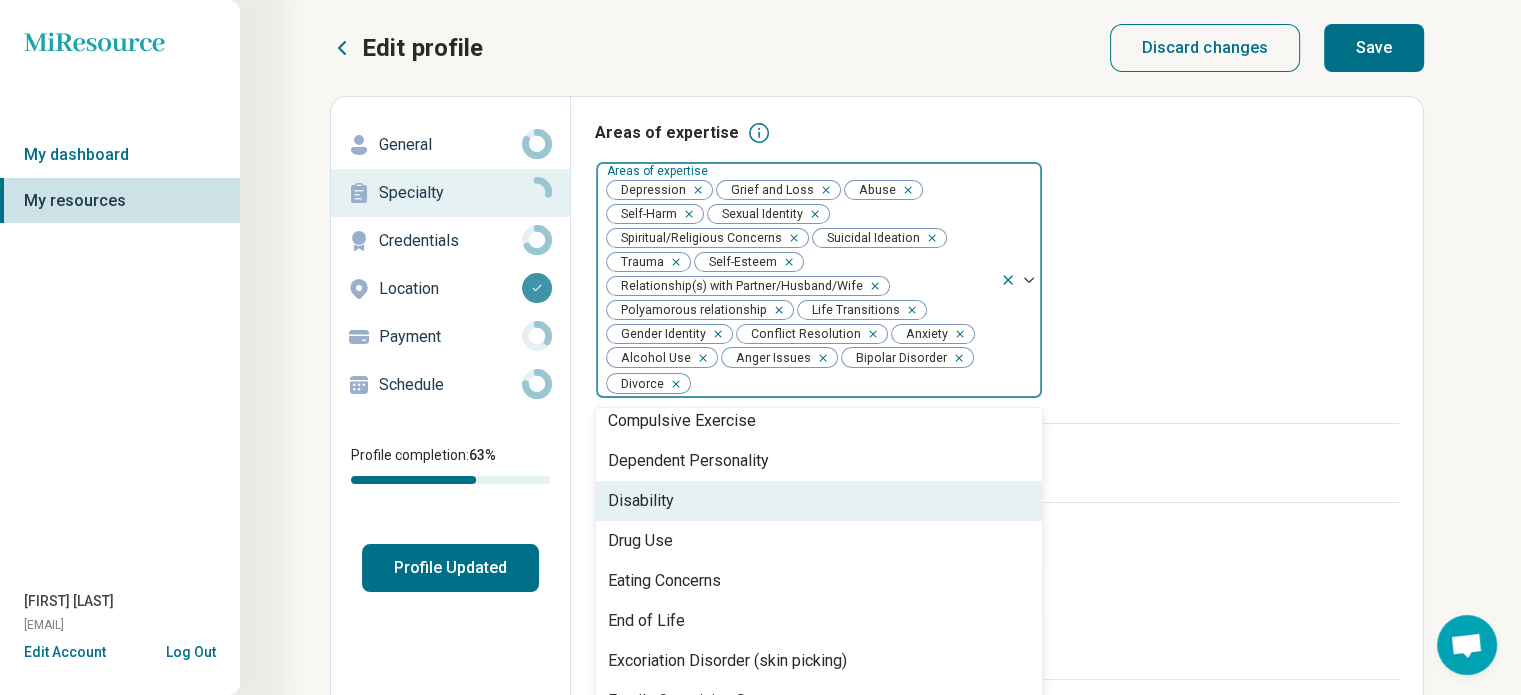scroll, scrollTop: 1047, scrollLeft: 0, axis: vertical 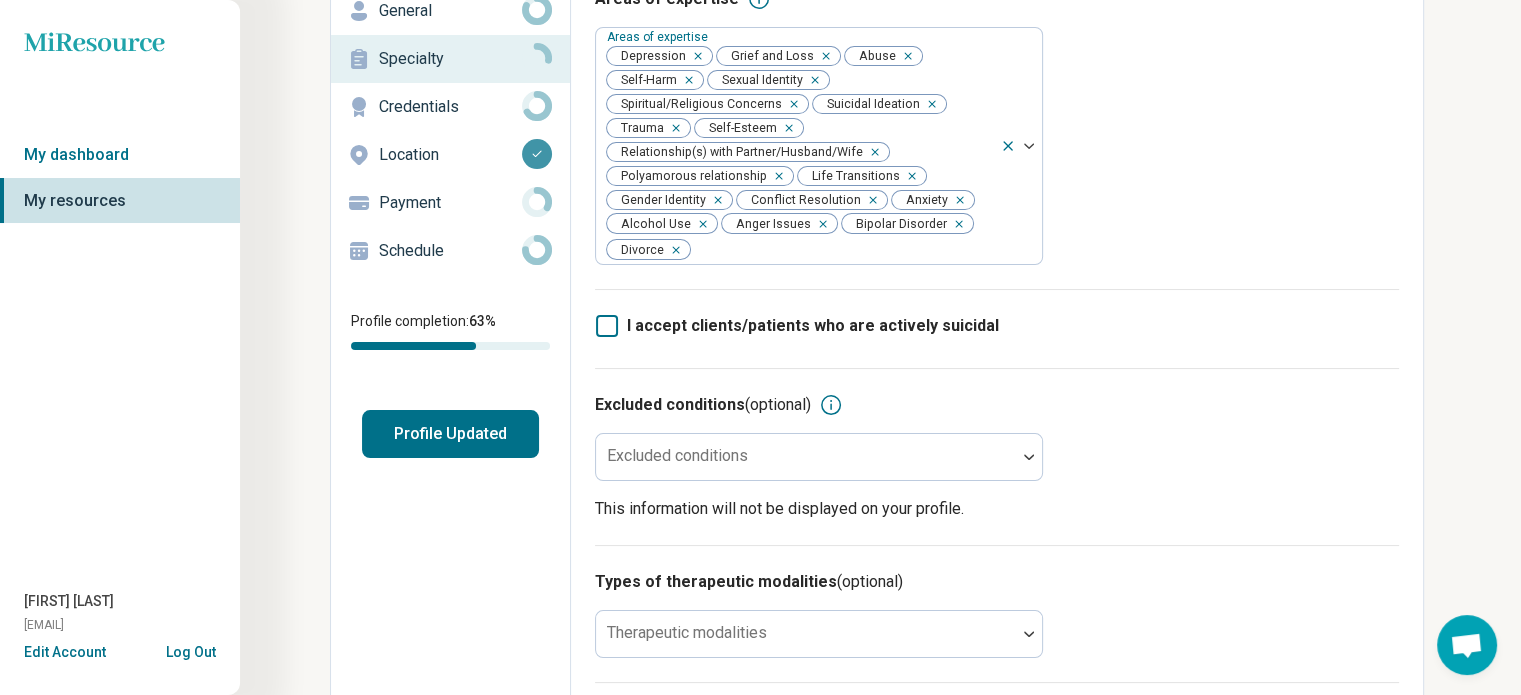 click on "Areas of expertise Areas of expertise Depression Grief and Loss Abuse Self-Harm Sexual Identity Spiritual/Religious Concerns Suicidal Ideation Trauma Self-Esteem Relationship(s) with Partner/Husband/Wife Polyamorous relationship Life Transitions Gender Identity Conflict Resolution Anxiety Alcohol Use Anger Issues Bipolar Disorder Divorce" at bounding box center [997, 138] 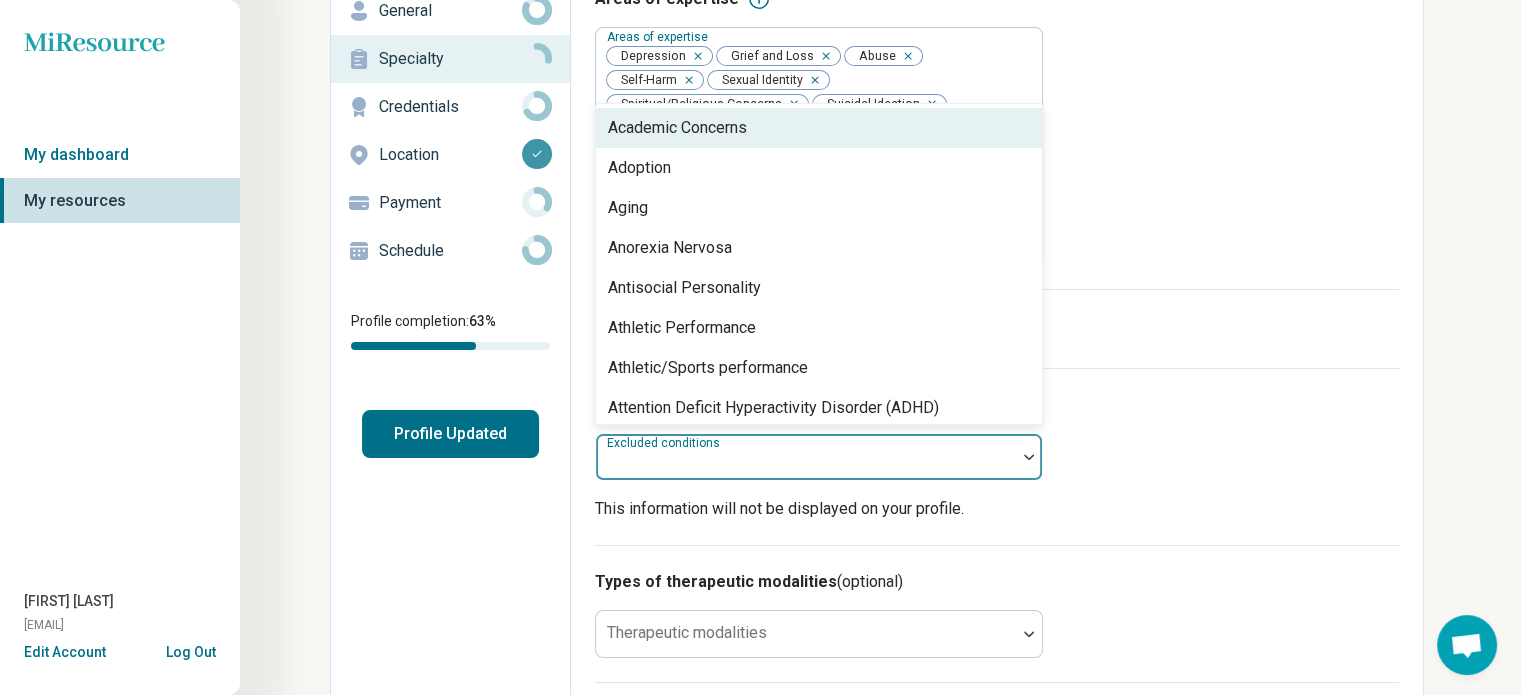 click at bounding box center [1029, 457] 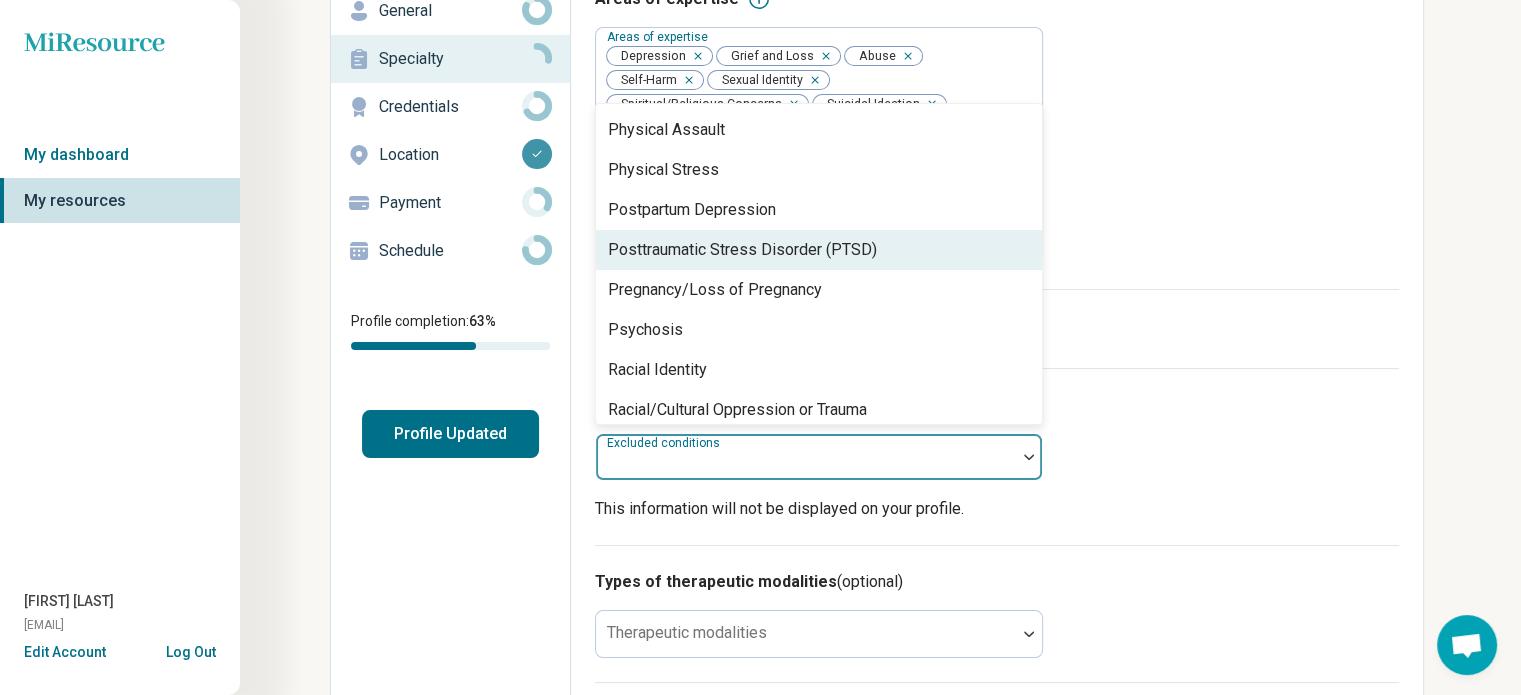 scroll, scrollTop: 2324, scrollLeft: 0, axis: vertical 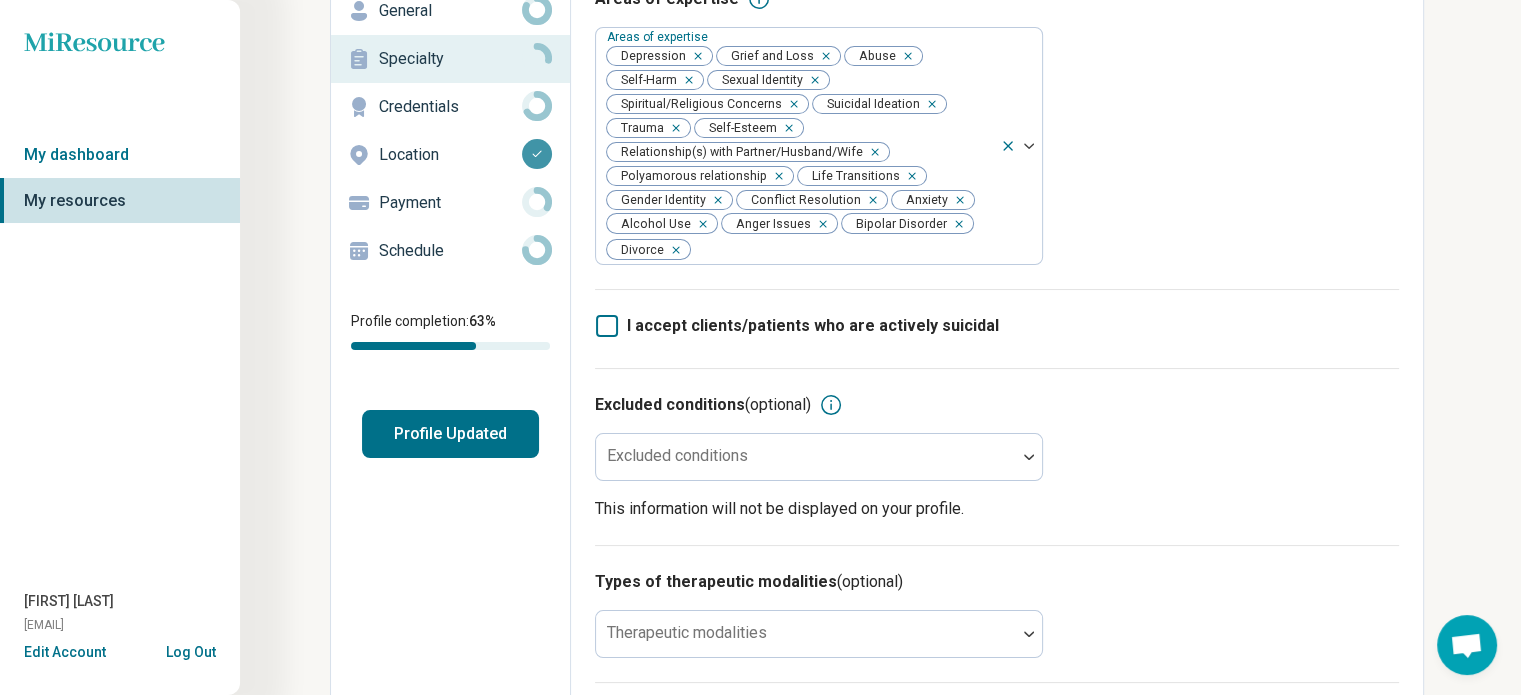 click on "Areas of expertise Areas of expertise Depression Grief and Loss Abuse Self-Harm Sexual Identity Spiritual/Religious Concerns Suicidal Ideation Trauma Self-Esteem Relationship(s) with Partner/Husband/Wife Polyamorous relationship Life Transitions Gender Identity Conflict Resolution Anxiety Alcohol Use Anger Issues Bipolar Disorder Divorce" at bounding box center (997, 138) 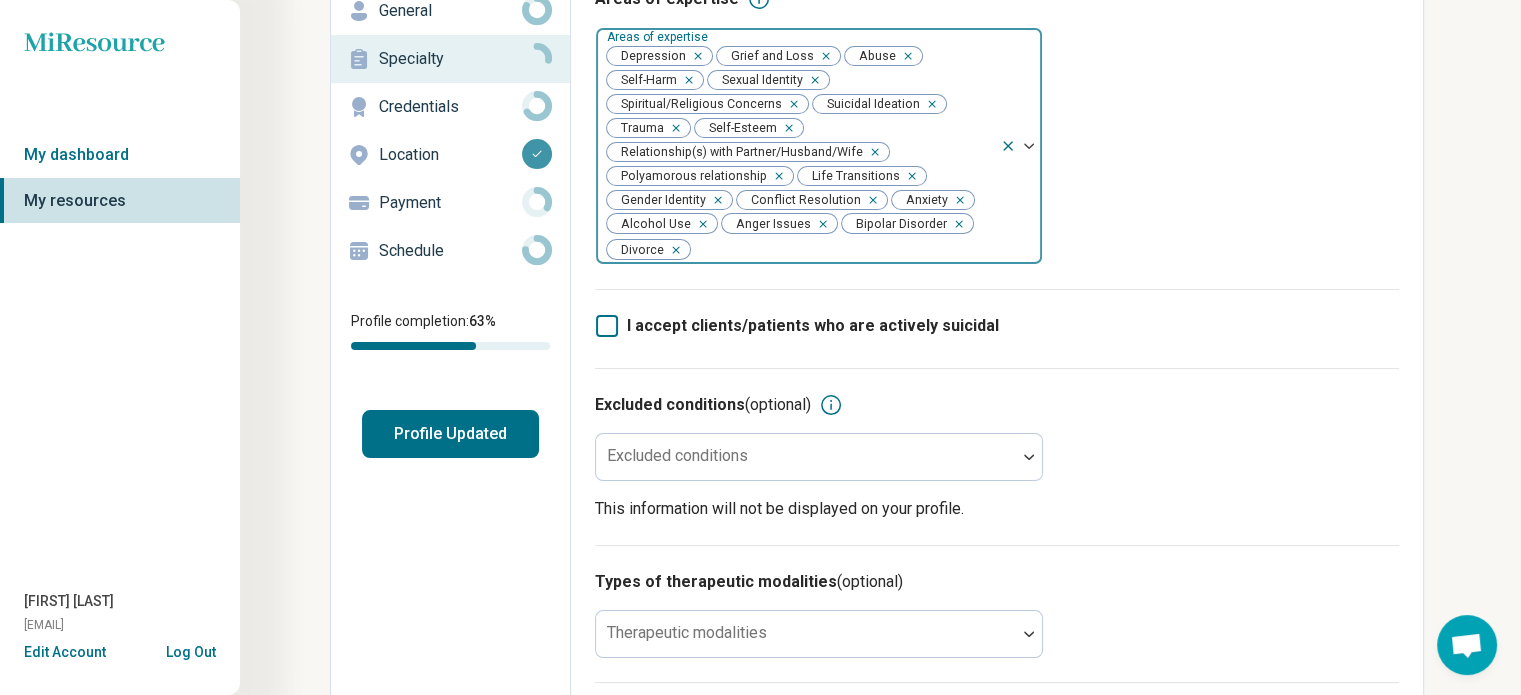 click on "Depression Grief and Loss Abuse Self-Harm Sexual Identity Spiritual/Religious Concerns Suicidal Ideation Trauma Self-Esteem Relationship(s) with Partner/Husband/Wife Polyamorous relationship Life Transitions Gender Identity Conflict Resolution Anxiety Alcohol Use Anger Issues Bipolar Disorder Divorce" at bounding box center (798, 146) 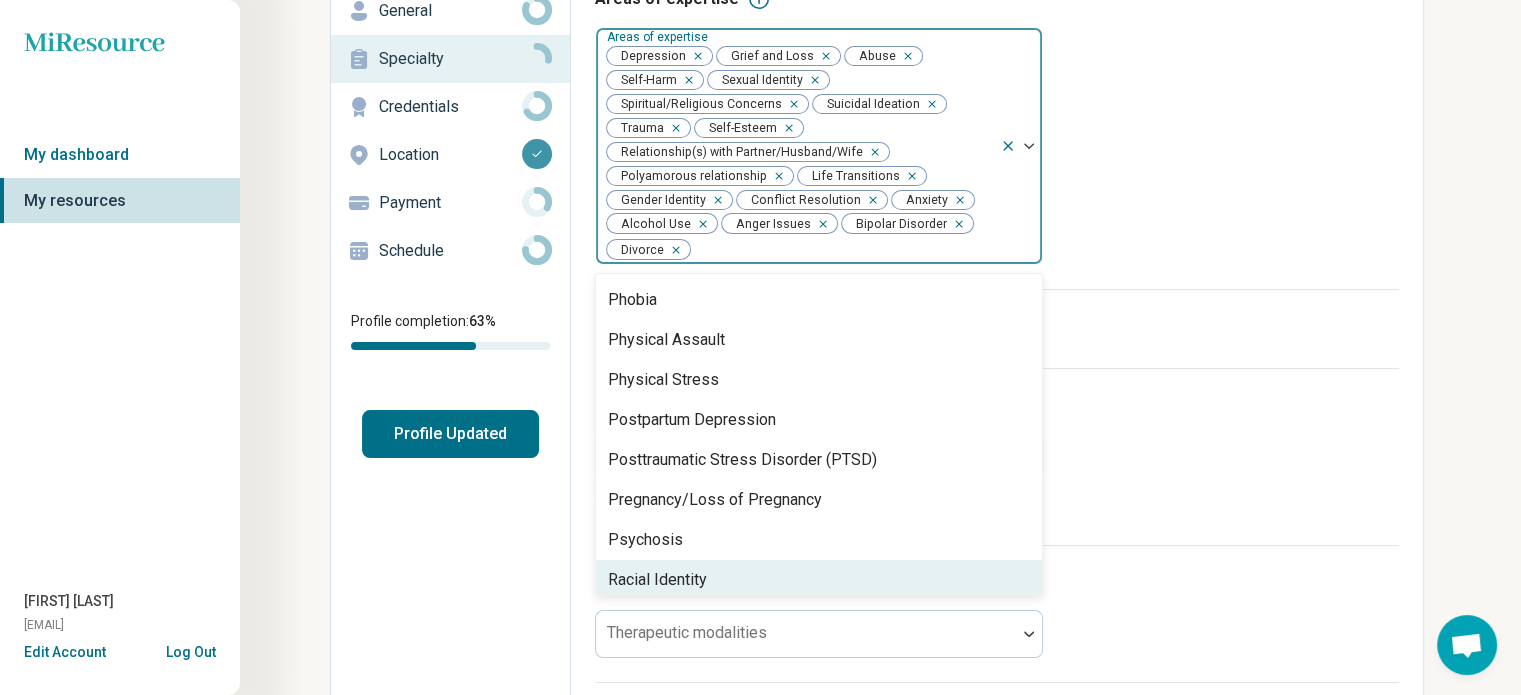 scroll, scrollTop: 2276, scrollLeft: 0, axis: vertical 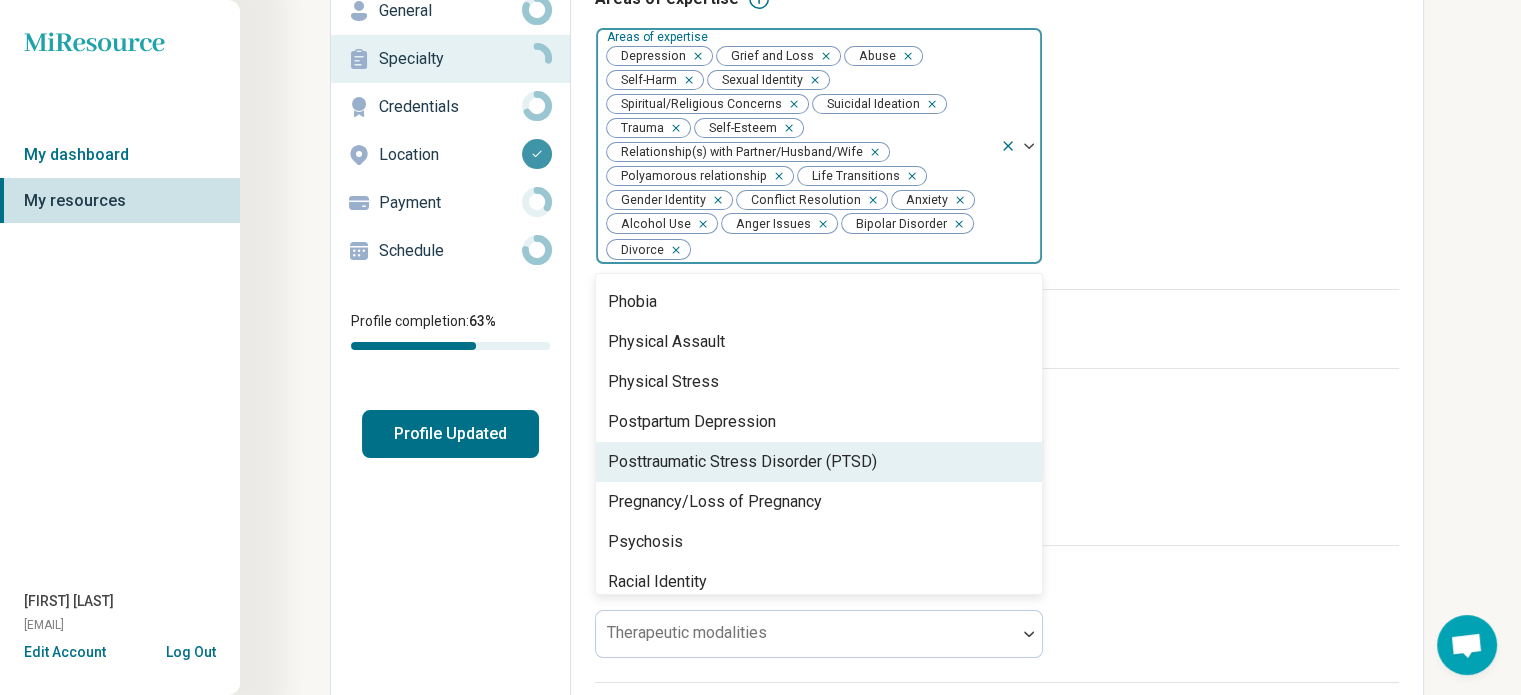 click on "Posttraumatic Stress Disorder (PTSD)" at bounding box center [742, 462] 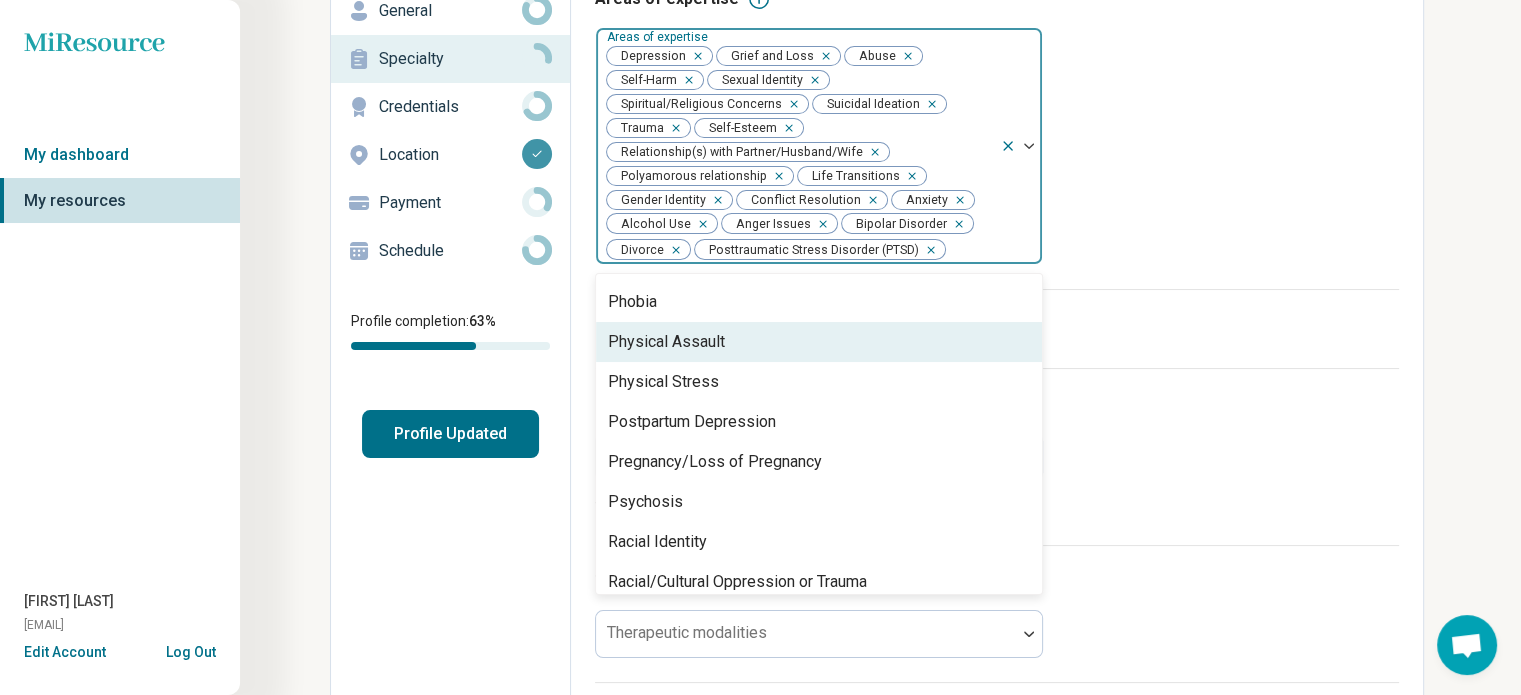 click on "Areas of expertise option Posttraumatic Stress Disorder (PTSD), selected. 80 results available. Use Up and Down to choose options, press Enter to select the currently focused option, press Escape to exit the menu, press Tab to select the option and exit the menu. Areas of expertise Depression Grief and Loss Abuse Self-Harm Sexual Identity Spiritual/Religious Concerns Suicidal Ideation Trauma Self-Esteem Relationship(s) with Partner/Husband/Wife Polyamorous relationship Life Transitions Gender Identity Conflict Resolution Anxiety Alcohol Use Anger Issues Bipolar Disorder Divorce Posttraumatic Stress Disorder (PTSD) Academic Concerns Adoption Aging Anorexia Nervosa Antisocial Personality Athletic Performance Athletic/Sports performance Attention Deficit Hyperactivity Disorder (ADHD) Autism Avoidant Personality Avoidant/Restrictive Food Intake Disorder Binge-Eating Disorder Body Image Borderline Personality Bulimia Nervosa Bullying Burnout Career Childhood Abuse Chronic Illness/Pain Cognitive Functioning Panic" at bounding box center [997, 138] 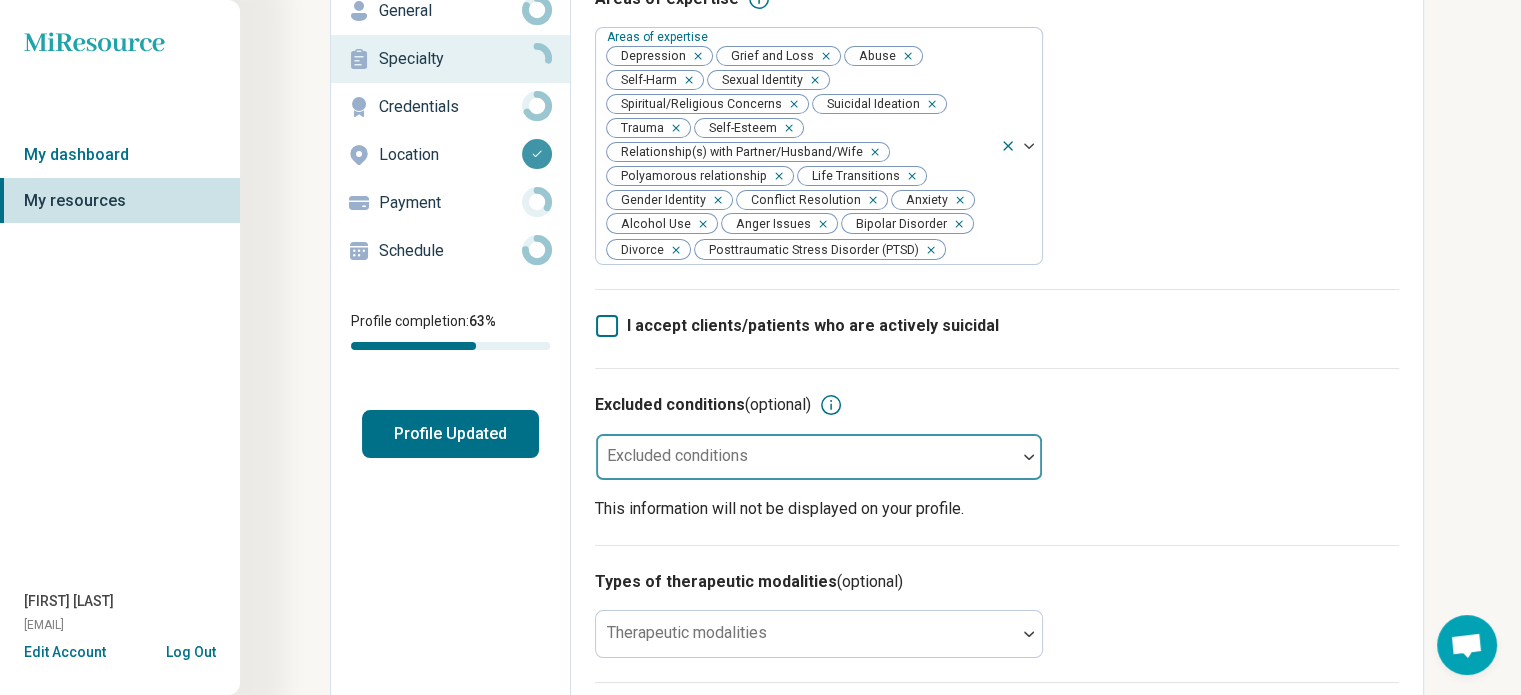 click at bounding box center (1029, 457) 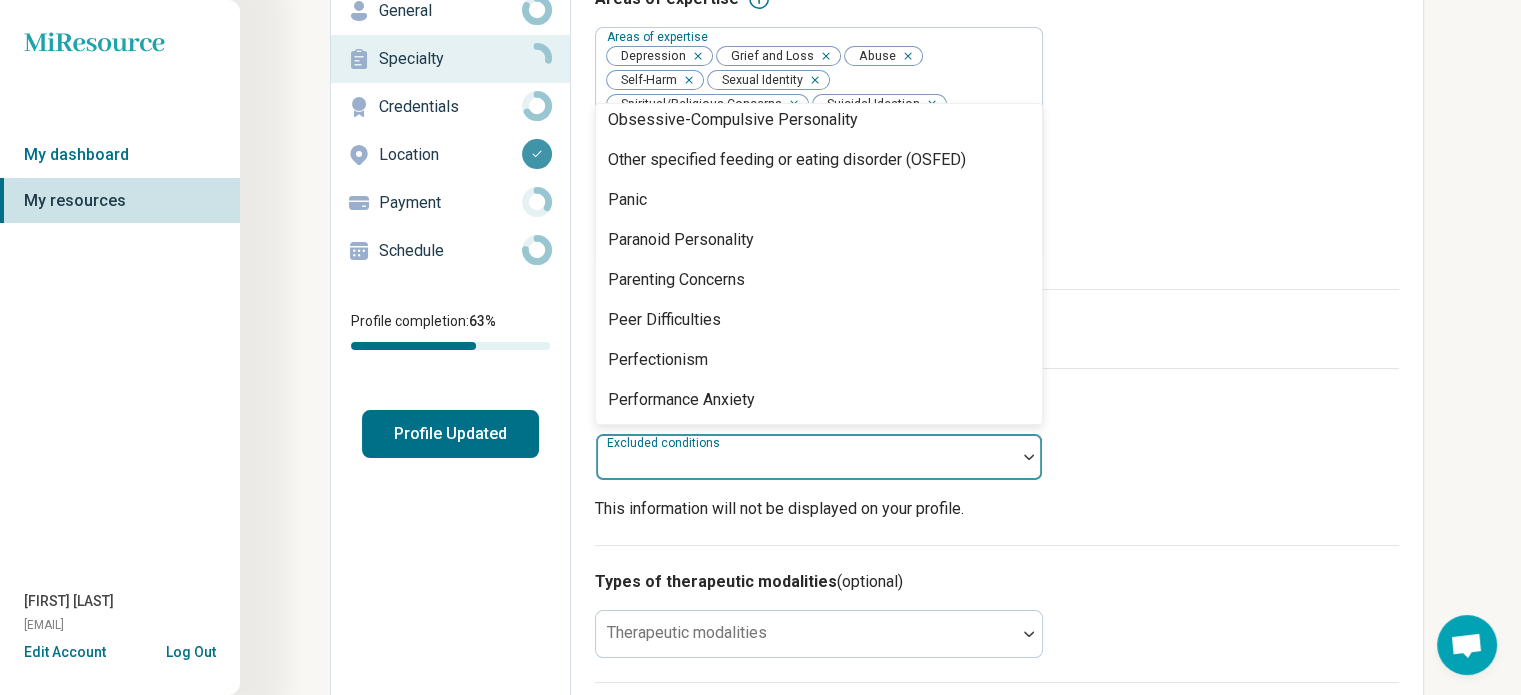 scroll, scrollTop: 1878, scrollLeft: 0, axis: vertical 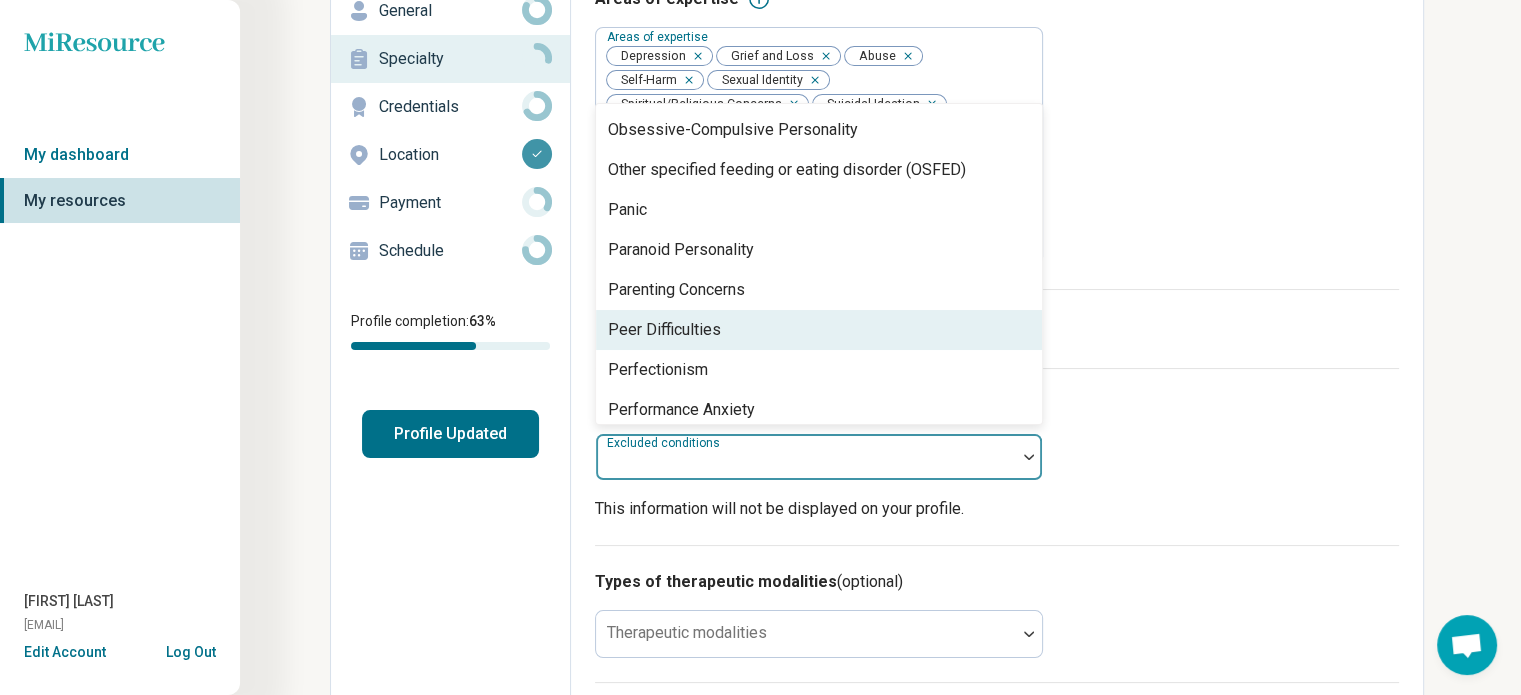 click on "Areas of expertise Areas of expertise Depression Grief and Loss Abuse Self-Harm Sexual Identity Spiritual/Religious Concerns Suicidal Ideation Trauma Self-Esteem Relationship(s) with Partner/Husband/Wife Polyamorous relationship Life Transitions Gender Identity Conflict Resolution Anxiety Alcohol Use Anger Issues Bipolar Disorder Divorce Posttraumatic Stress Disorder (PTSD)" at bounding box center (997, 138) 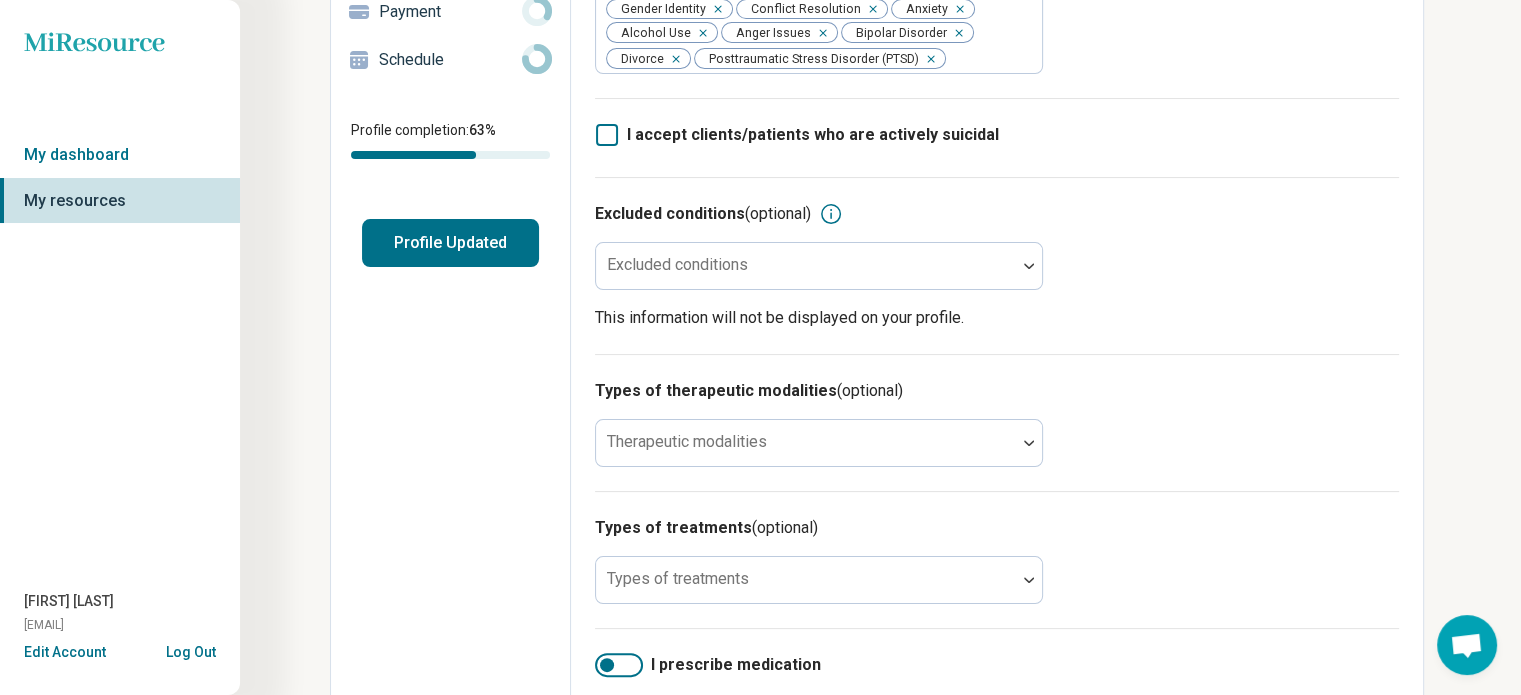 scroll, scrollTop: 326, scrollLeft: 0, axis: vertical 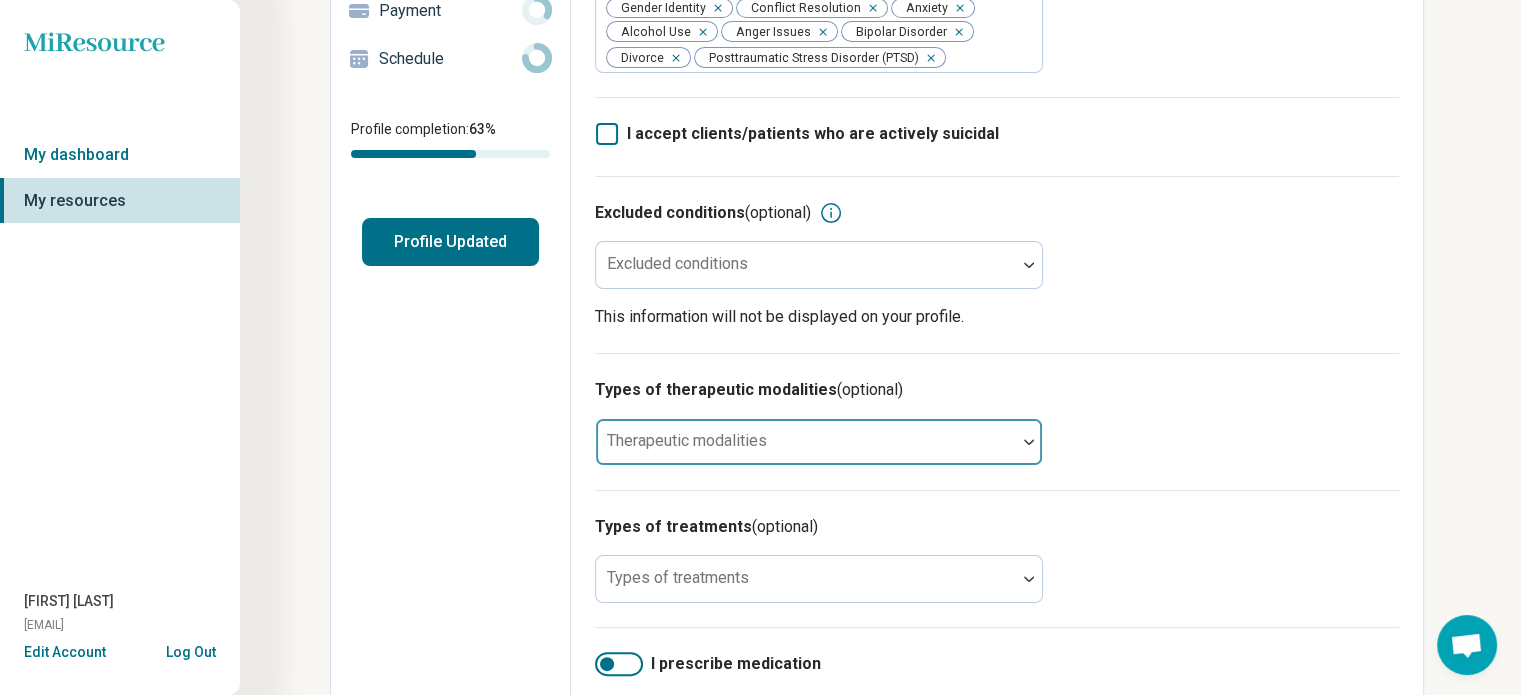 click at bounding box center [1029, 442] 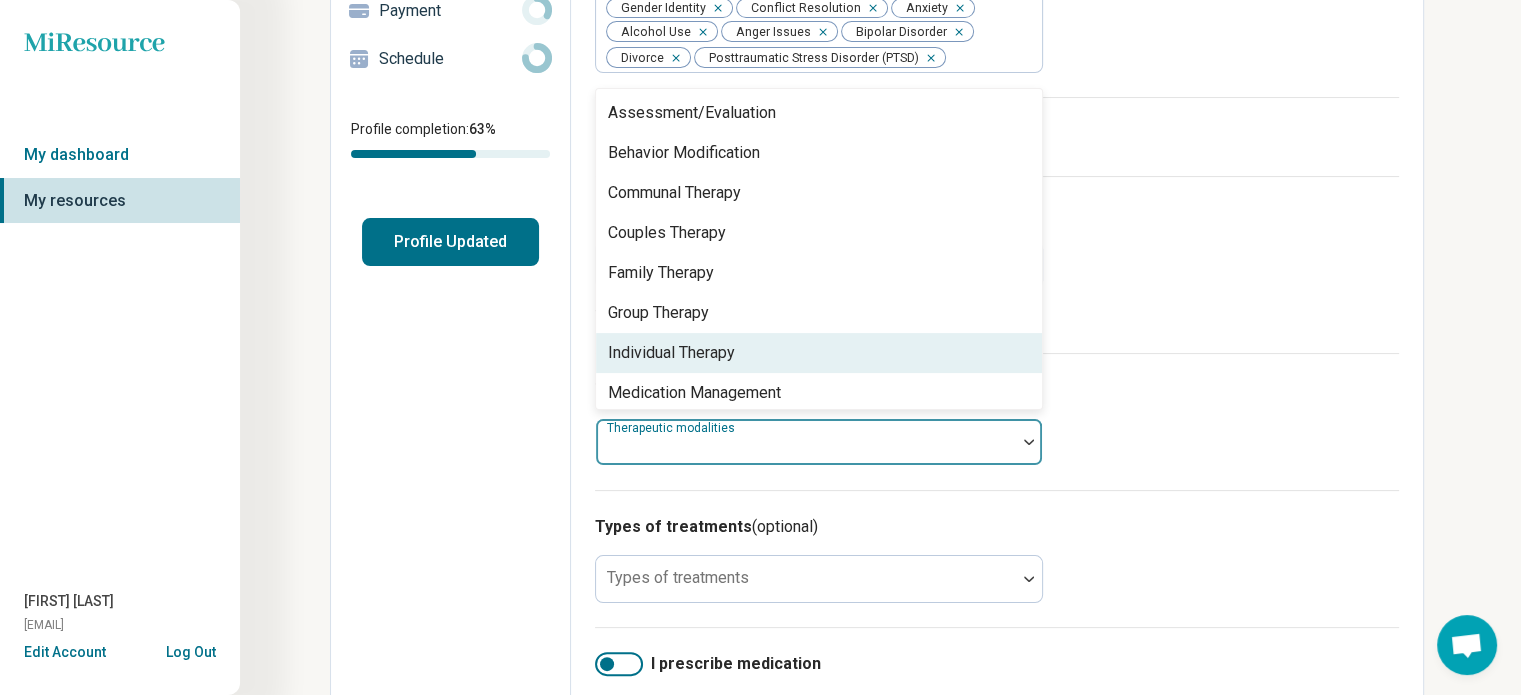 scroll, scrollTop: 8, scrollLeft: 0, axis: vertical 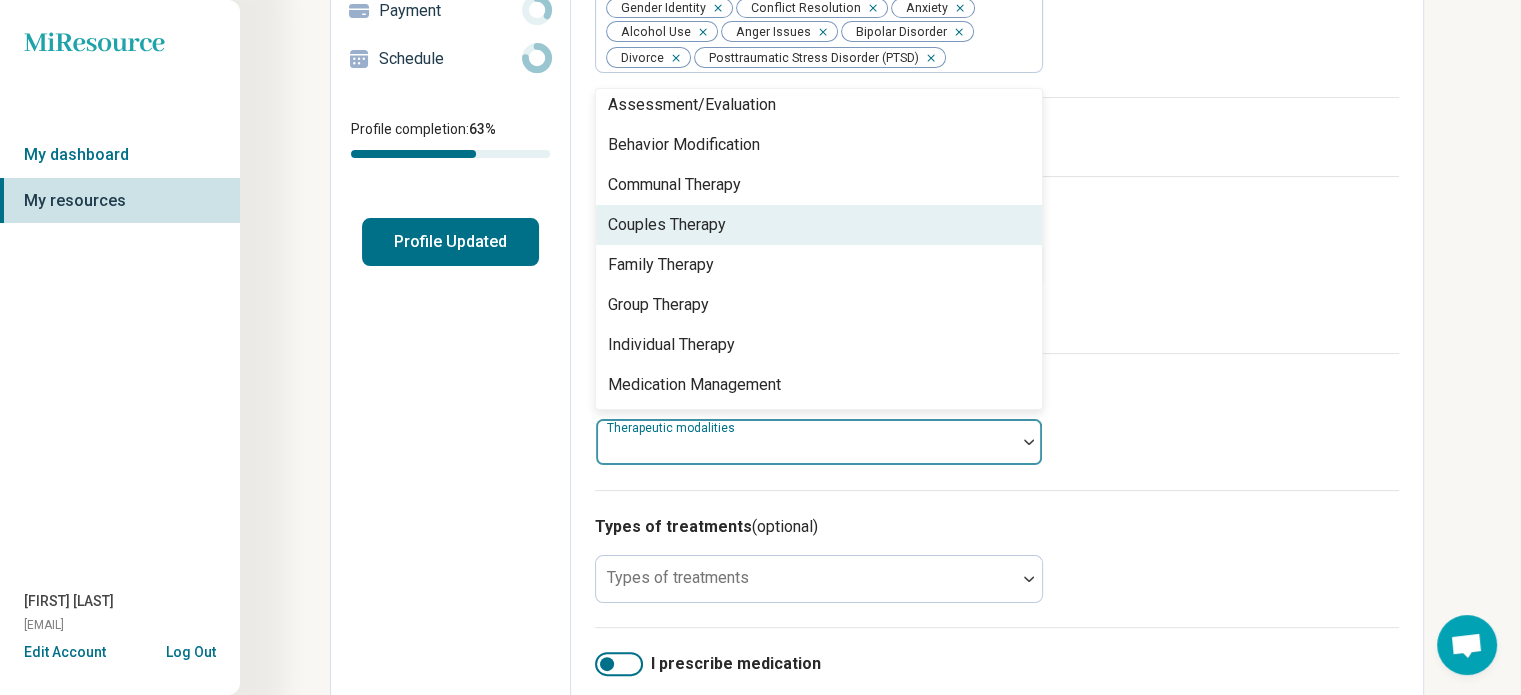 click on "Couples Therapy" at bounding box center (819, 225) 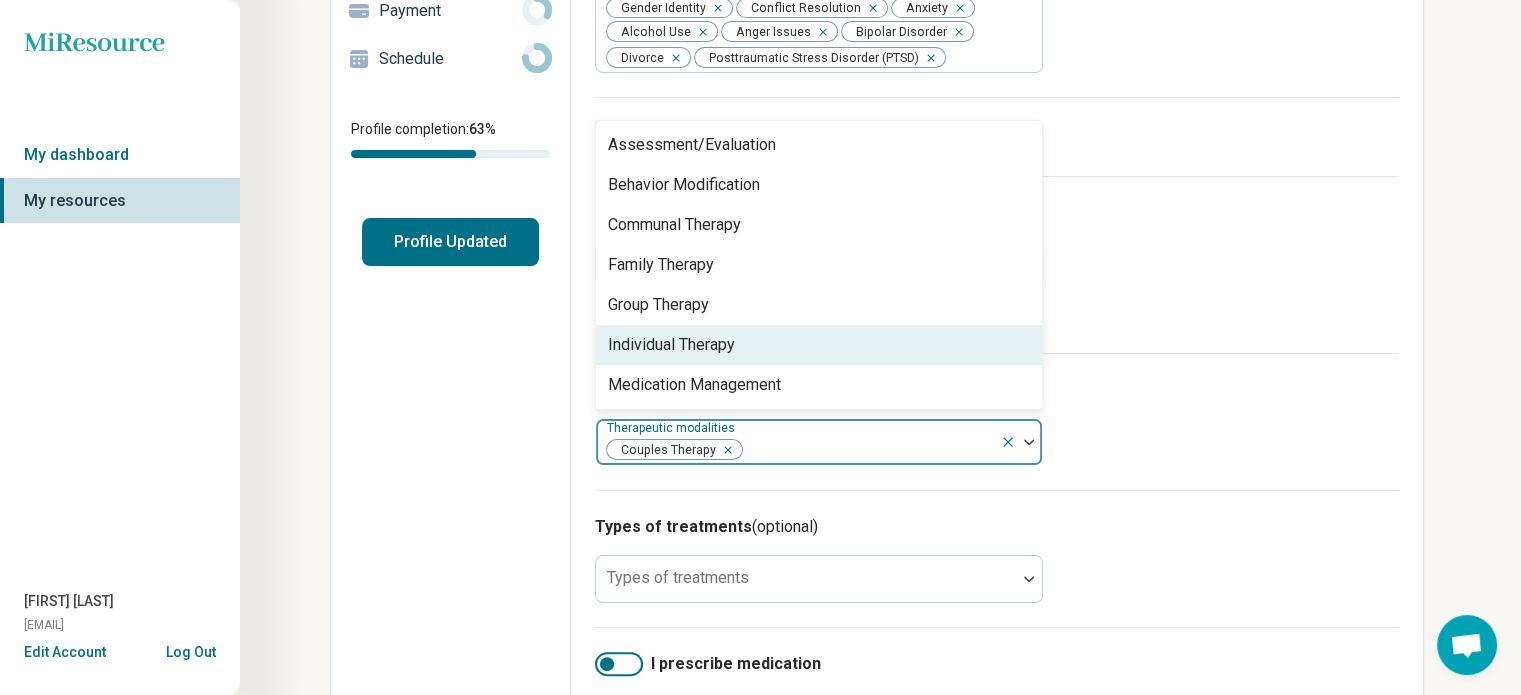 click on "Individual Therapy" at bounding box center (819, 345) 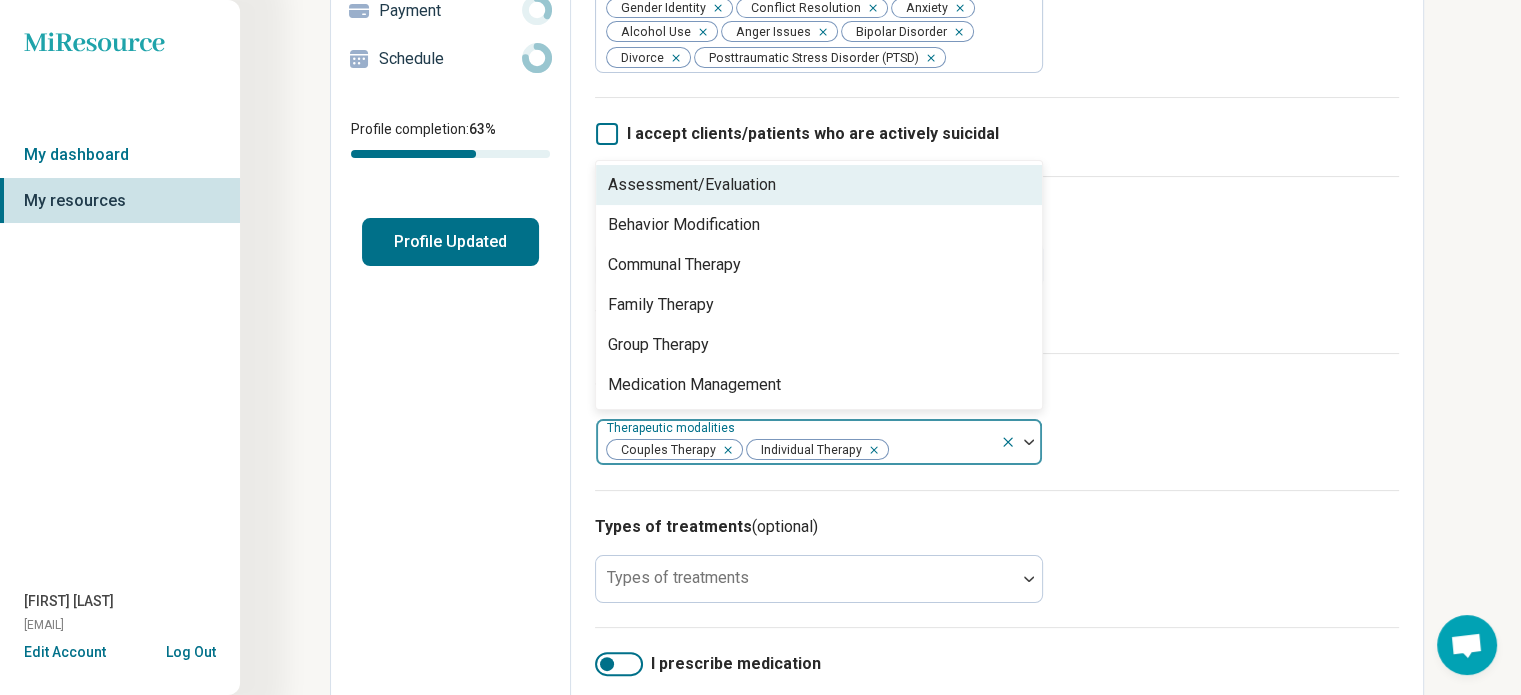 click on "Assessment/Evaluation" at bounding box center (819, 185) 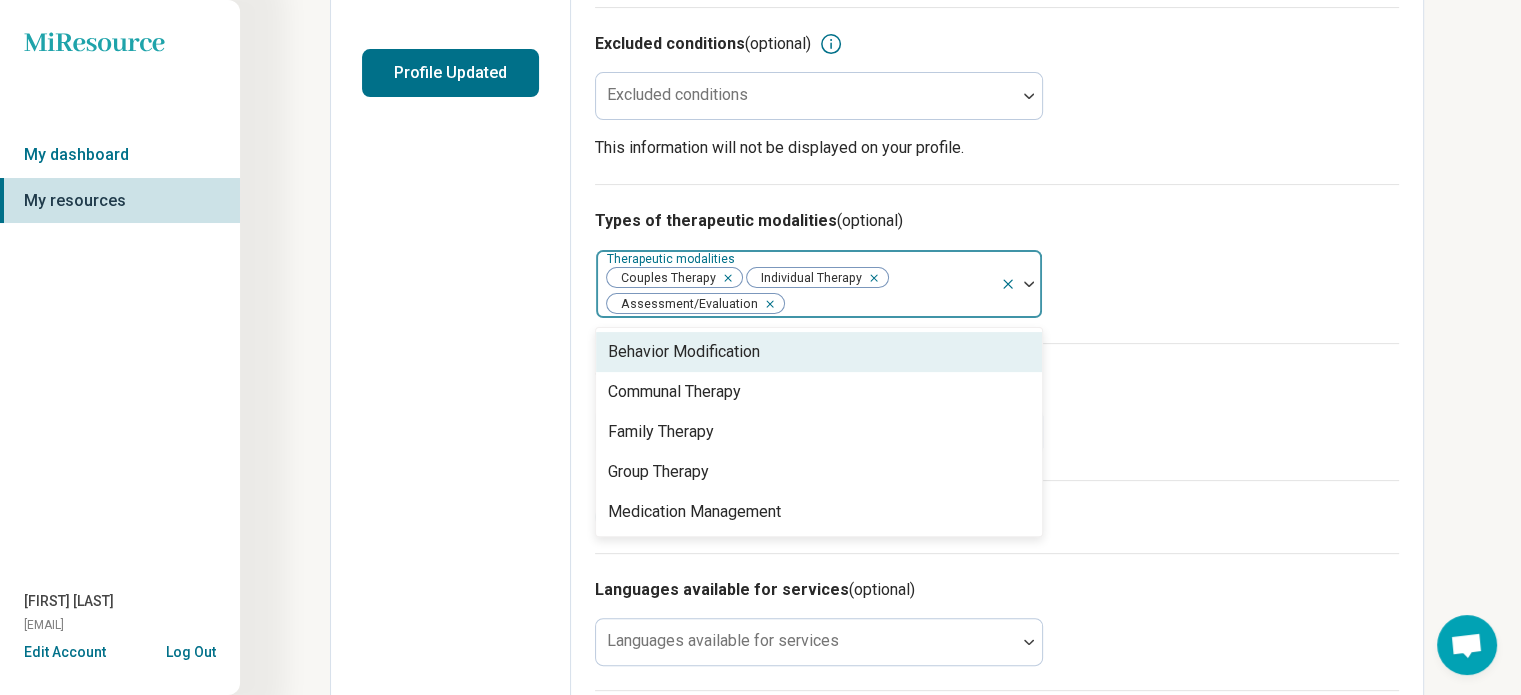 scroll, scrollTop: 511, scrollLeft: 0, axis: vertical 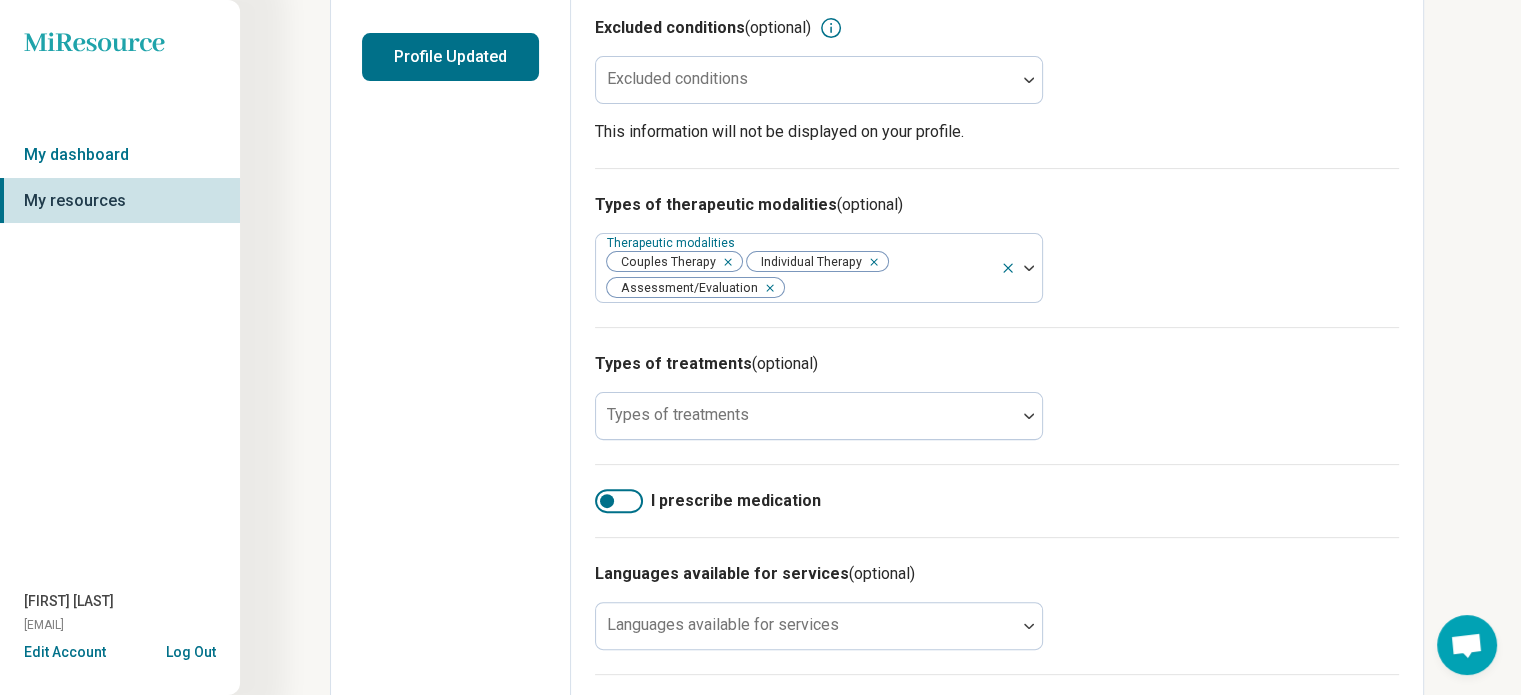 click on "Types of therapeutic modalities  (optional)" at bounding box center (997, 205) 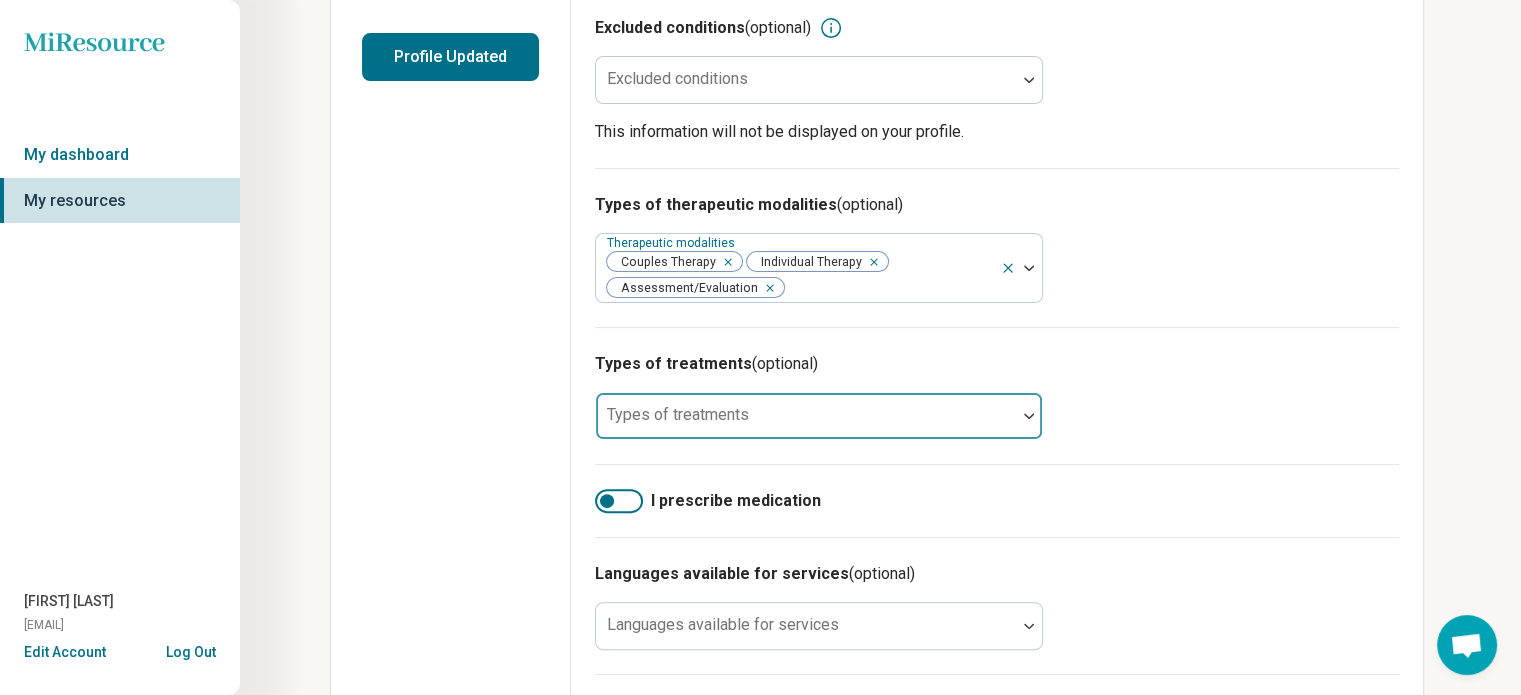 click at bounding box center (1029, 416) 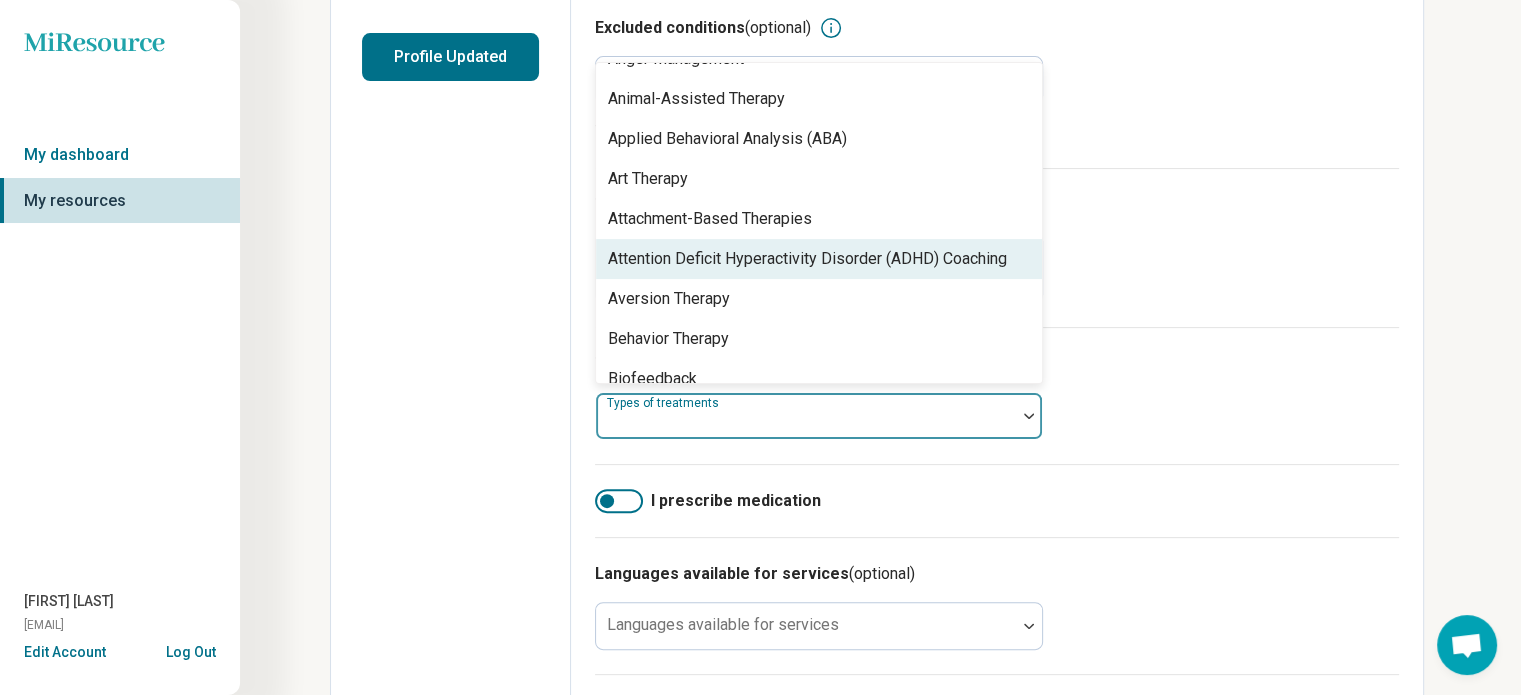 scroll, scrollTop: 315, scrollLeft: 0, axis: vertical 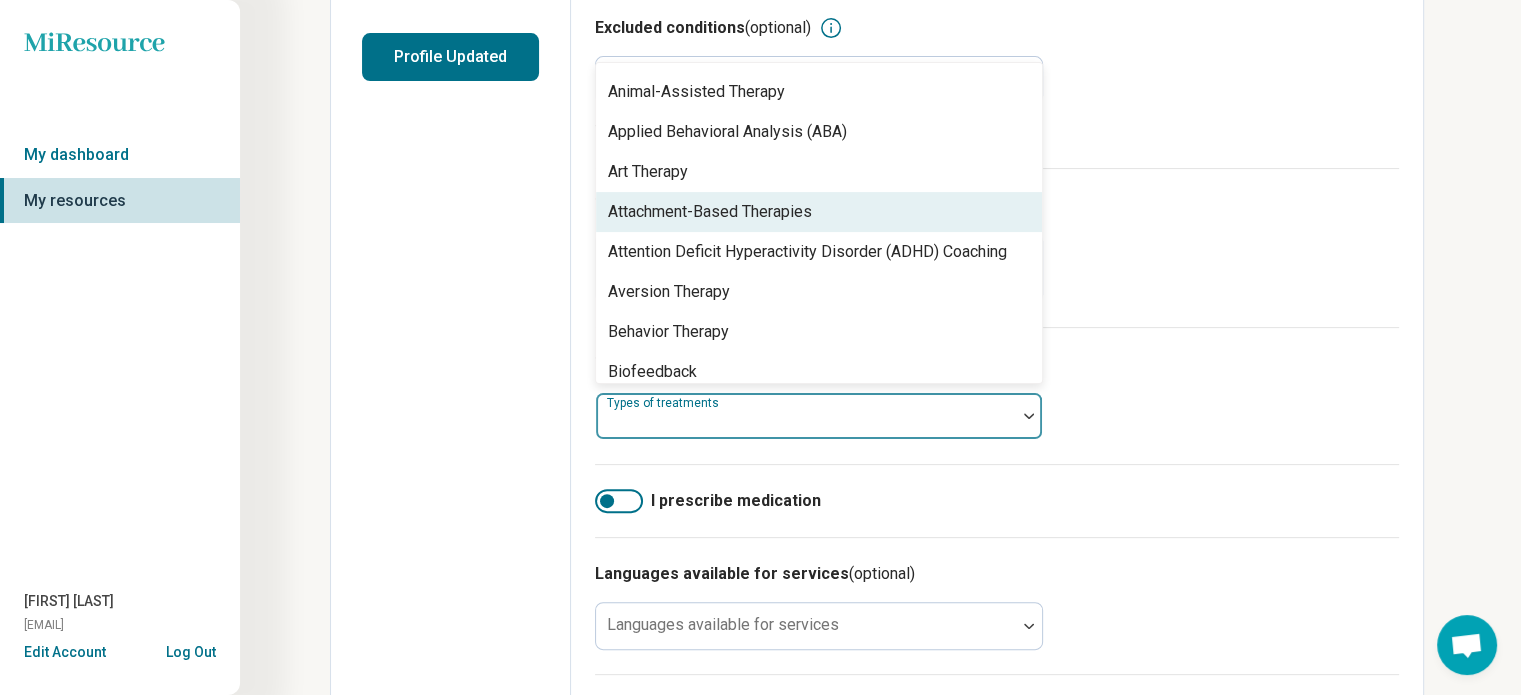 click on "Attachment-Based Therapies" at bounding box center [819, 212] 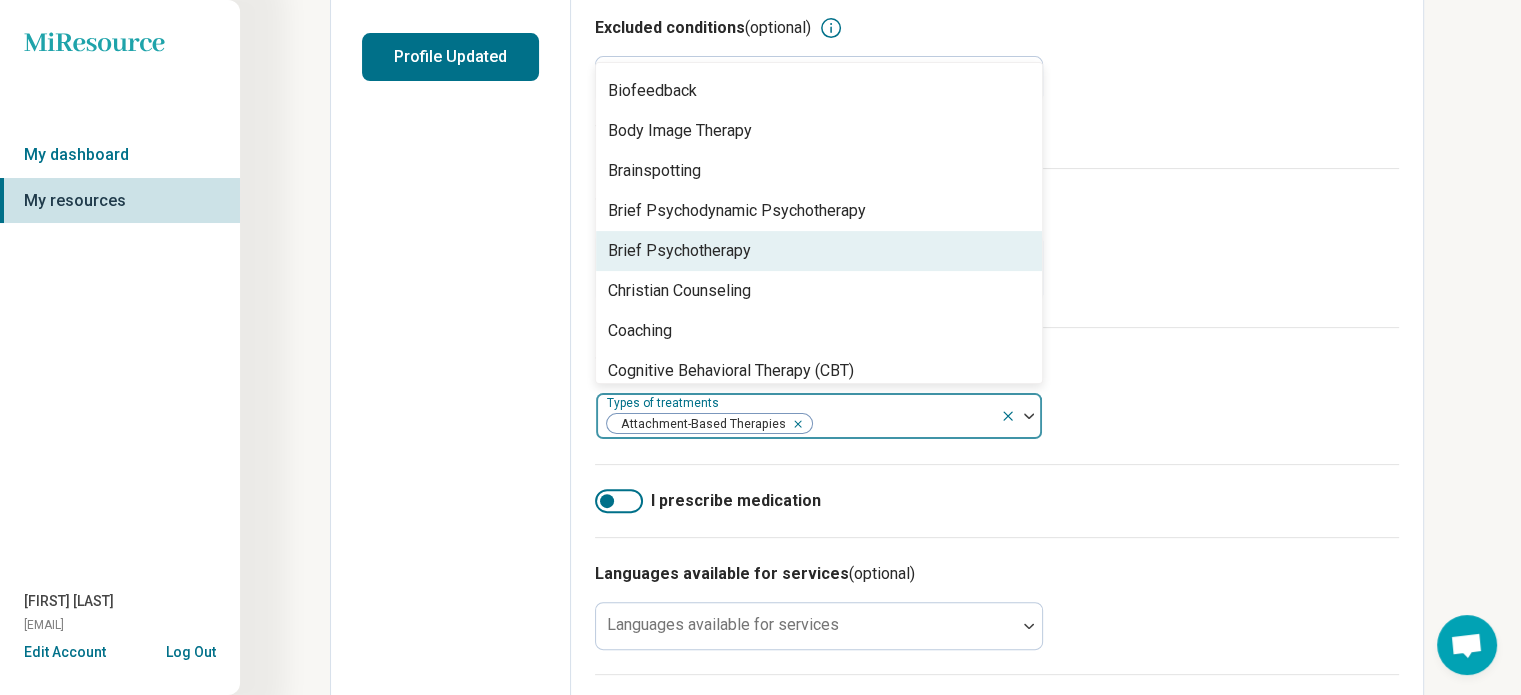 scroll, scrollTop: 556, scrollLeft: 0, axis: vertical 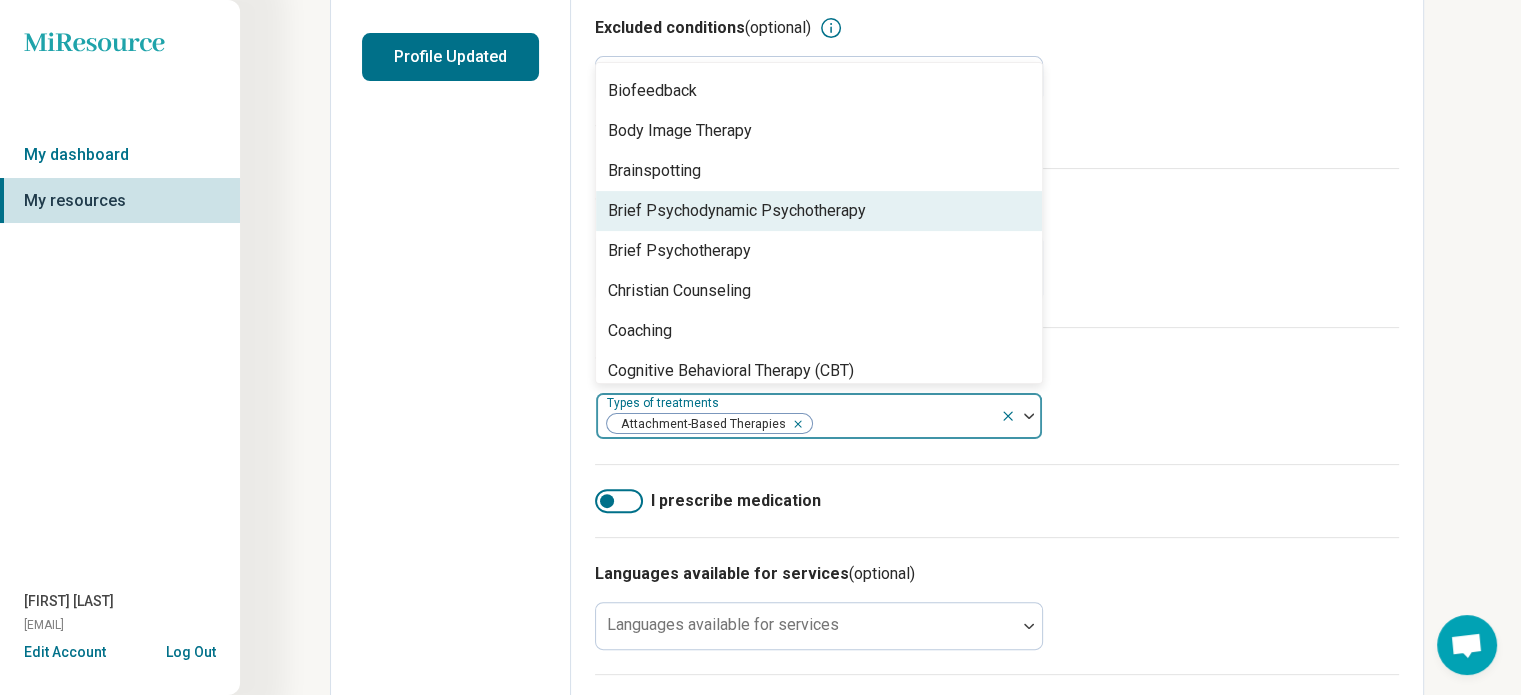 click on "Brief Psychodynamic Psychotherapy" at bounding box center [819, 211] 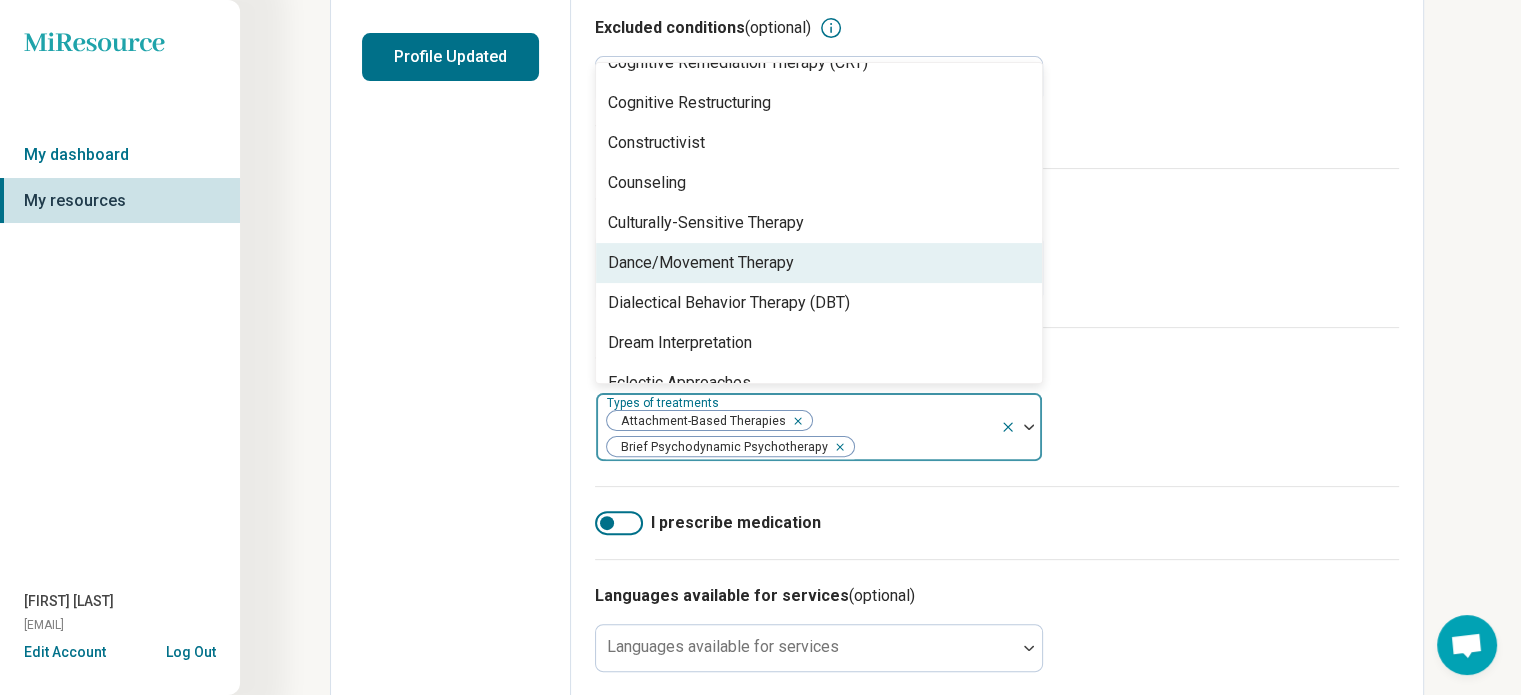 scroll, scrollTop: 987, scrollLeft: 0, axis: vertical 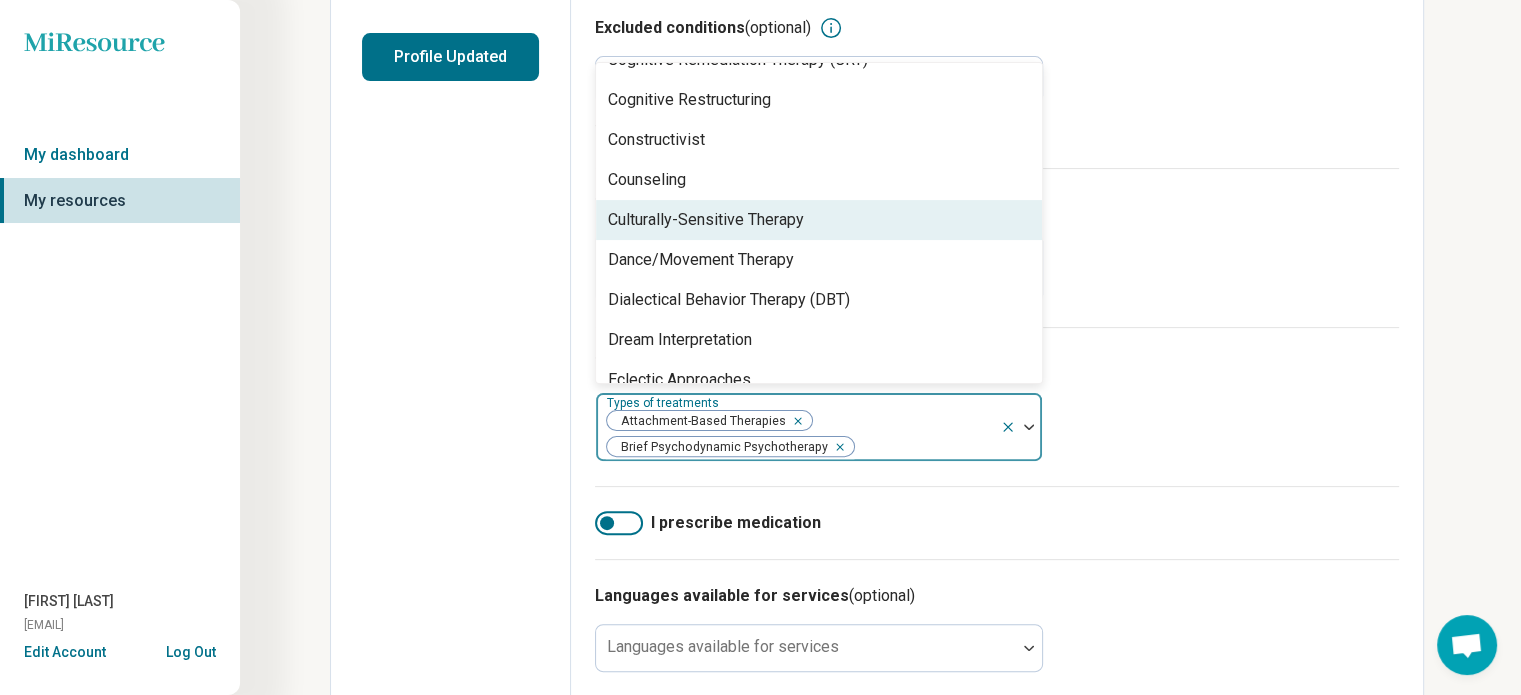 click on "Culturally-Sensitive Therapy" at bounding box center [819, 220] 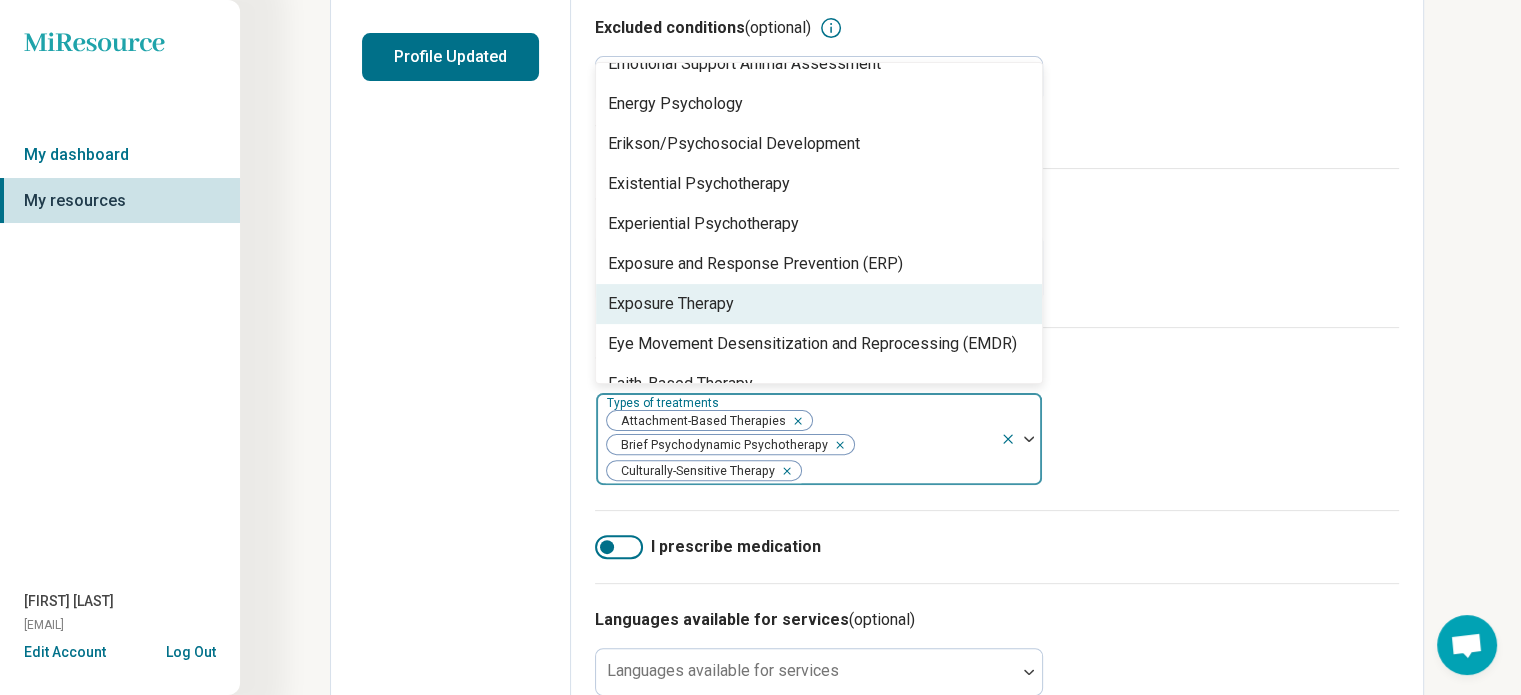 scroll, scrollTop: 1304, scrollLeft: 0, axis: vertical 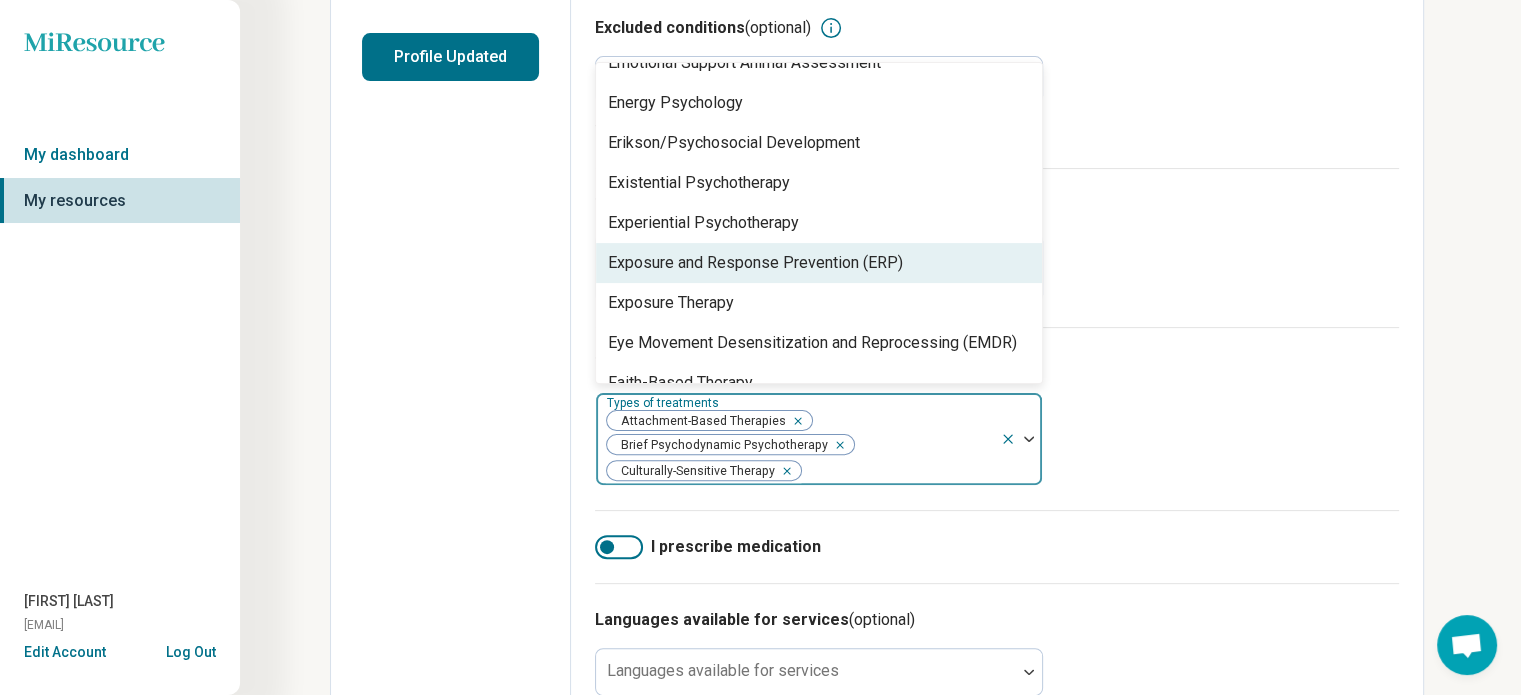click on "Exposure and Response Prevention (ERP)" at bounding box center [819, 263] 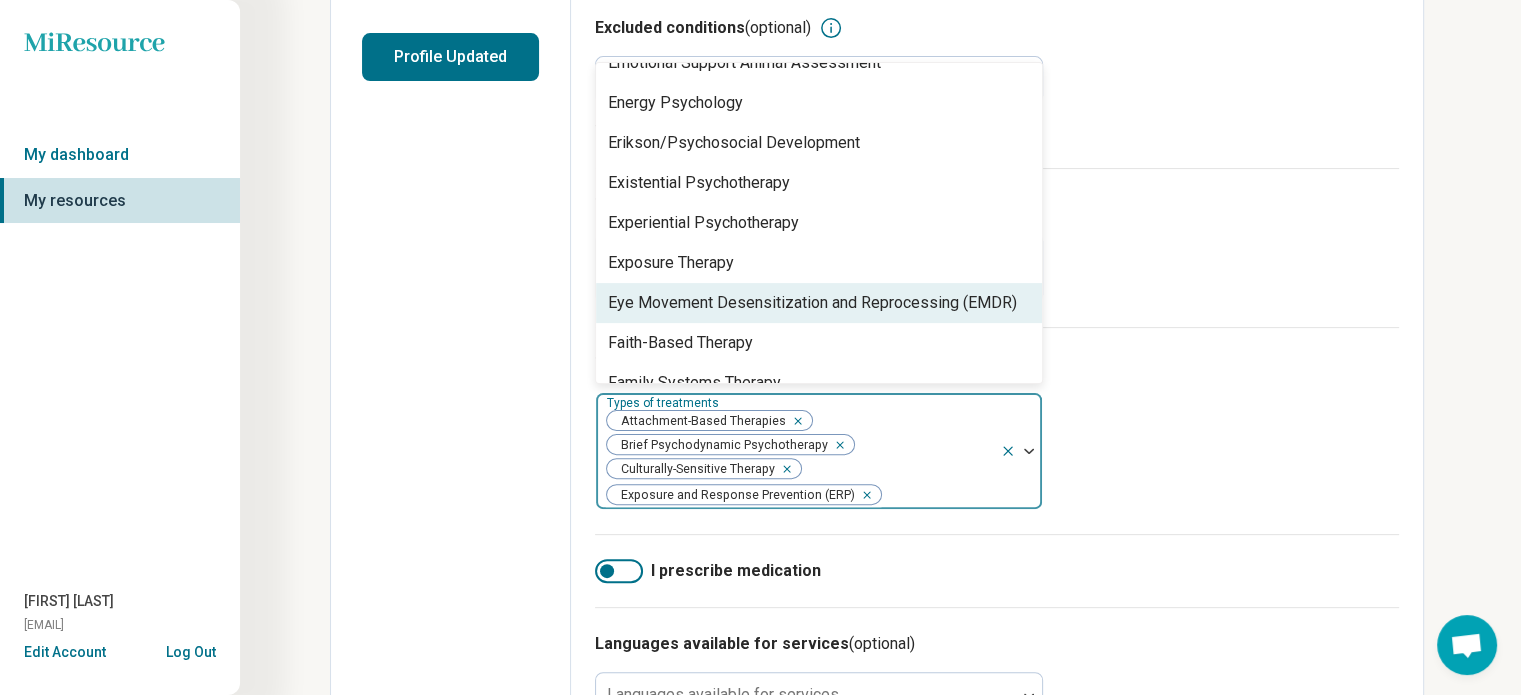 click on "Eye Movement Desensitization and Reprocessing (EMDR)" at bounding box center (812, 303) 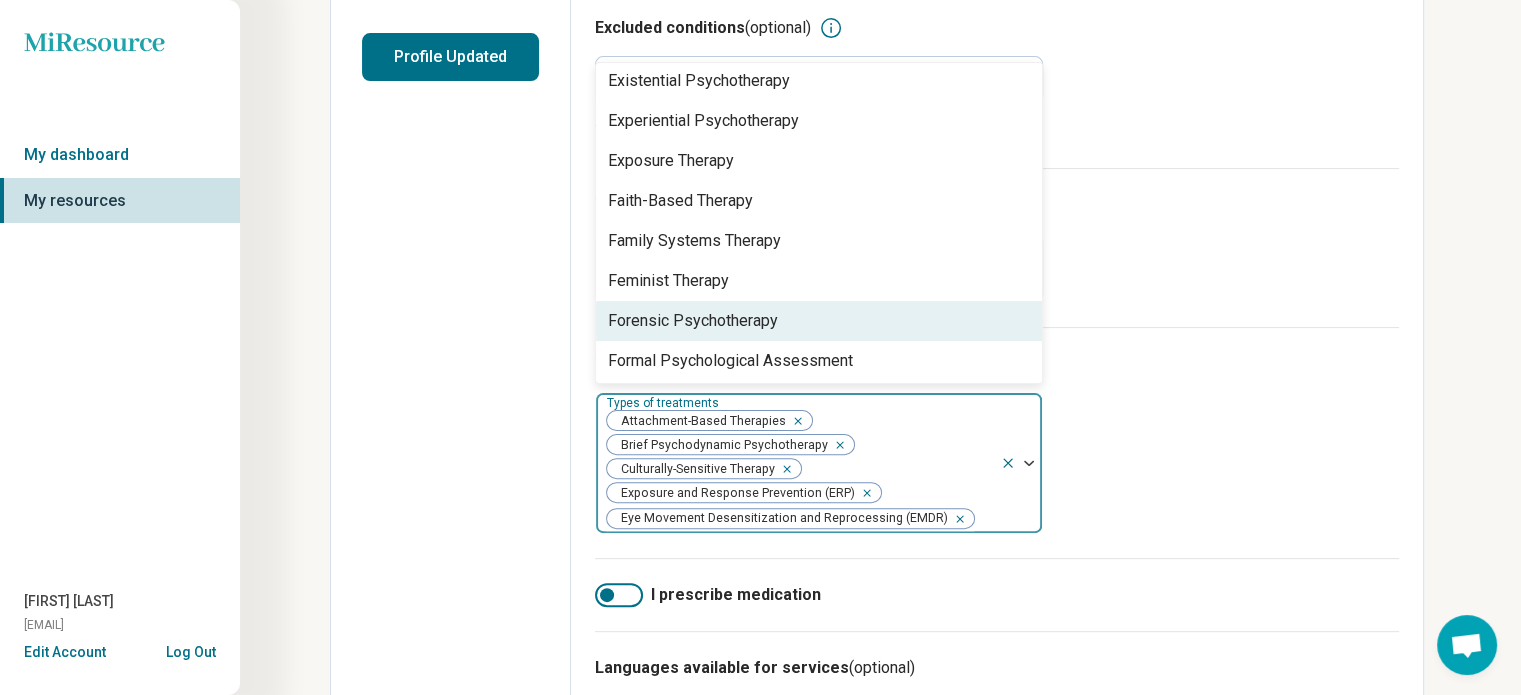 scroll, scrollTop: 1408, scrollLeft: 0, axis: vertical 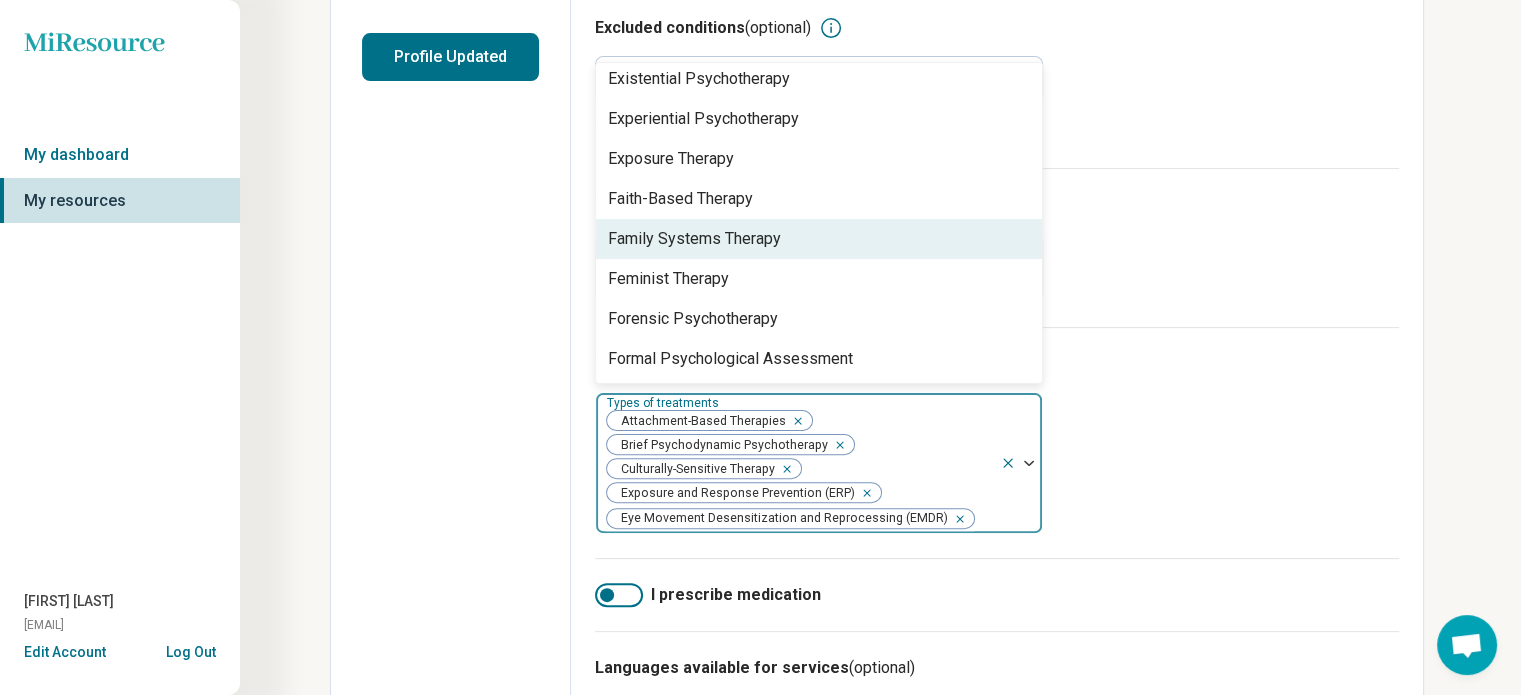 click on "Family Systems Therapy" at bounding box center (819, 239) 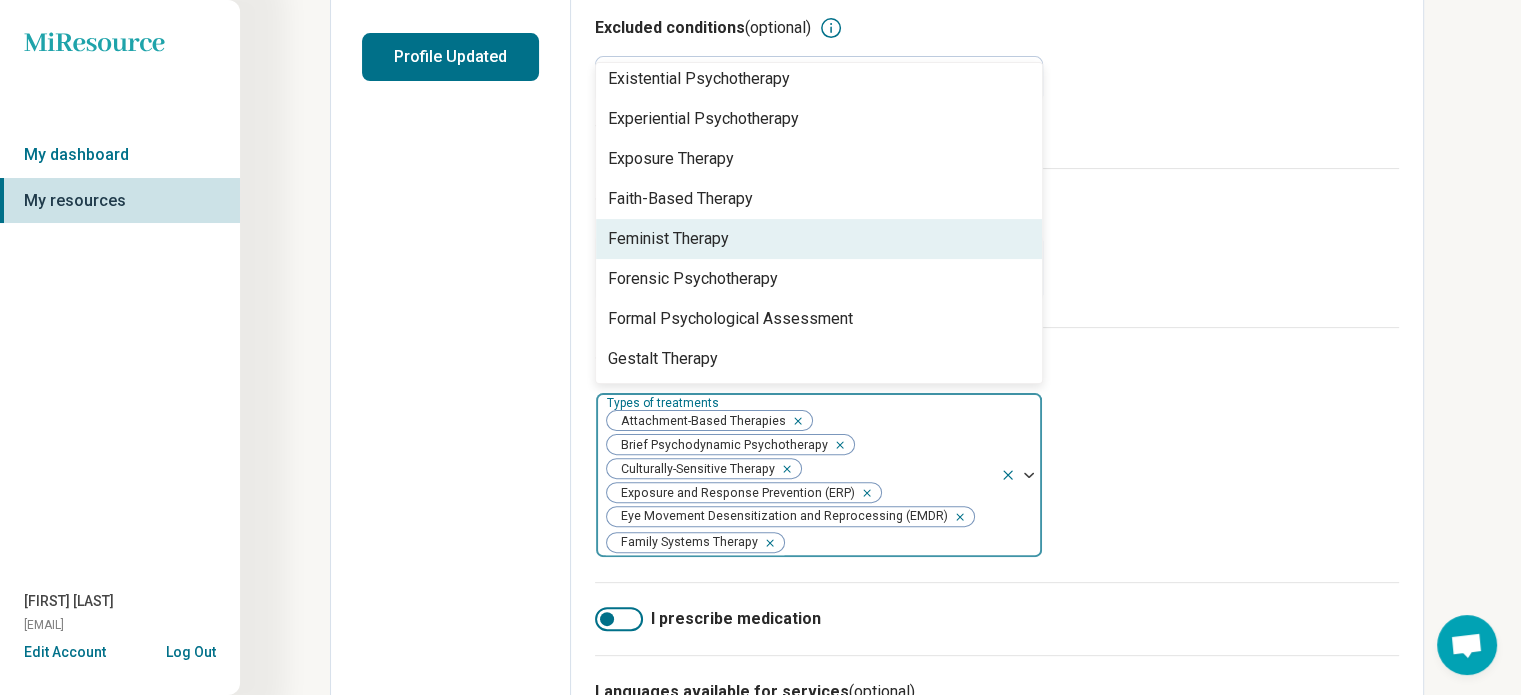 click on "Feminist Therapy" at bounding box center [819, 239] 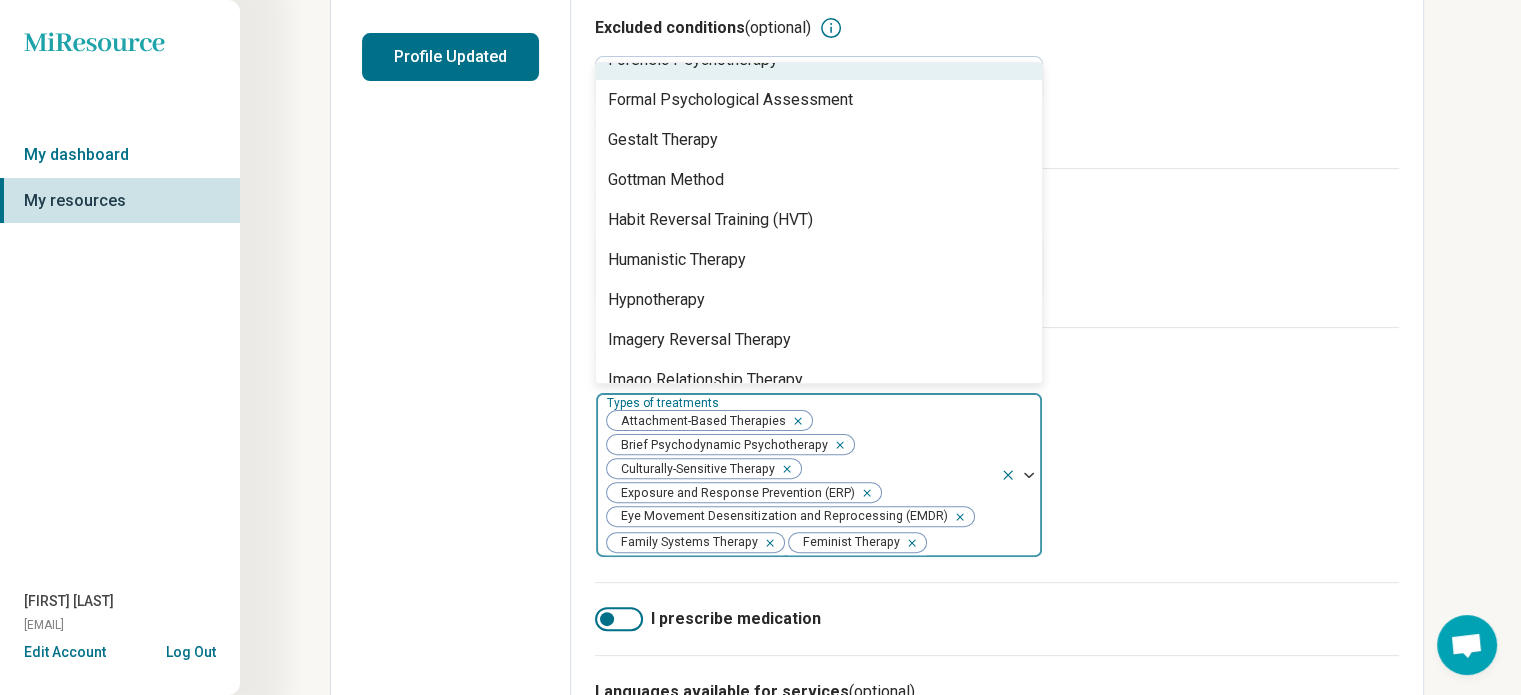 scroll, scrollTop: 1592, scrollLeft: 0, axis: vertical 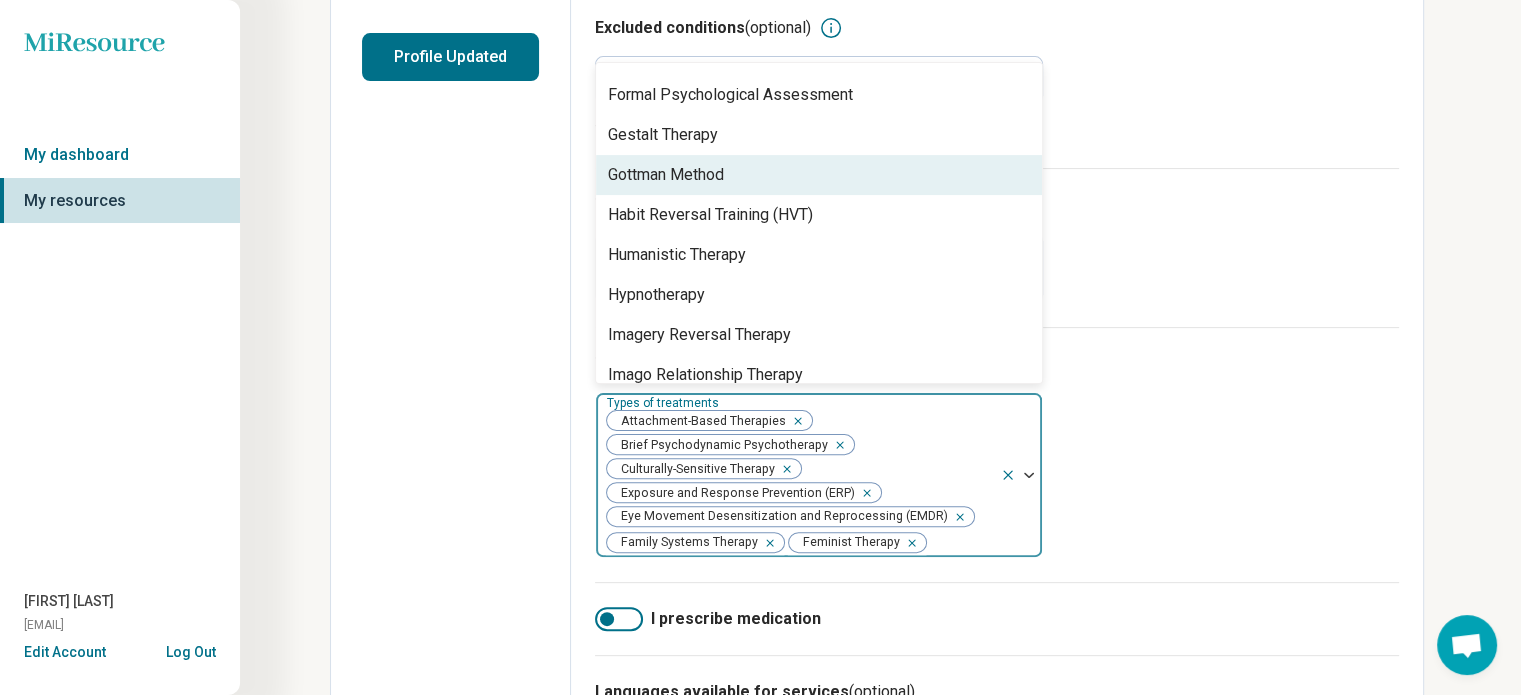 click on "Gottman Method" at bounding box center [819, 175] 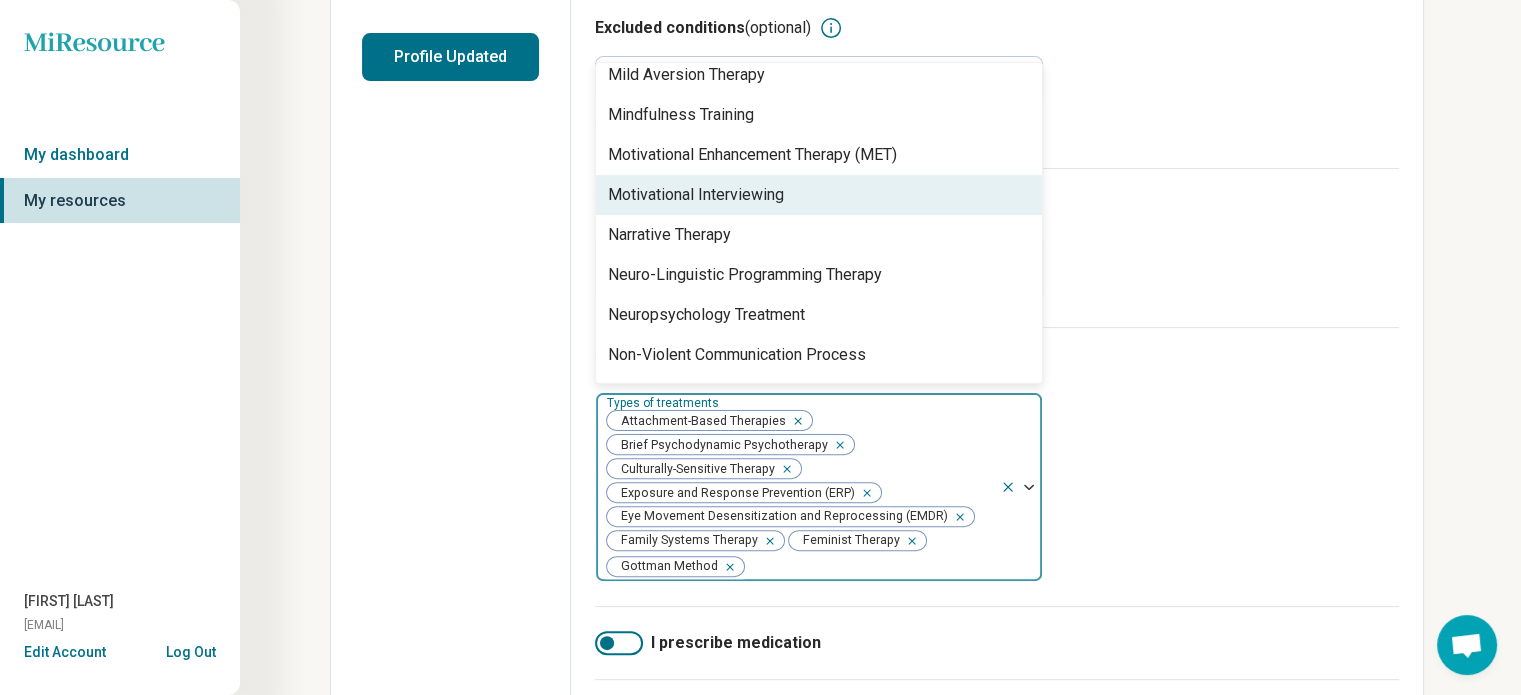 scroll, scrollTop: 2383, scrollLeft: 0, axis: vertical 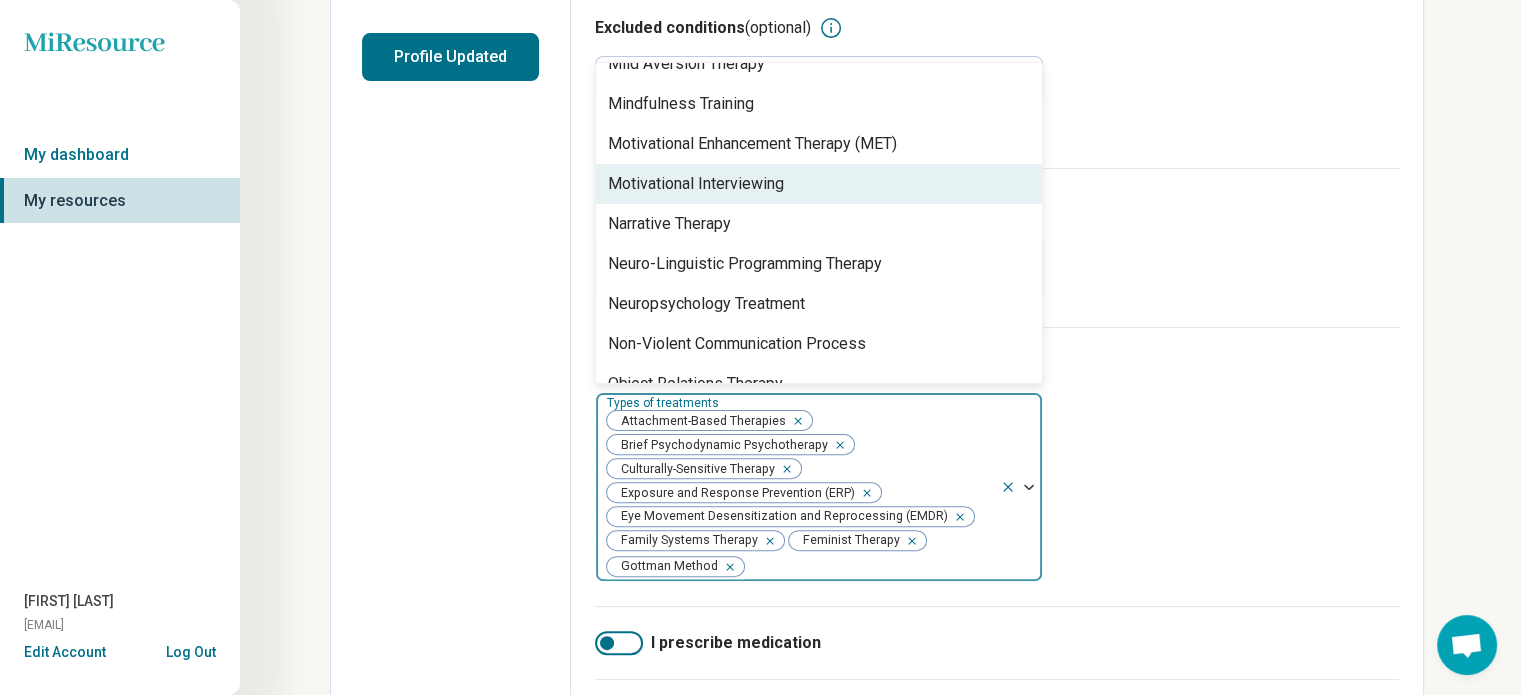 click on "Motivational Interviewing" at bounding box center (819, 184) 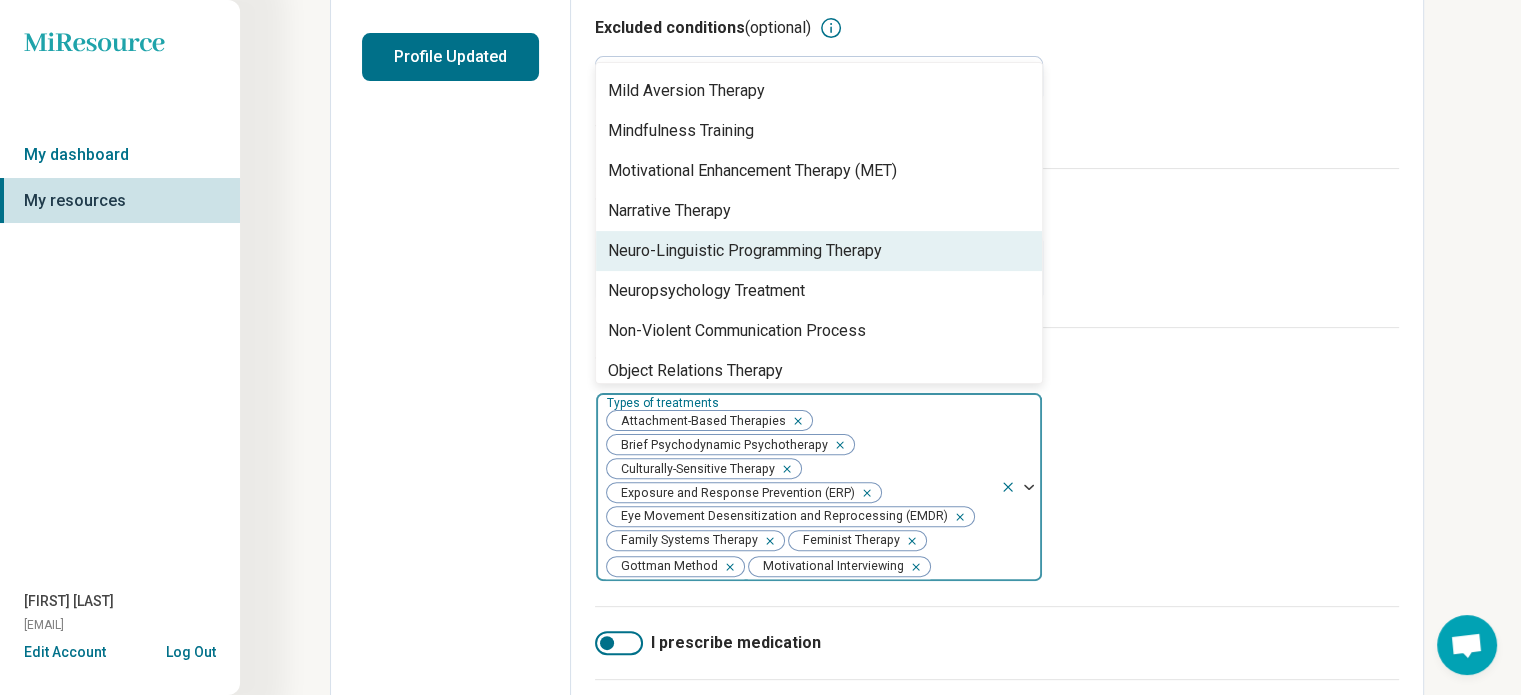 scroll, scrollTop: 2354, scrollLeft: 0, axis: vertical 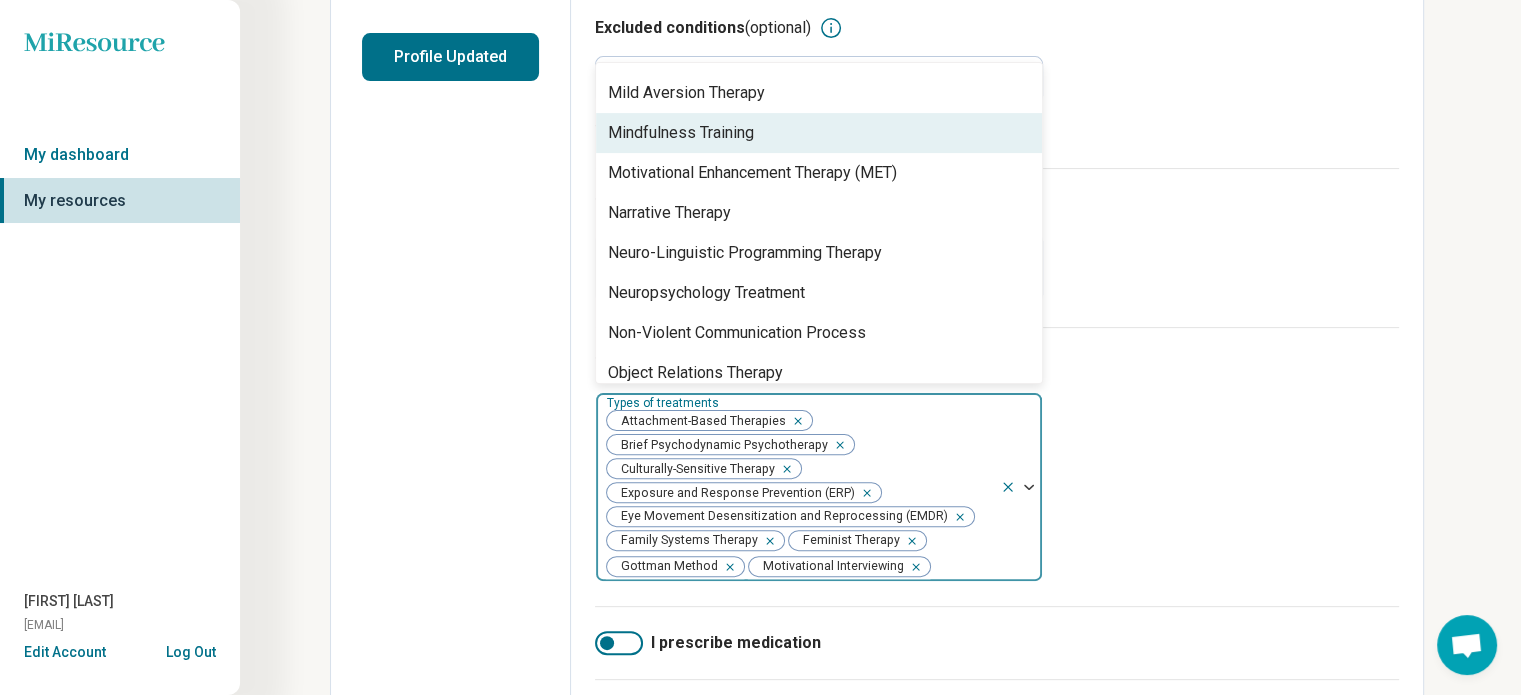 click on "Mindfulness Training" at bounding box center (819, 133) 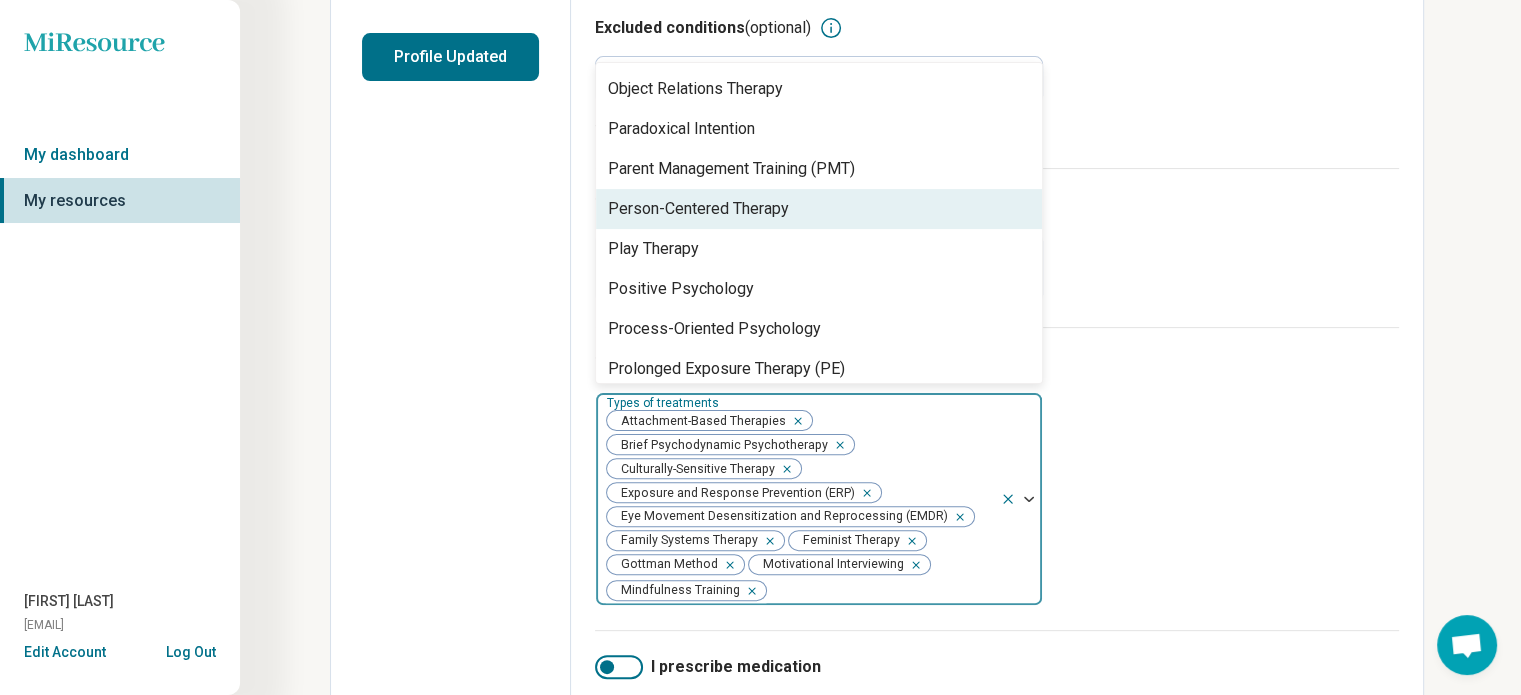 scroll, scrollTop: 2603, scrollLeft: 0, axis: vertical 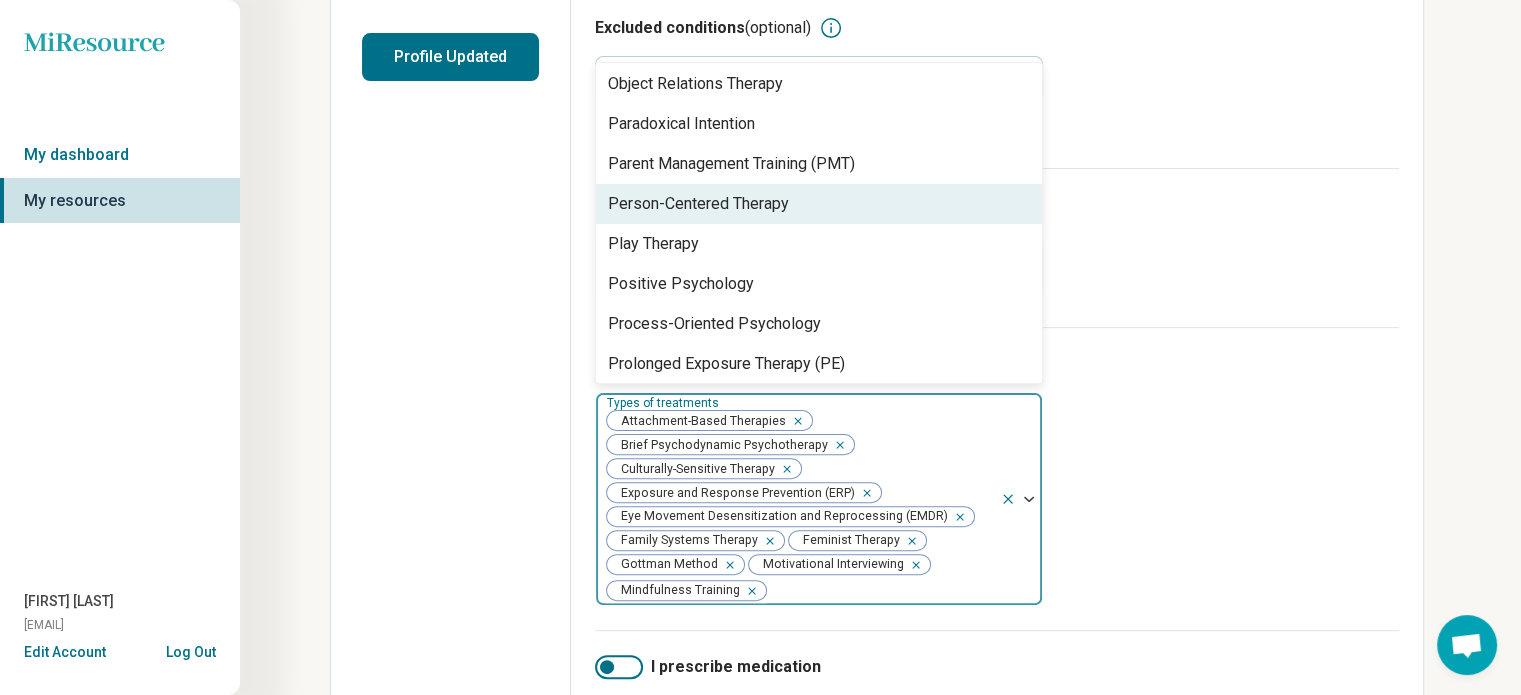 click on "Person-Centered Therapy" at bounding box center (819, 204) 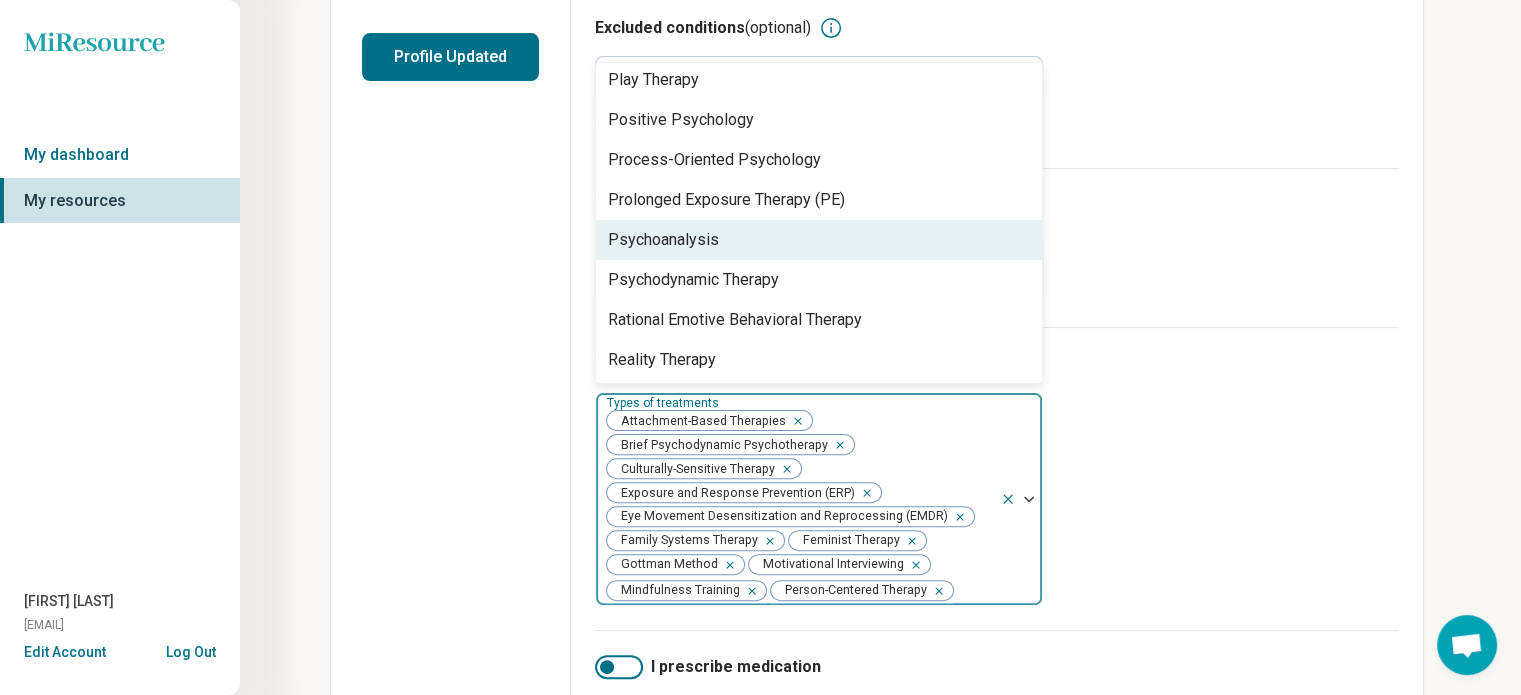 scroll, scrollTop: 2732, scrollLeft: 0, axis: vertical 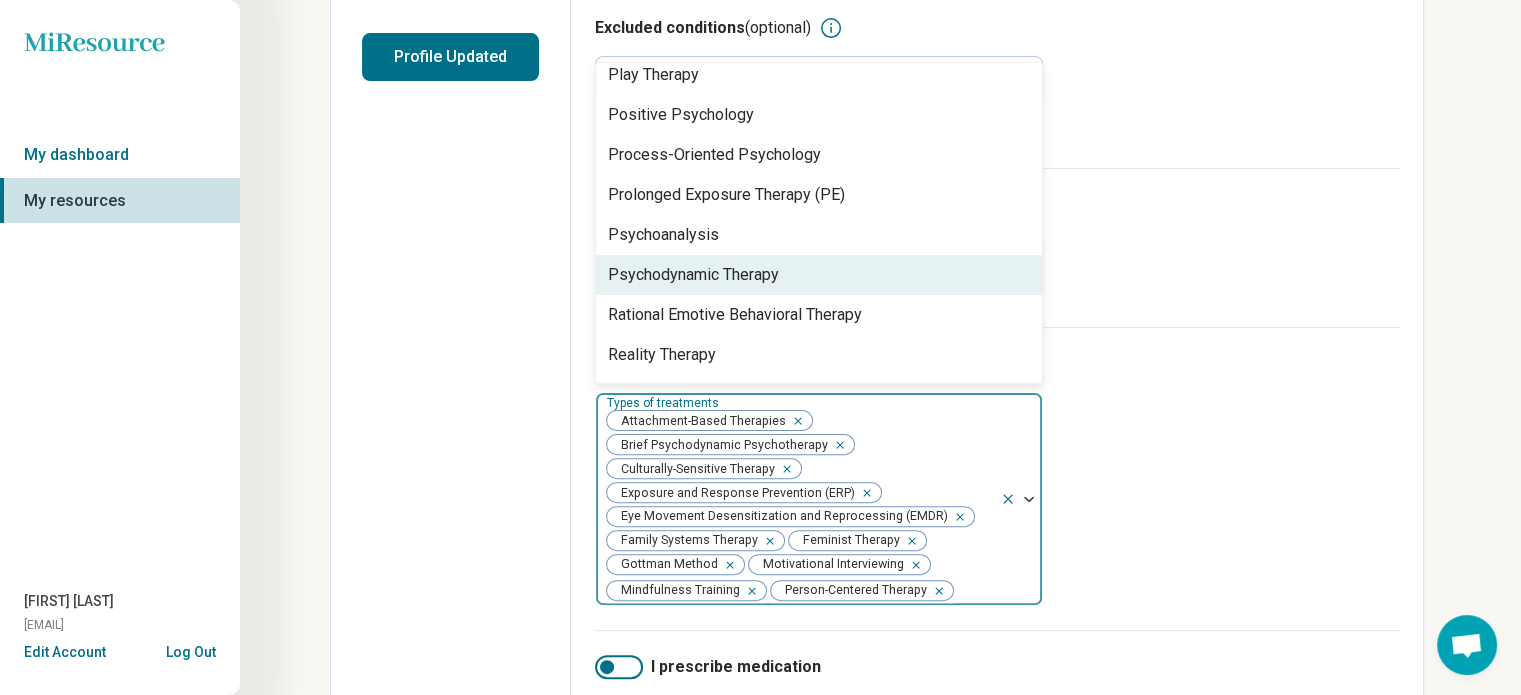 click on "Psychodynamic Therapy" at bounding box center (819, 275) 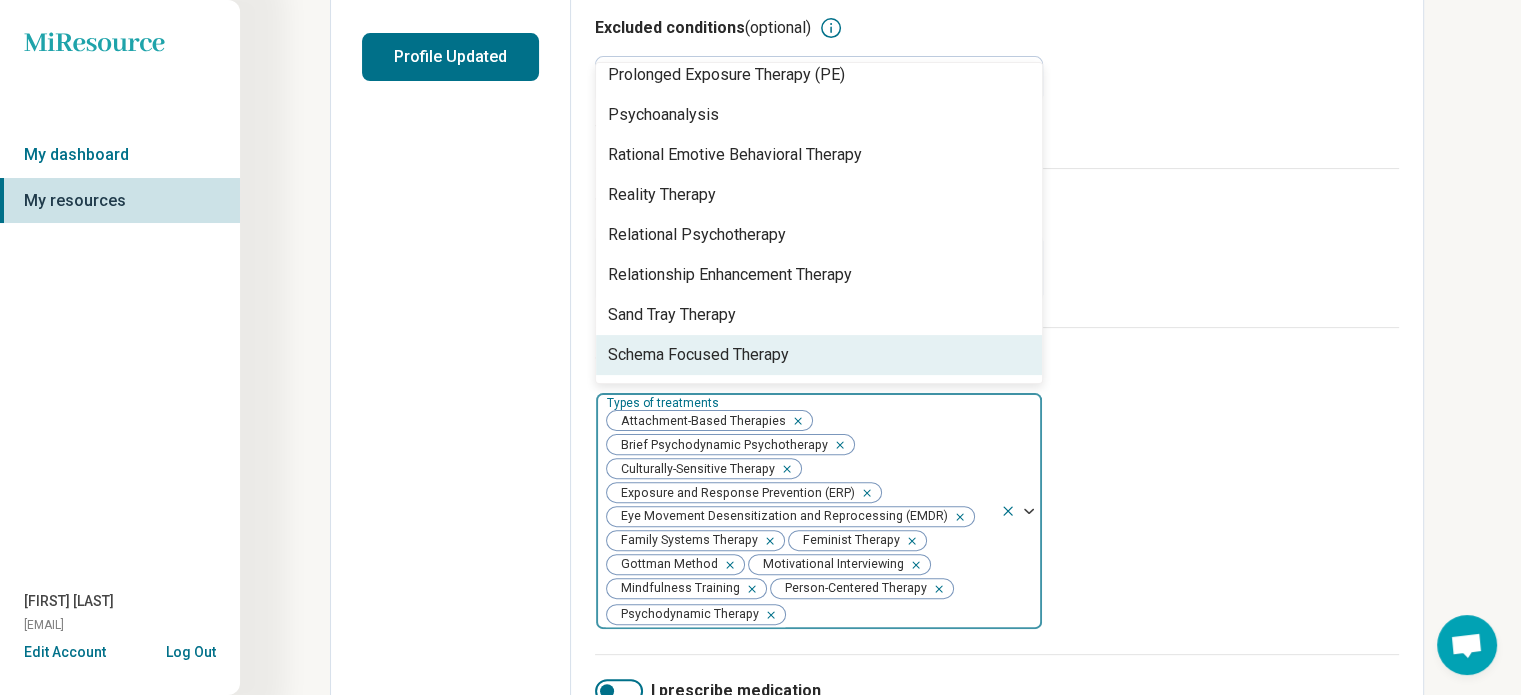 scroll, scrollTop: 2852, scrollLeft: 0, axis: vertical 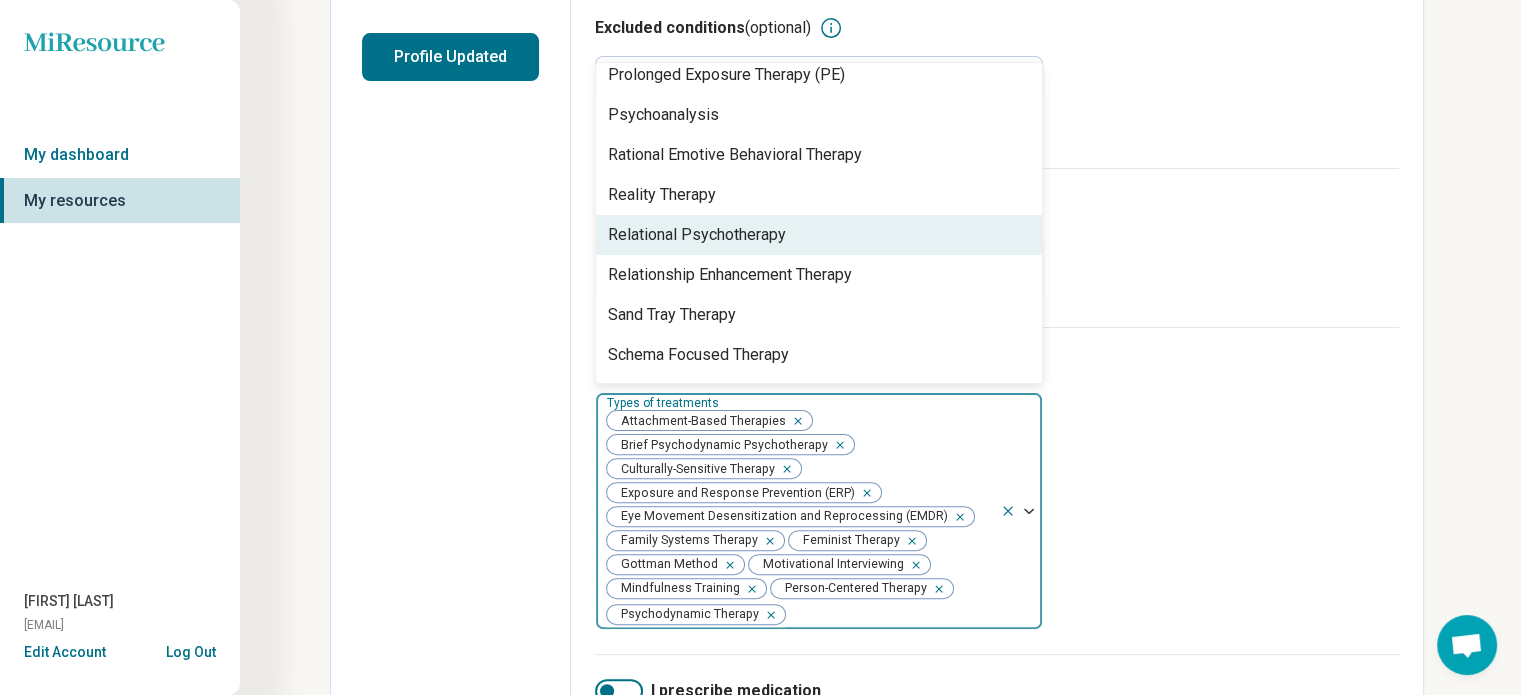 click on "Relational Psychotherapy" at bounding box center (819, 235) 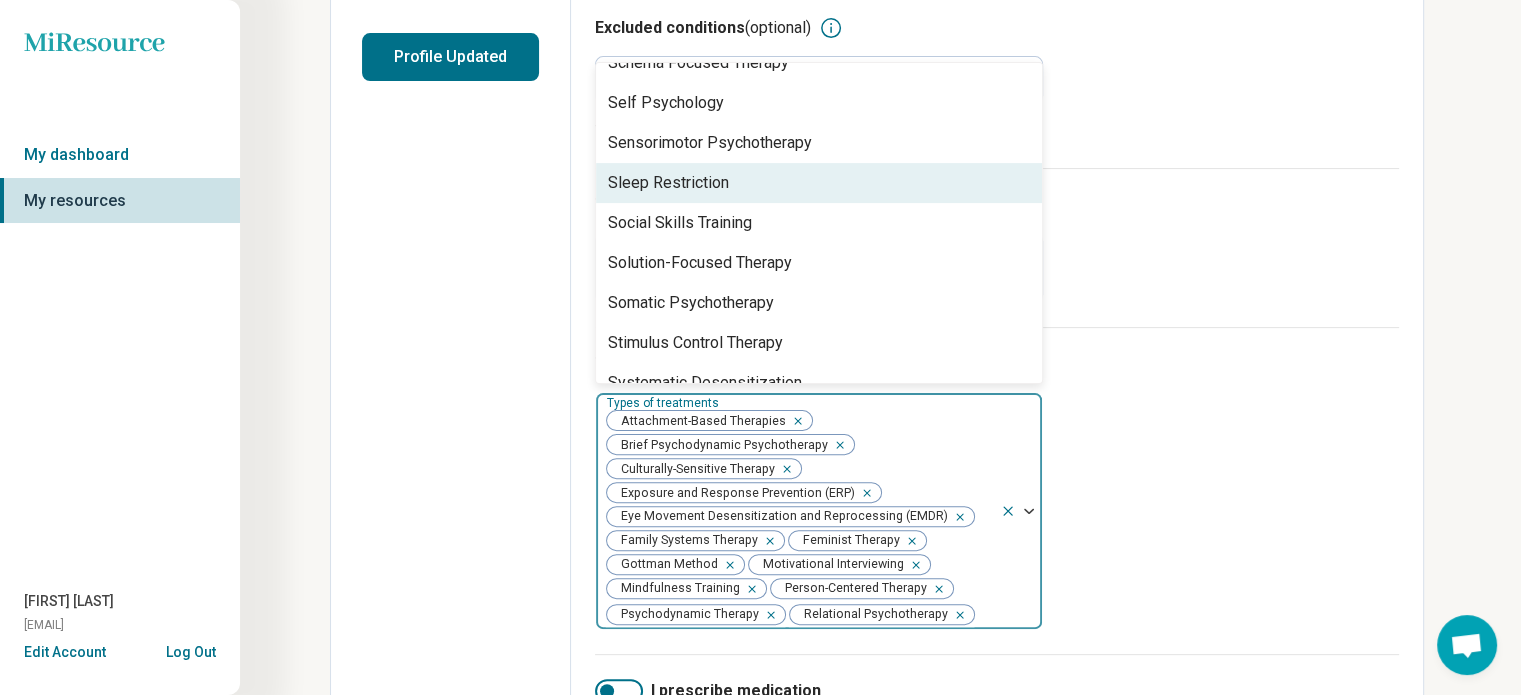 scroll, scrollTop: 3111, scrollLeft: 0, axis: vertical 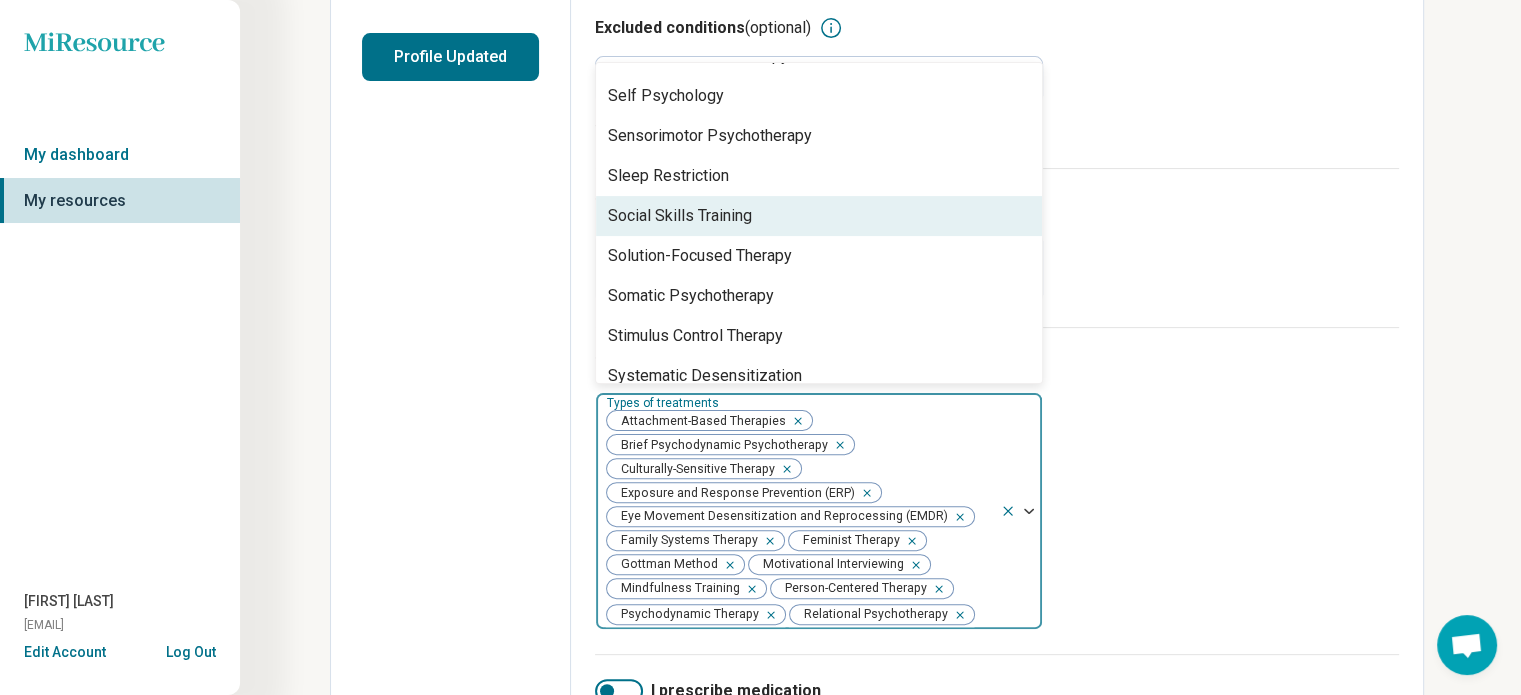 click on "Social Skills Training" at bounding box center [819, 216] 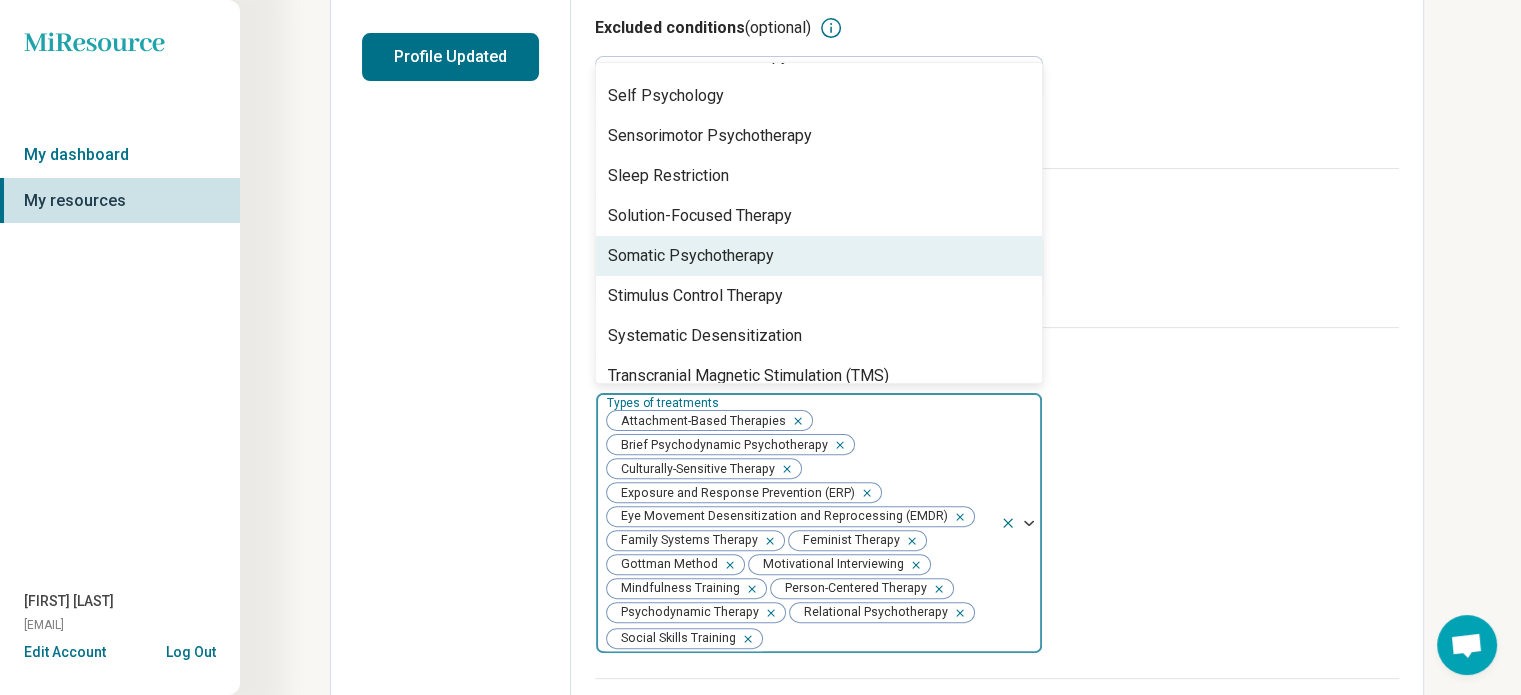 click on "Somatic Psychotherapy" at bounding box center (819, 256) 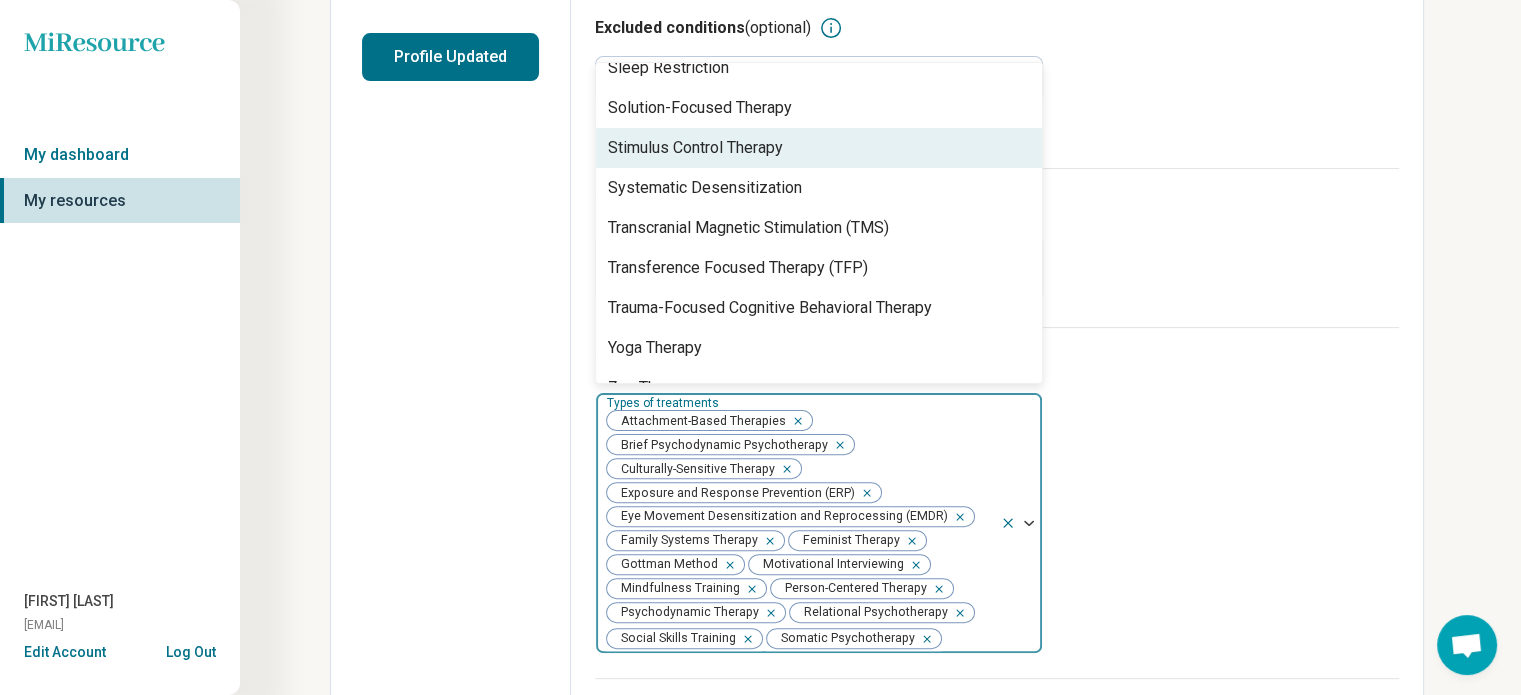 scroll, scrollTop: 3248, scrollLeft: 0, axis: vertical 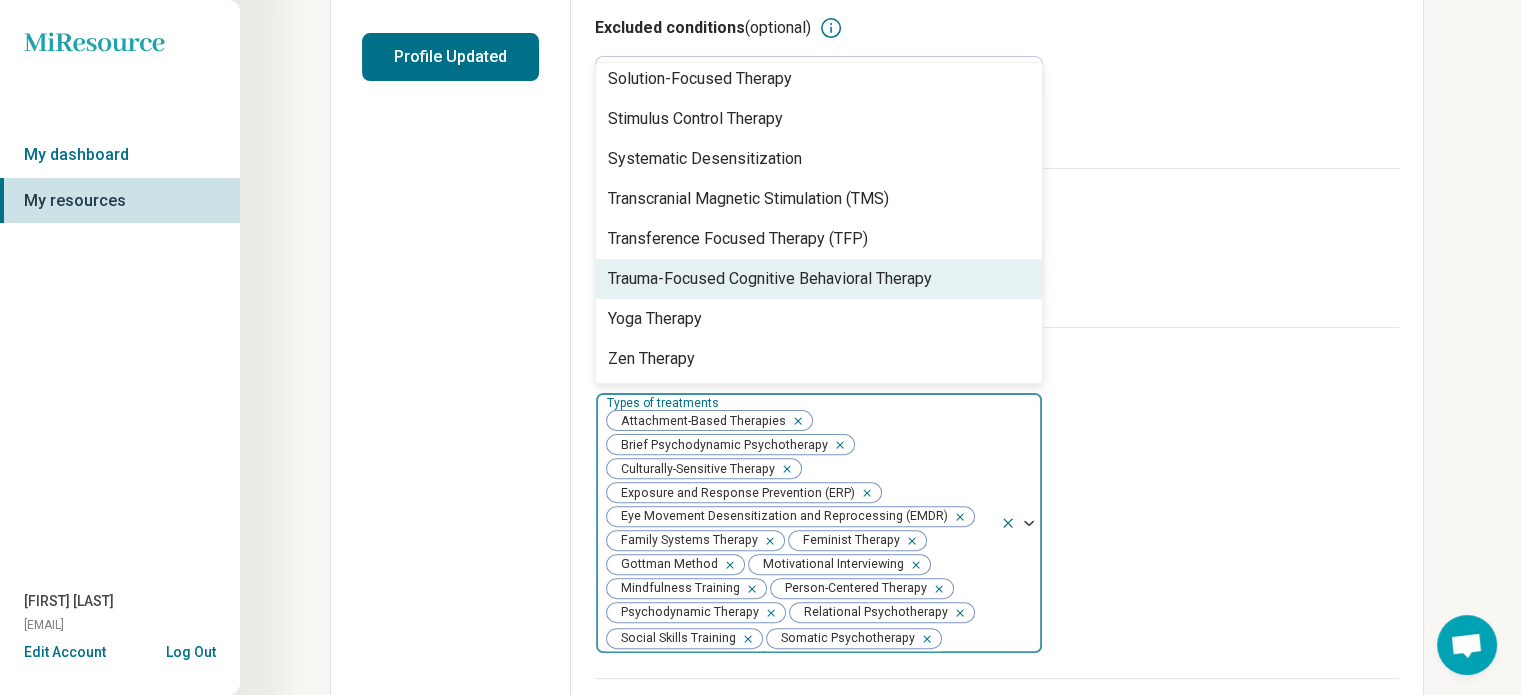click on "Trauma-Focused Cognitive Behavioral Therapy" at bounding box center [770, 279] 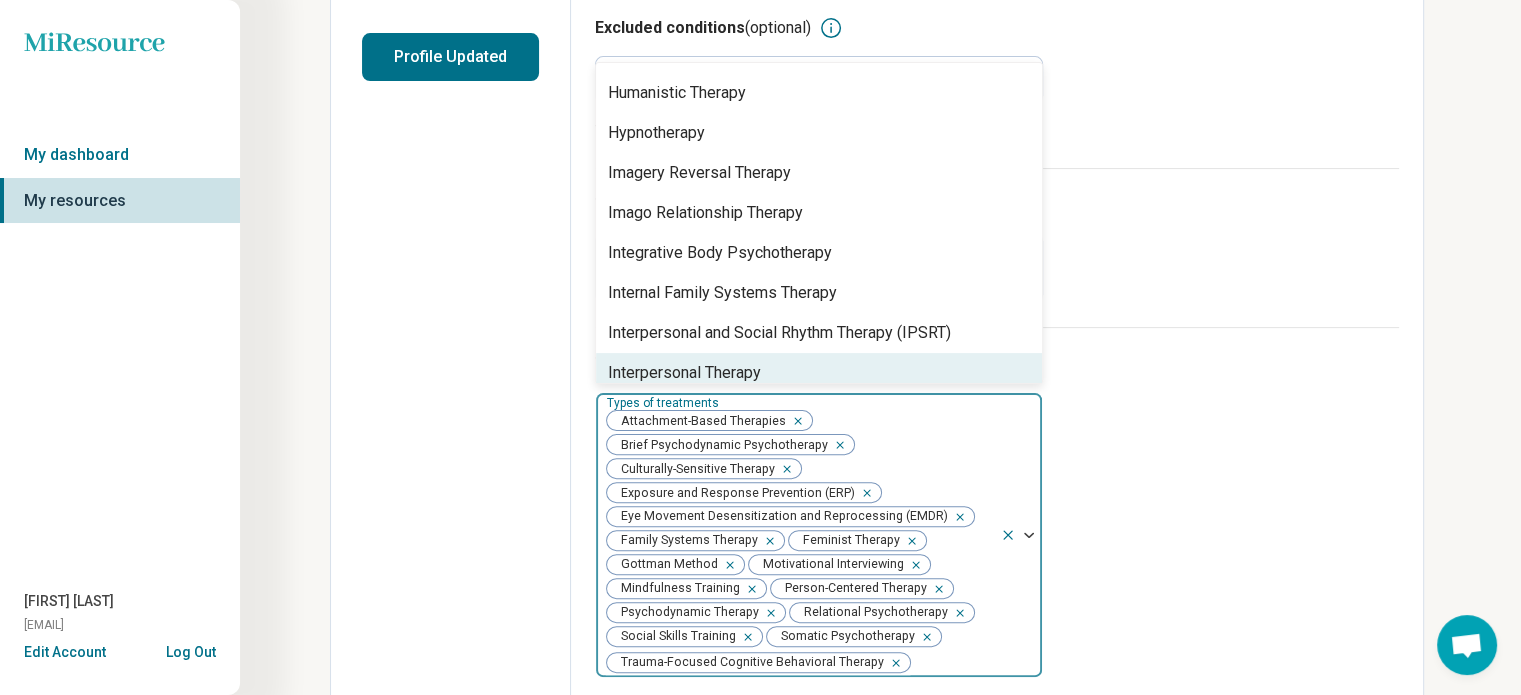 scroll, scrollTop: 1712, scrollLeft: 0, axis: vertical 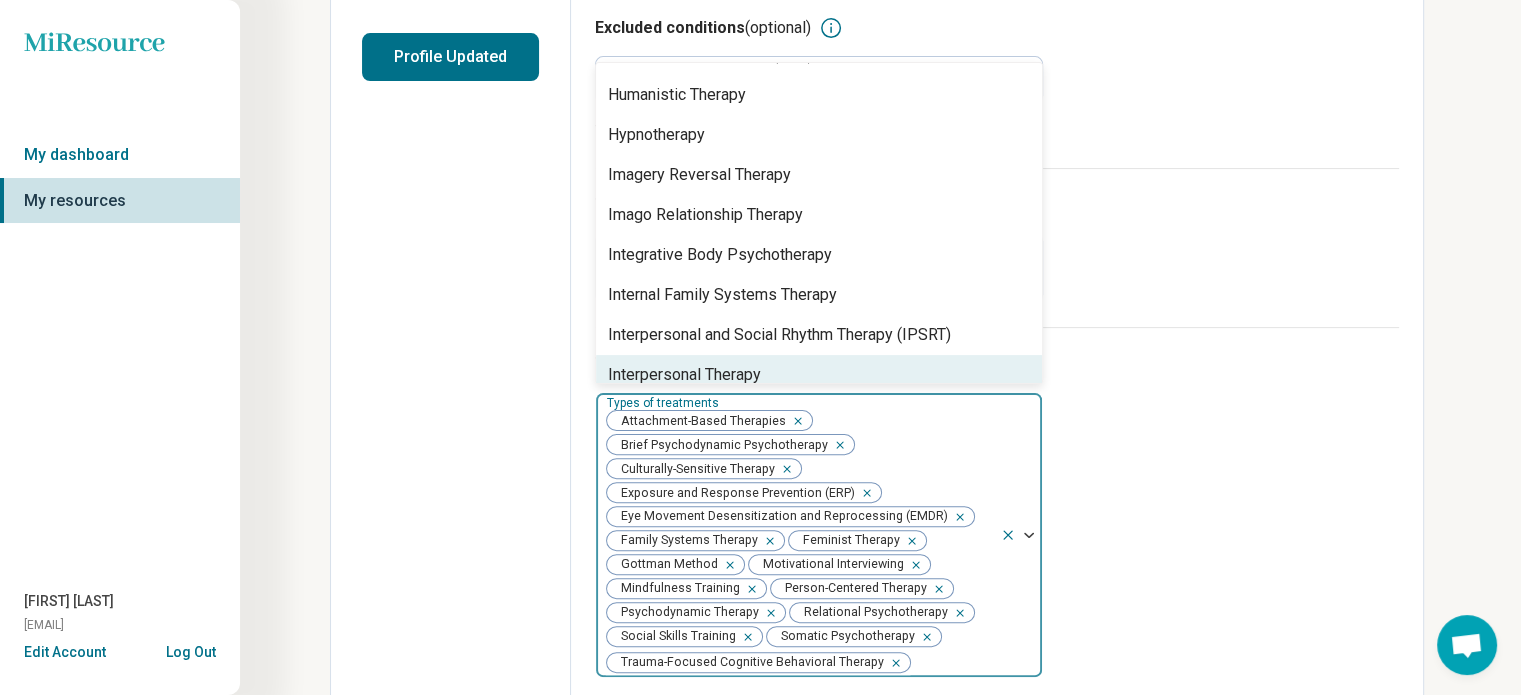 click 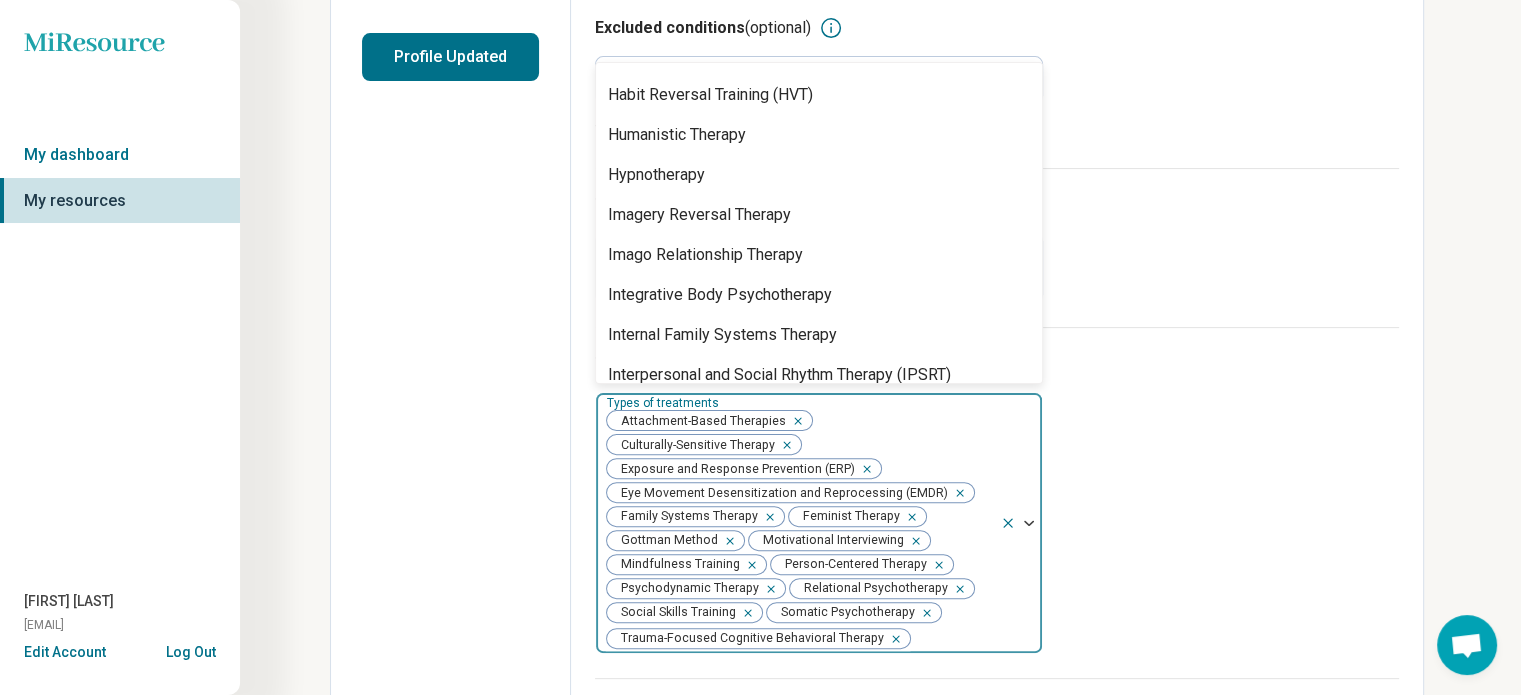 scroll, scrollTop: 1752, scrollLeft: 0, axis: vertical 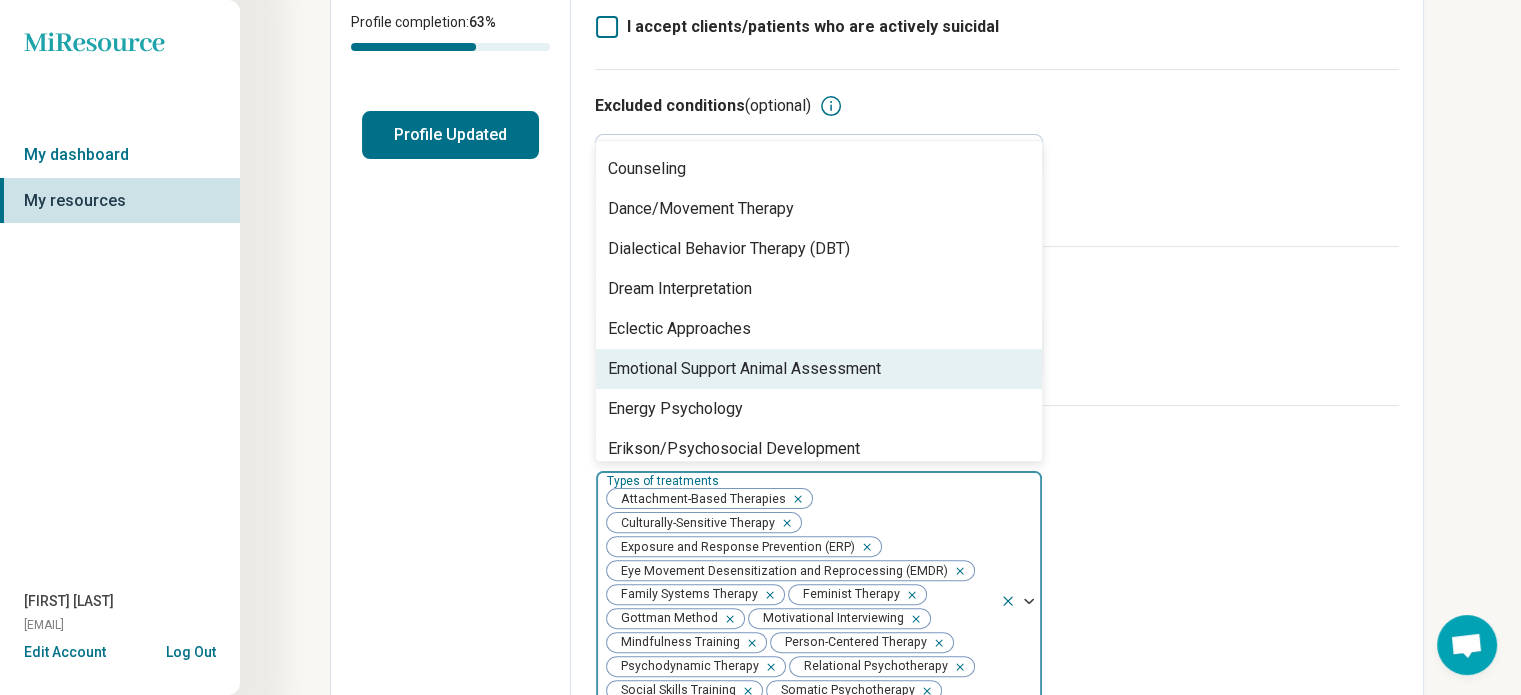 click on "Emotional Support Animal Assessment" at bounding box center [819, 369] 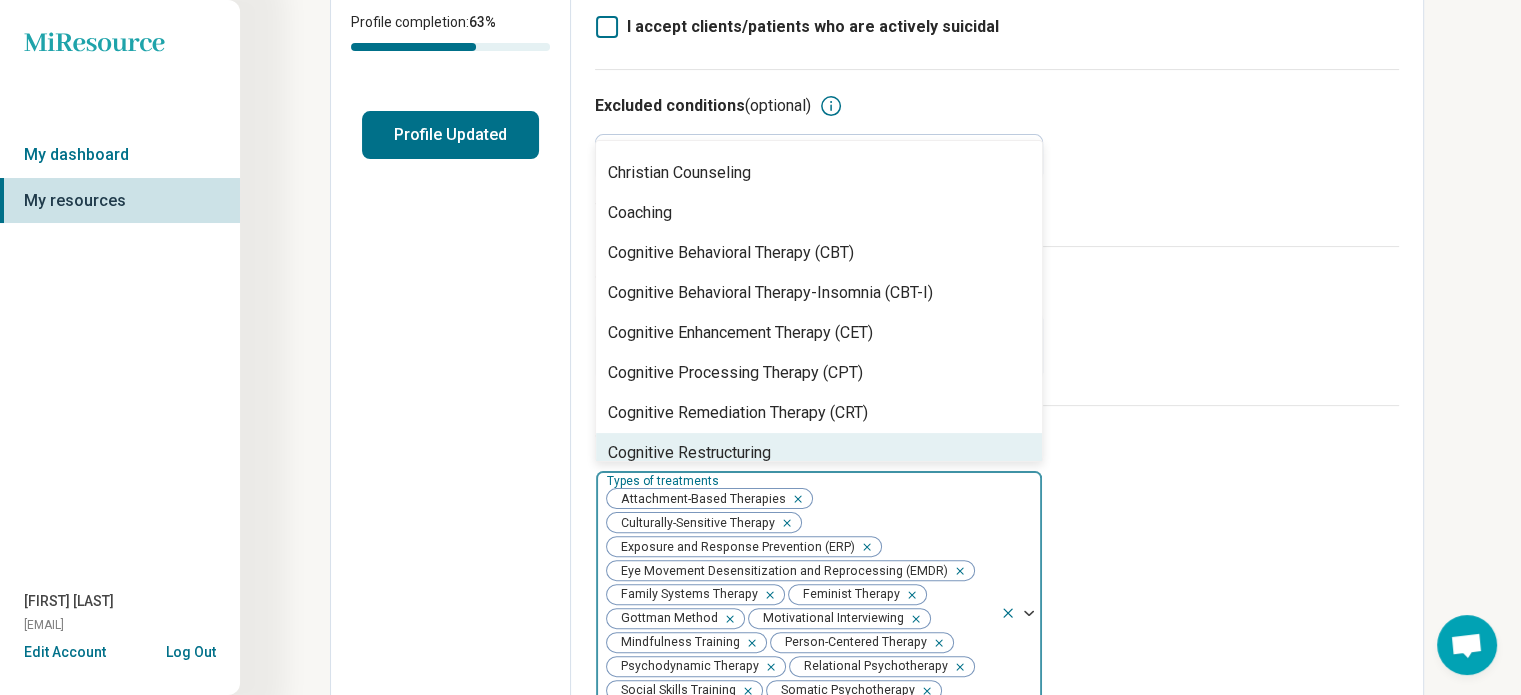 scroll, scrollTop: 740, scrollLeft: 0, axis: vertical 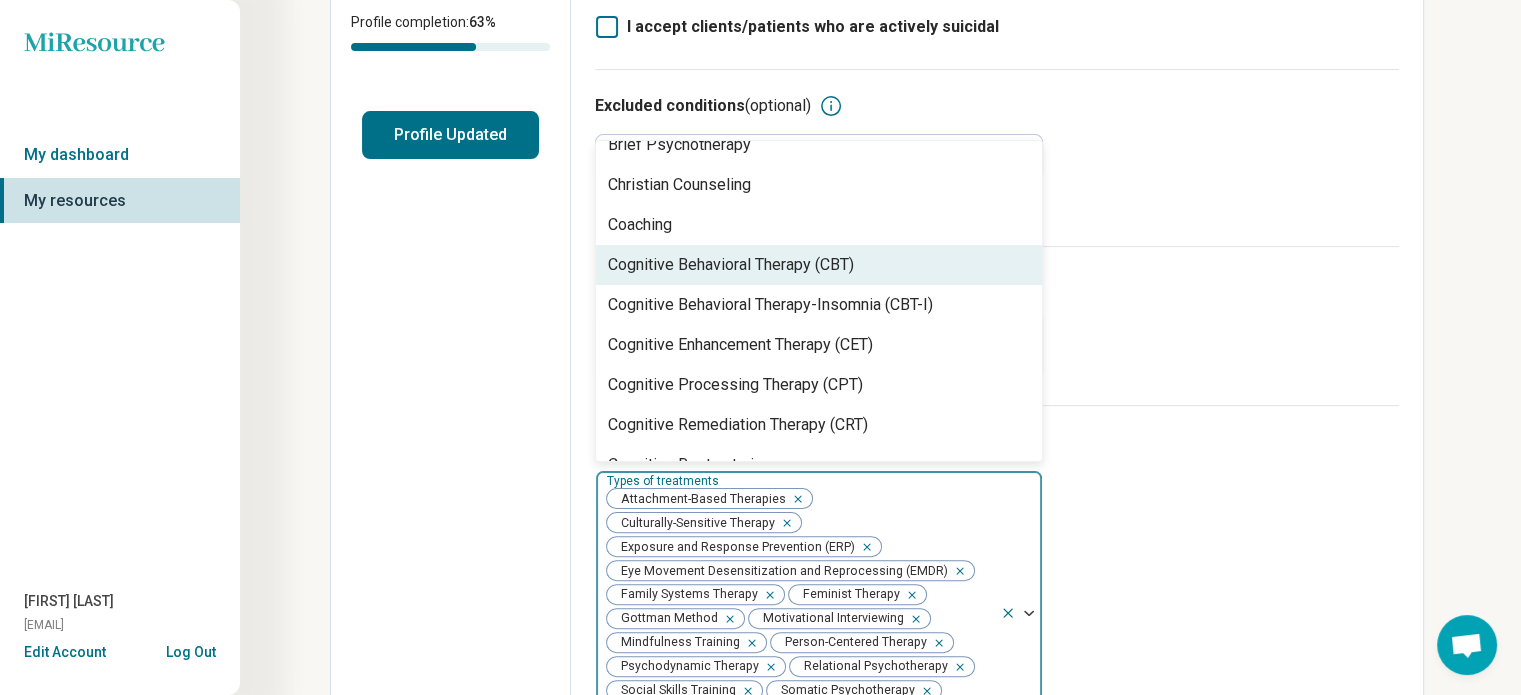 click on "Cognitive Behavioral Therapy (CBT)" at bounding box center [819, 265] 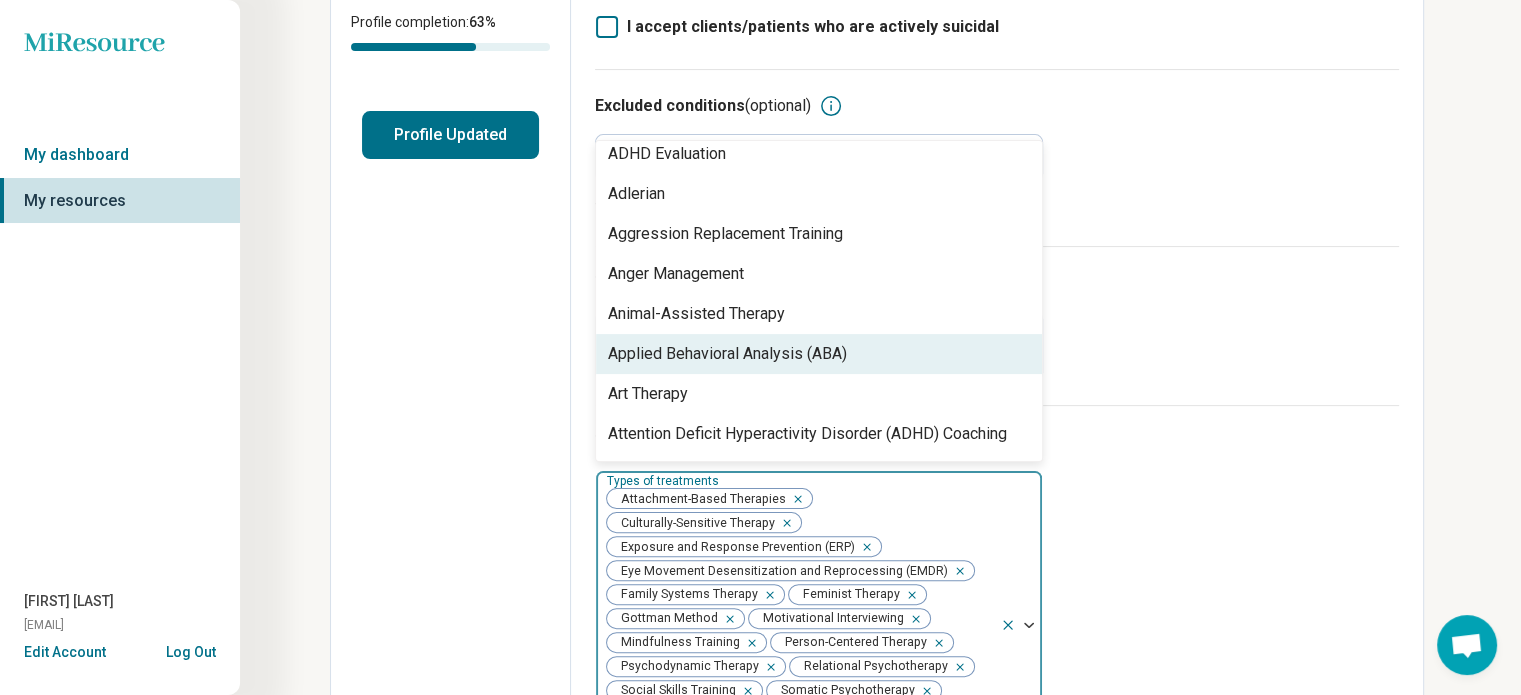 scroll, scrollTop: 164, scrollLeft: 0, axis: vertical 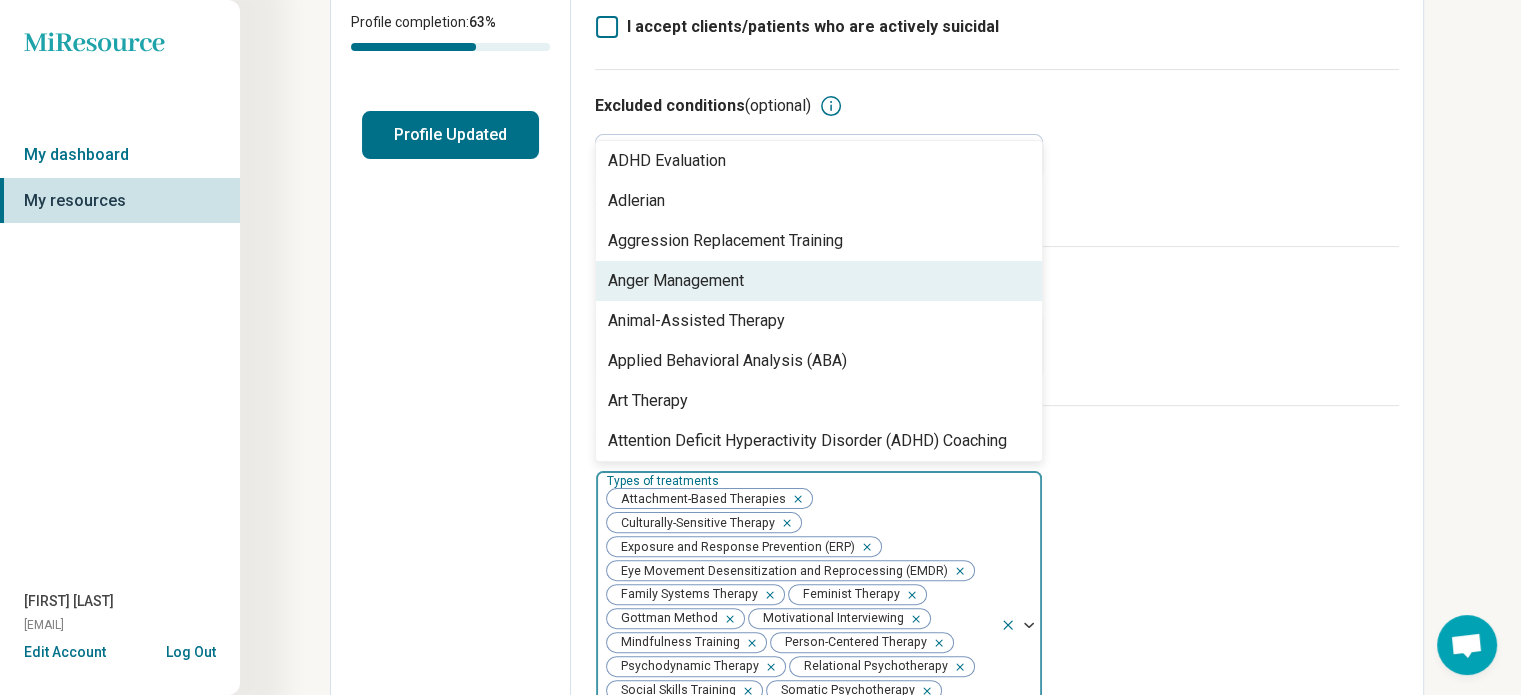click on "Anger Management" at bounding box center [819, 281] 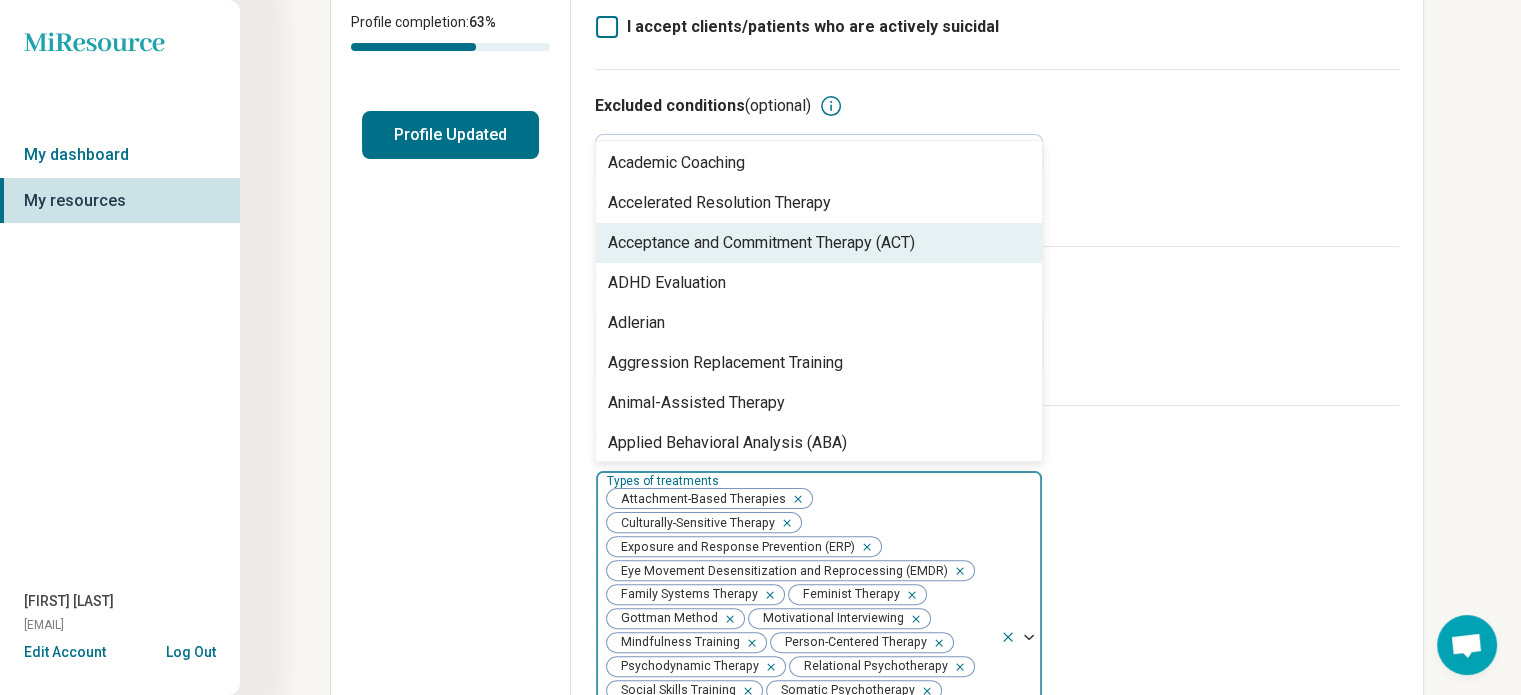 scroll, scrollTop: 40, scrollLeft: 0, axis: vertical 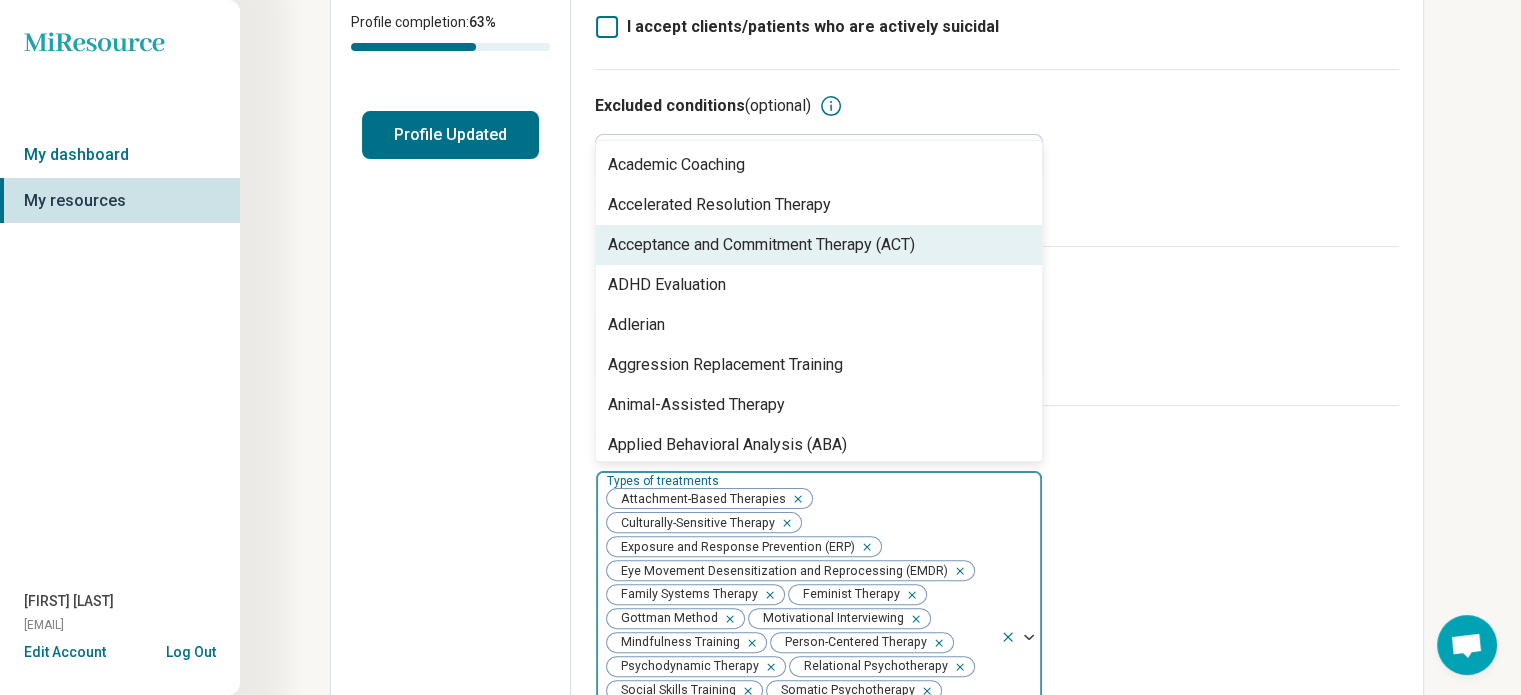click on "Acceptance and Commitment Therapy (ACT)" at bounding box center [819, 245] 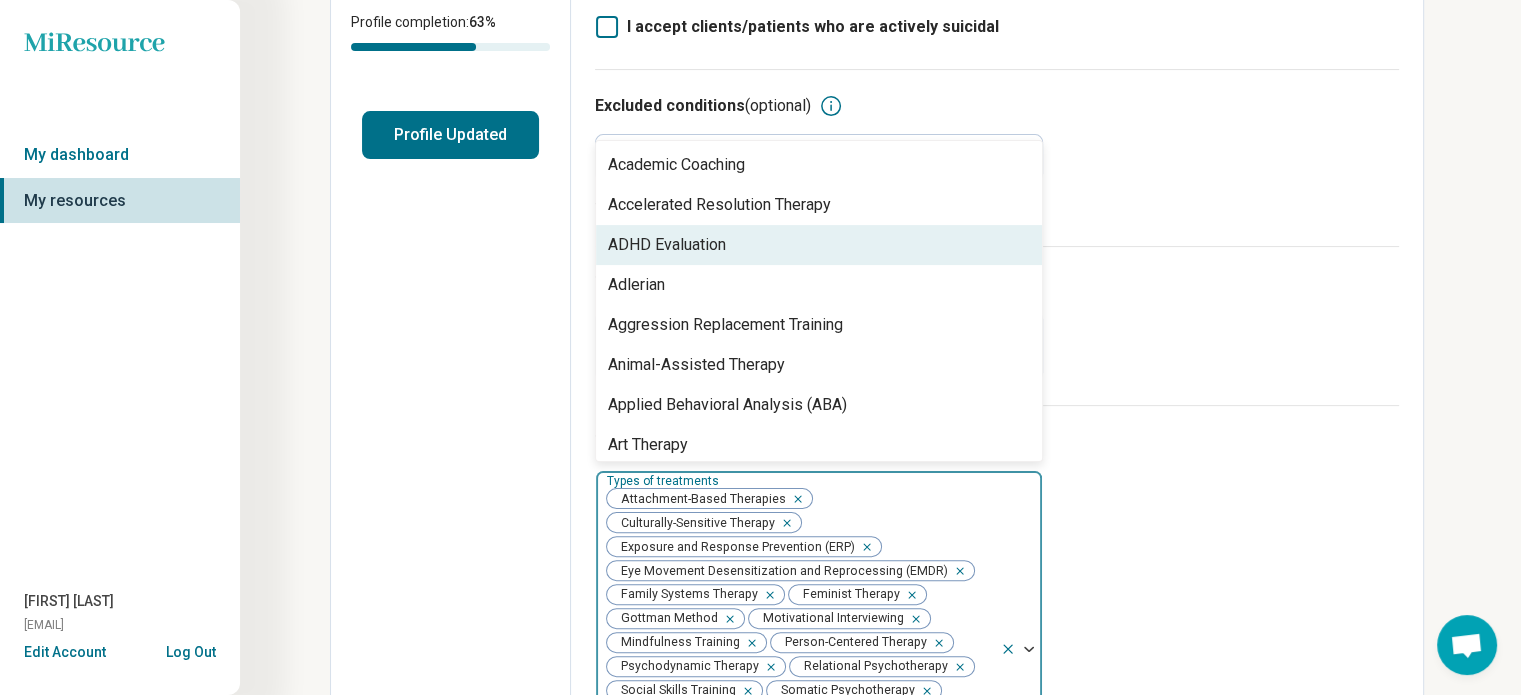 scroll, scrollTop: 0, scrollLeft: 0, axis: both 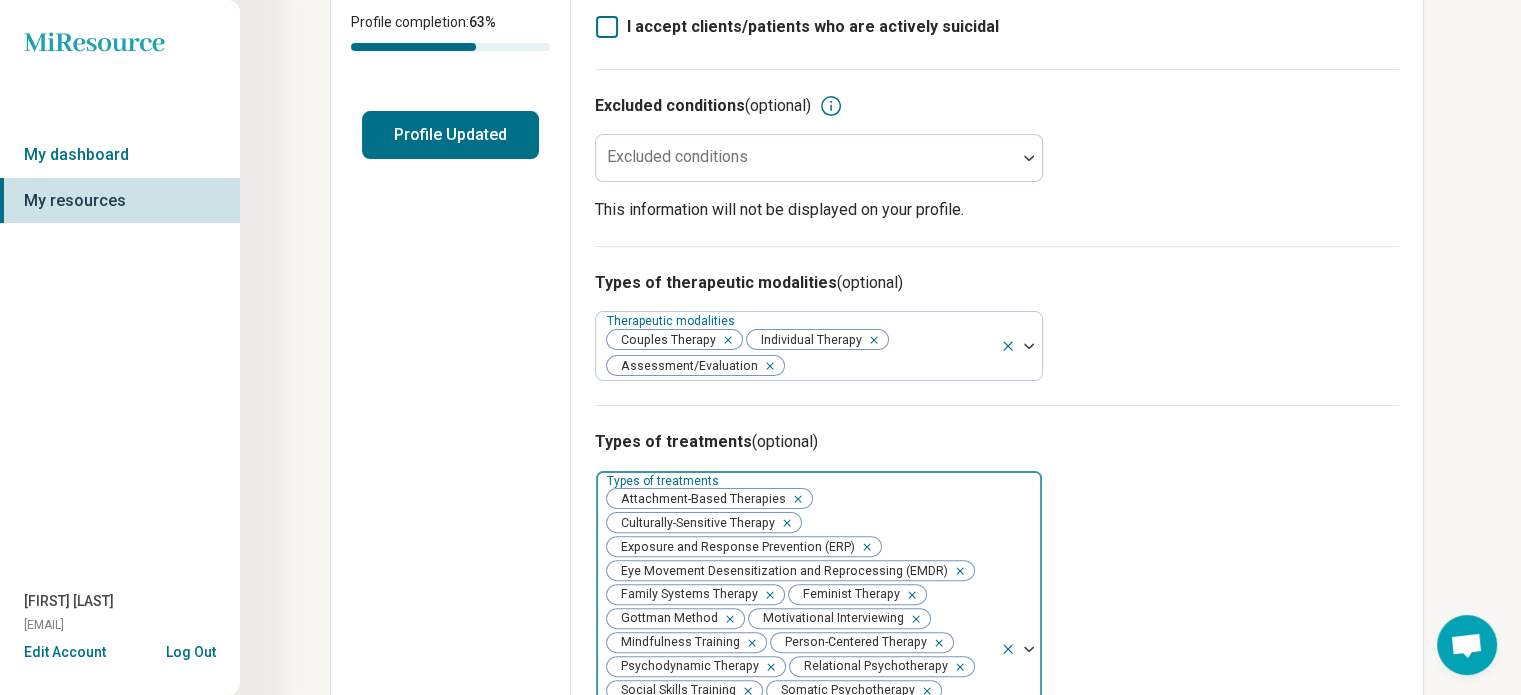click on "Miresource logo My dashboard My resources [FIRST] [LAST] [EMAIL] Edit Account Log Out Miresource logo Edit profile Discard changes Save Edit profile General Specialty Credentials Location Payment Schedule Profile completion:  63 % Profile Updated Specialty Areas of expertise Areas of expertise Depression Grief and Loss Abuse Self-Harm Sexual Identity Spiritual/Religious Concerns Suicidal Ideation Trauma Self-Esteem Relationship(s) with Partner/Husband/Wife Polyamorous relationship Life Transitions Gender Identity Conflict Resolution Anxiety Alcohol Use Anger Issues Bipolar Disorder Divorce Posttraumatic Stress Disorder (PTSD) I accept clients/patients who are actively suicidal Excluded conditions  (optional) Excluded conditions This information will not be displayed on your profile. Types of therapeutic modalities  (optional) Therapeutic modalities Couples Therapy Individual Therapy Assessment/Evaluation Types of treatments  (optional) Therapeutic modalities Attachment-Based Therapies" at bounding box center [760, 475] 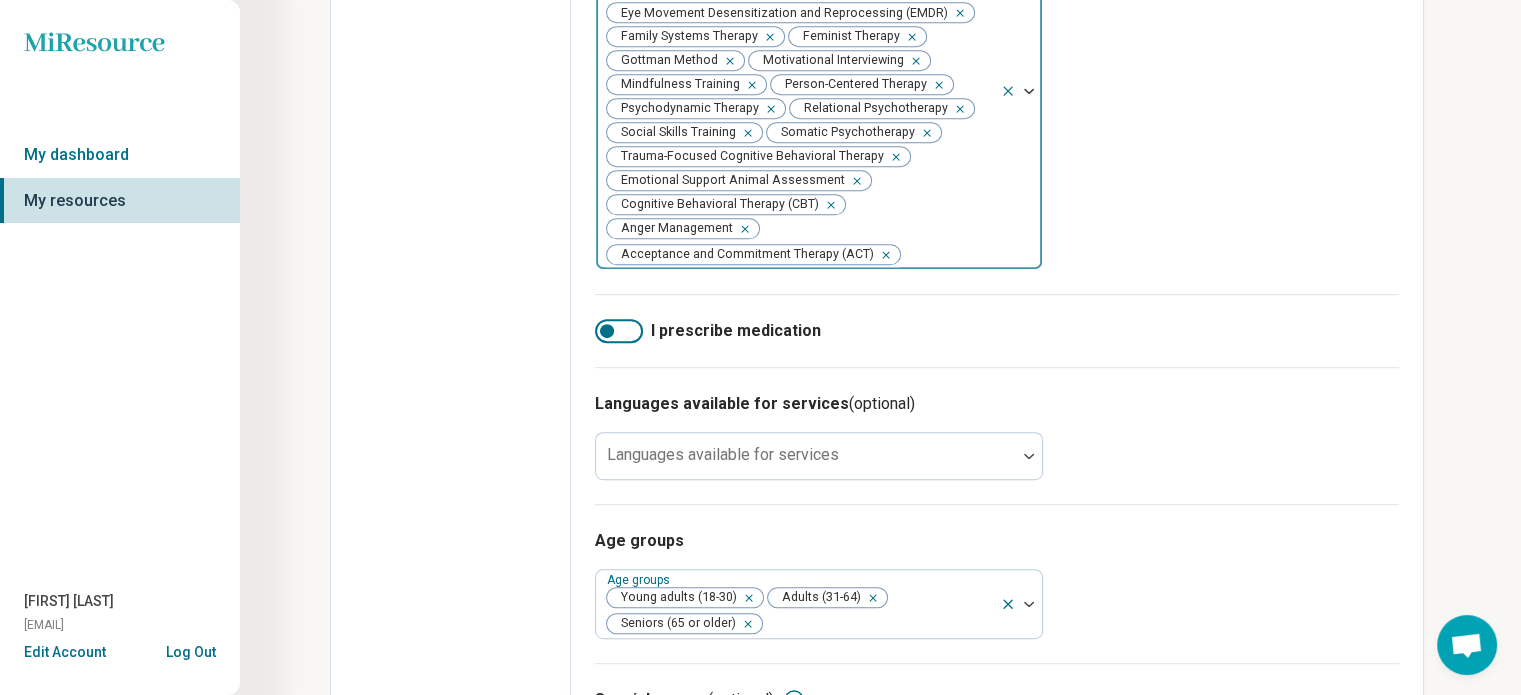 scroll, scrollTop: 992, scrollLeft: 0, axis: vertical 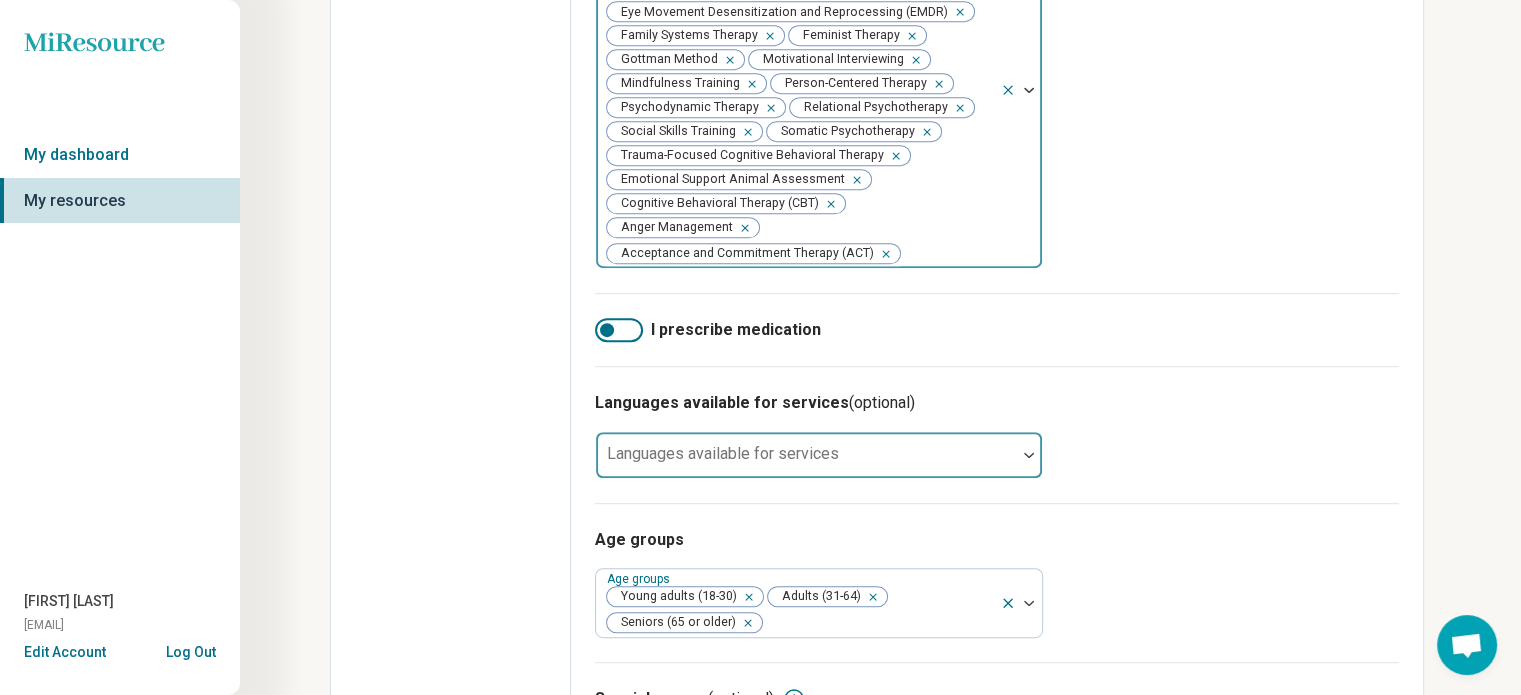 click at bounding box center [1029, 455] 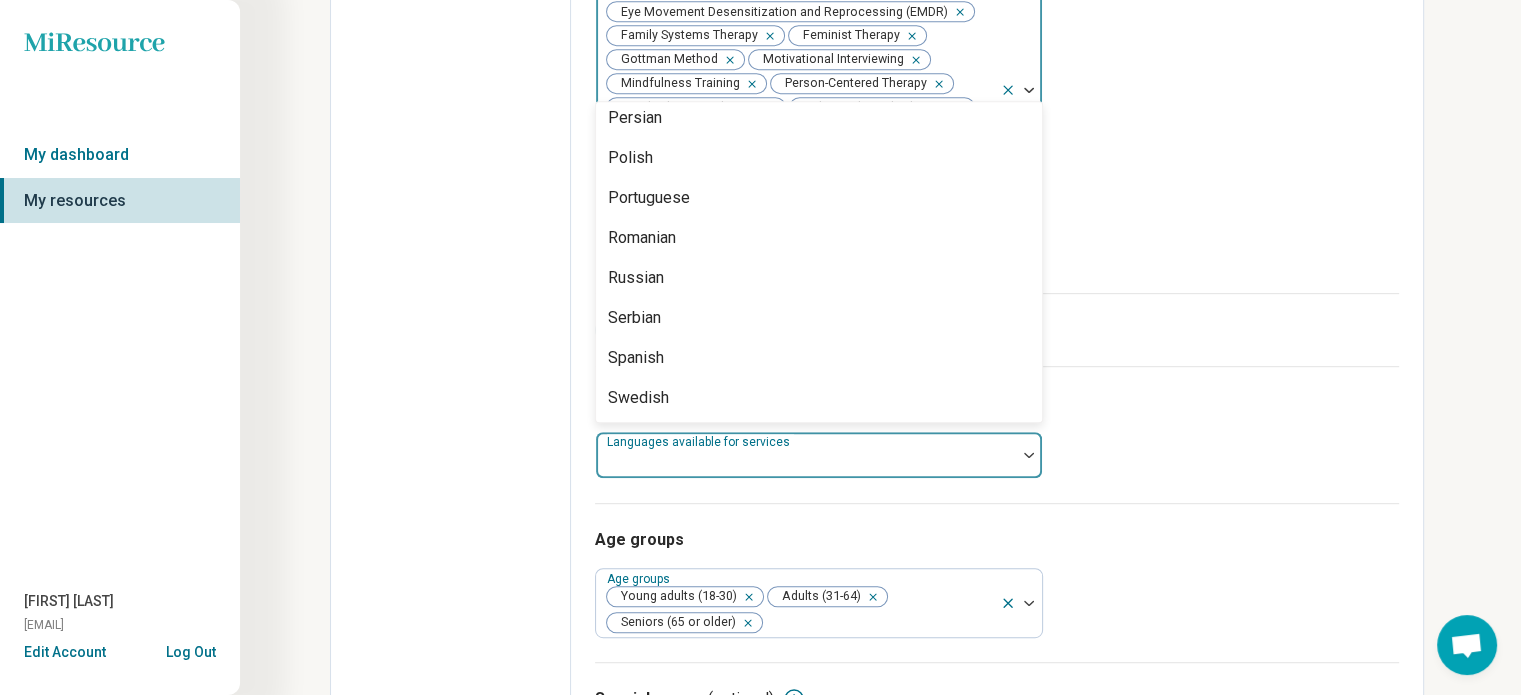 scroll, scrollTop: 1628, scrollLeft: 0, axis: vertical 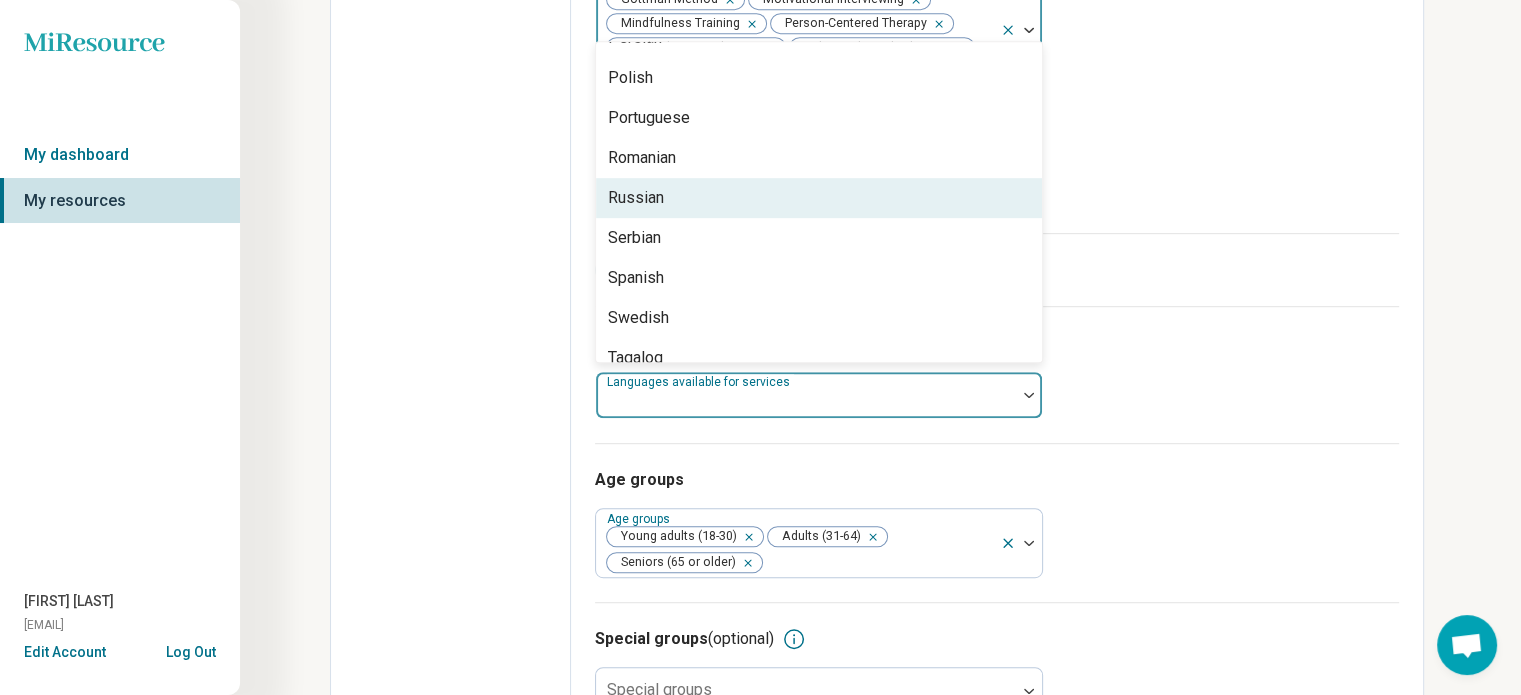 click on "Types of treatments  (optional) Types of treatments Attachment-Based Therapies Culturally-Sensitive Therapy Exposure and Response Prevention (ERP) Eye Movement Desensitization and Reprocessing (EMDR) Family Systems Therapy Feminist Therapy Gottman Method Motivational Interviewing Mindfulness Training Person-Centered Therapy Psychodynamic Therapy Relational Psychotherapy Social Skills Training Somatic Psychotherapy Trauma-Focused Cognitive Behavioral Therapy Emotional Support Animal Assessment Cognitive Behavioral Therapy (CBT) Anger Management Acceptance and Commitment Therapy (ACT)" at bounding box center (997, 9) 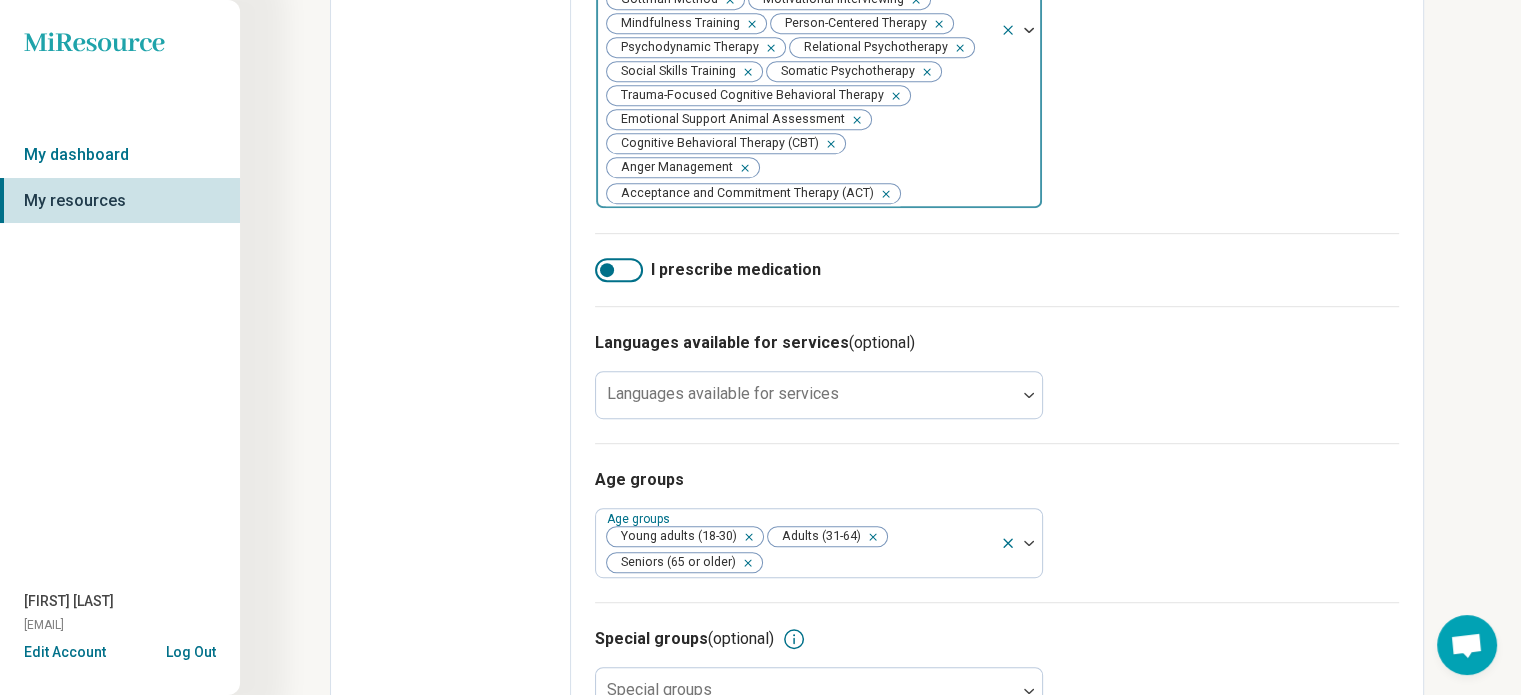 scroll, scrollTop: 1140, scrollLeft: 0, axis: vertical 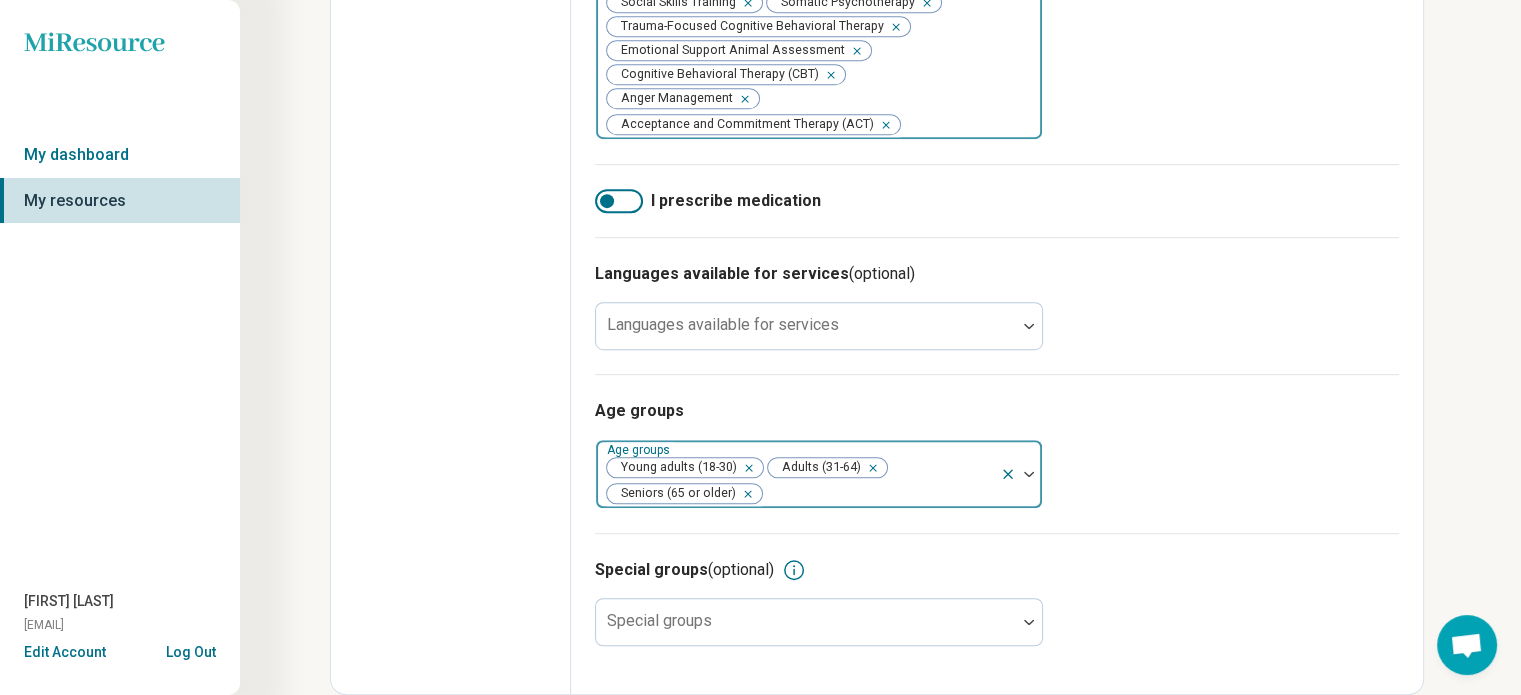 click at bounding box center [878, 494] 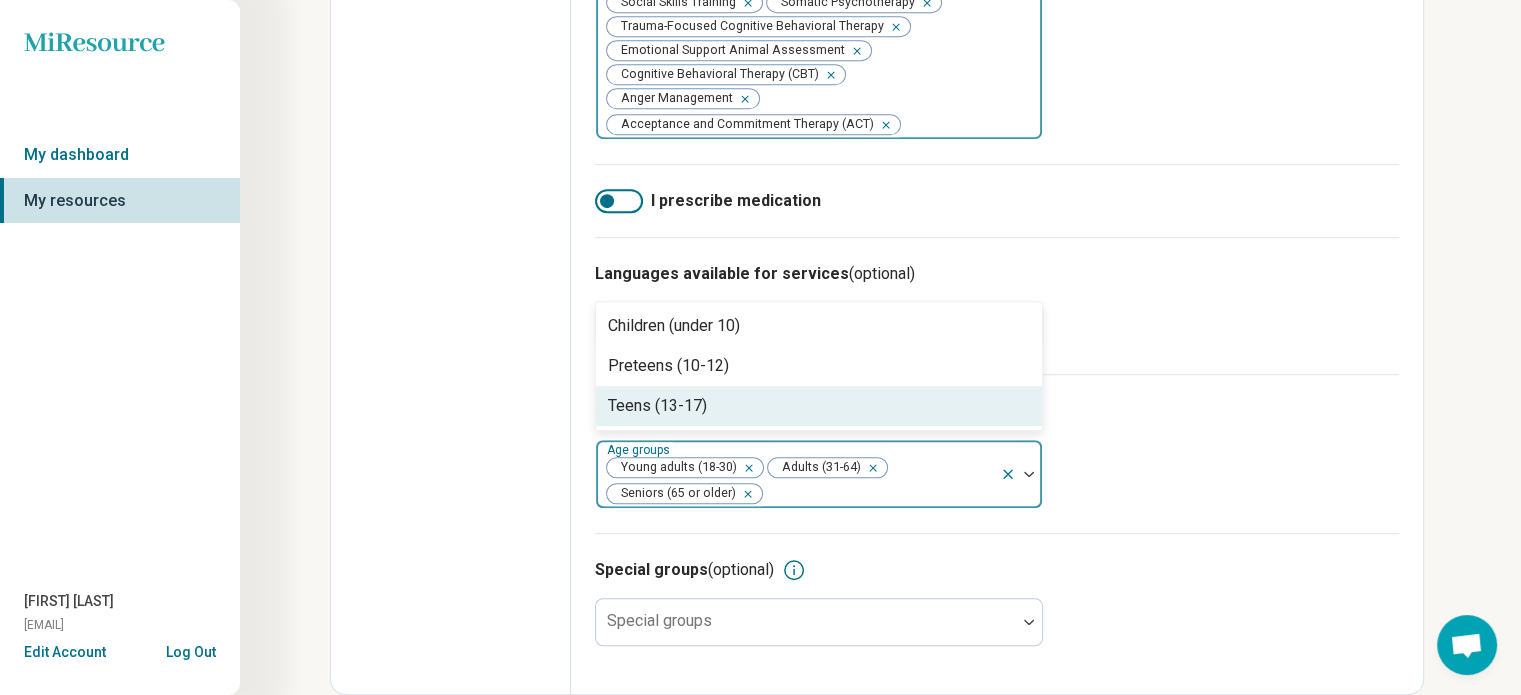 click on "Teens (13-17)" at bounding box center [819, 406] 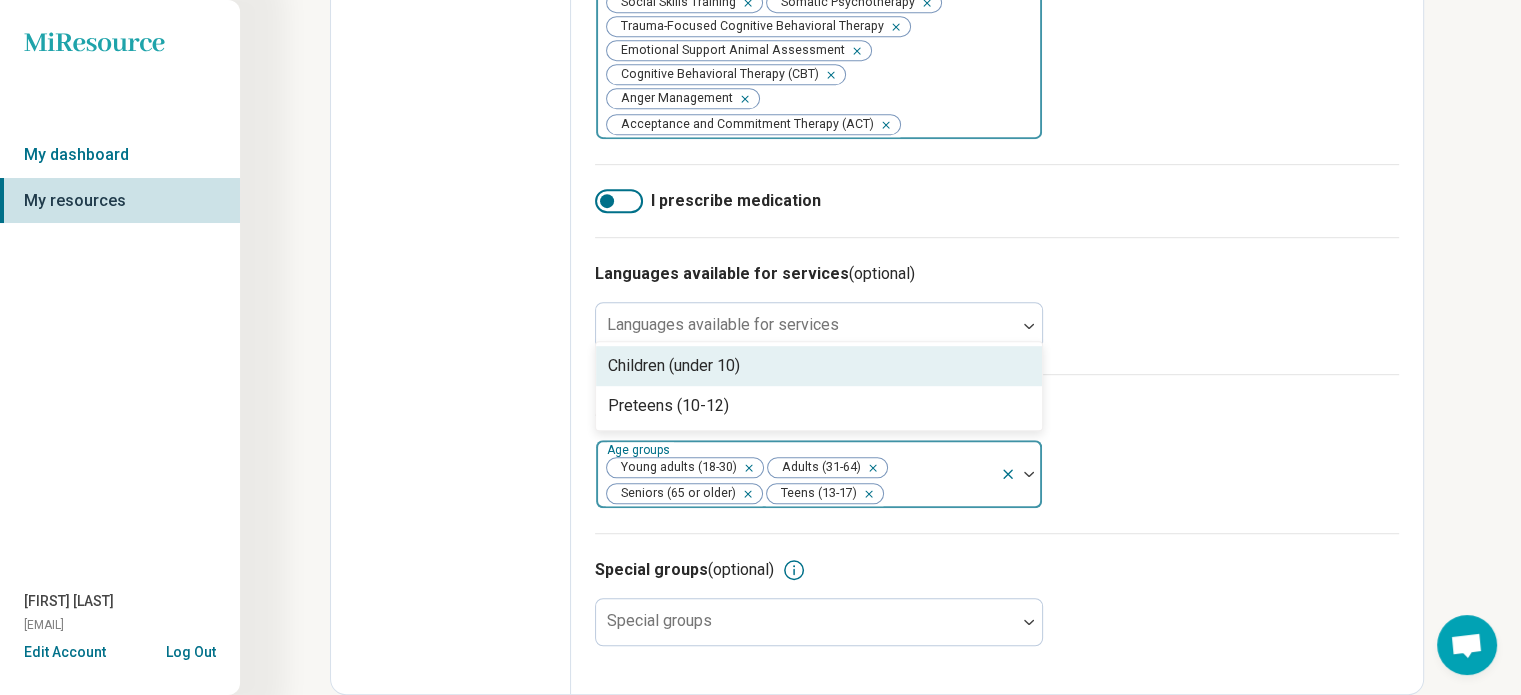 click on "Age groups option Teens (13-17), selected. 2 results available. Use Up and Down to choose options, press Enter to select the currently focused option, press Escape to exit the menu, press Tab to select the option and exit the menu. Age groups Young adults (18-30) Adults (31-64) Seniors (65 or older) Teens (13-17) Children (under 10) Preteens (10-12)" at bounding box center (997, 453) 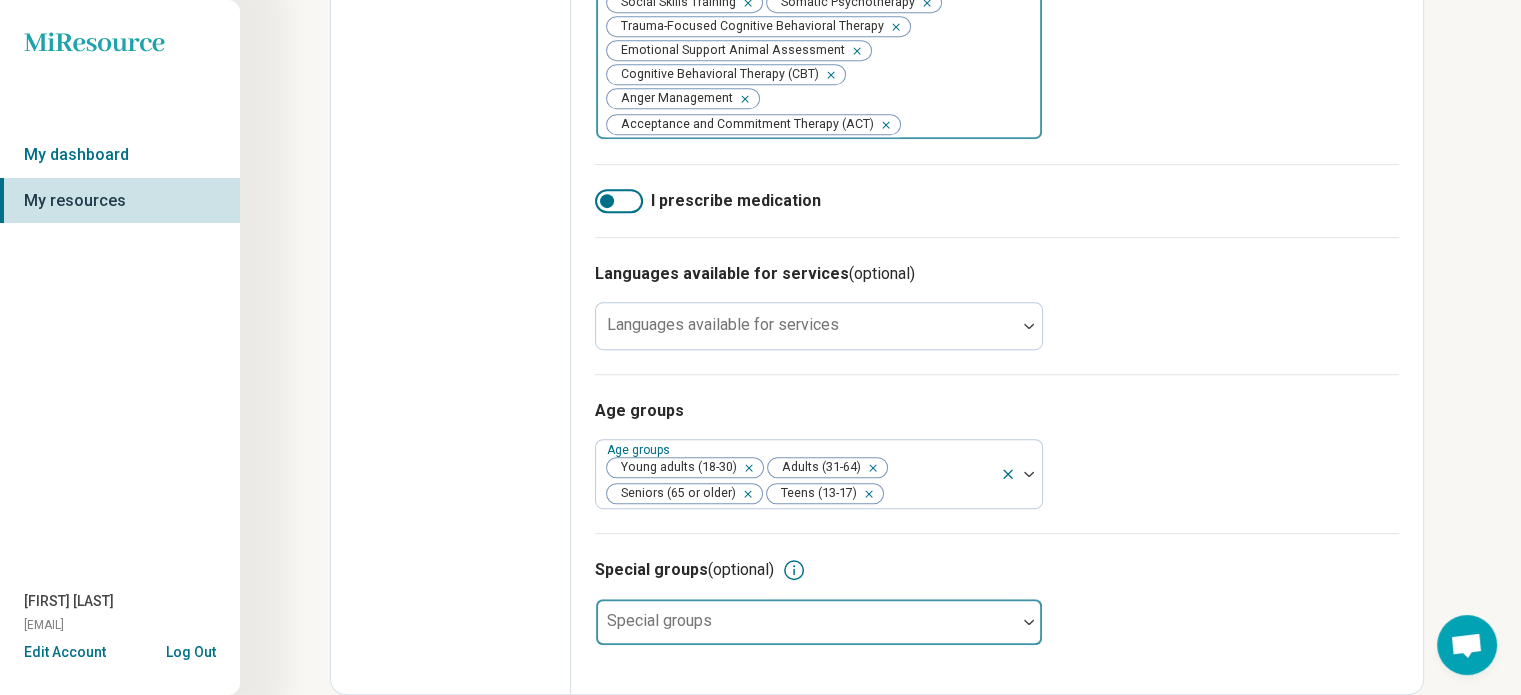click at bounding box center [1029, 622] 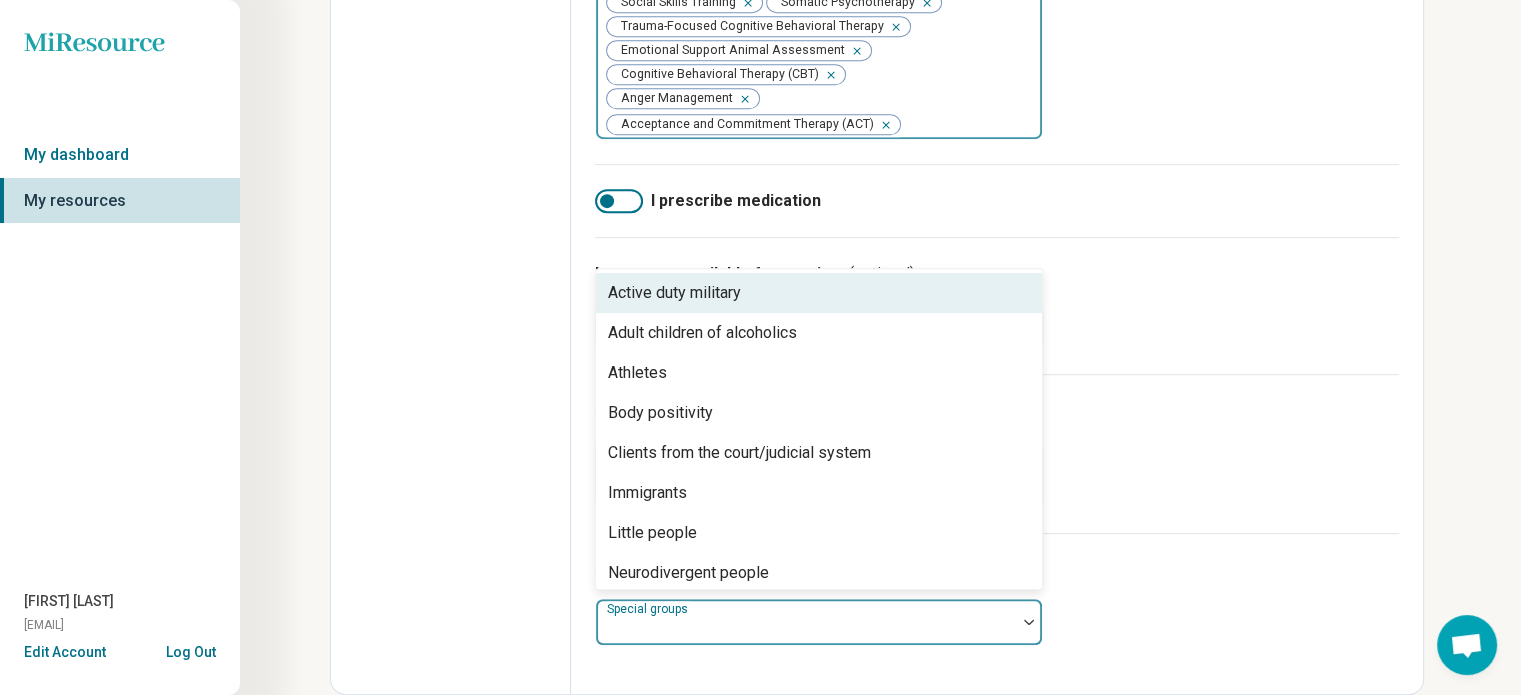 click on "Active duty military" at bounding box center [819, 293] 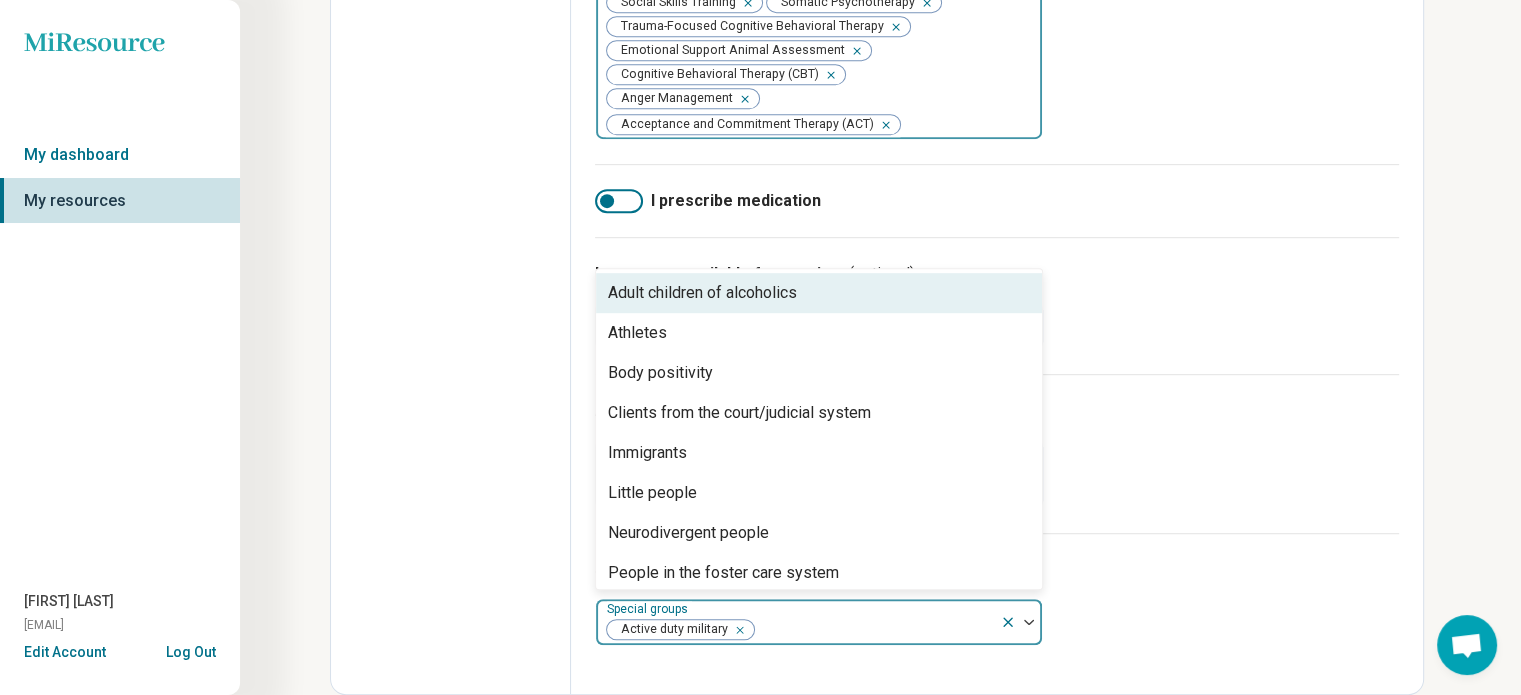 click on "Adult children of alcoholics" at bounding box center [819, 293] 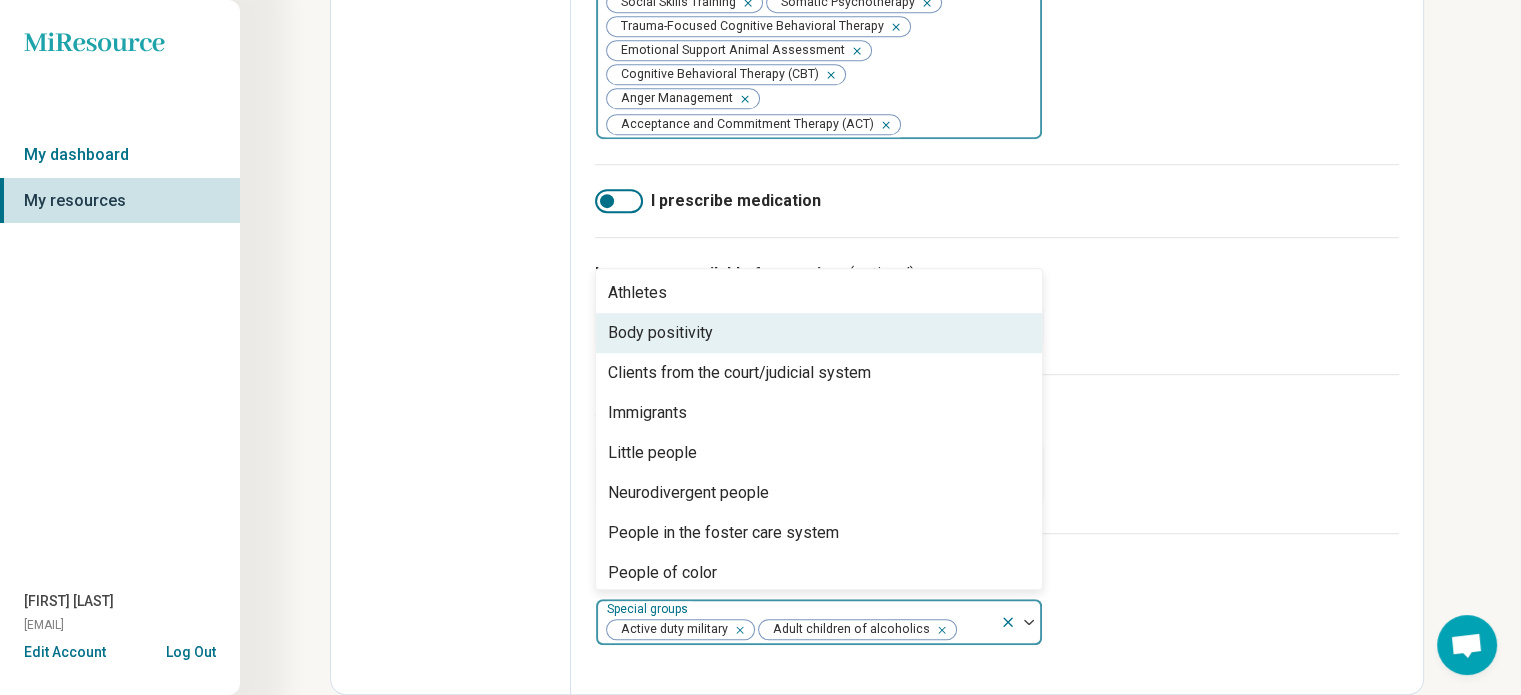 click on "Body positivity" at bounding box center [819, 333] 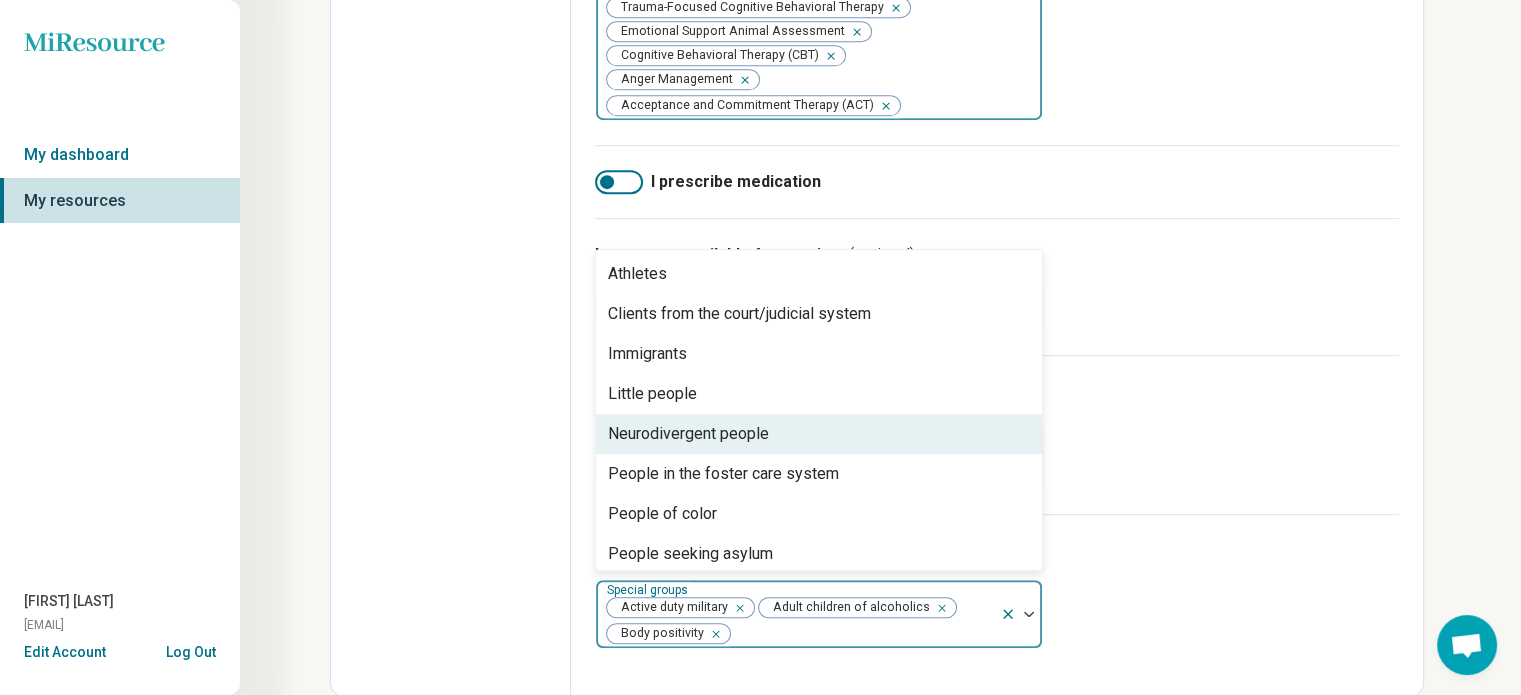 click on "Neurodivergent people" at bounding box center (819, 434) 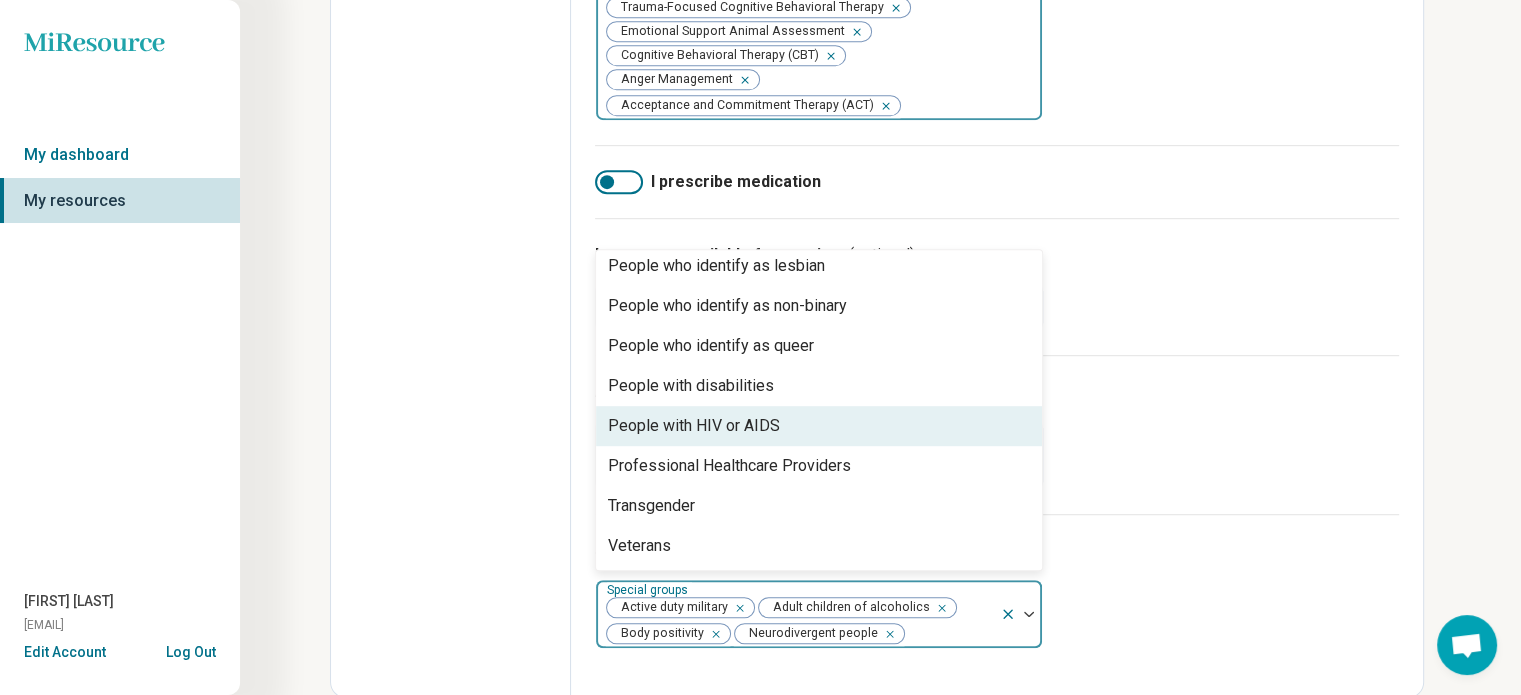 scroll, scrollTop: 0, scrollLeft: 0, axis: both 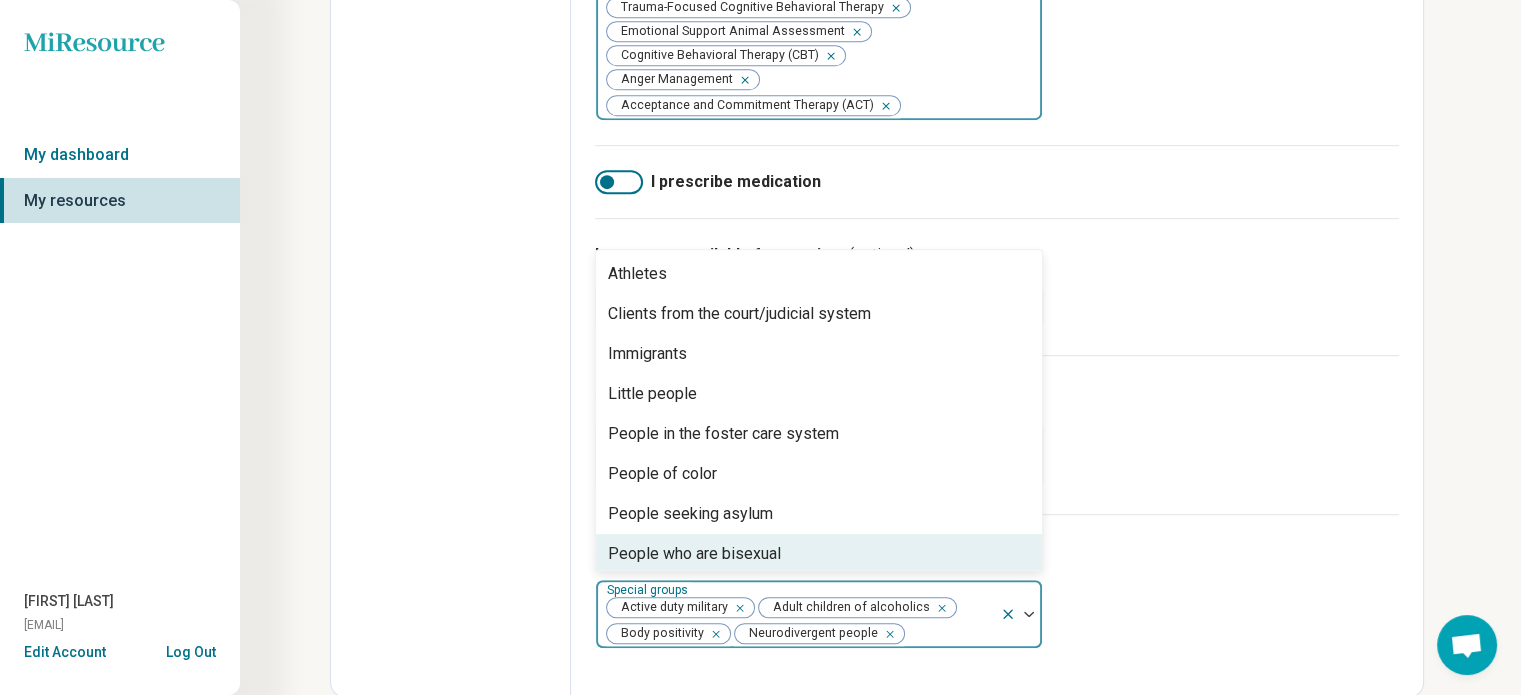 click 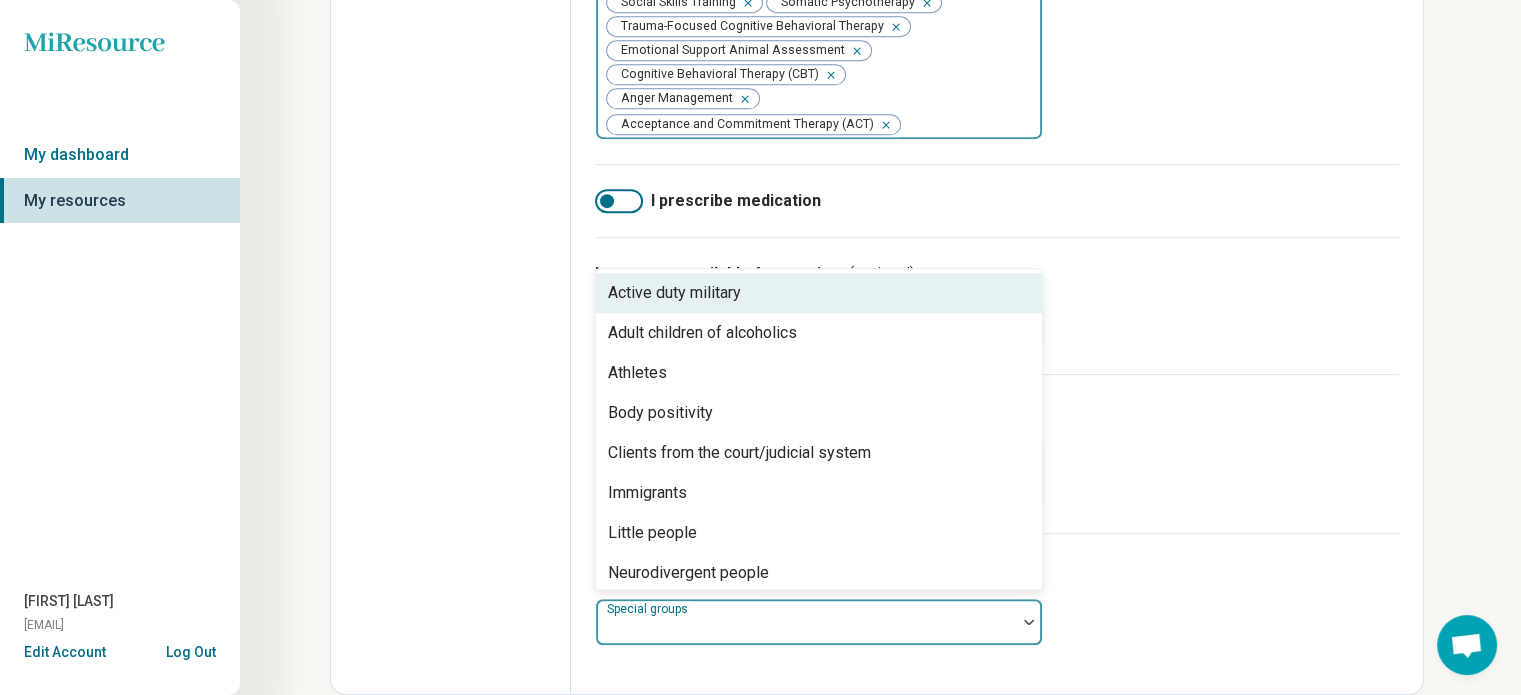 click at bounding box center [1029, 622] 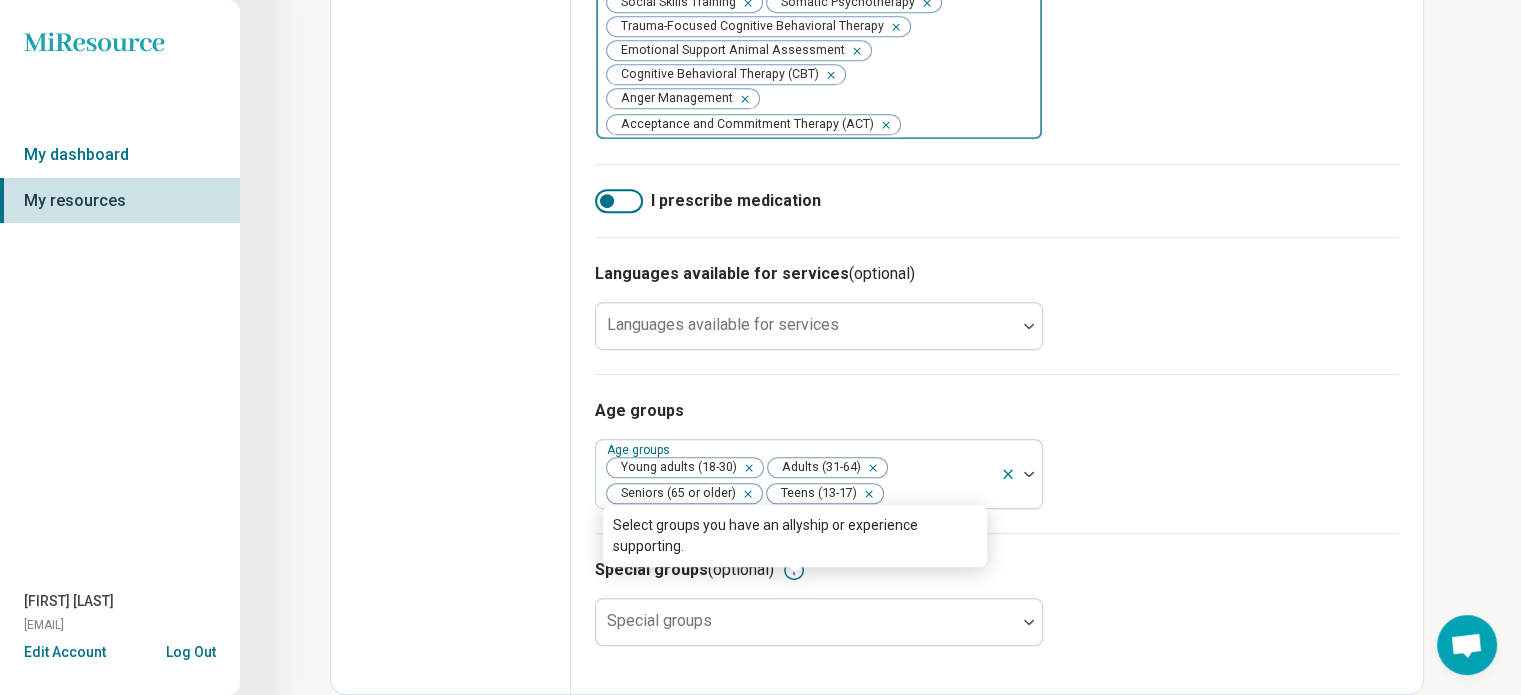 click 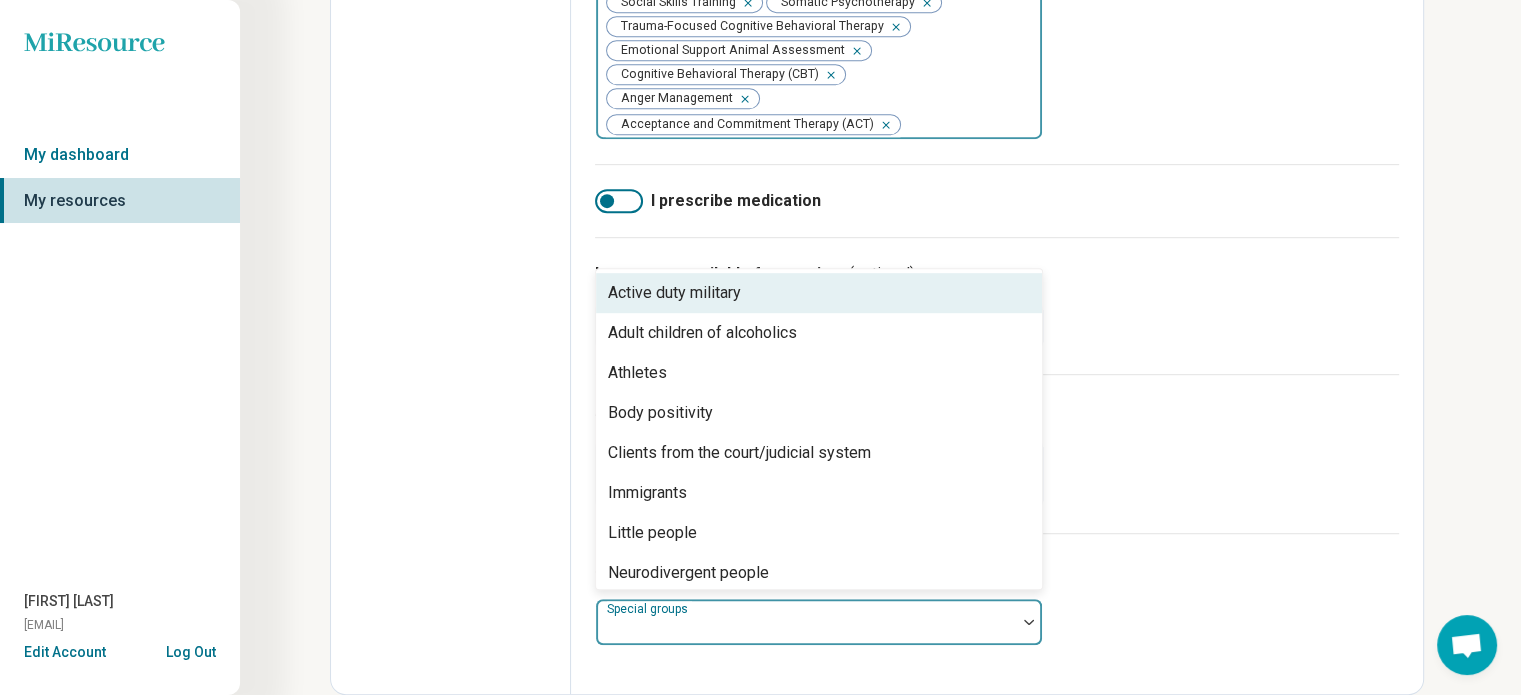 click at bounding box center [1029, 622] 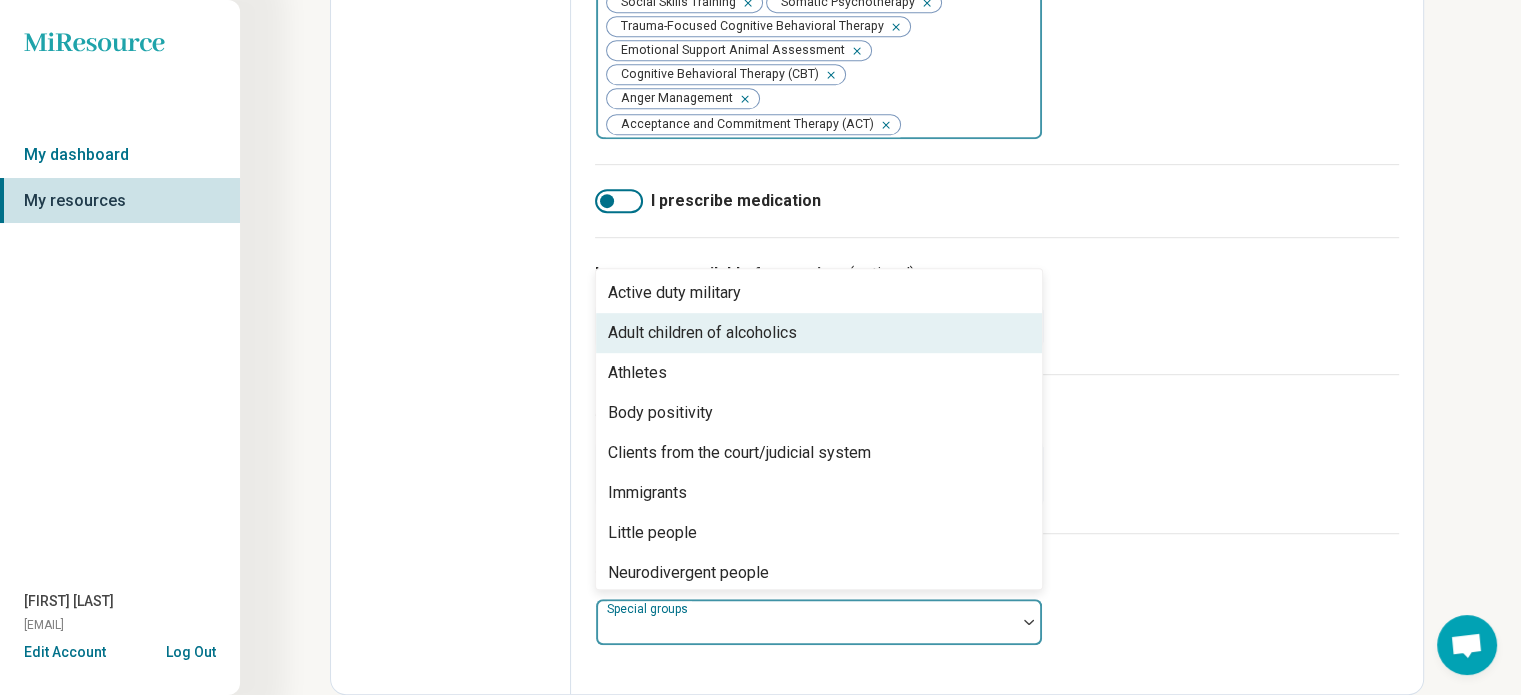 click on "Adult children of alcoholics" at bounding box center (702, 333) 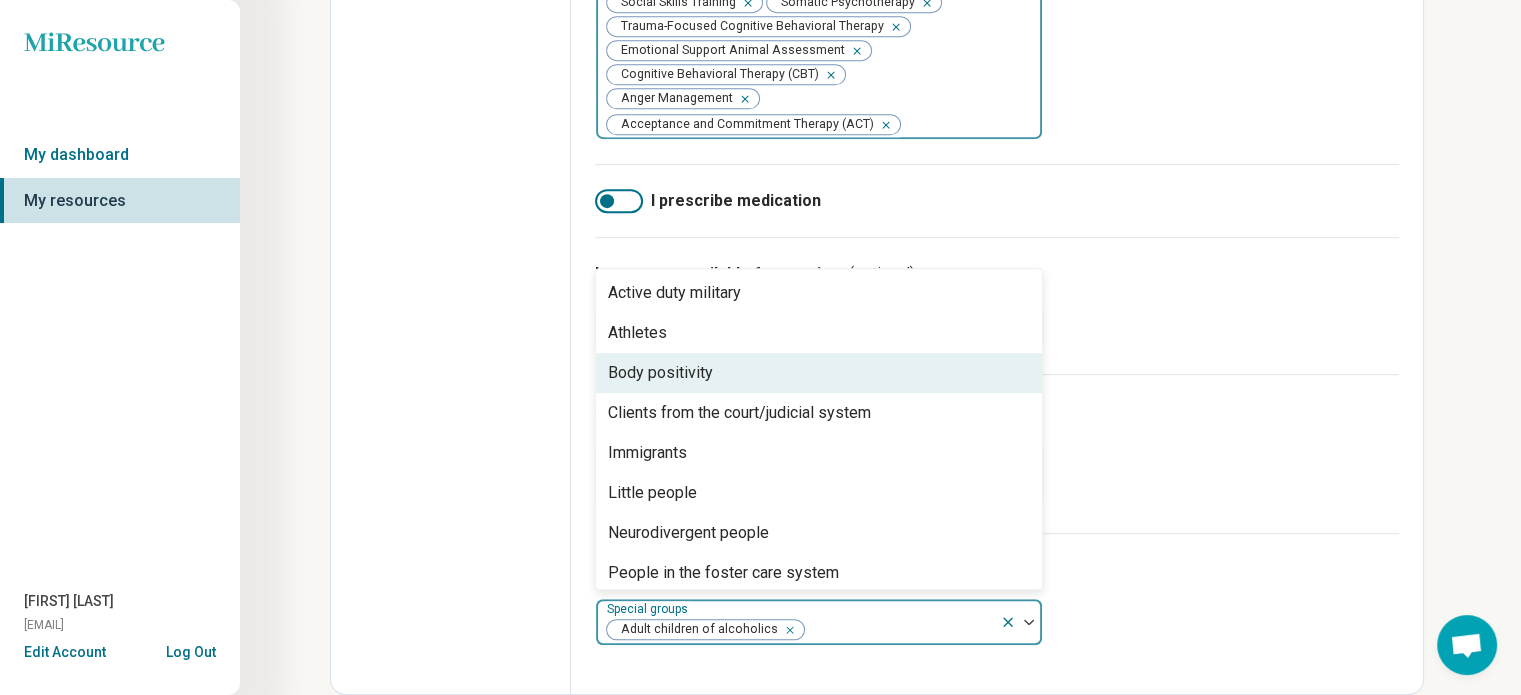 click on "Body positivity" at bounding box center (819, 373) 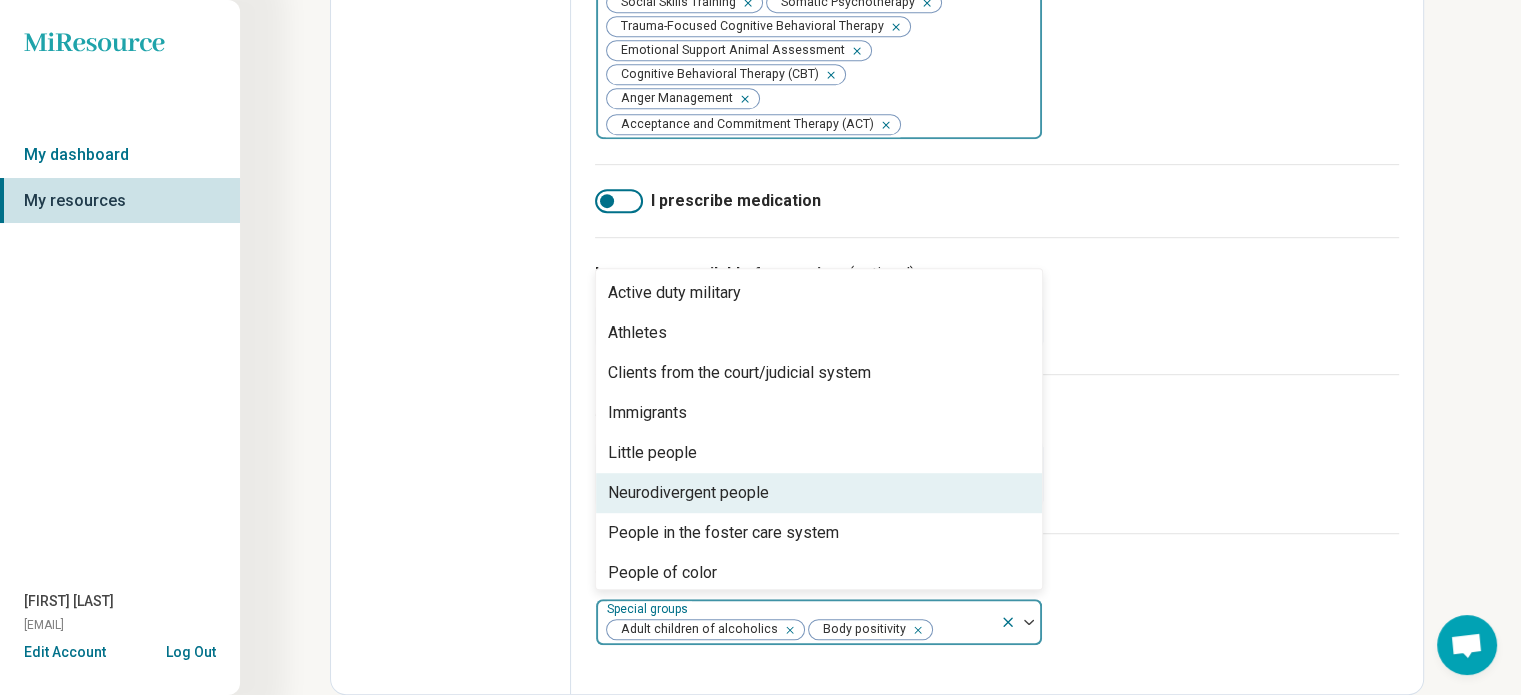 click on "Neurodivergent people" at bounding box center [688, 493] 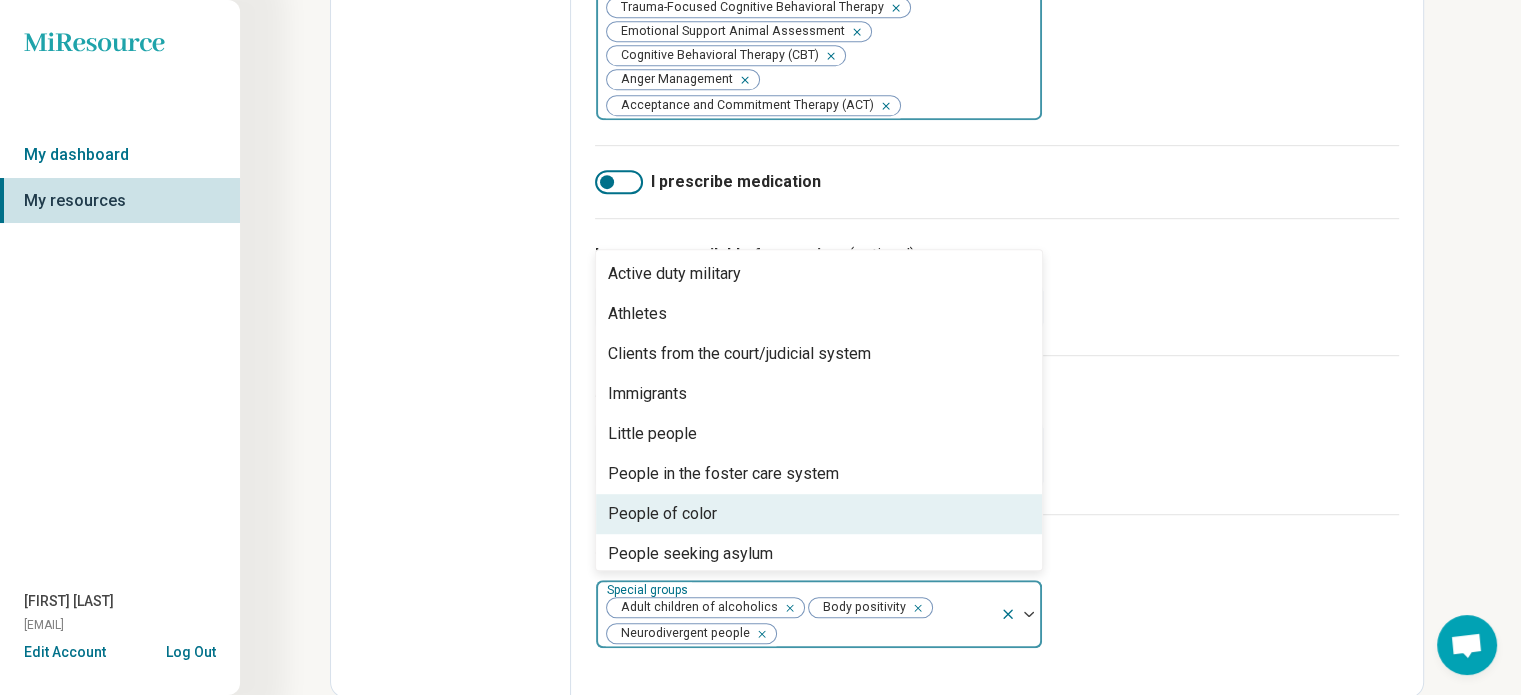 click on "People of color" at bounding box center (819, 514) 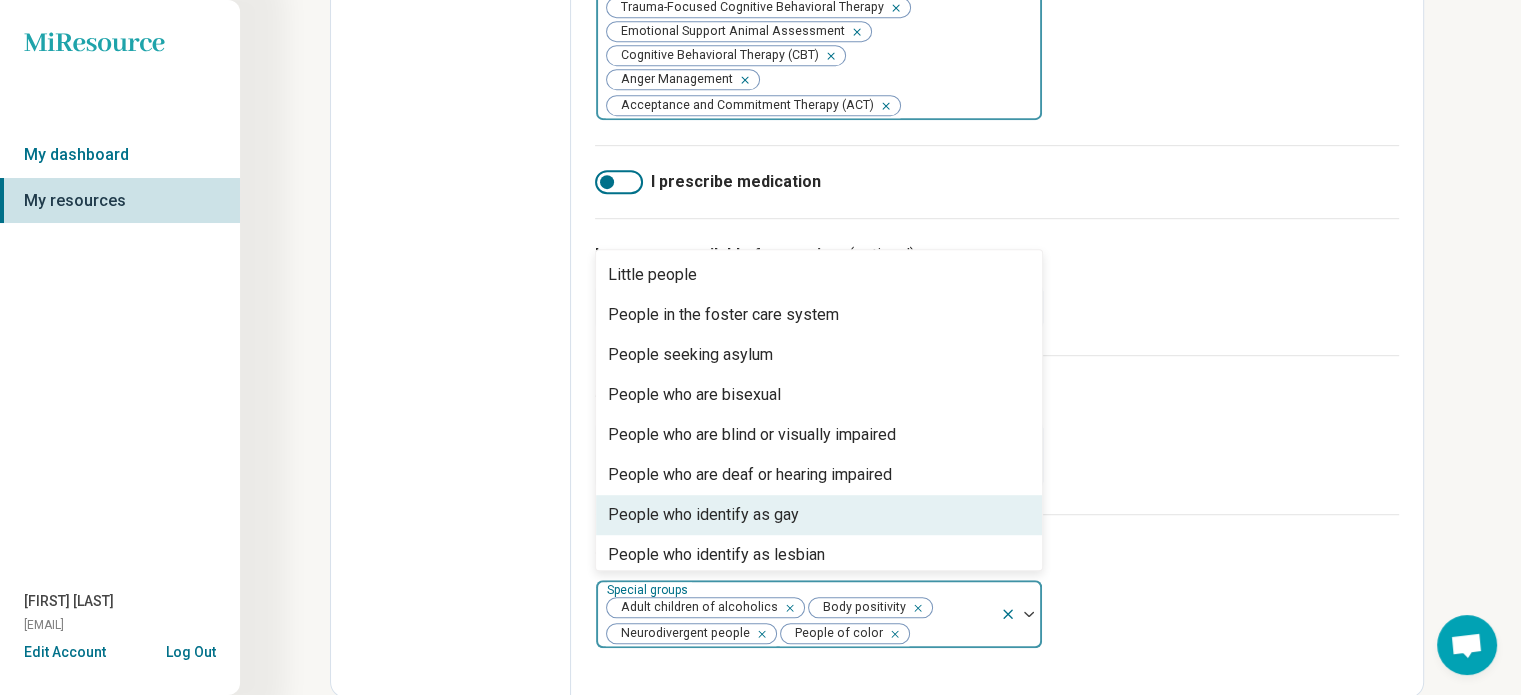 scroll, scrollTop: 160, scrollLeft: 0, axis: vertical 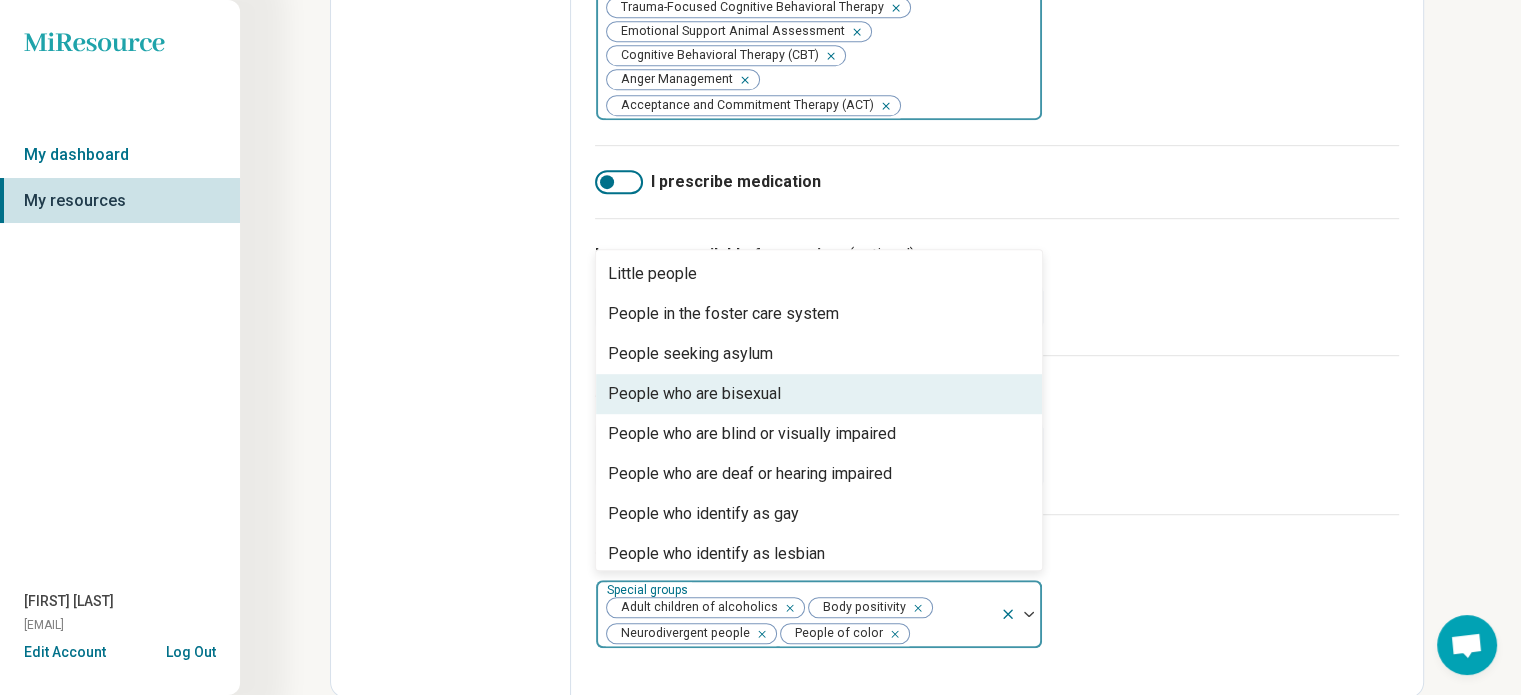 click on "People who are bisexual" at bounding box center [819, 394] 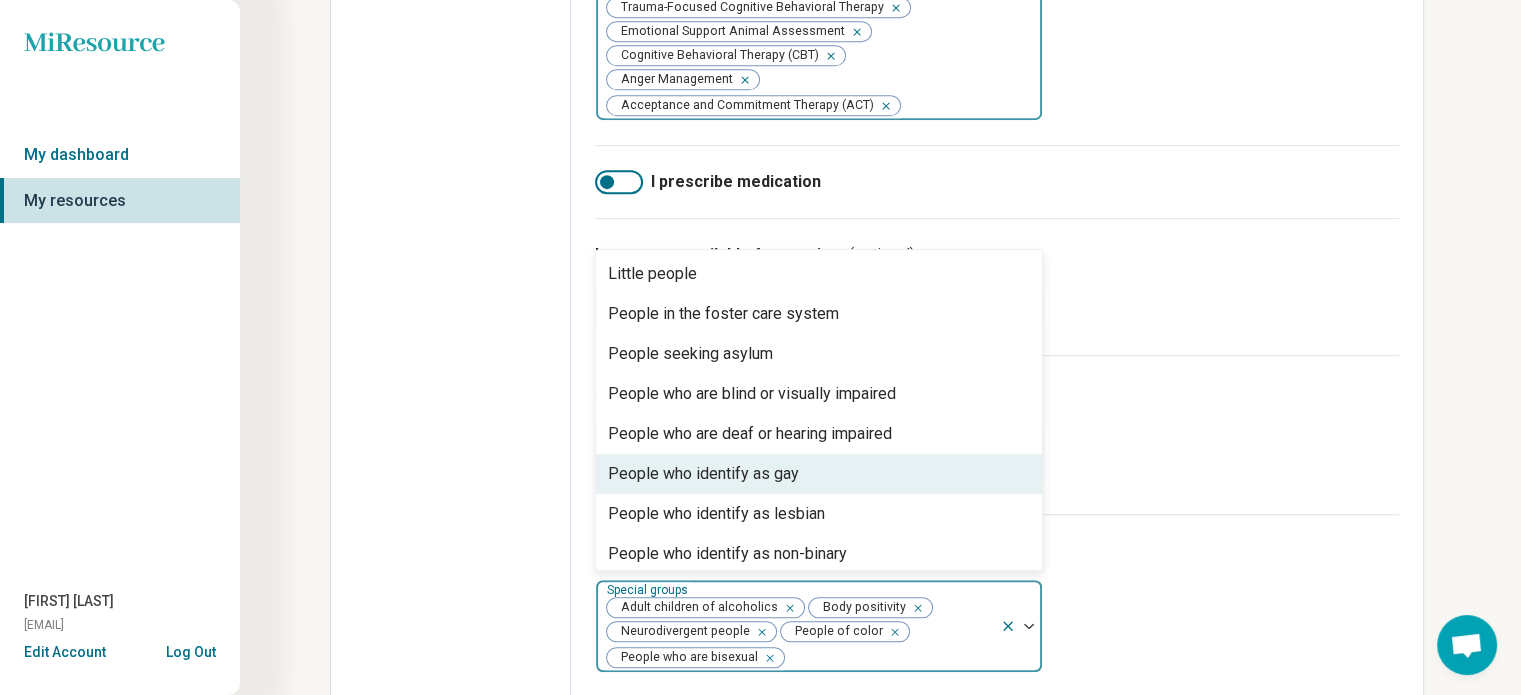 click on "People who identify as gay" at bounding box center (703, 474) 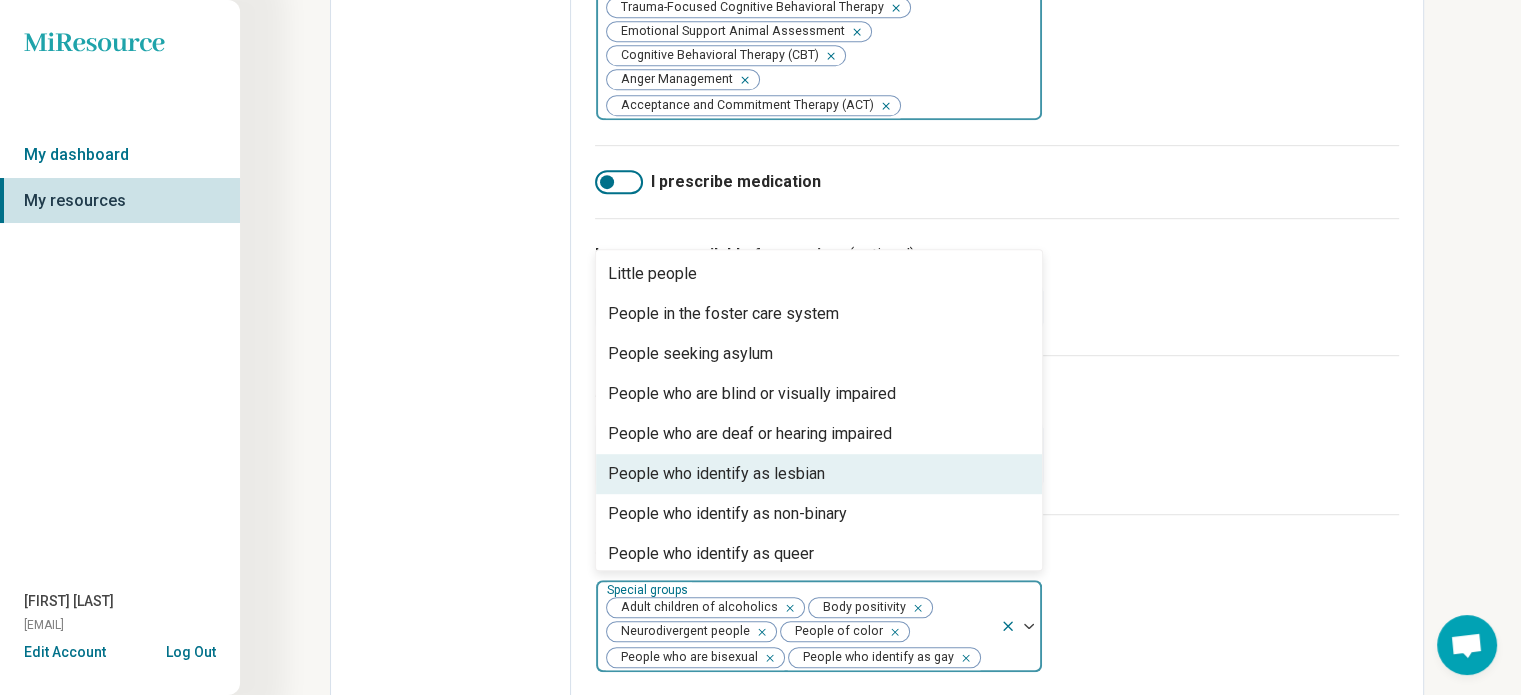 click on "People who identify as lesbian" at bounding box center (716, 474) 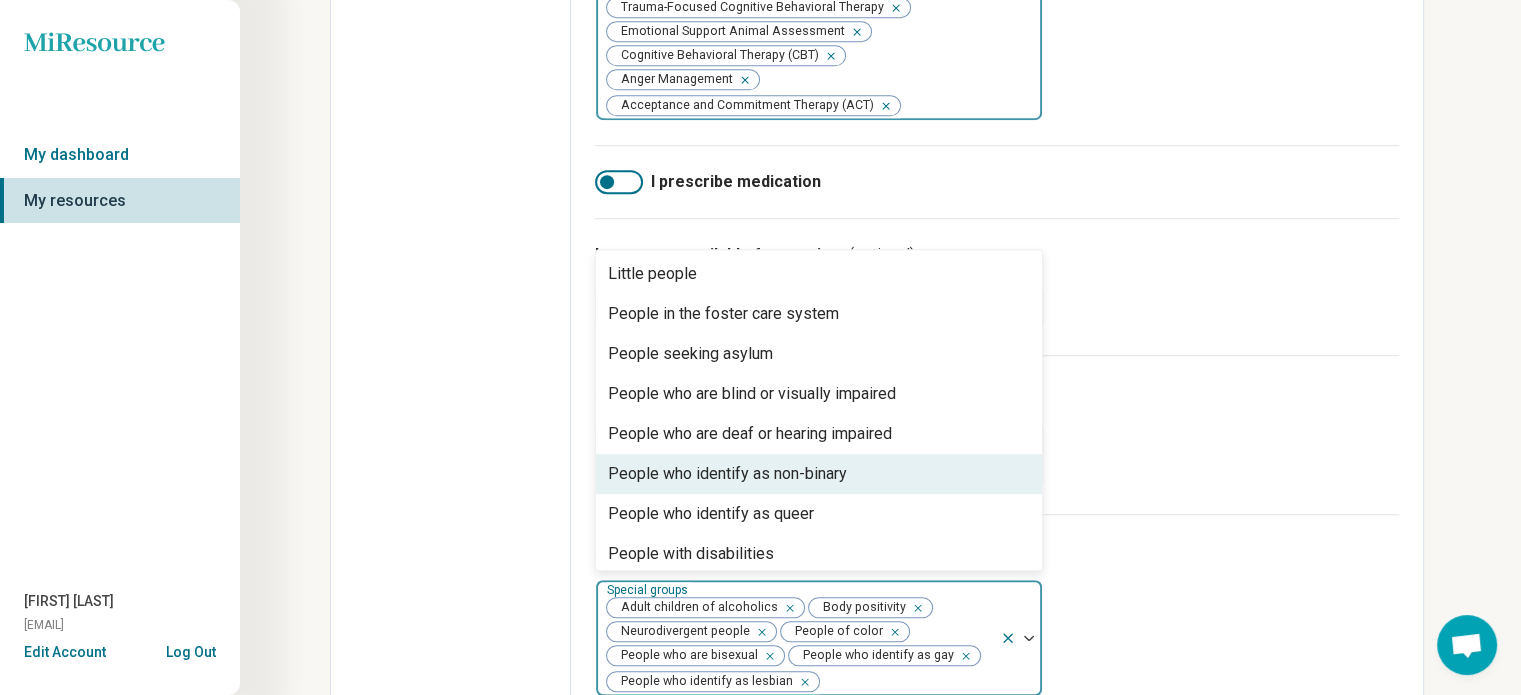 click on "People who identify as non-binary" at bounding box center [727, 474] 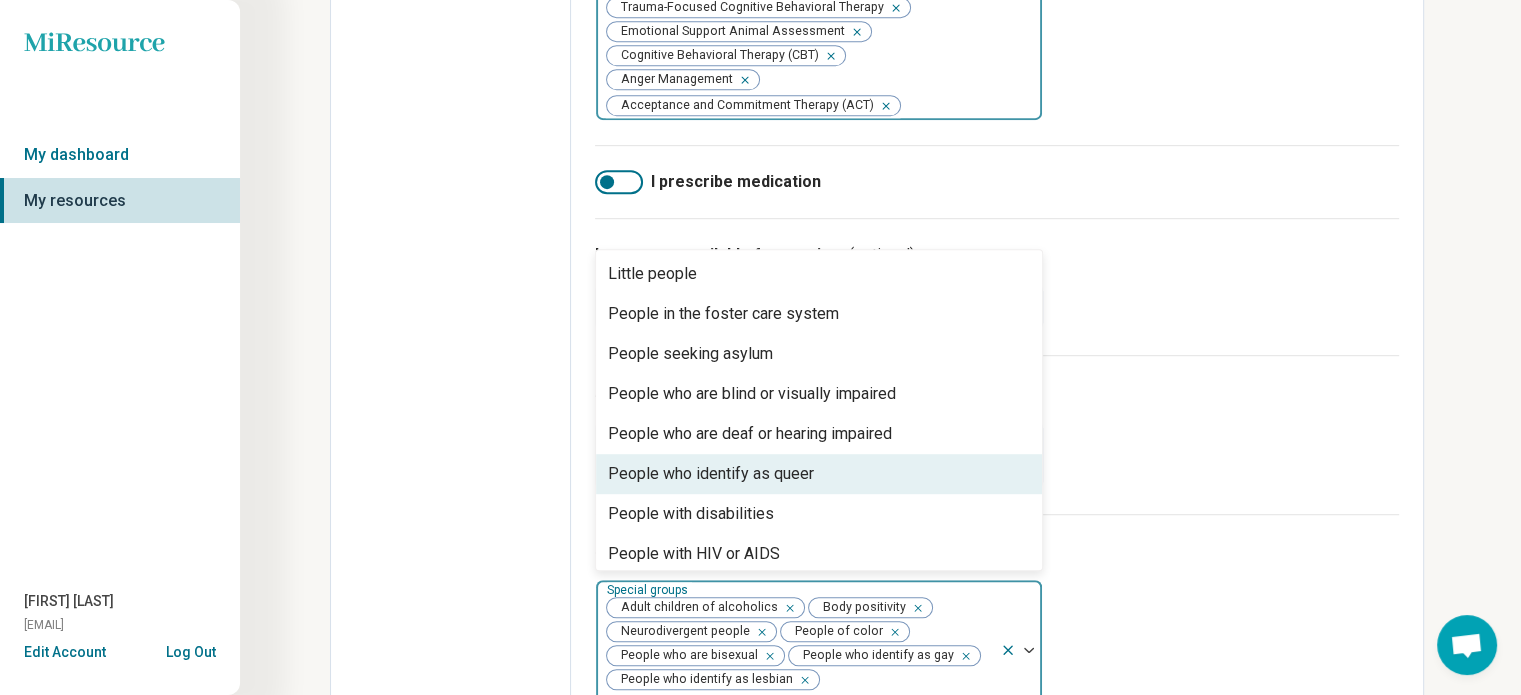 click on "People who identify as queer" at bounding box center (711, 474) 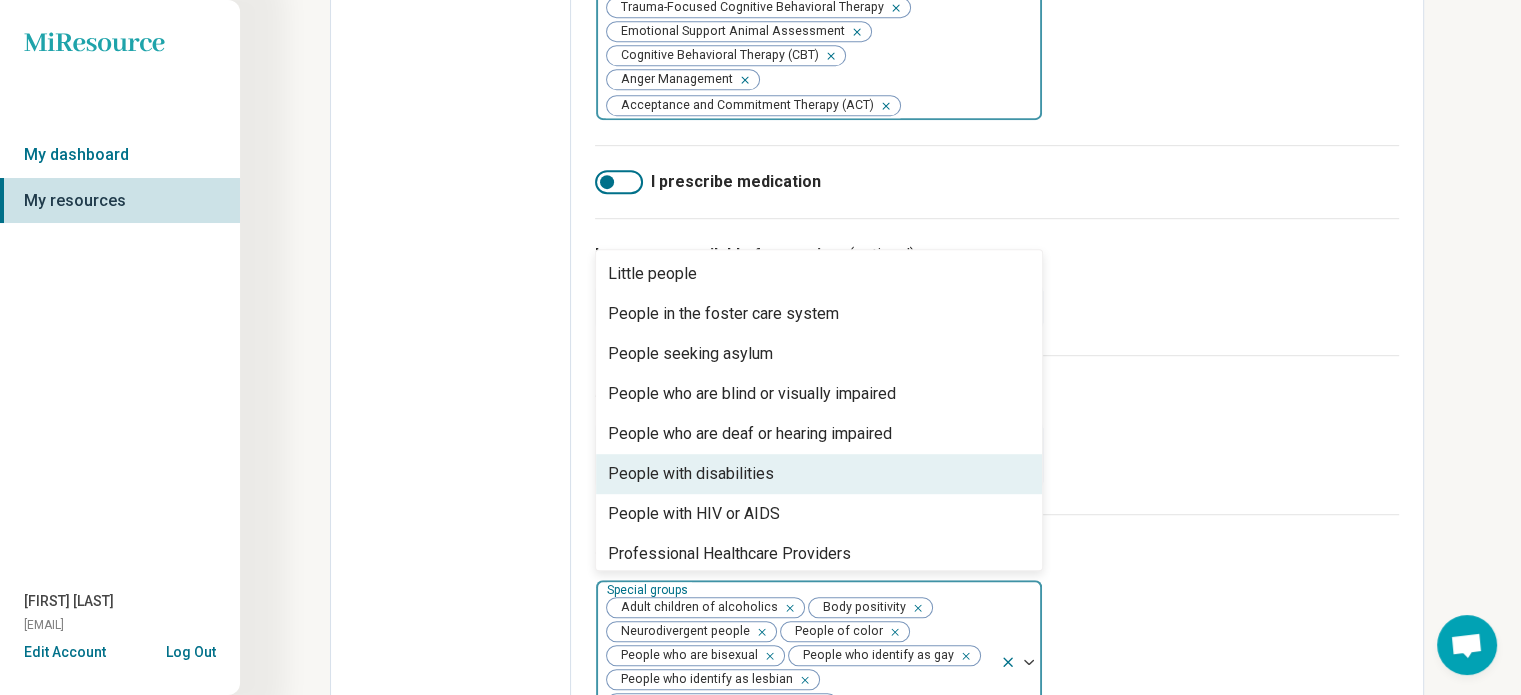 click on "People with disabilities" at bounding box center (691, 474) 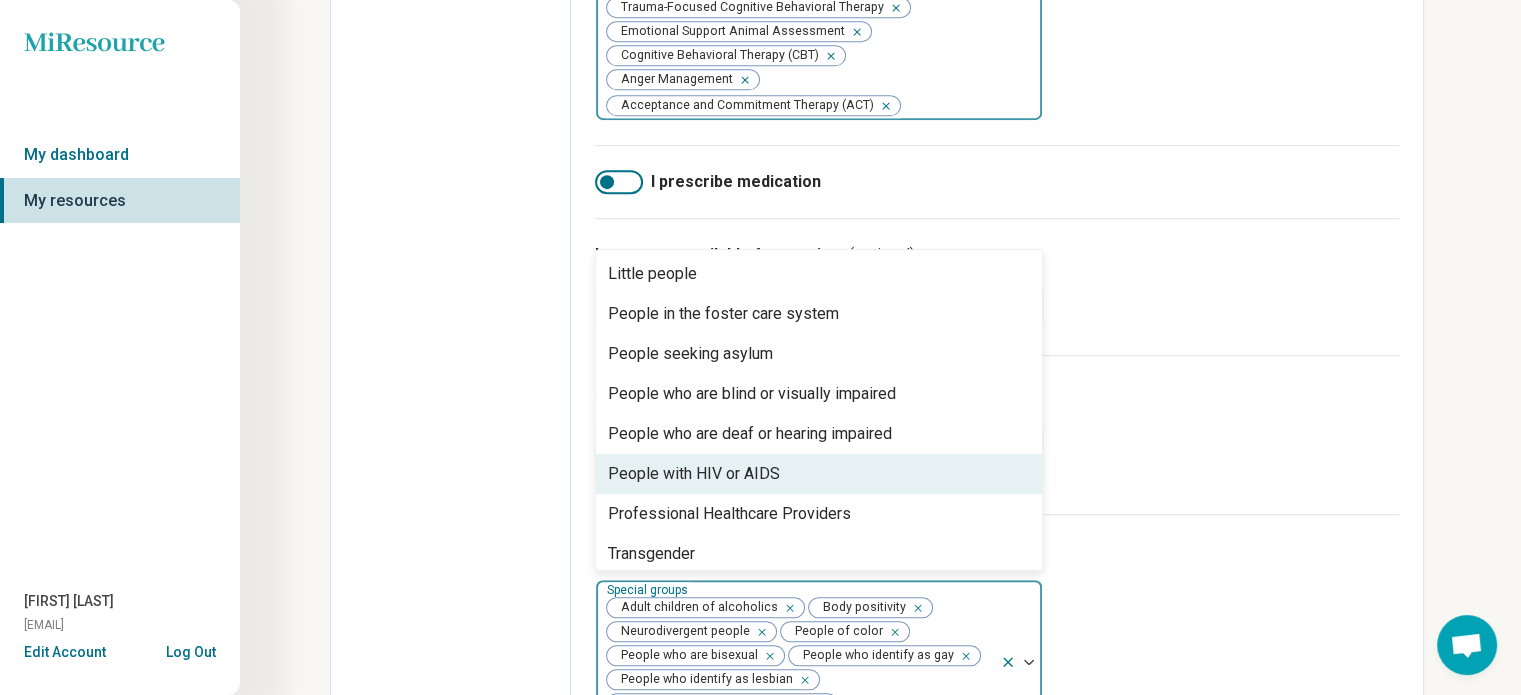 click on "People with HIV or AIDS" at bounding box center (694, 474) 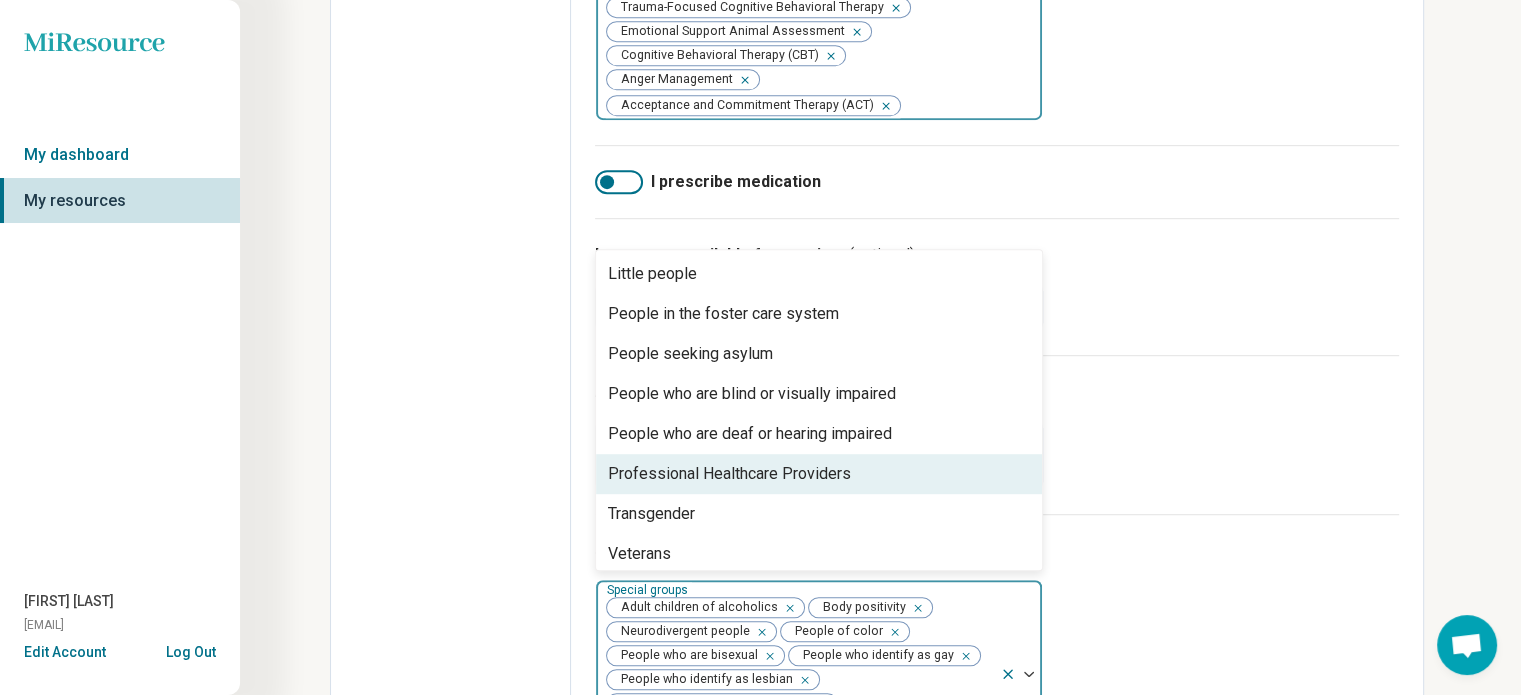click on "Professional Healthcare Providers" at bounding box center [729, 474] 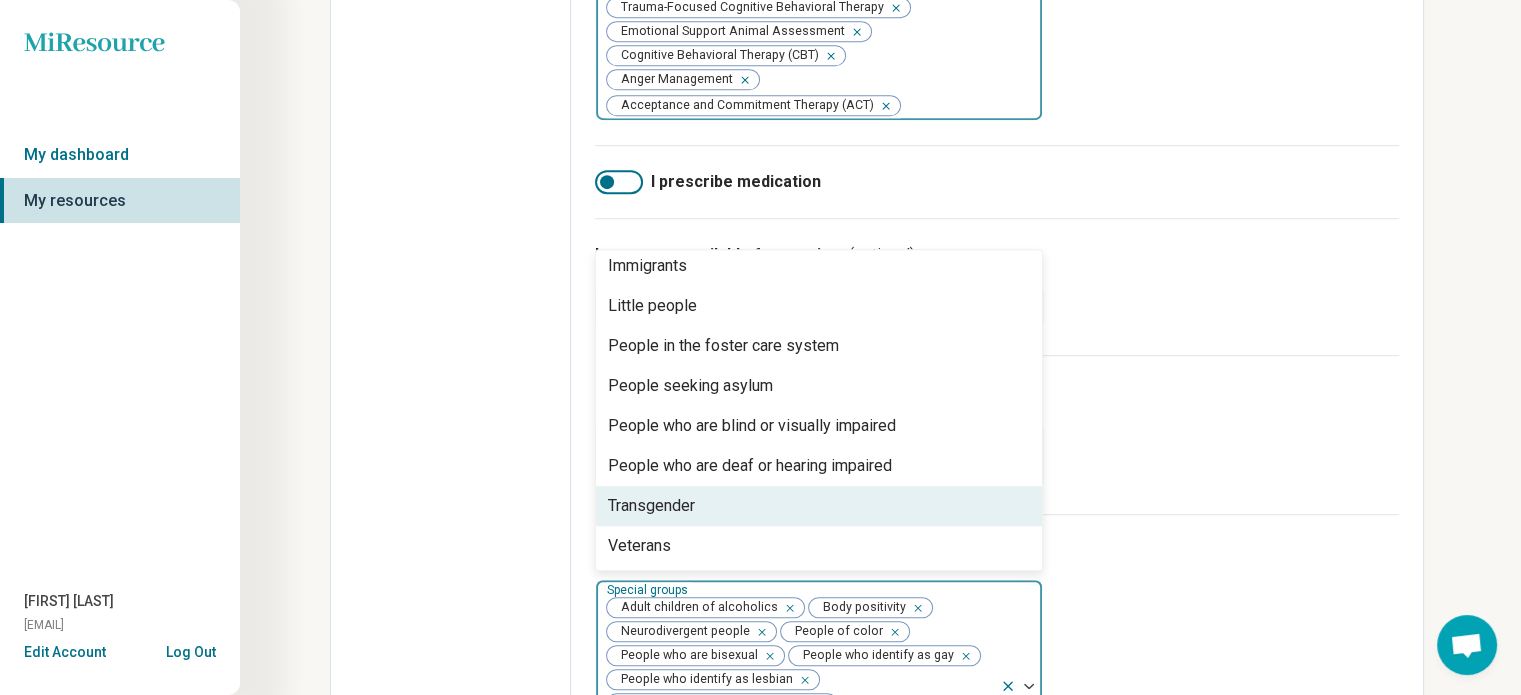 click on "Transgender" at bounding box center [819, 506] 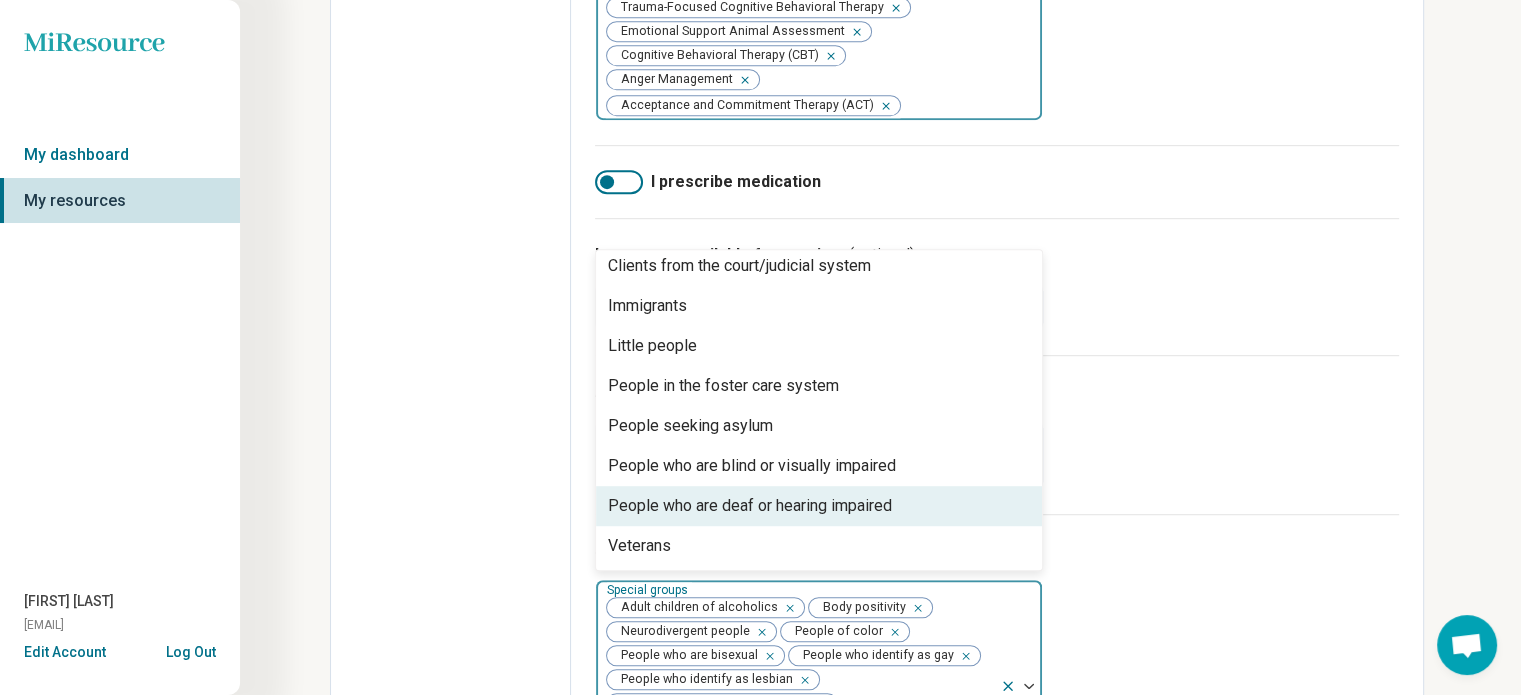 scroll, scrollTop: 88, scrollLeft: 0, axis: vertical 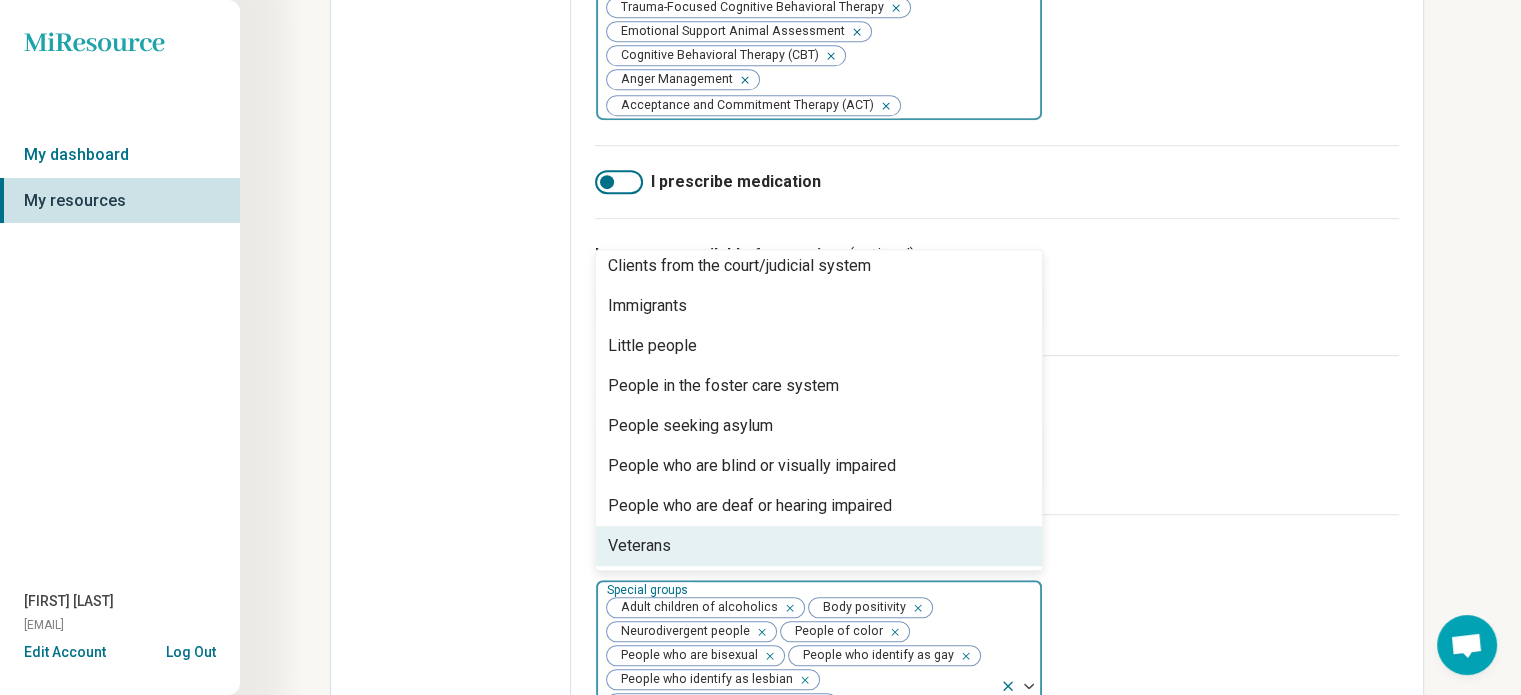 click on "Veterans" at bounding box center (819, 546) 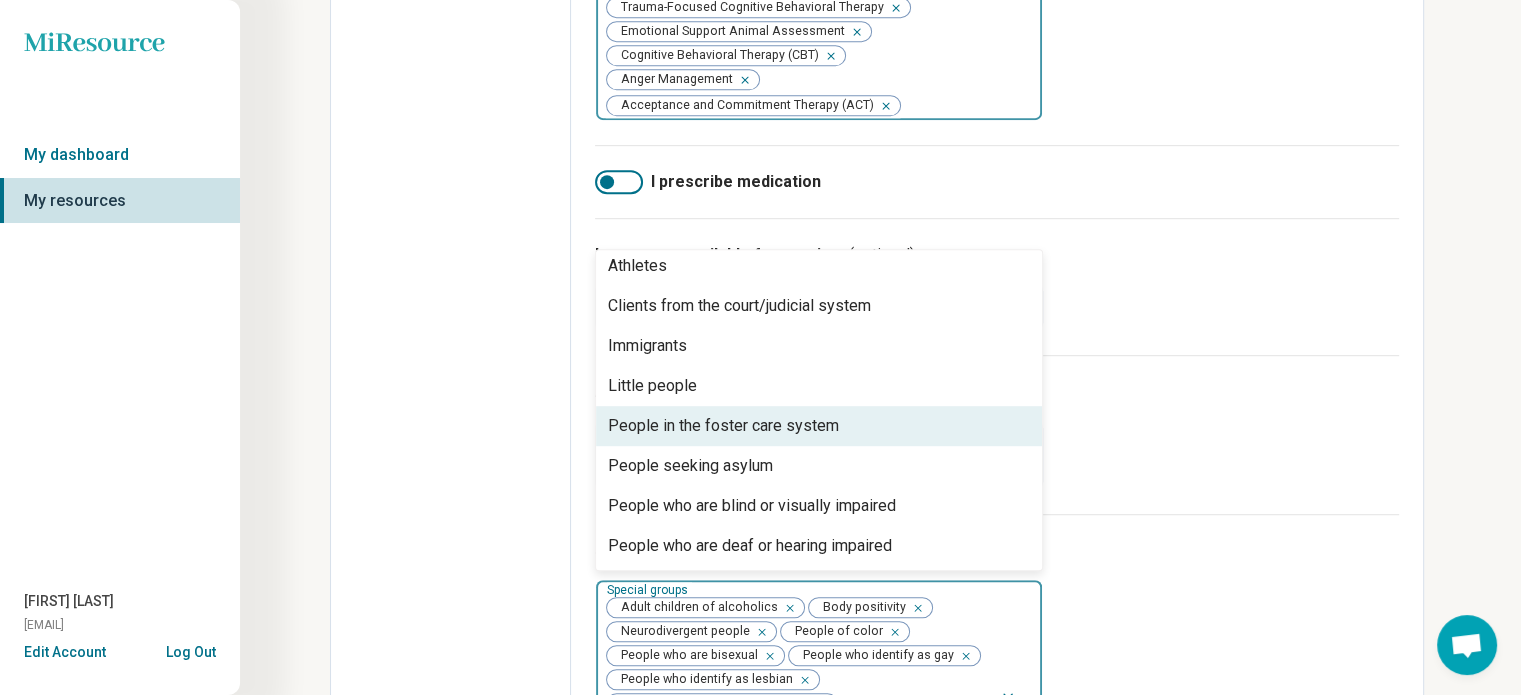 scroll, scrollTop: 0, scrollLeft: 0, axis: both 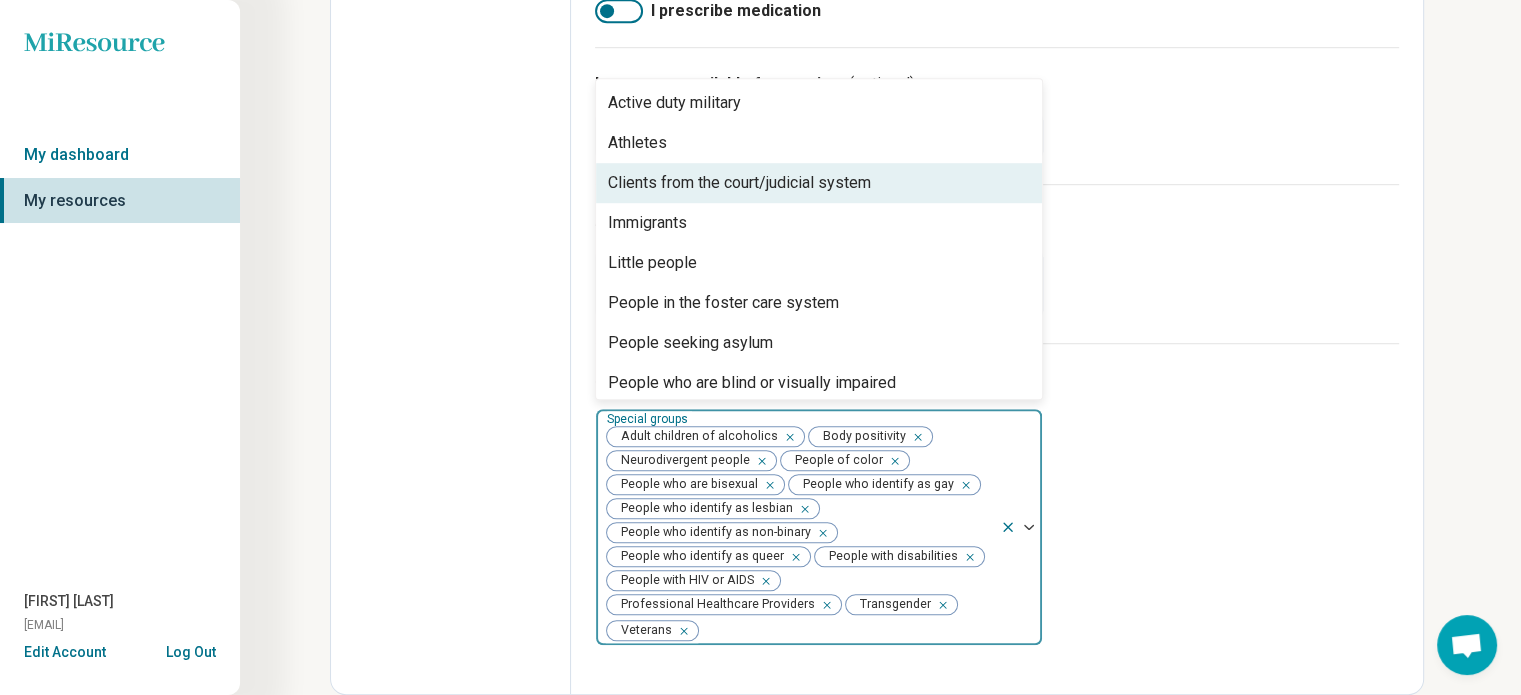 click on "Miresource logo My dashboard My resources [FIRST] [LAST] [EMAIL] Edit Account Log Out Miresource logo Edit profile Discard changes Save Edit profile General Specialty Credentials Location Payment Schedule Profile completion:  63 % Profile Updated Specialty Areas of expertise Areas of expertise Depression Grief and Loss Abuse Self-Harm Sexual Identity Spiritual/Religious Concerns Suicidal Ideation Trauma Self-Esteem Relationship(s) with Partner/Husband/Wife Polyamorous relationship Life Transitions Gender Identity Conflict Resolution Anxiety Alcohol Use Anger Issues Bipolar Disorder Divorce Posttraumatic Stress Disorder (PTSD) I accept clients/patients who are actively suicidal Excluded conditions  (optional) Excluded conditions This information will not be displayed on your profile. Types of therapeutic modalities  (optional) Therapeutic modalities Couples Therapy Individual Therapy Assessment/Evaluation Types of treatments  (optional) Therapeutic modalities Attachment-Based Therapies" at bounding box center (760, -308) 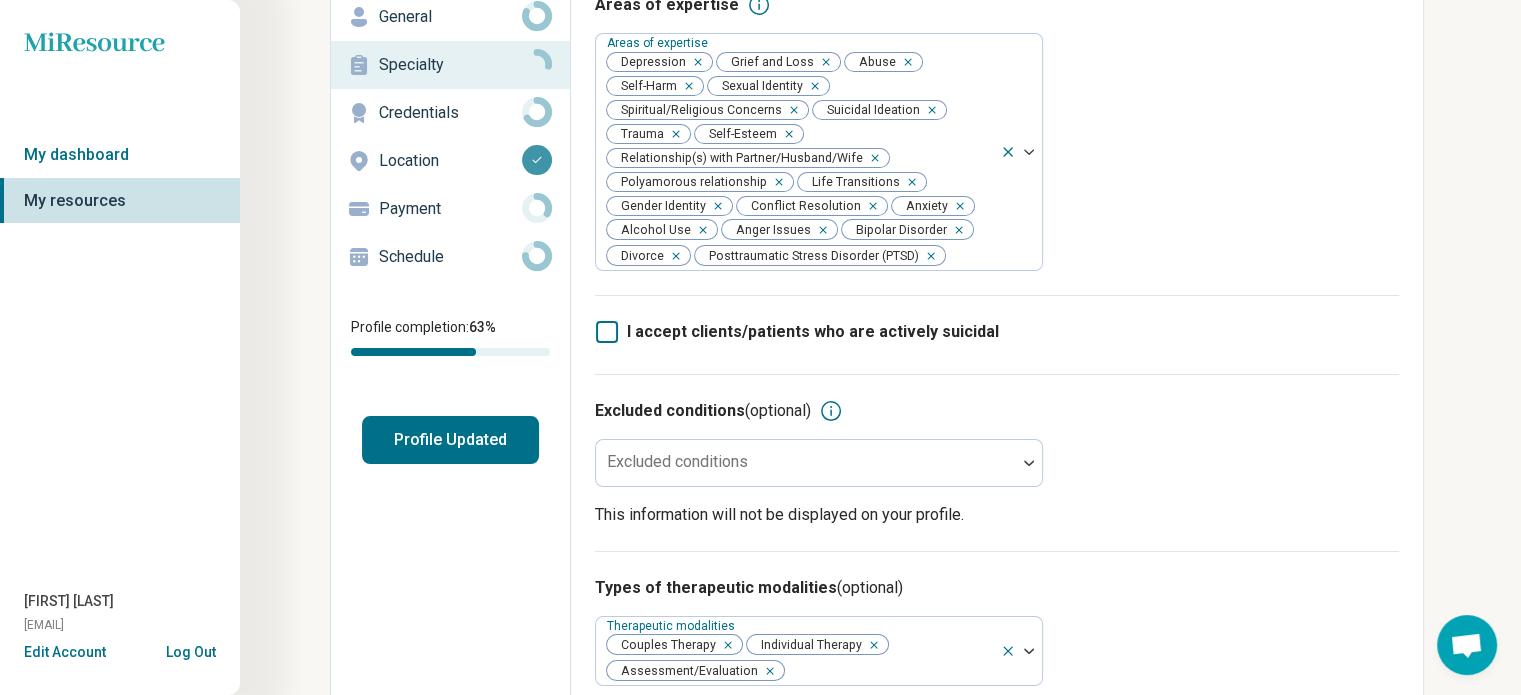 scroll, scrollTop: 0, scrollLeft: 0, axis: both 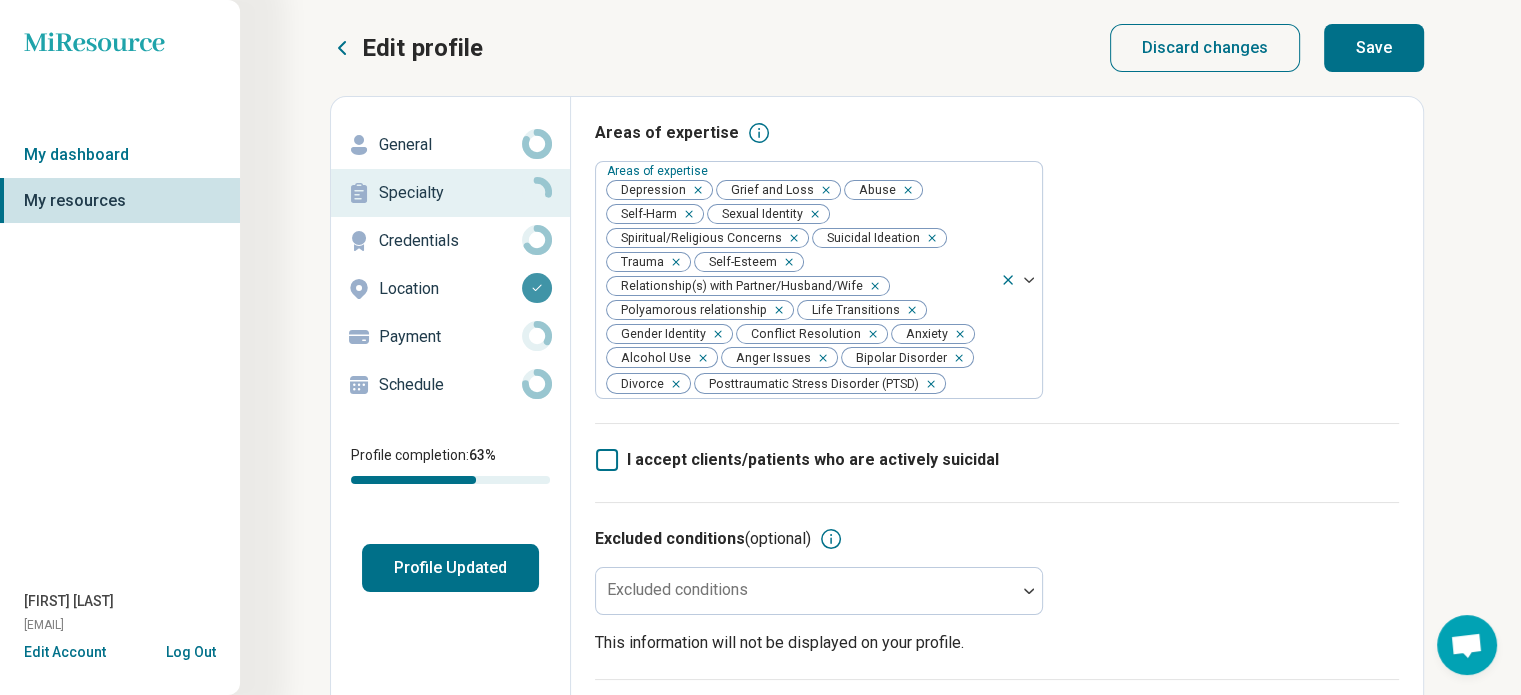 click on "Save" at bounding box center (1374, 48) 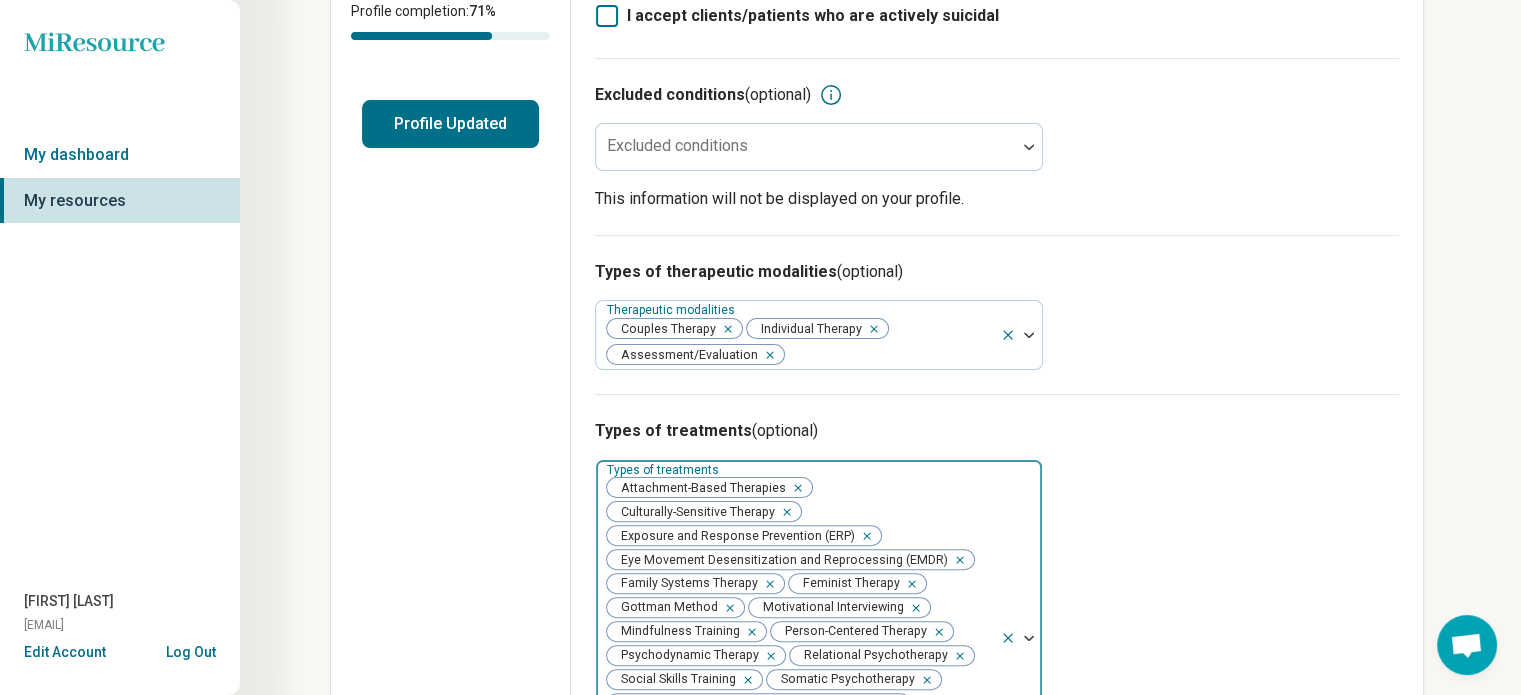 scroll, scrollTop: 0, scrollLeft: 0, axis: both 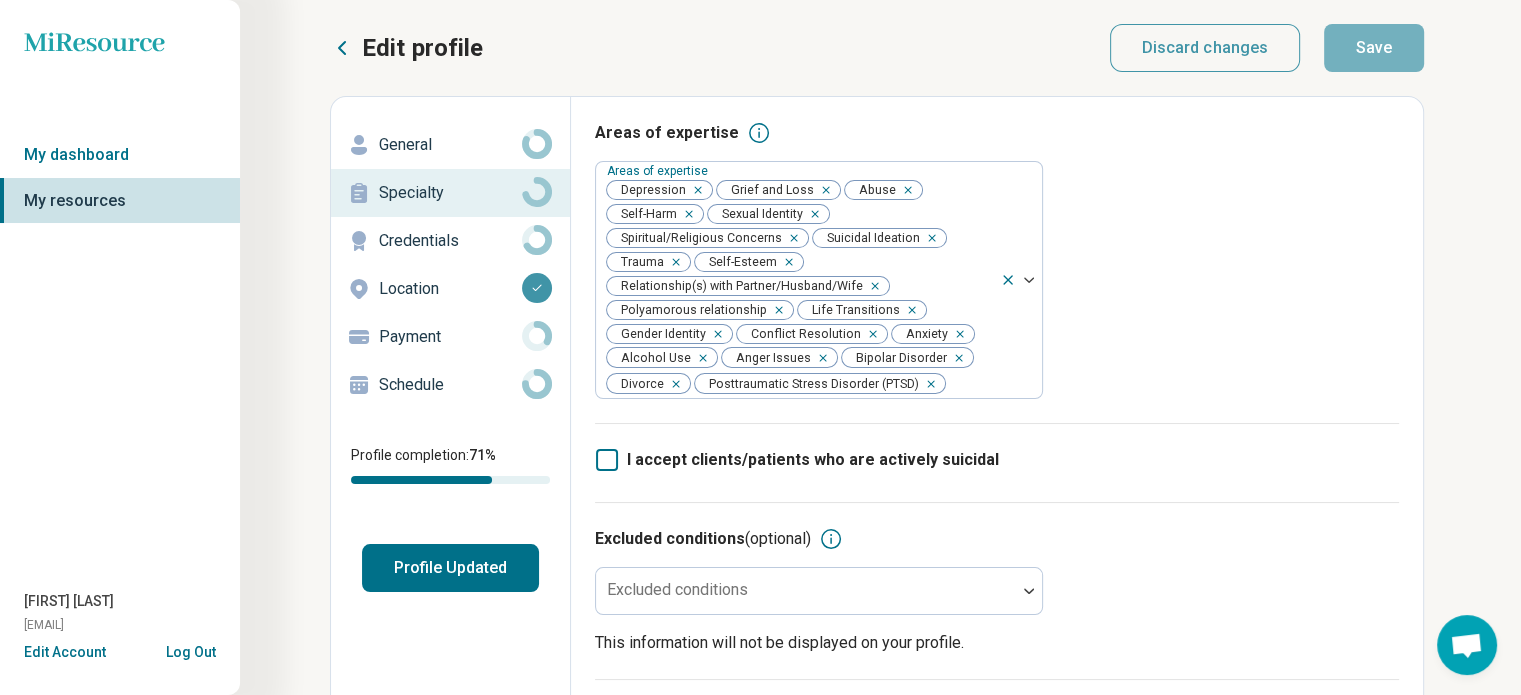 click on "Credentials" at bounding box center (450, 241) 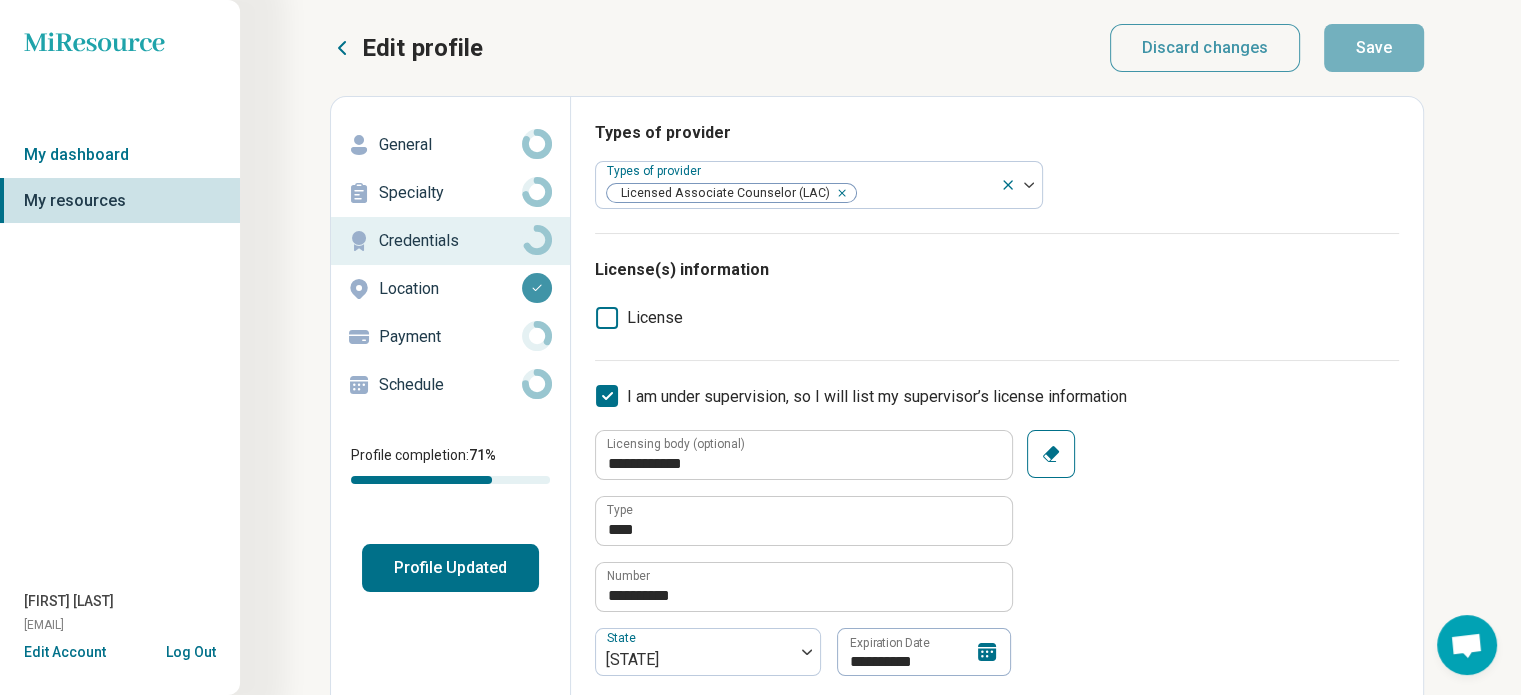 click on "Payment" at bounding box center [450, 337] 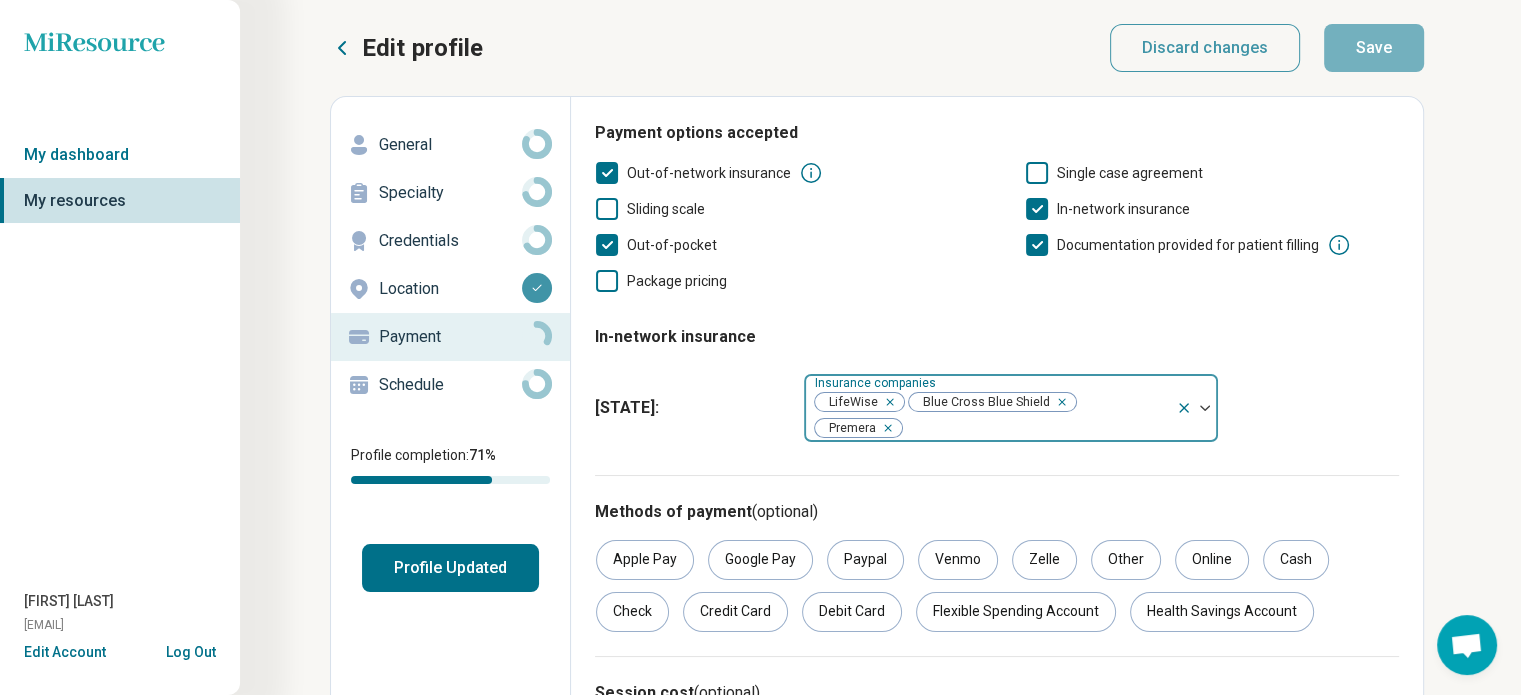 click at bounding box center (1036, 428) 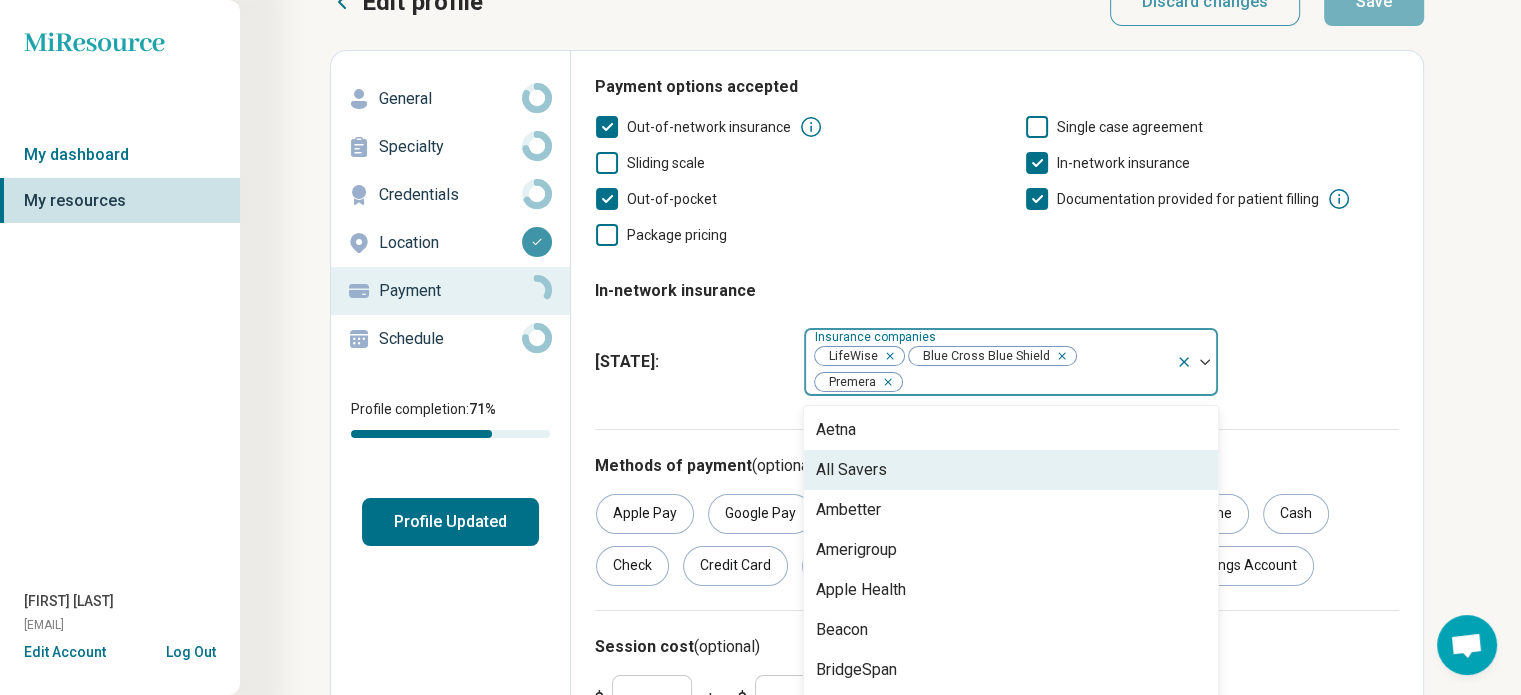 scroll, scrollTop: 86, scrollLeft: 0, axis: vertical 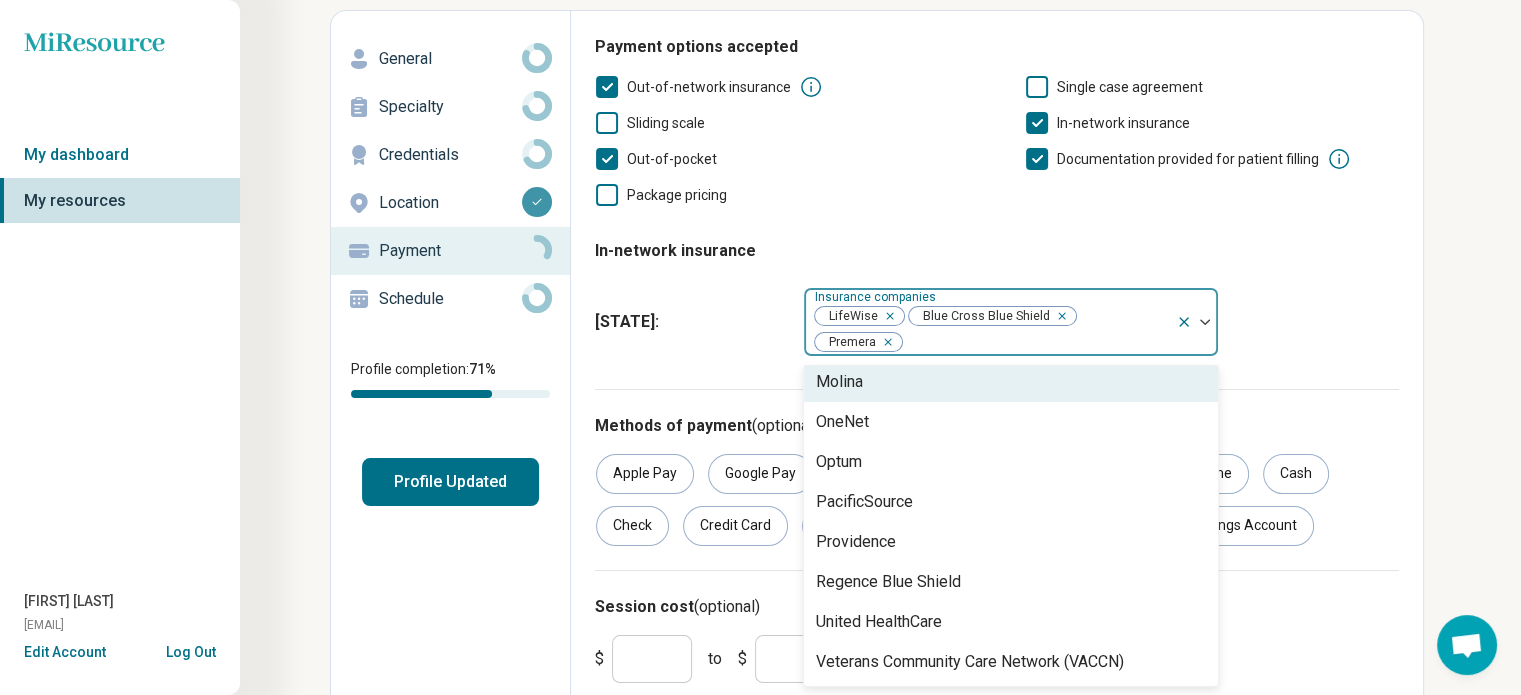click on "[CITY] : 33 results available. Use Up and Down to choose options, press Enter to select the currently focused option, press Escape to exit the menu, press Tab to select the option and exit the menu. Insurance companies LifeWise Blue Cross Blue Shield Premera Aetna All Savers Ambetter Amerigroup Apple Health Beacon BridgeSpan Cigna Community Health Plan of WA Coordinated Care Employee Benefit Management Services (EBMS) First Choice Health Government EMployee Health Associations (GEHA) Great West Healthcare Group Health Cooperative (WA) Health Management Administrators (HMA) Health Net Kaiser Managed Health Network (MHN) Medicaid Medicare Meritain Health Military insurance (e.g., TRICARE) Military One Source Moda Health Molina OneNet Optum PacificSource Providence Regence Blue Shield United HealthCare Veterans Community Care Network (VACCN)" at bounding box center (997, 322) 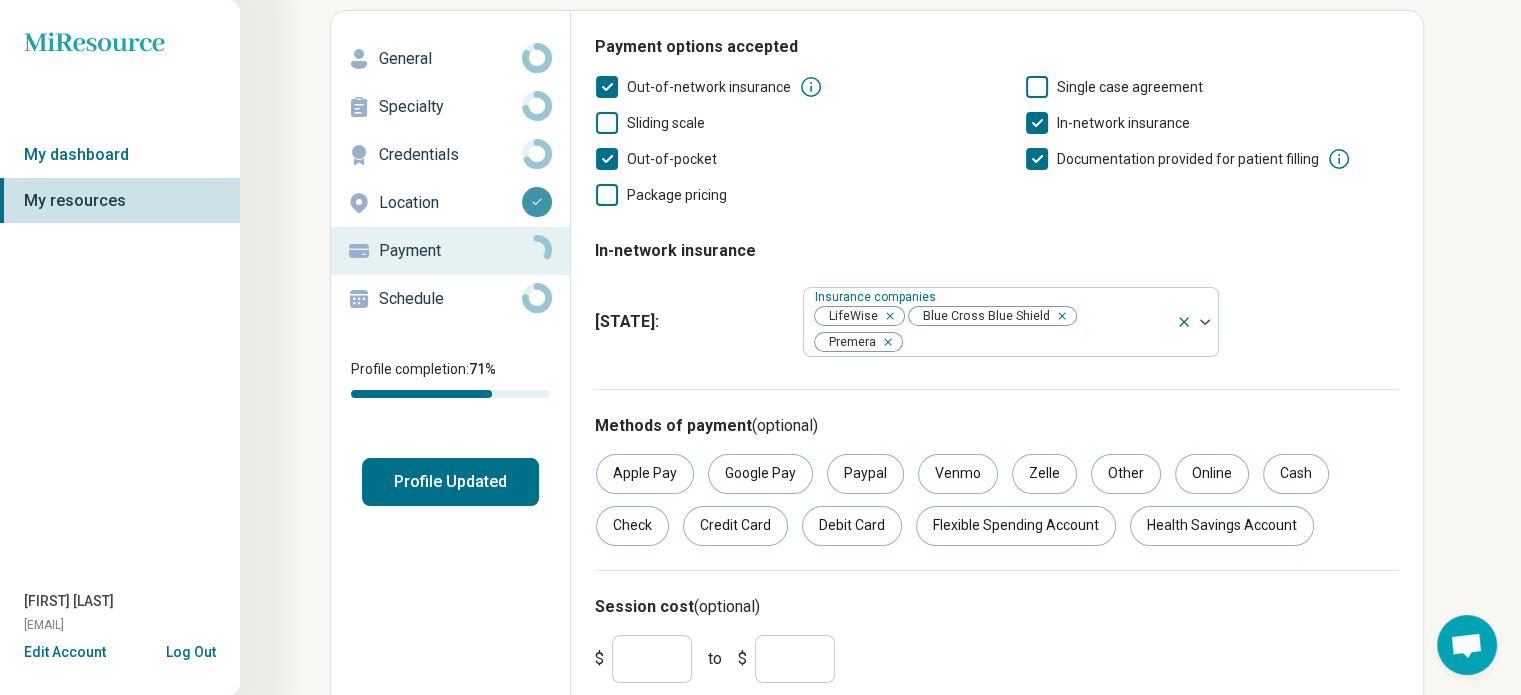 scroll, scrollTop: 146, scrollLeft: 0, axis: vertical 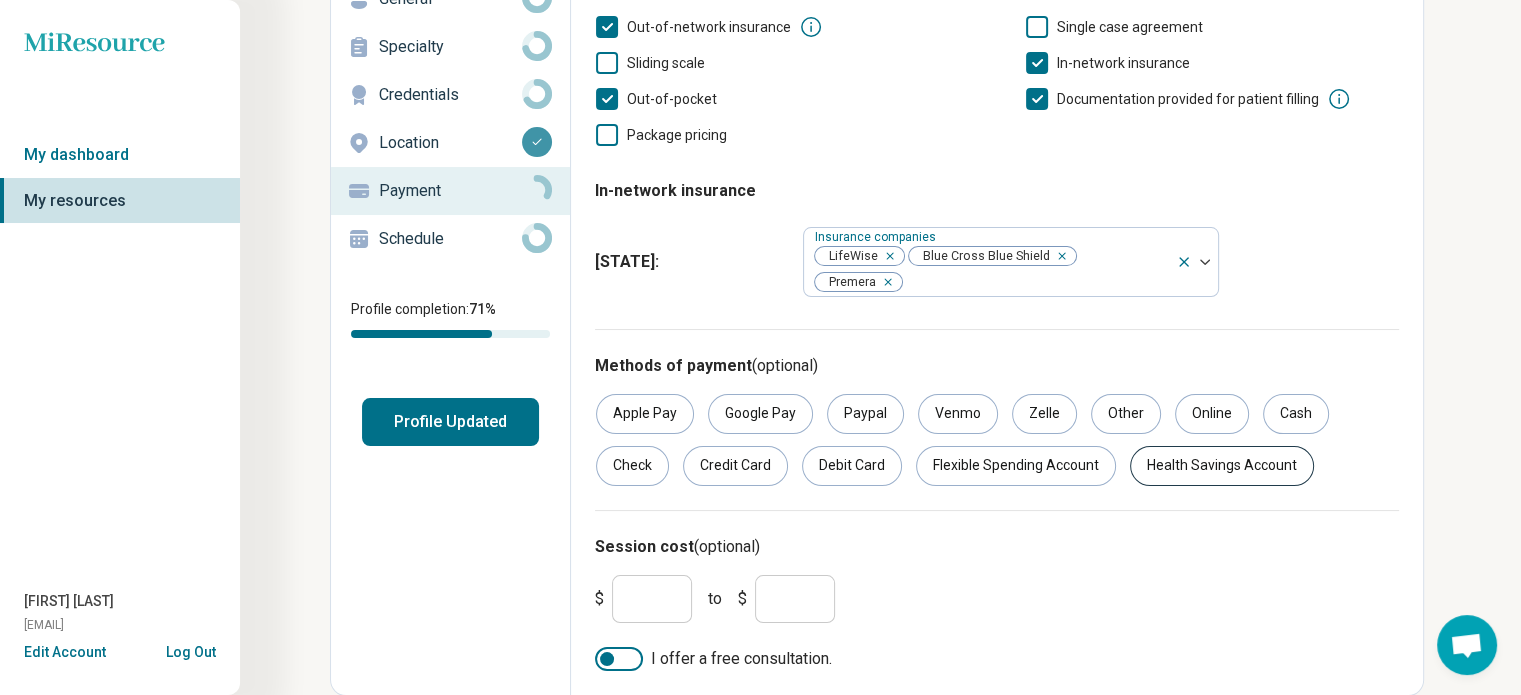 click on "Health Savings Account" at bounding box center [1222, 466] 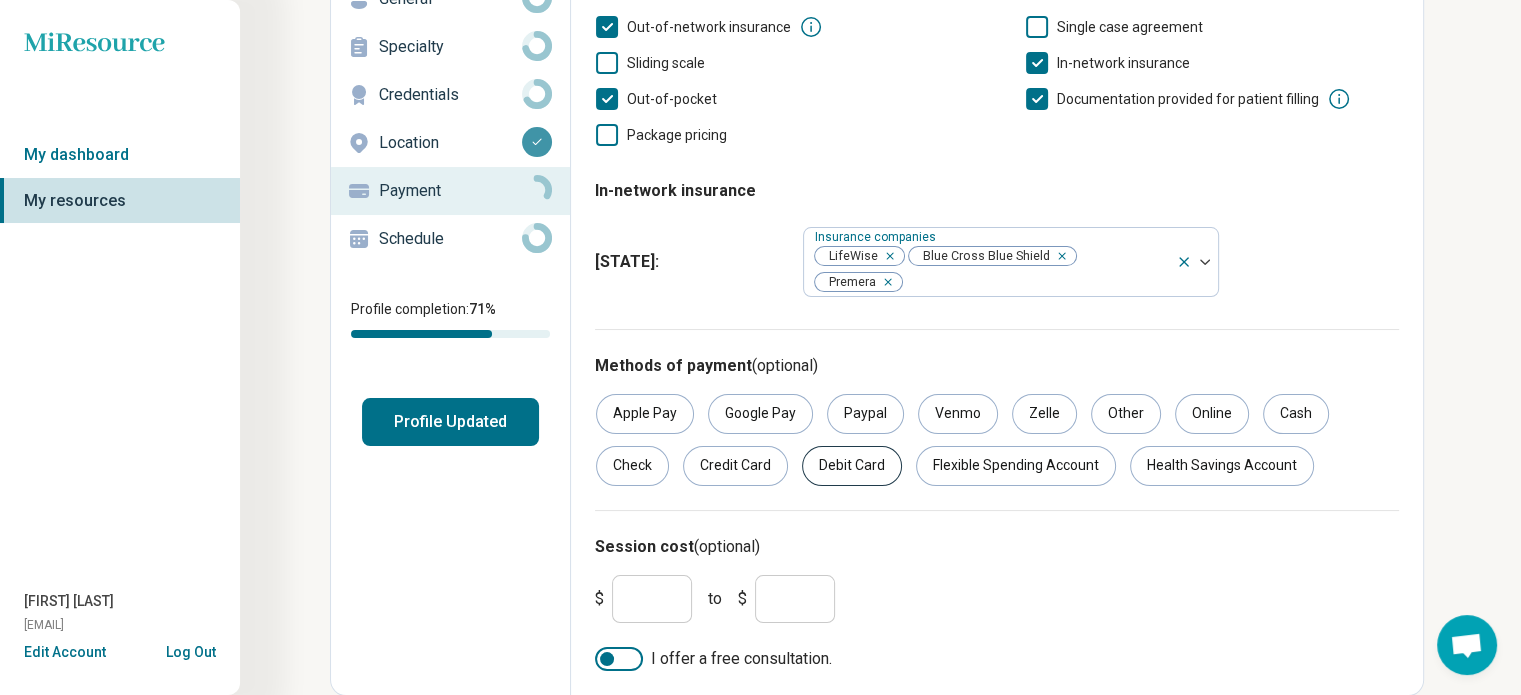 click on "Debit Card" at bounding box center (852, 466) 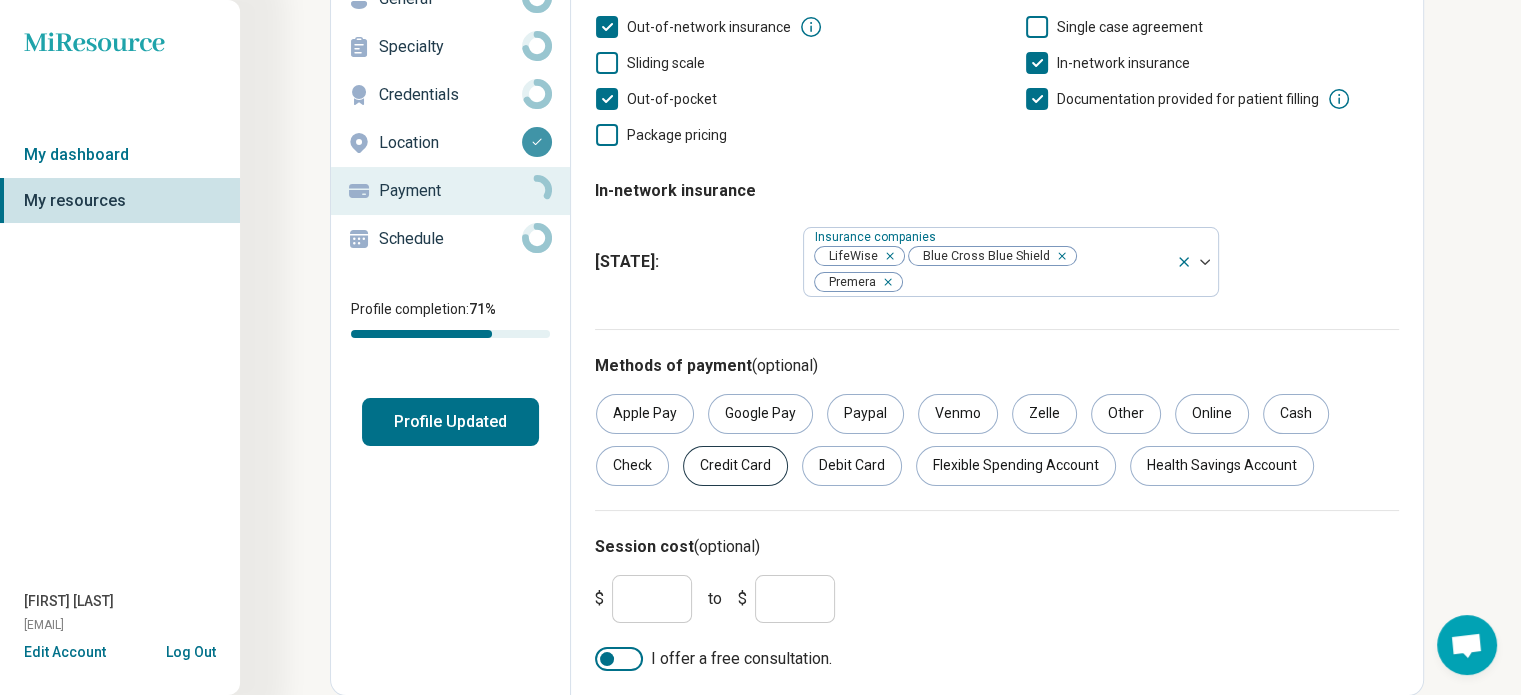 click on "Credit Card" at bounding box center [735, 466] 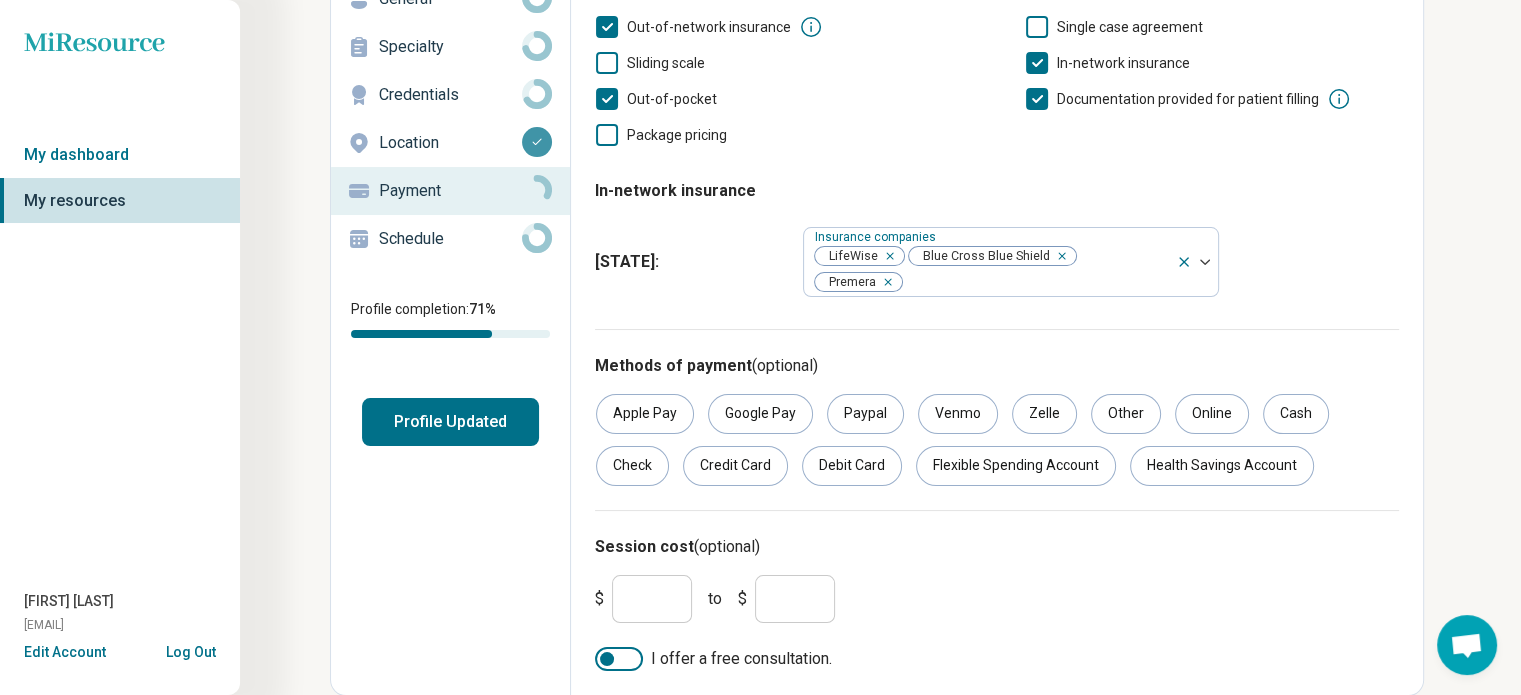 click on "*" at bounding box center (652, 599) 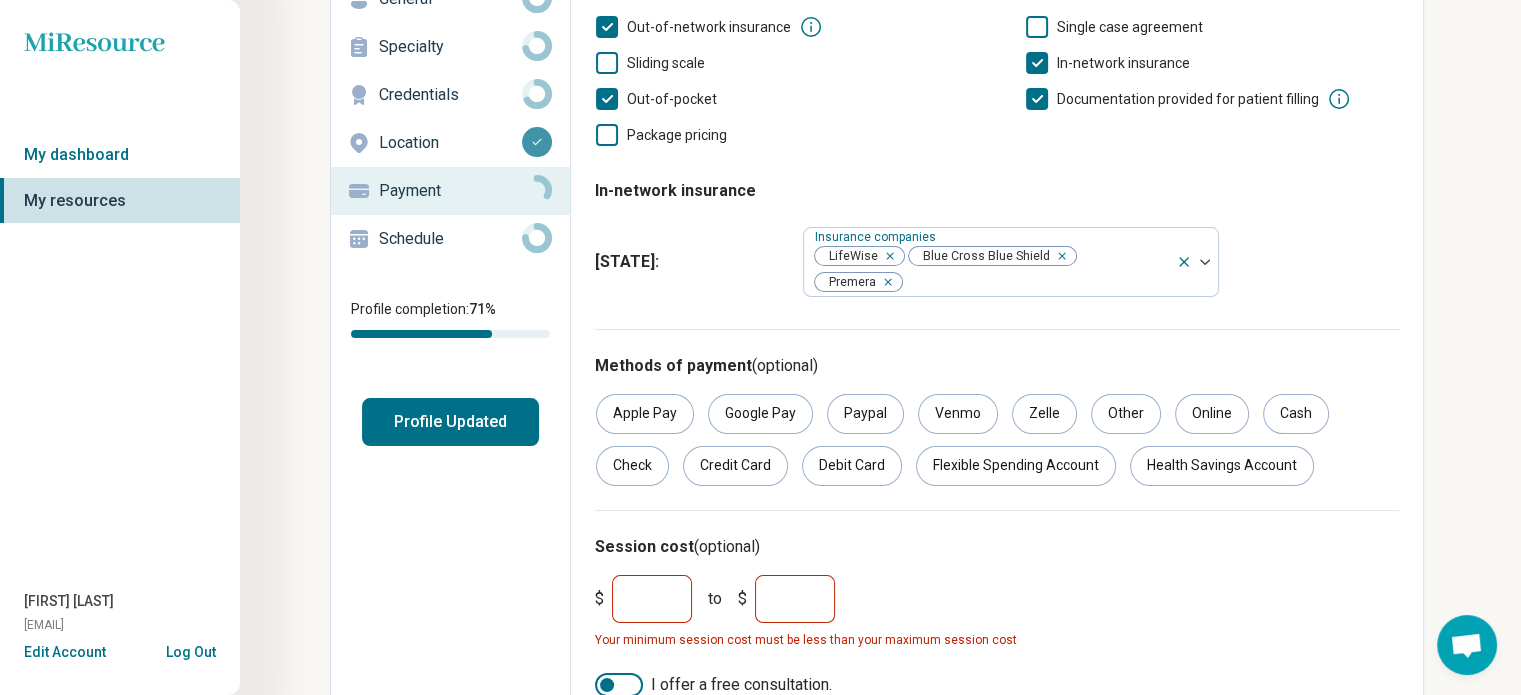 type on "***" 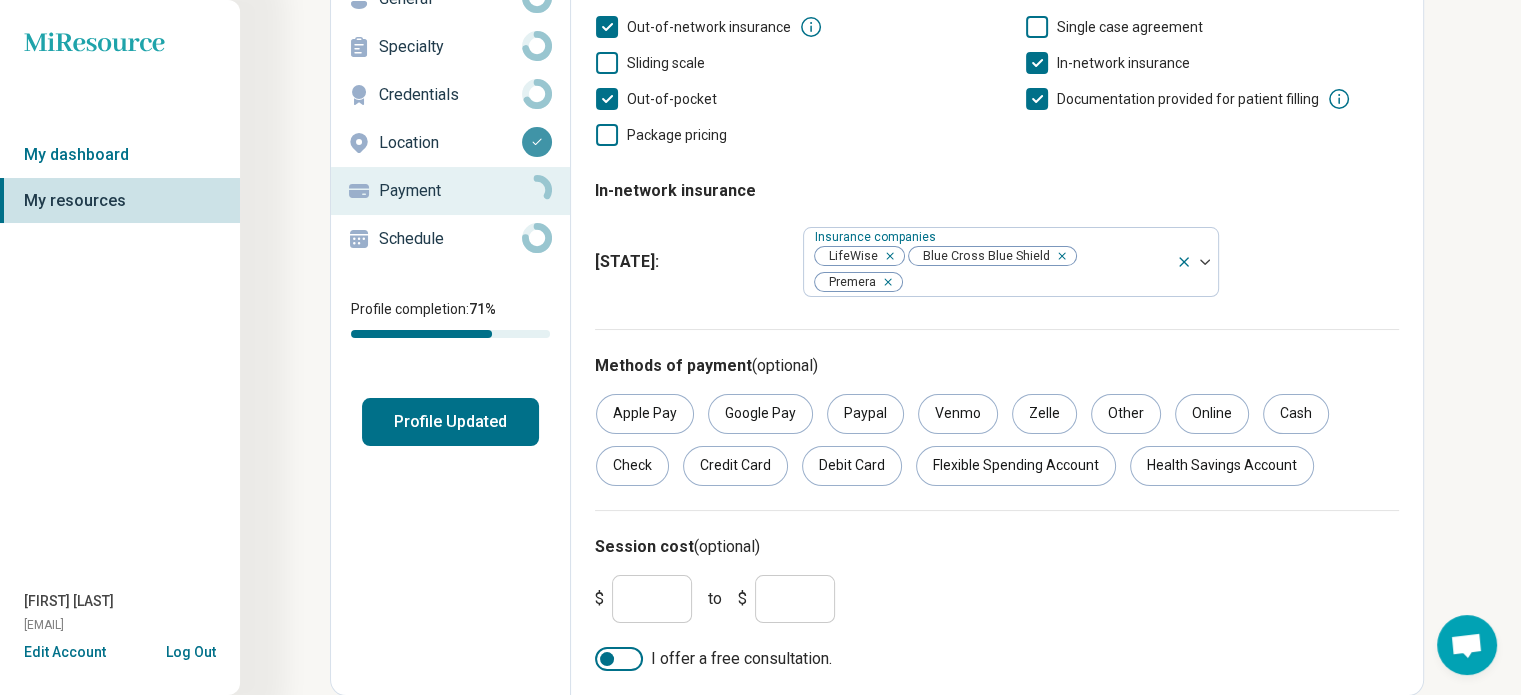 type on "***" 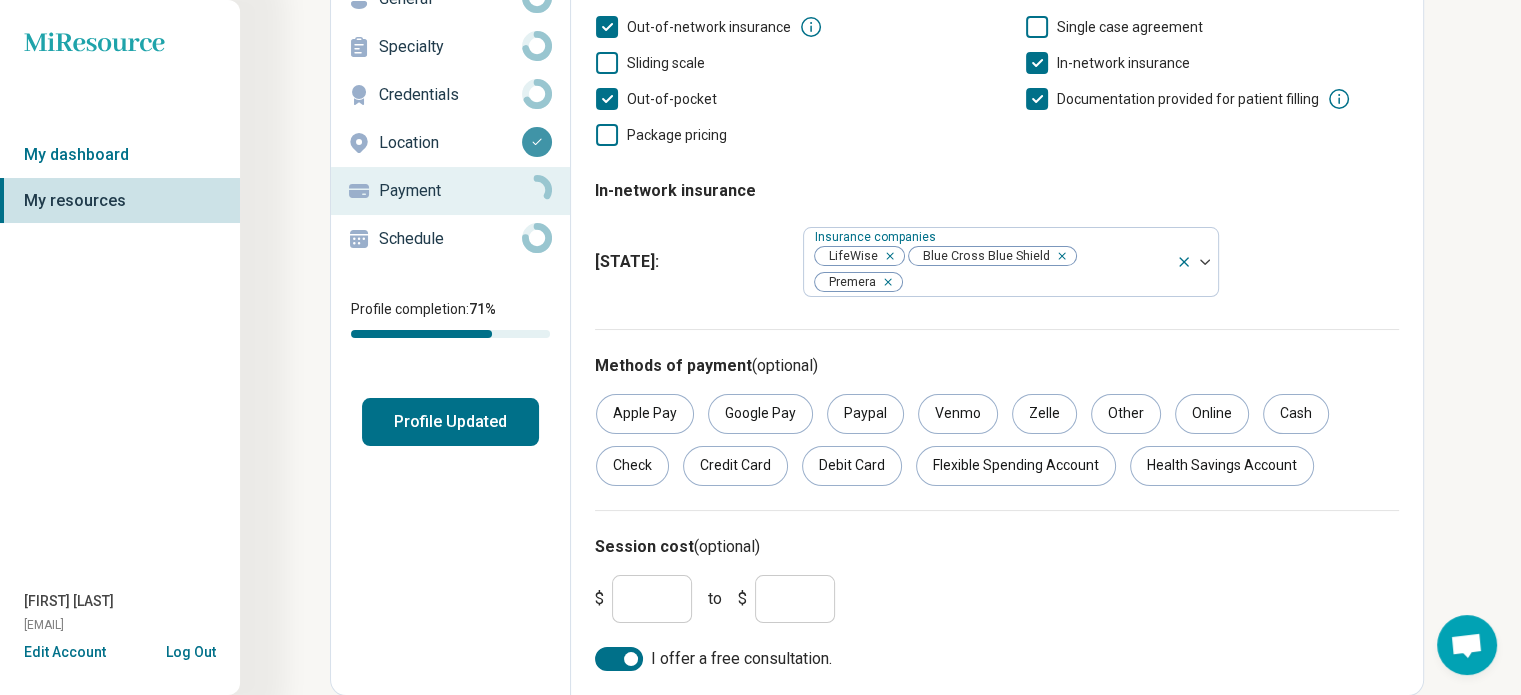 scroll, scrollTop: 10, scrollLeft: 0, axis: vertical 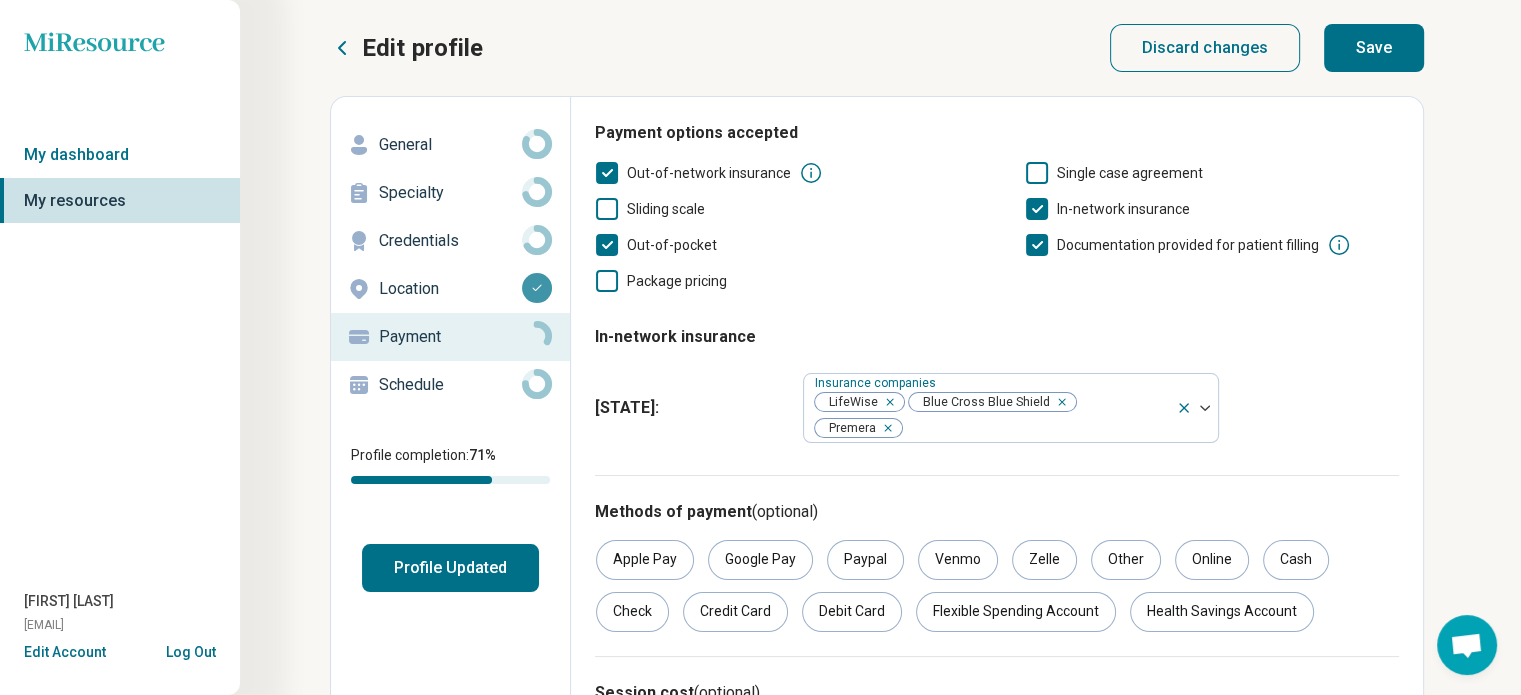 click on "Save" at bounding box center [1374, 48] 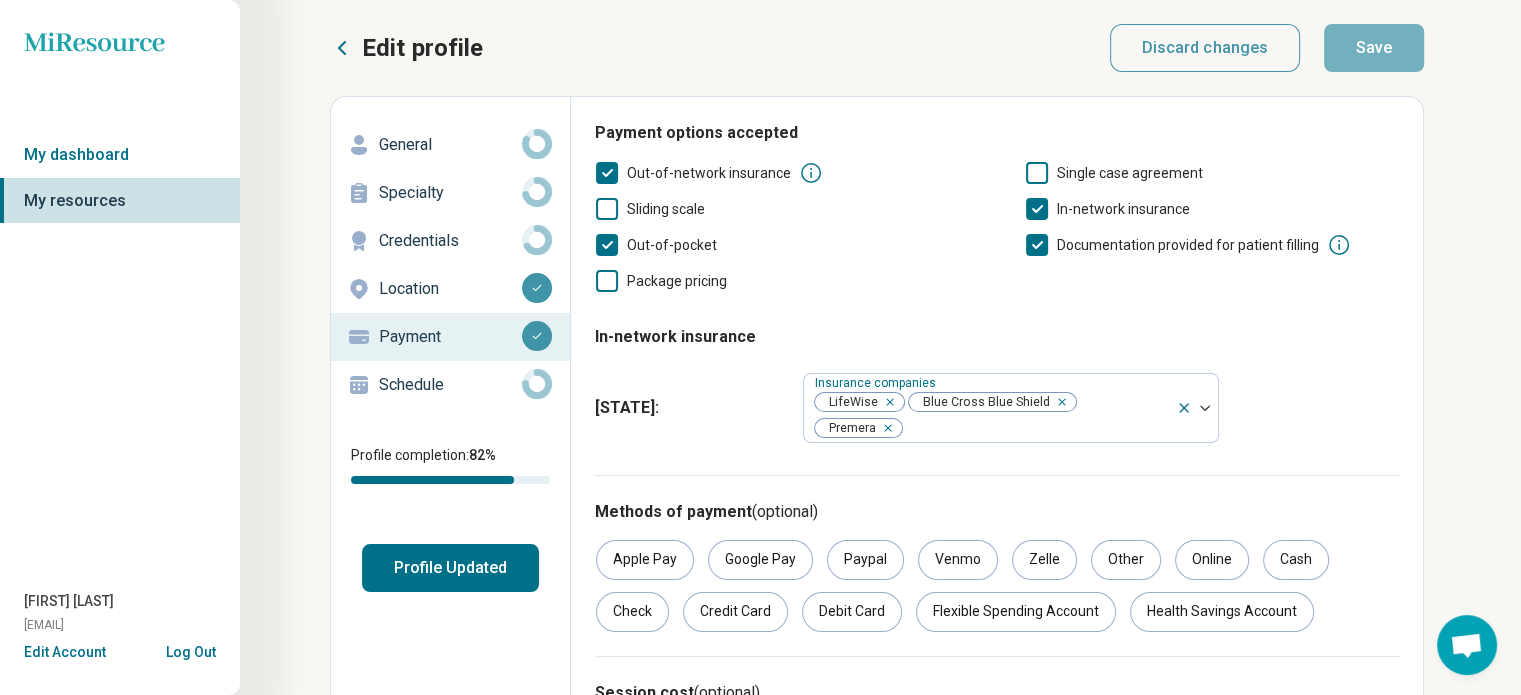 click 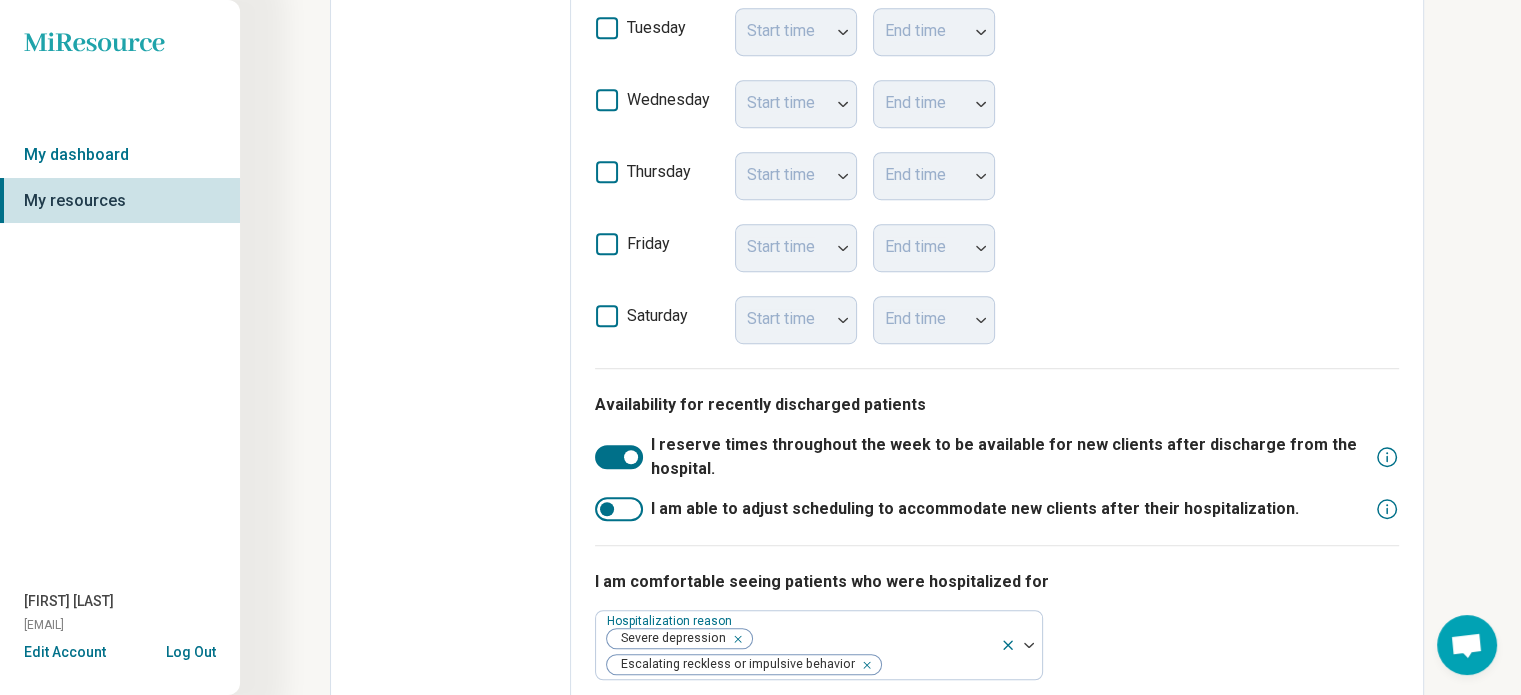 scroll, scrollTop: 1241, scrollLeft: 0, axis: vertical 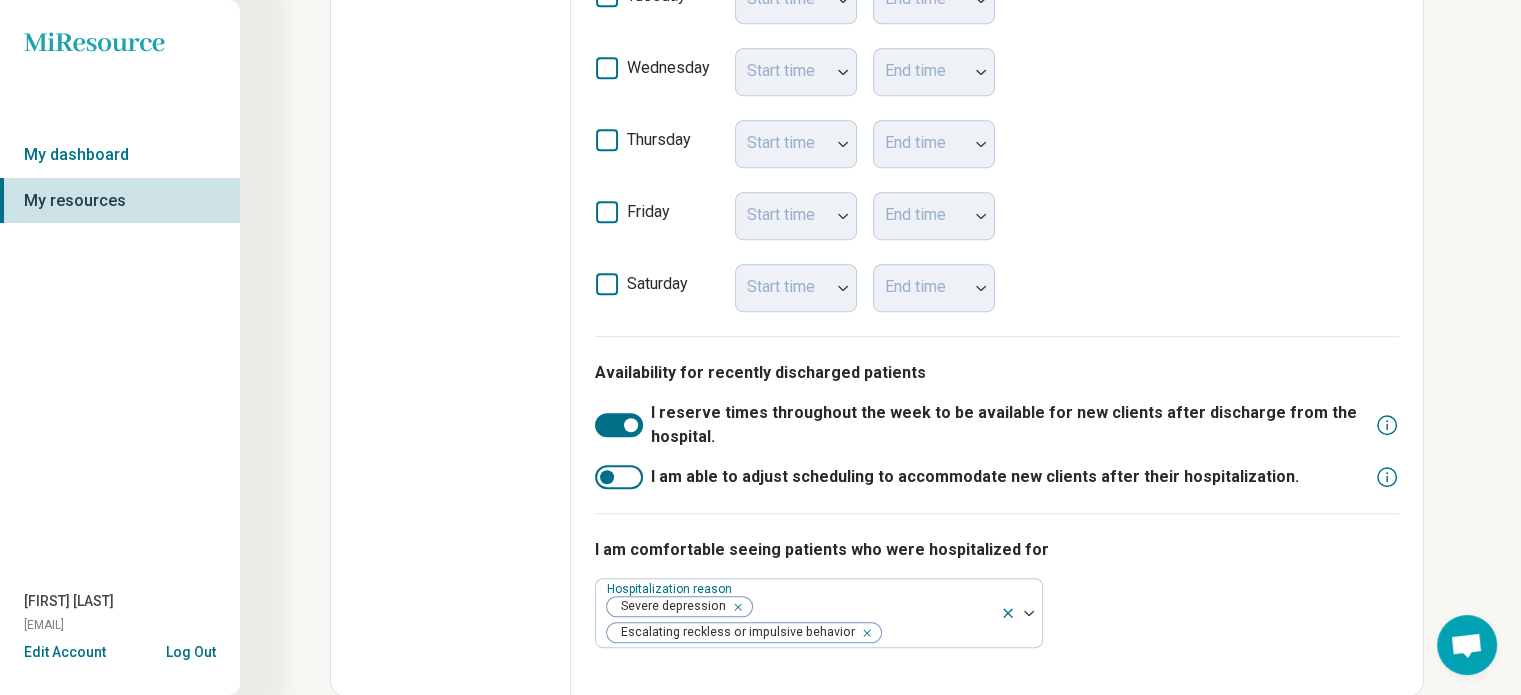 click at bounding box center [619, 425] 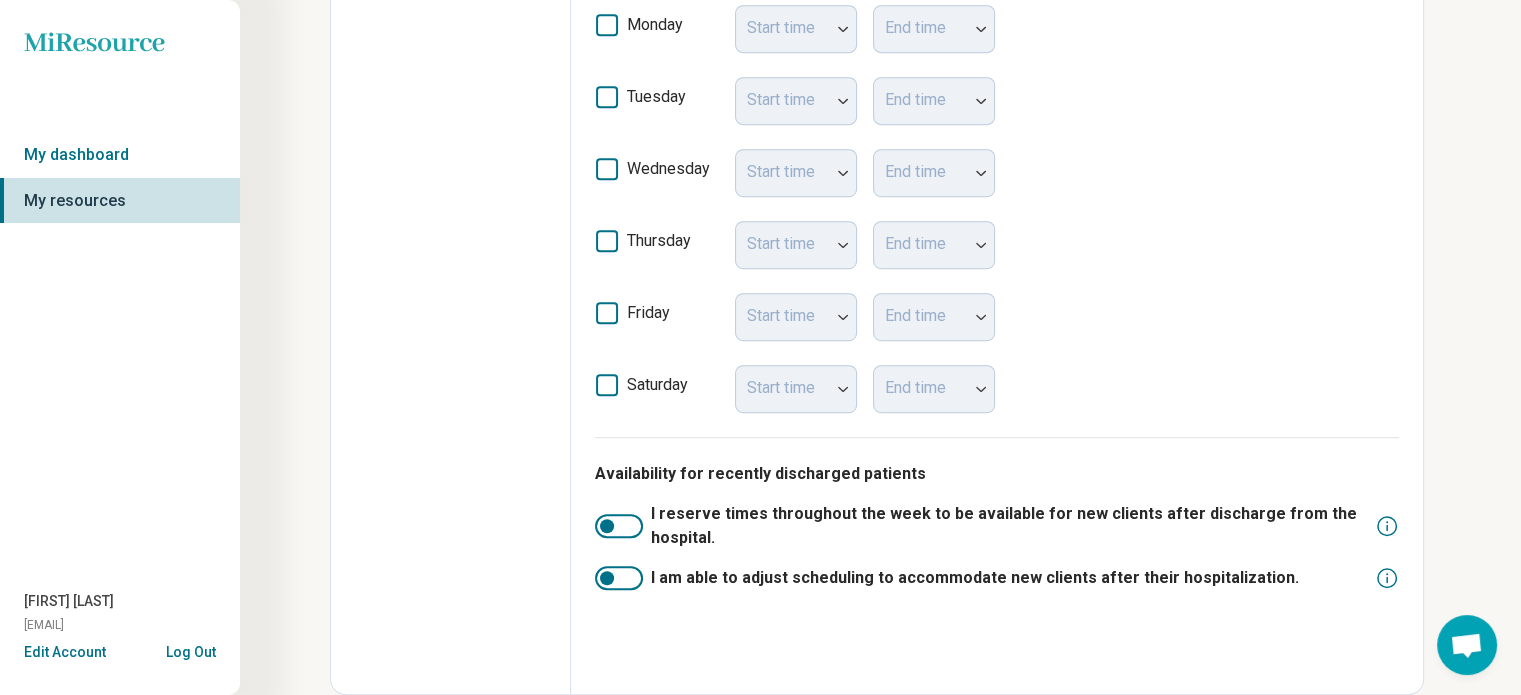 scroll, scrollTop: 1138, scrollLeft: 0, axis: vertical 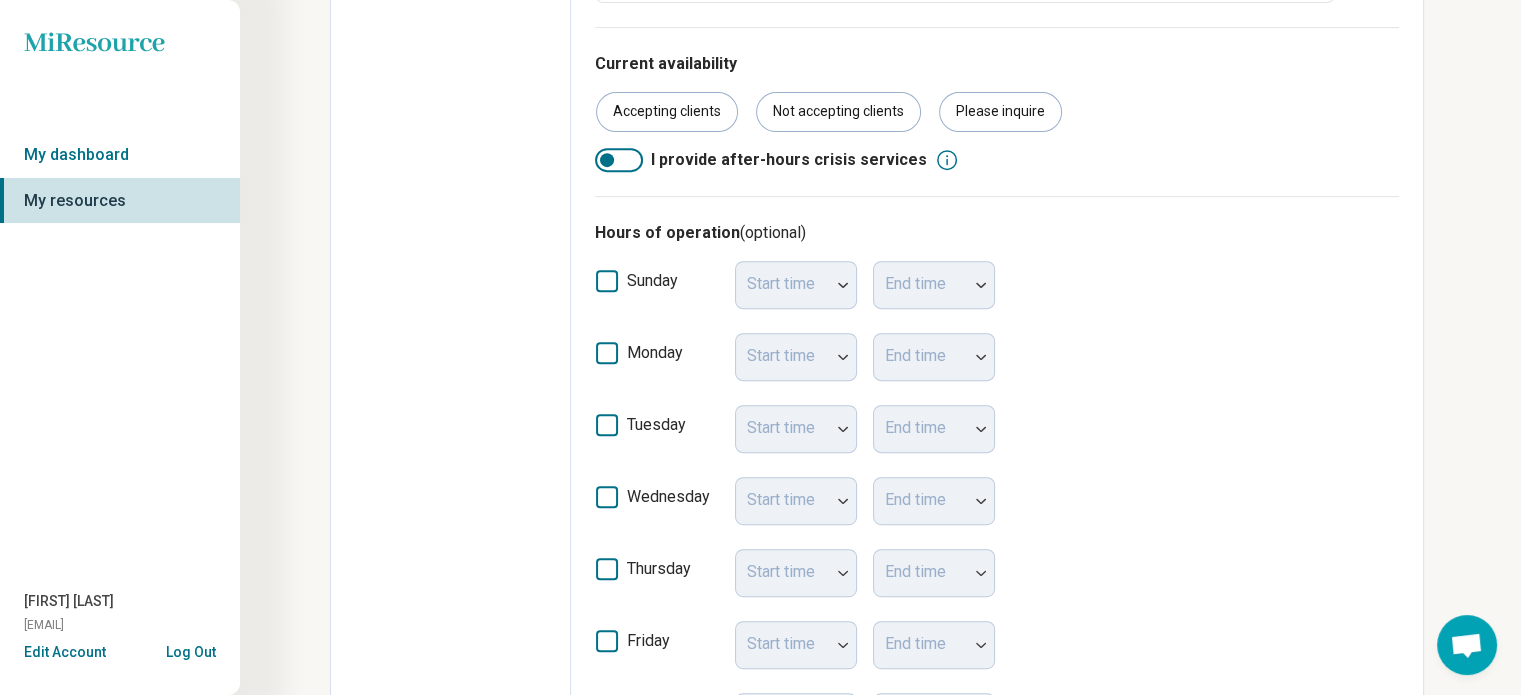 click 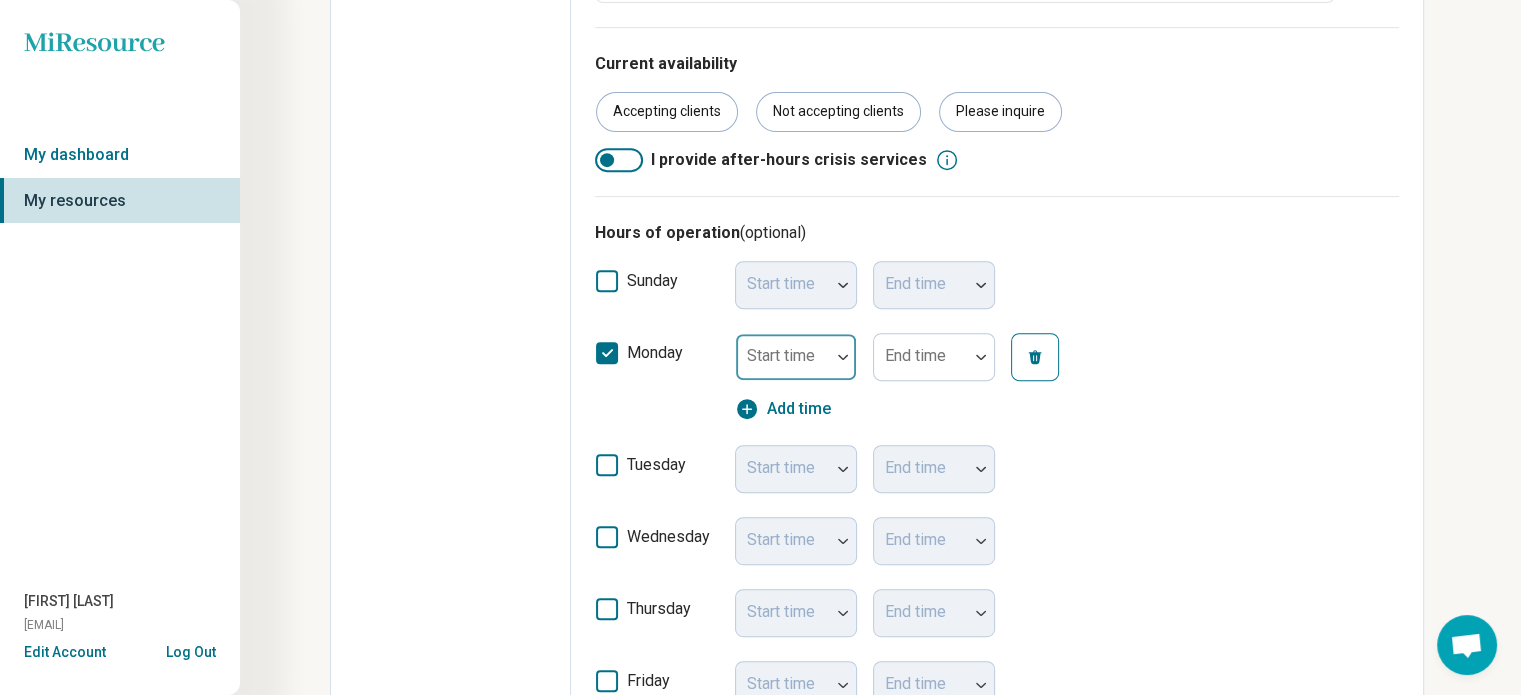 click at bounding box center [843, 357] 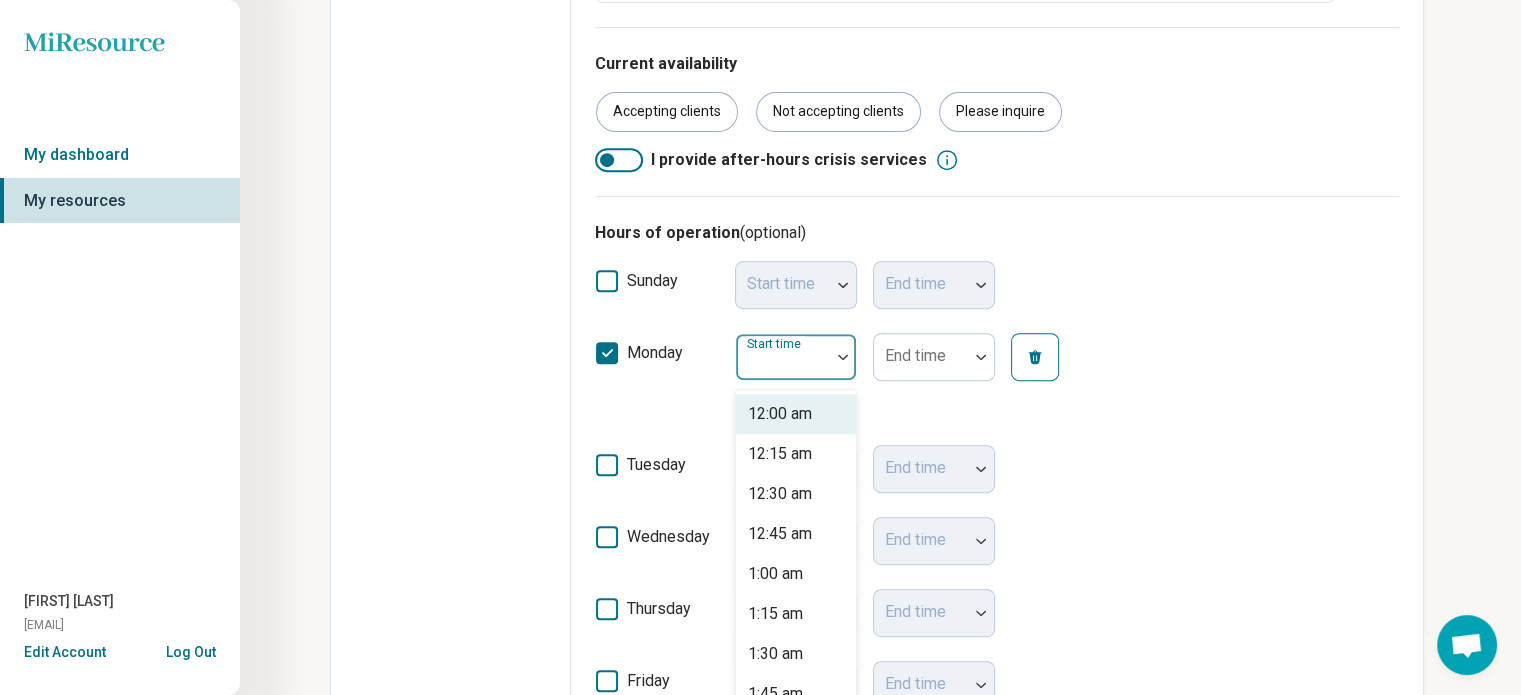 scroll, scrollTop: 834, scrollLeft: 0, axis: vertical 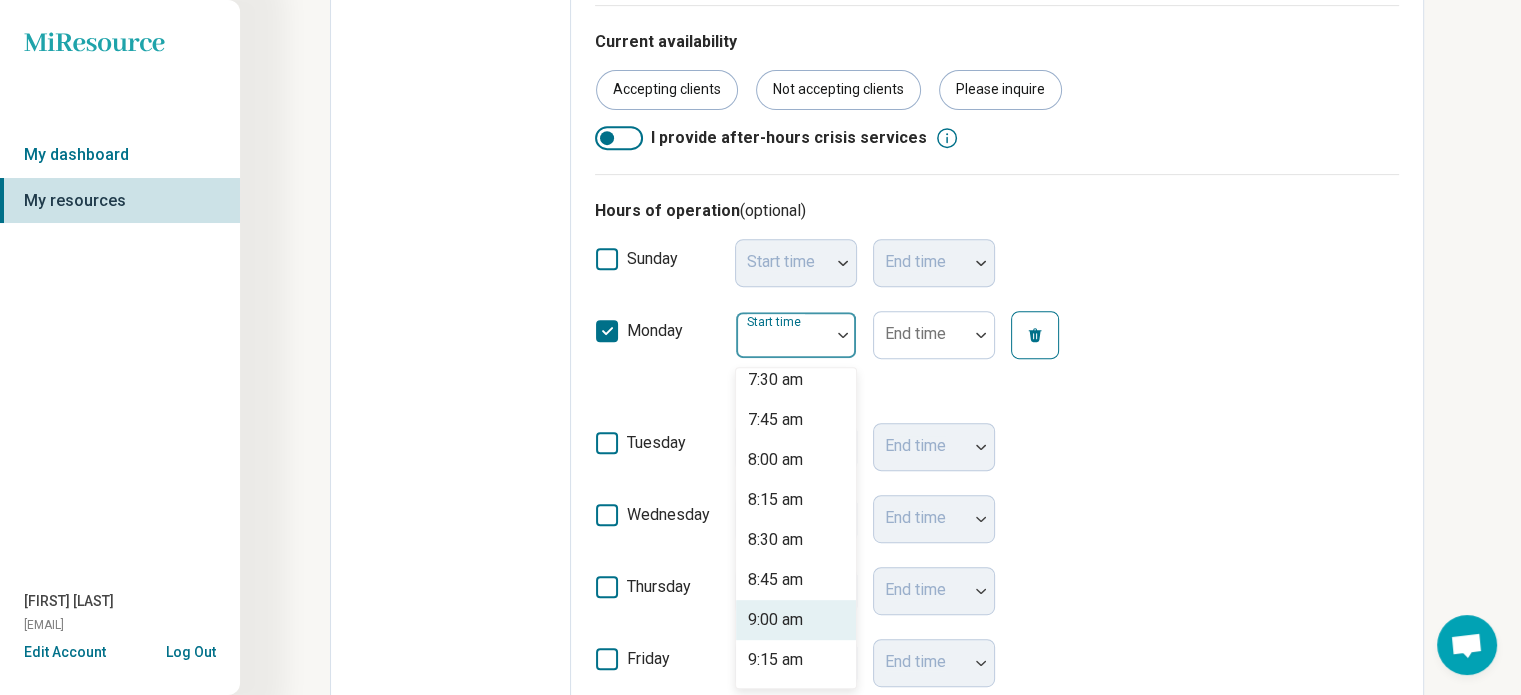 click on "9:00 am" at bounding box center (775, 620) 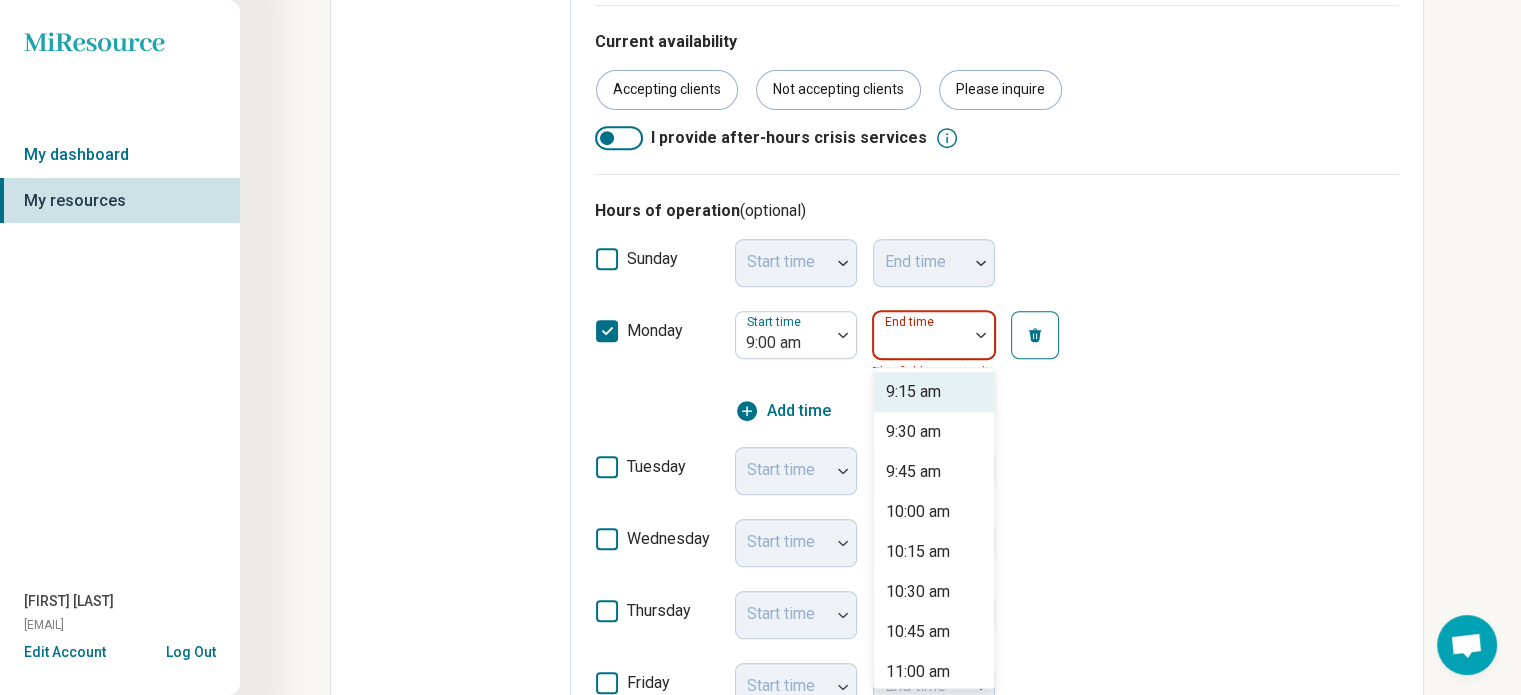 click at bounding box center [981, 335] 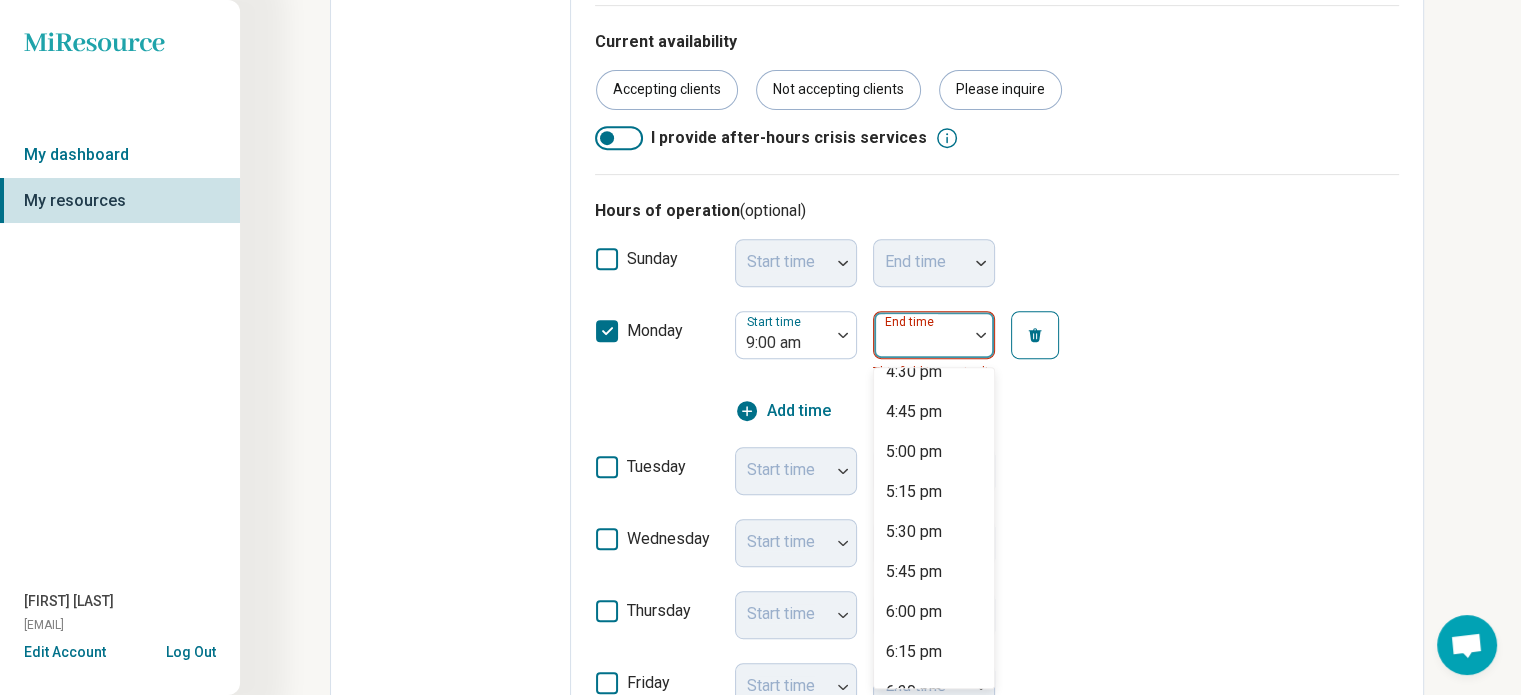 scroll, scrollTop: 1159, scrollLeft: 0, axis: vertical 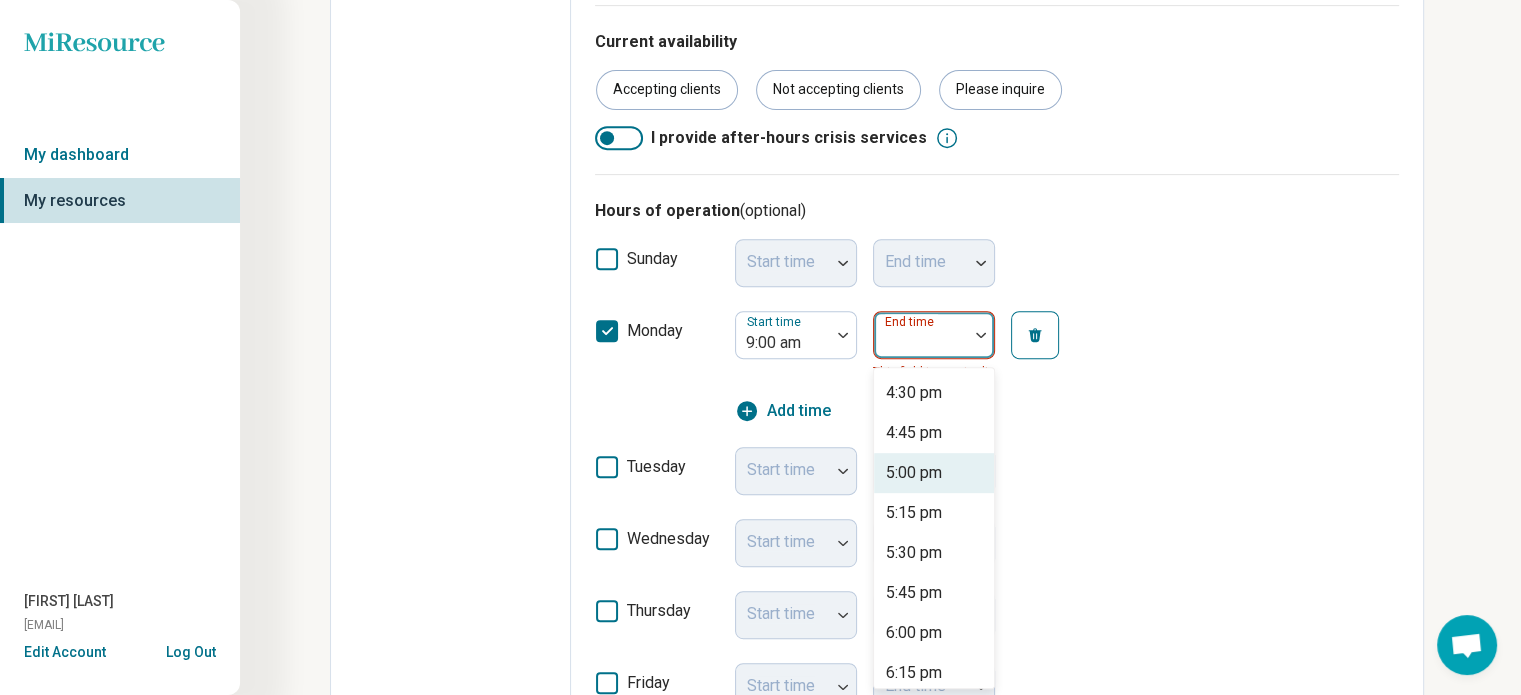 click on "5:00 pm" at bounding box center (914, 473) 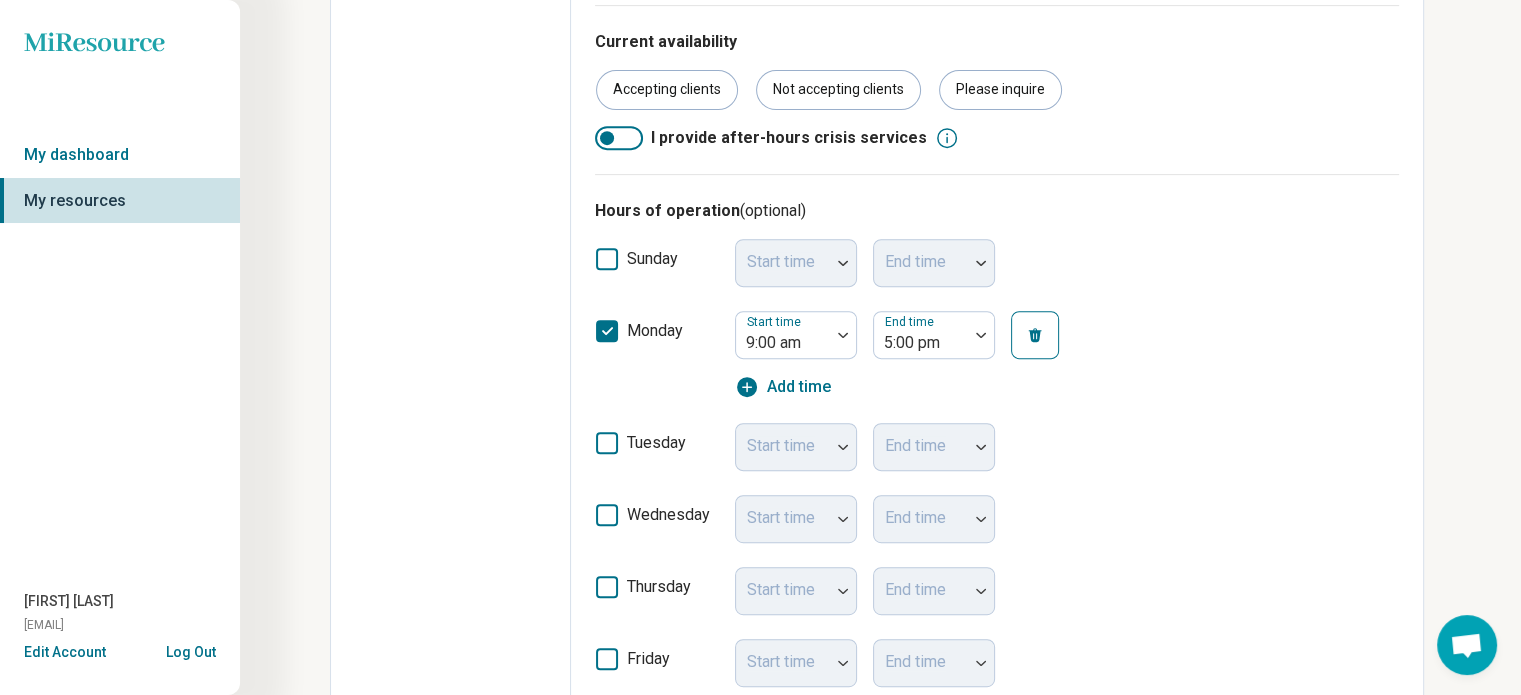 click on "Start time" at bounding box center (796, 447) 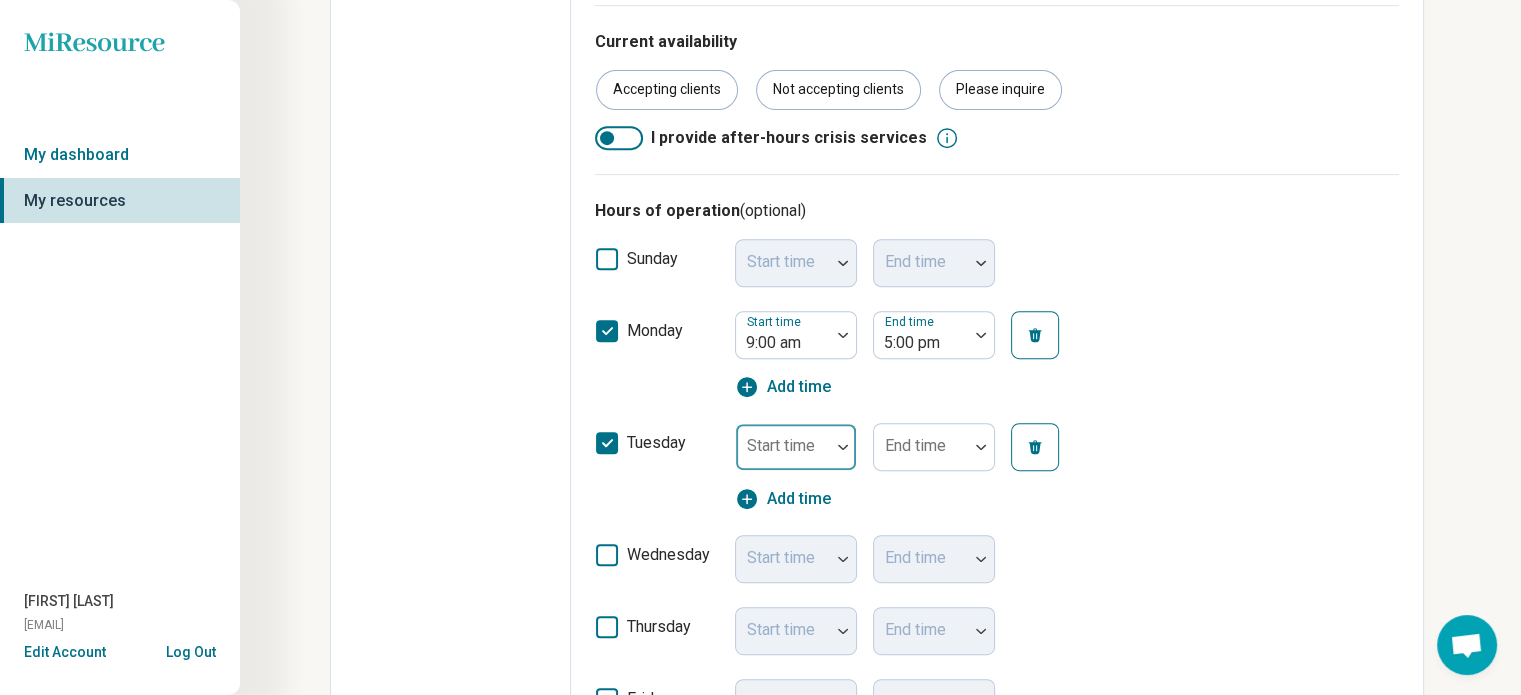 click at bounding box center [843, 447] 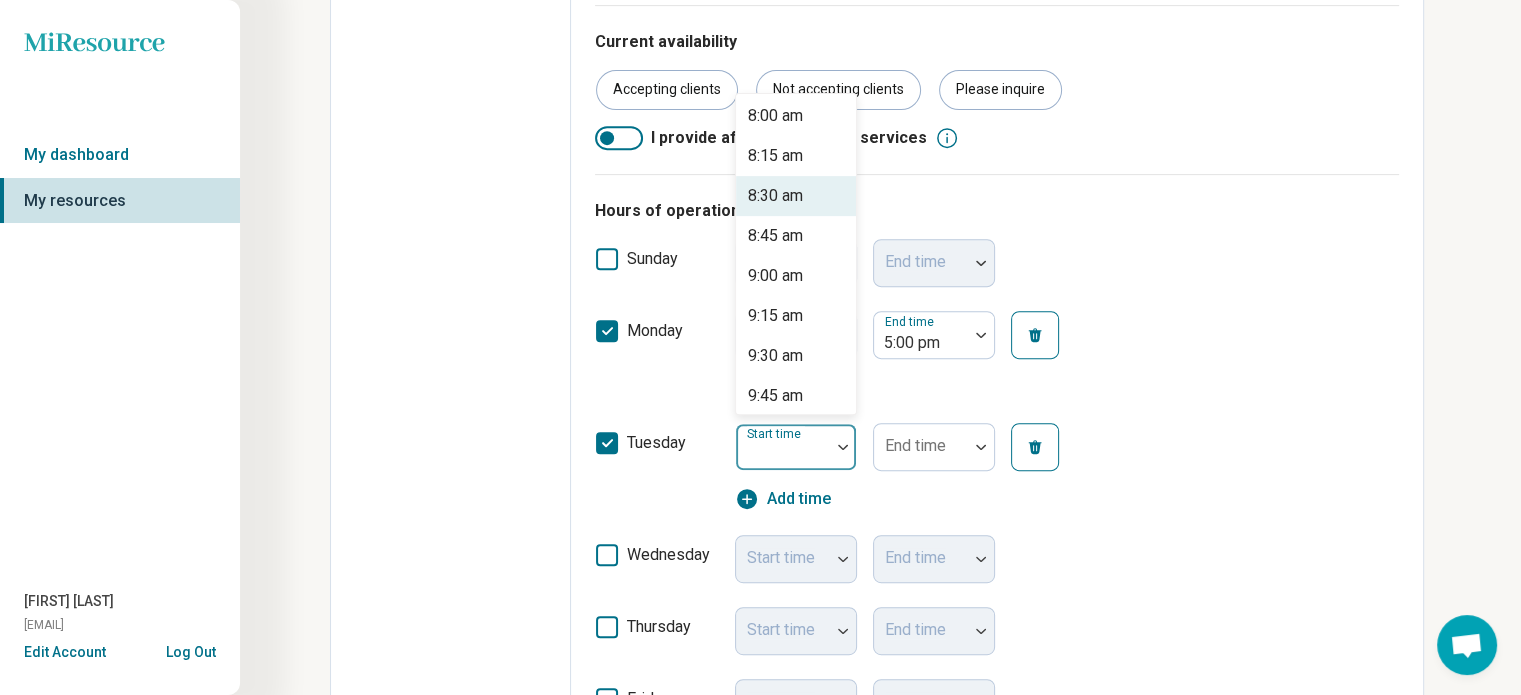 scroll, scrollTop: 1300, scrollLeft: 0, axis: vertical 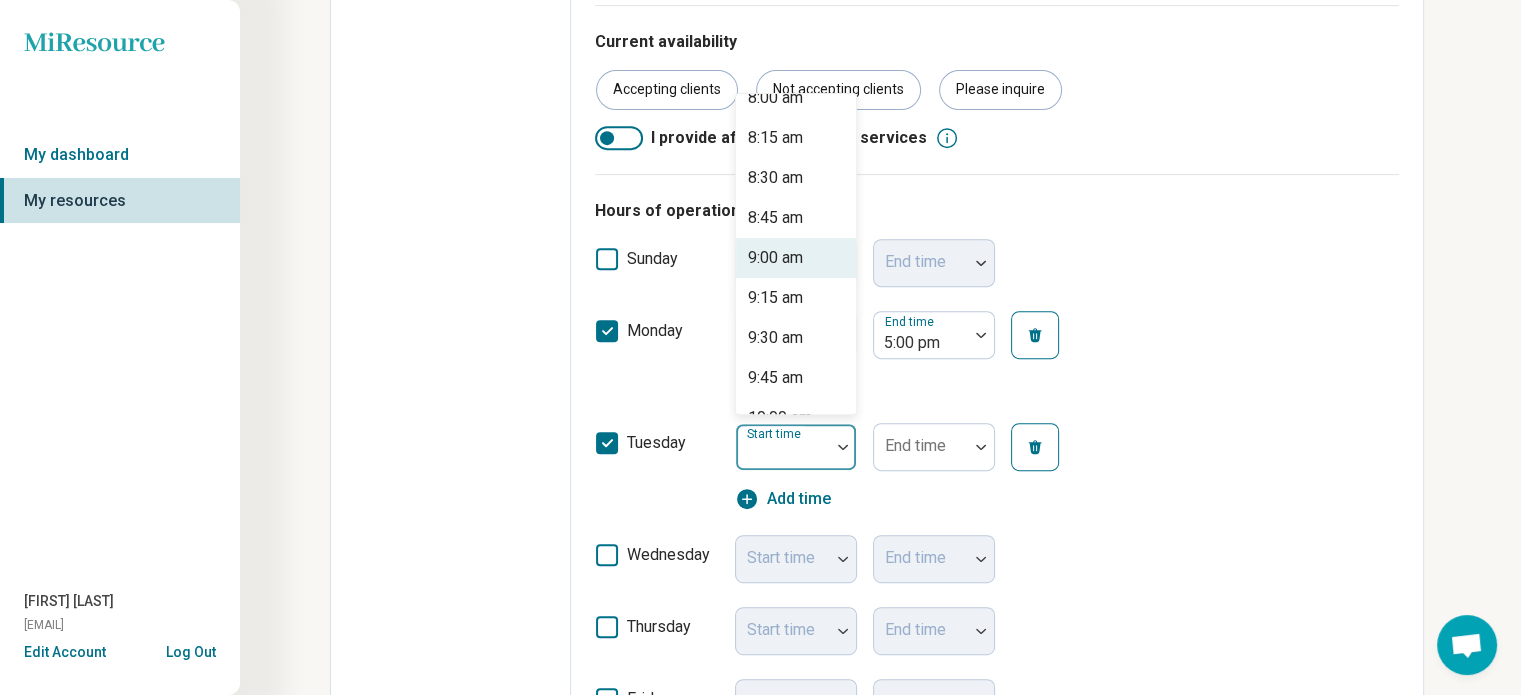 click on "9:00 am" at bounding box center [775, 258] 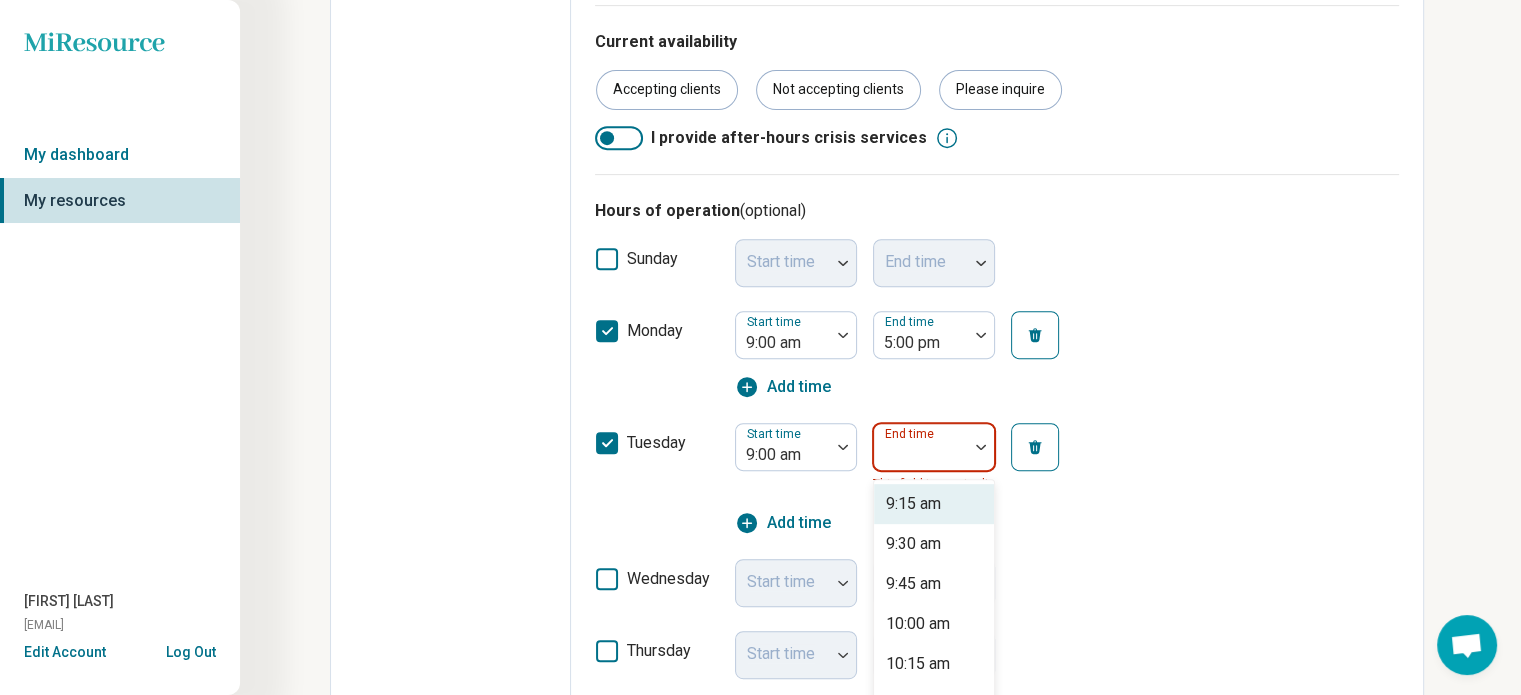 click at bounding box center [981, 447] 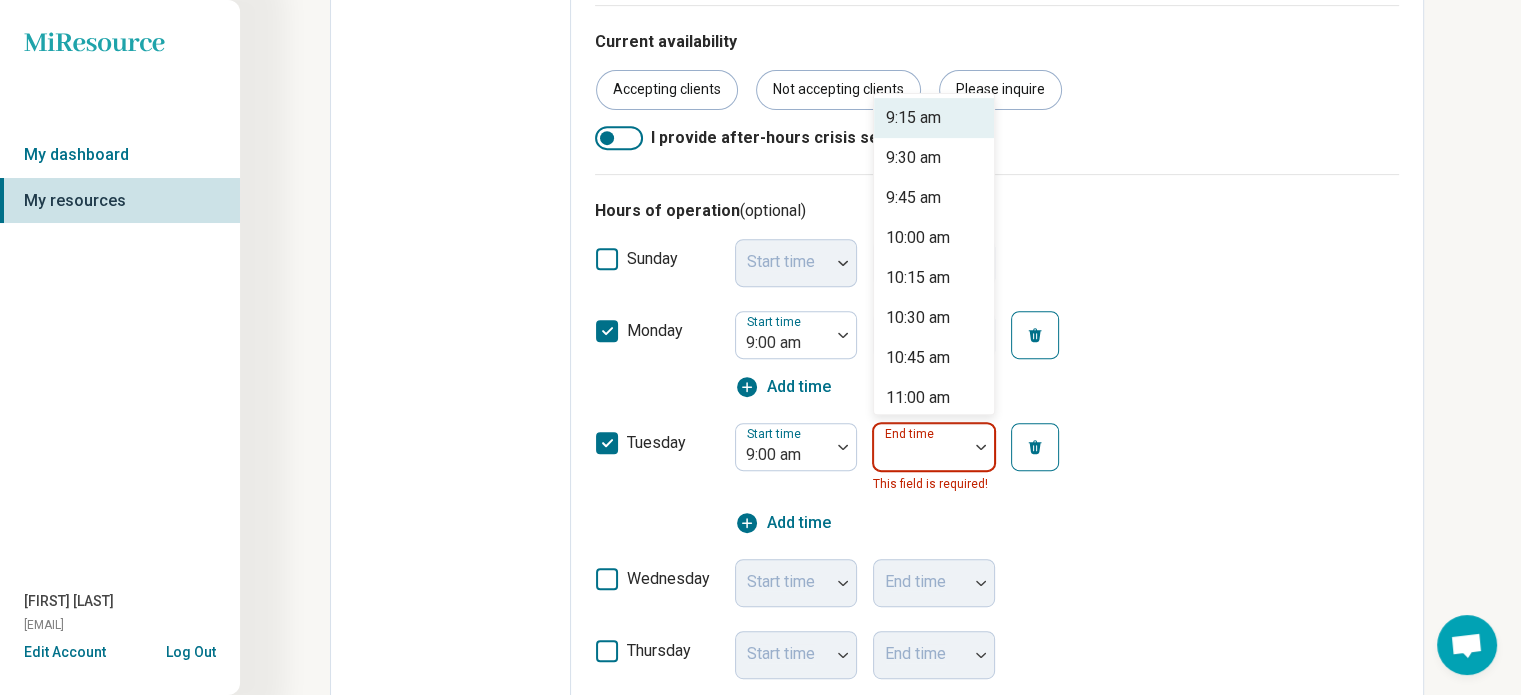 scroll, scrollTop: 946, scrollLeft: 0, axis: vertical 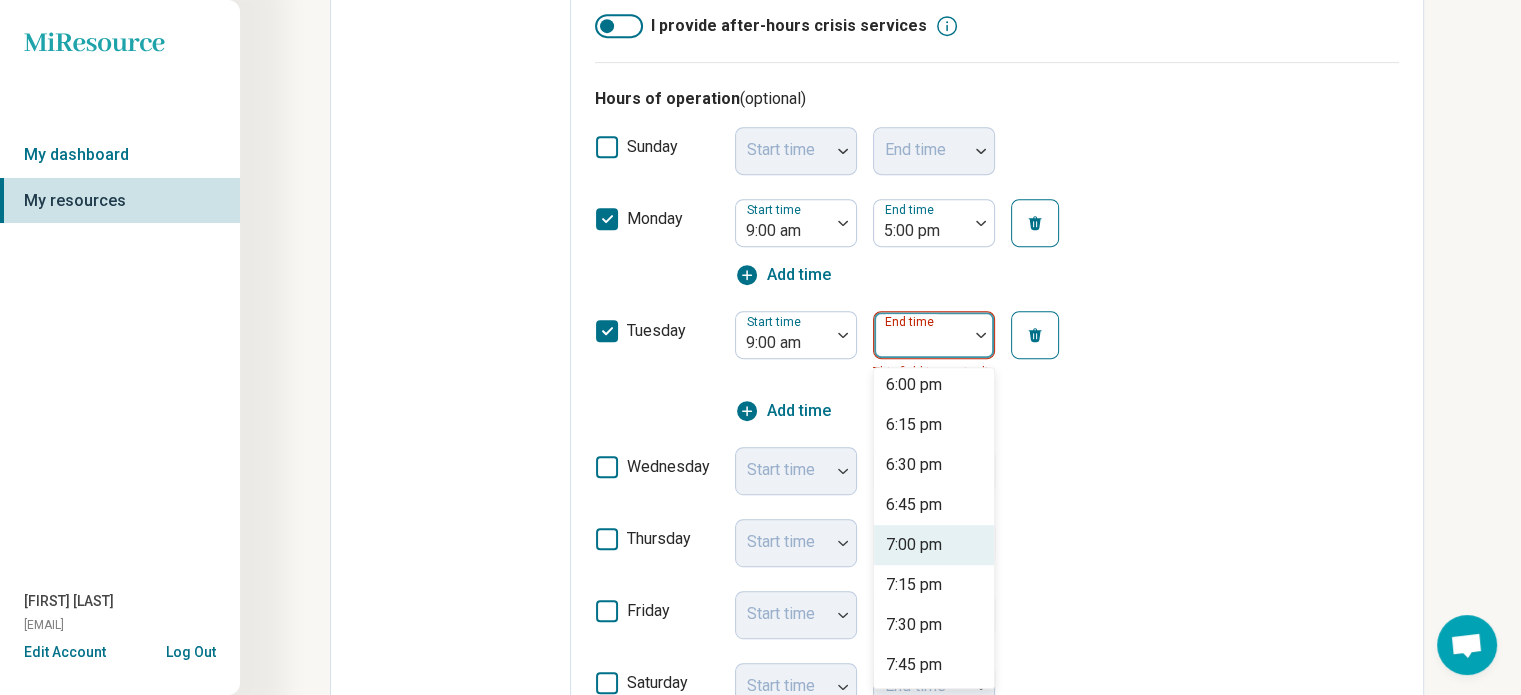 click on "7:00 pm" at bounding box center (914, 545) 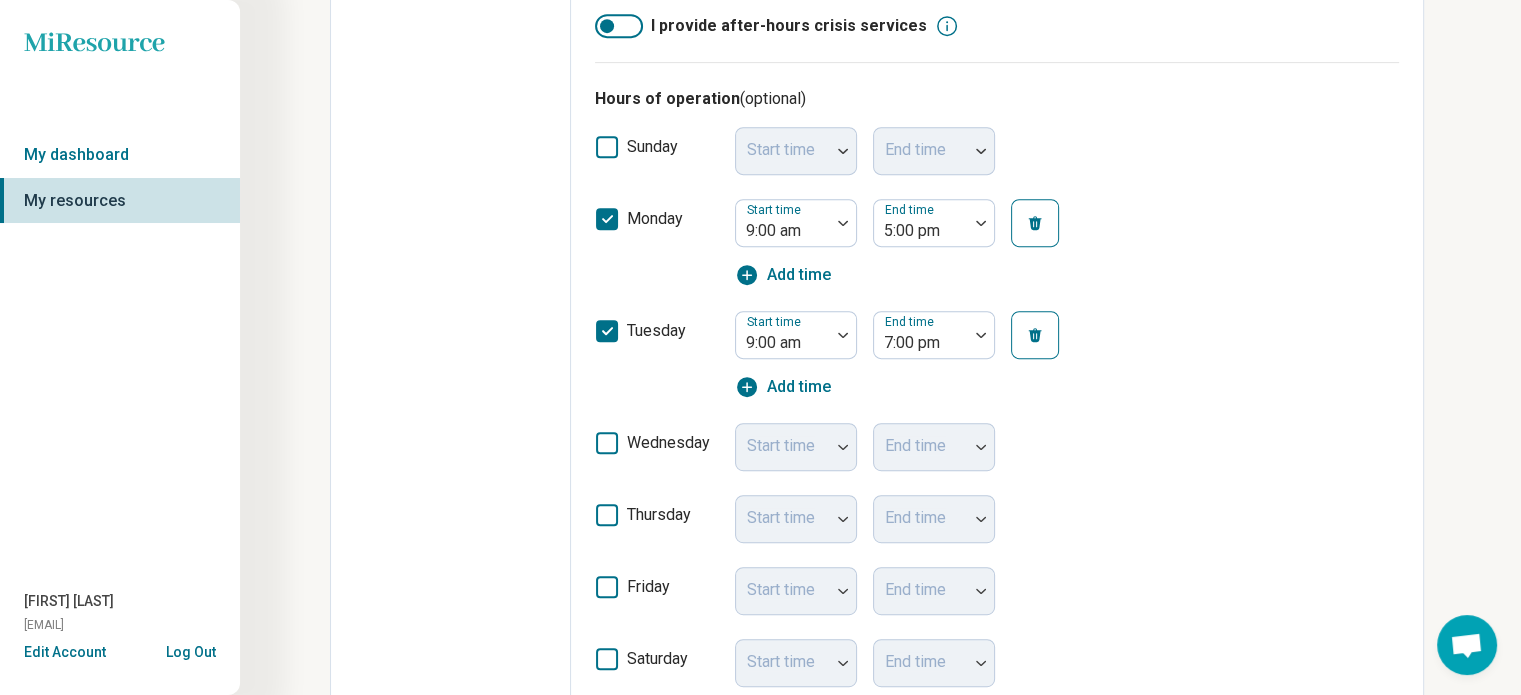 click 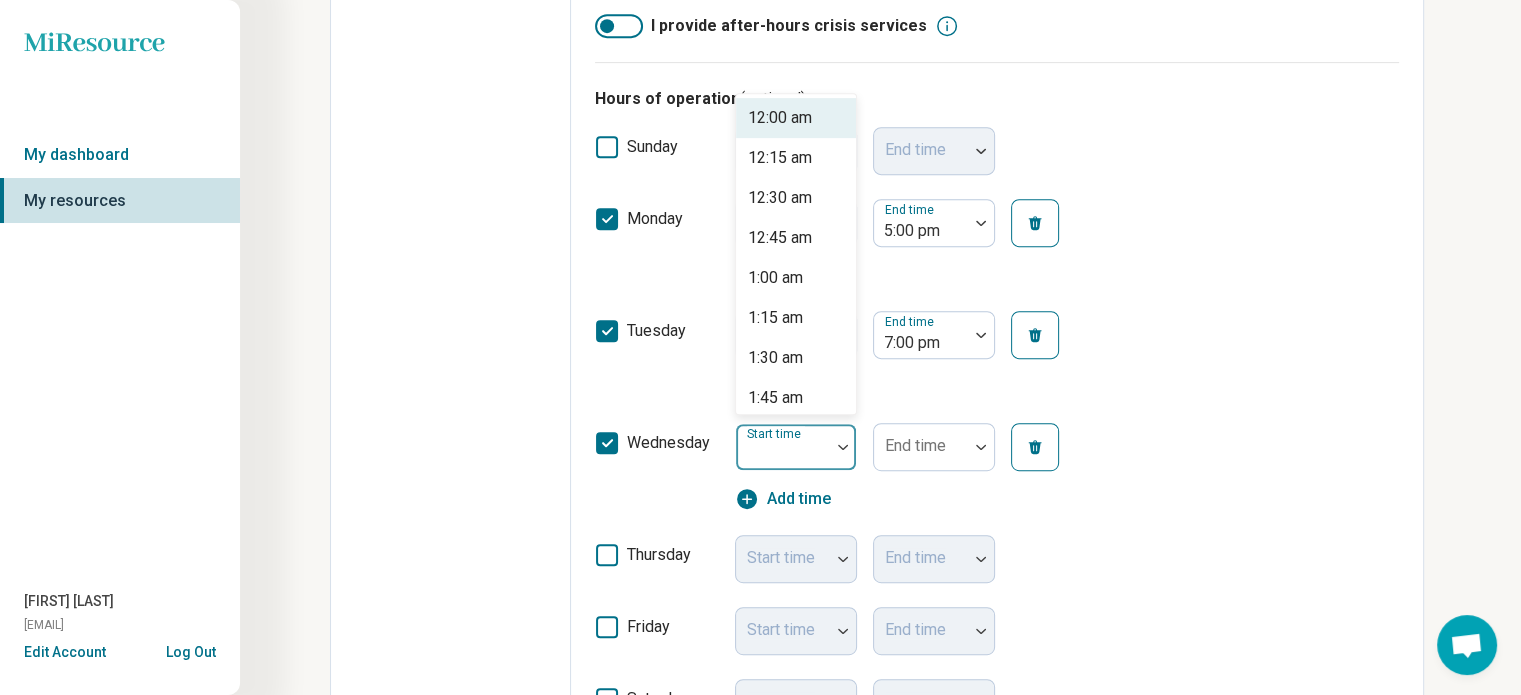 click at bounding box center (843, 447) 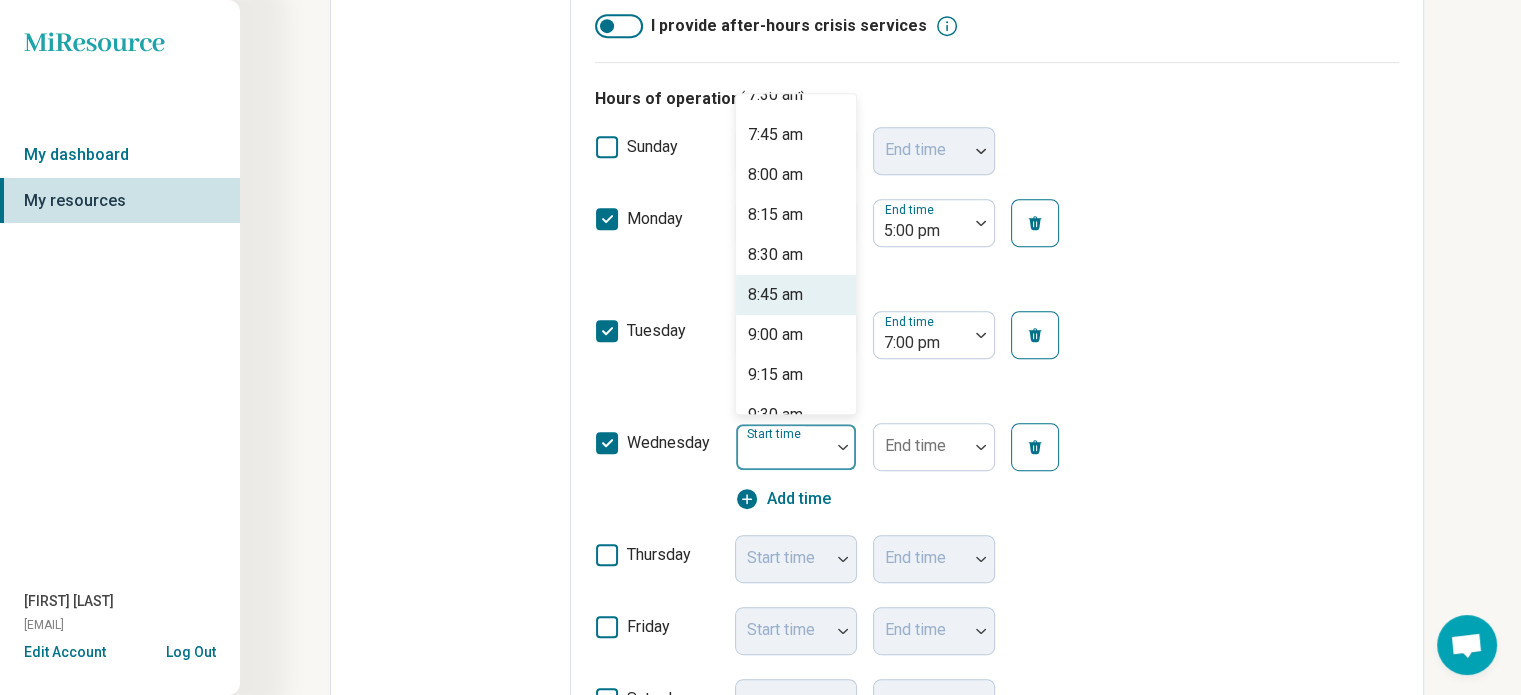 scroll, scrollTop: 1240, scrollLeft: 0, axis: vertical 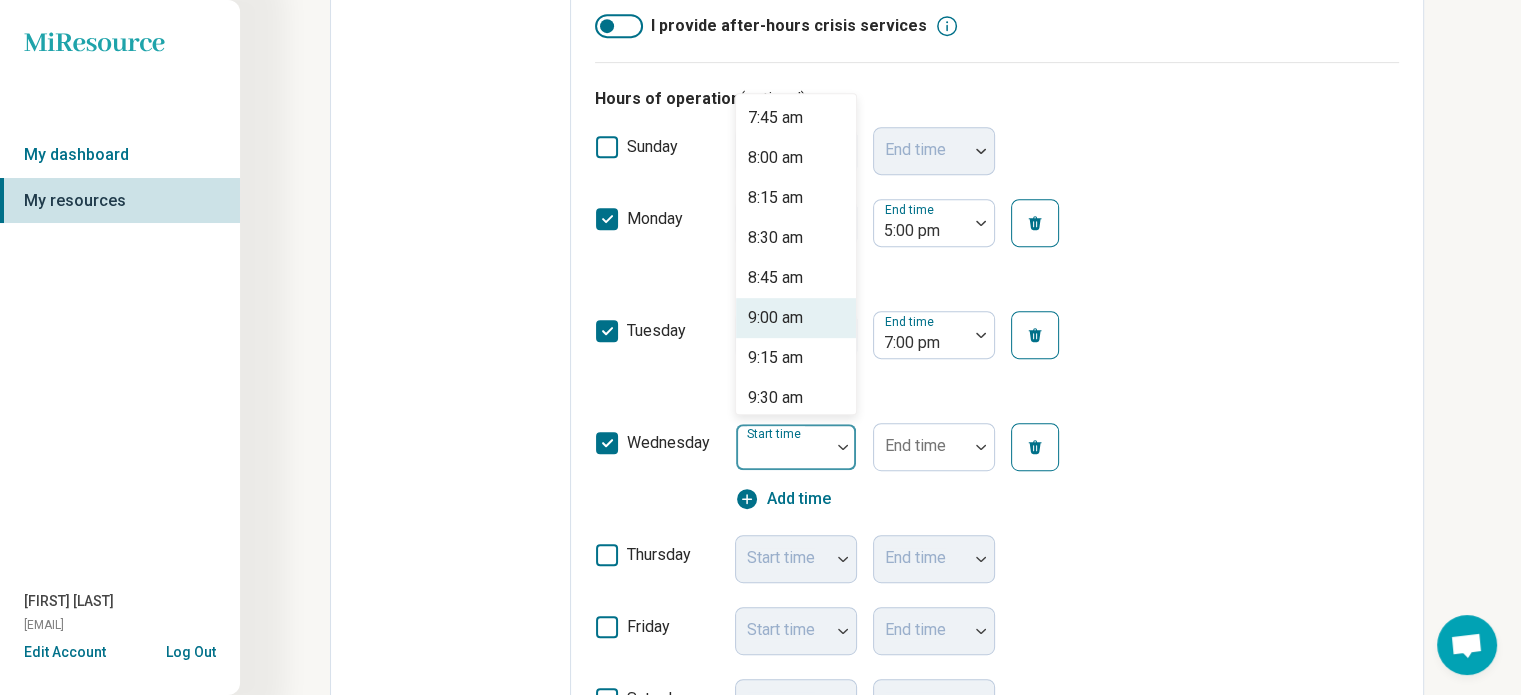 click on "9:00 am" at bounding box center (775, 318) 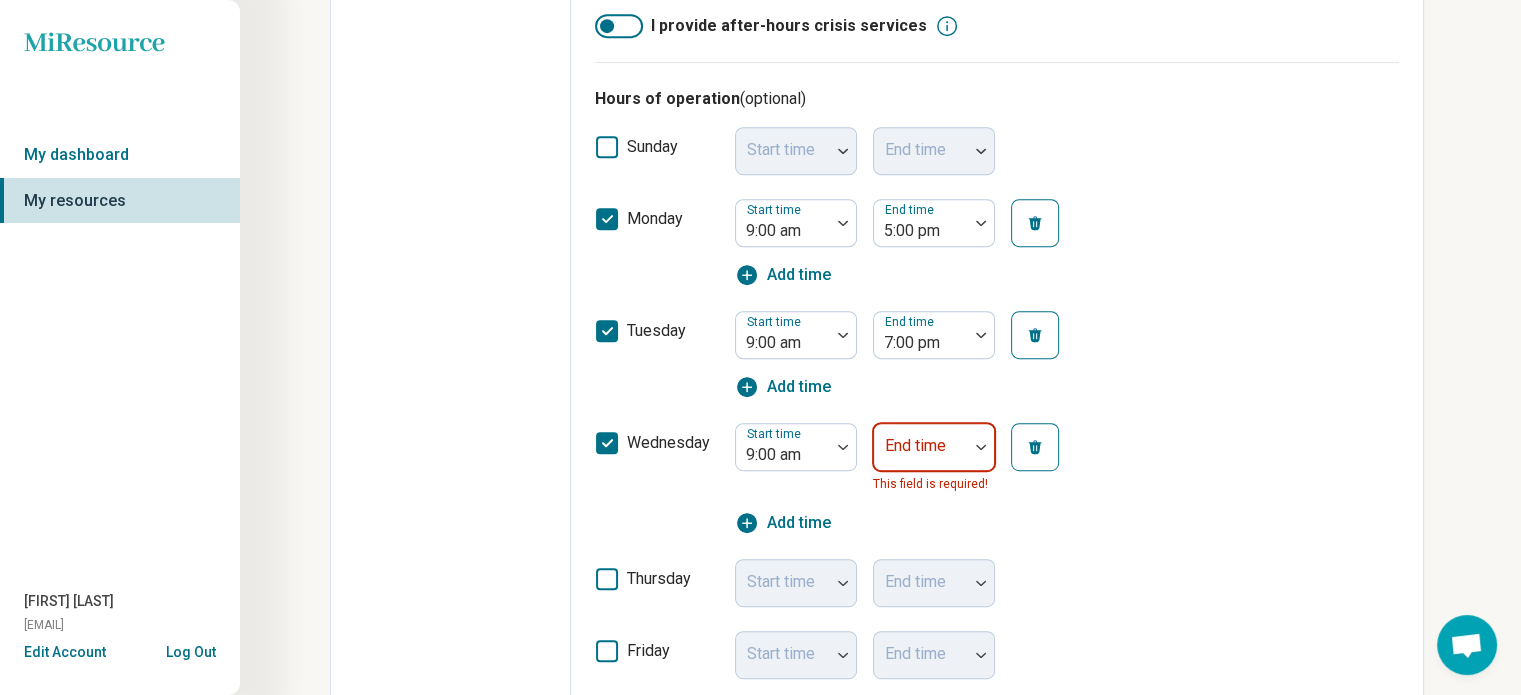 click at bounding box center (981, 447) 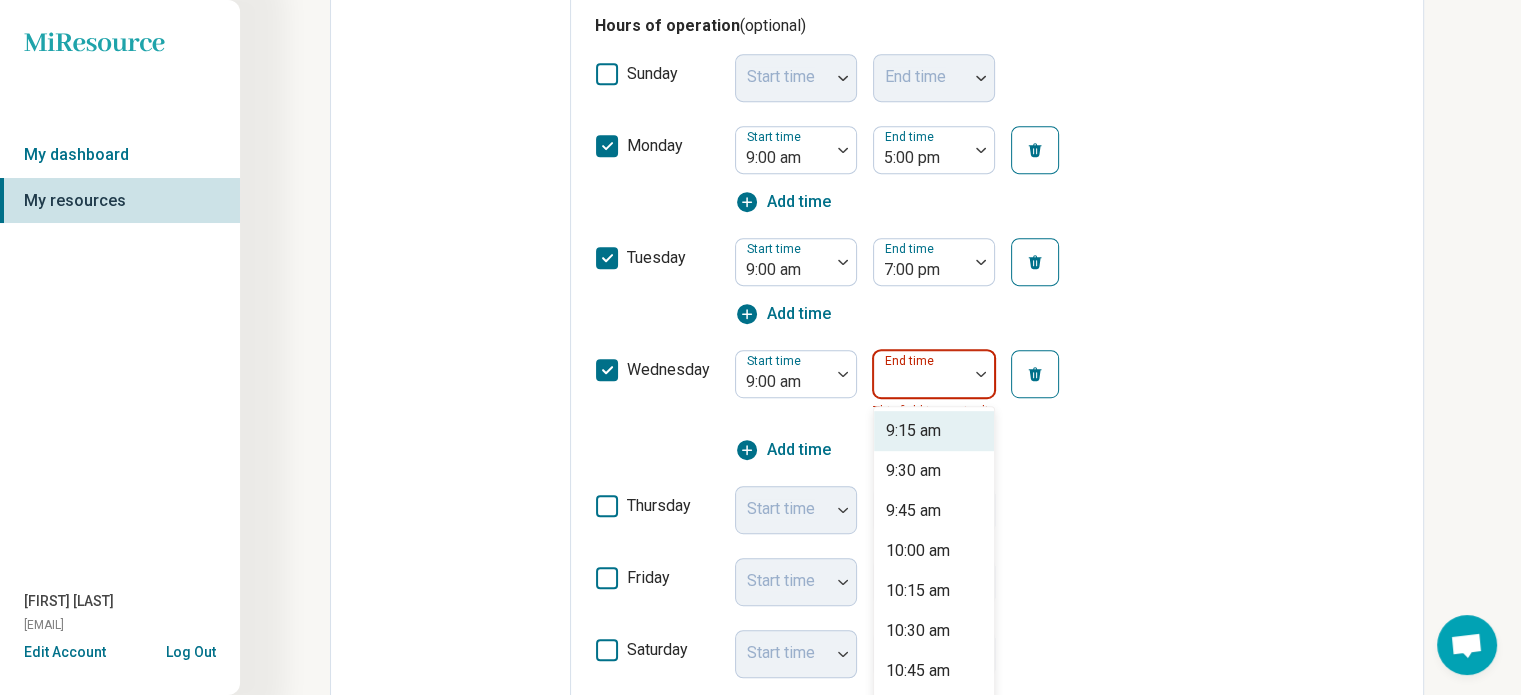 scroll, scrollTop: 1058, scrollLeft: 0, axis: vertical 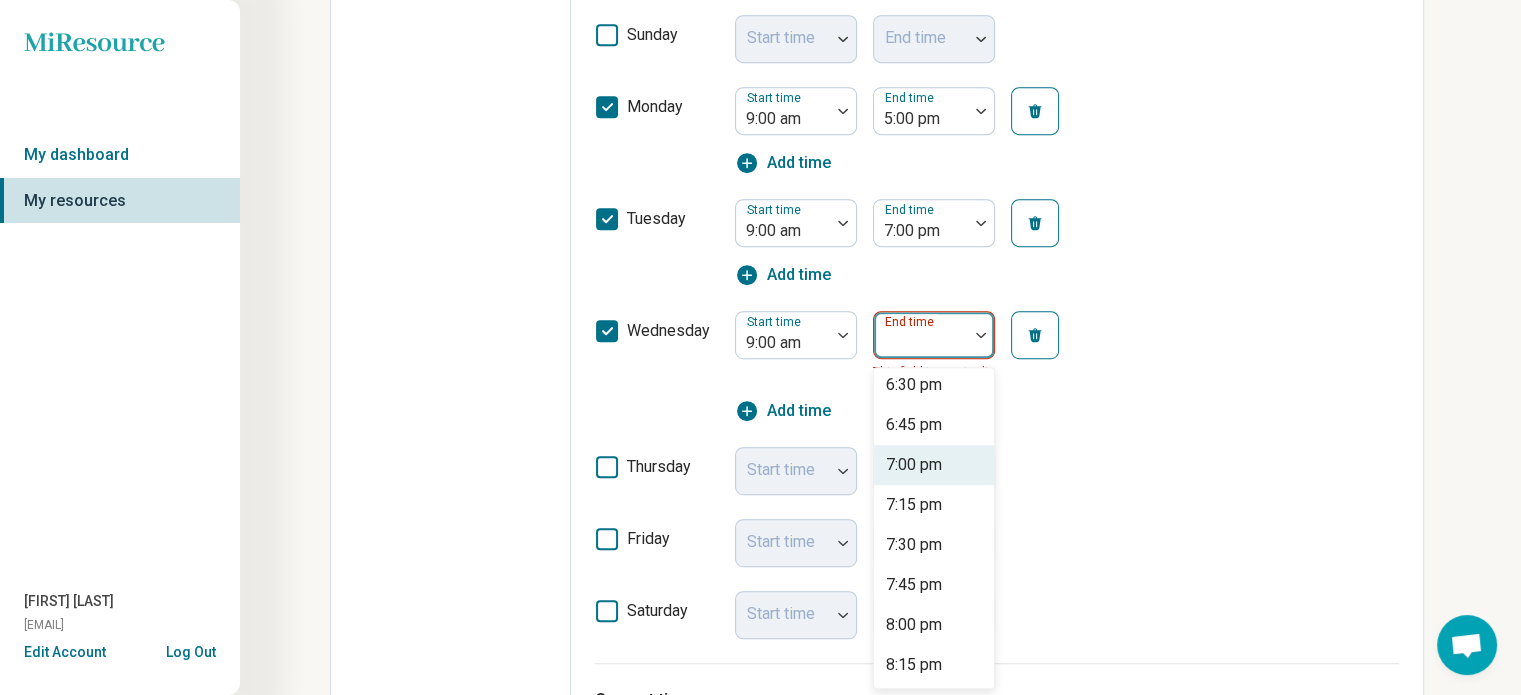 click on "7:00 pm" at bounding box center [914, 465] 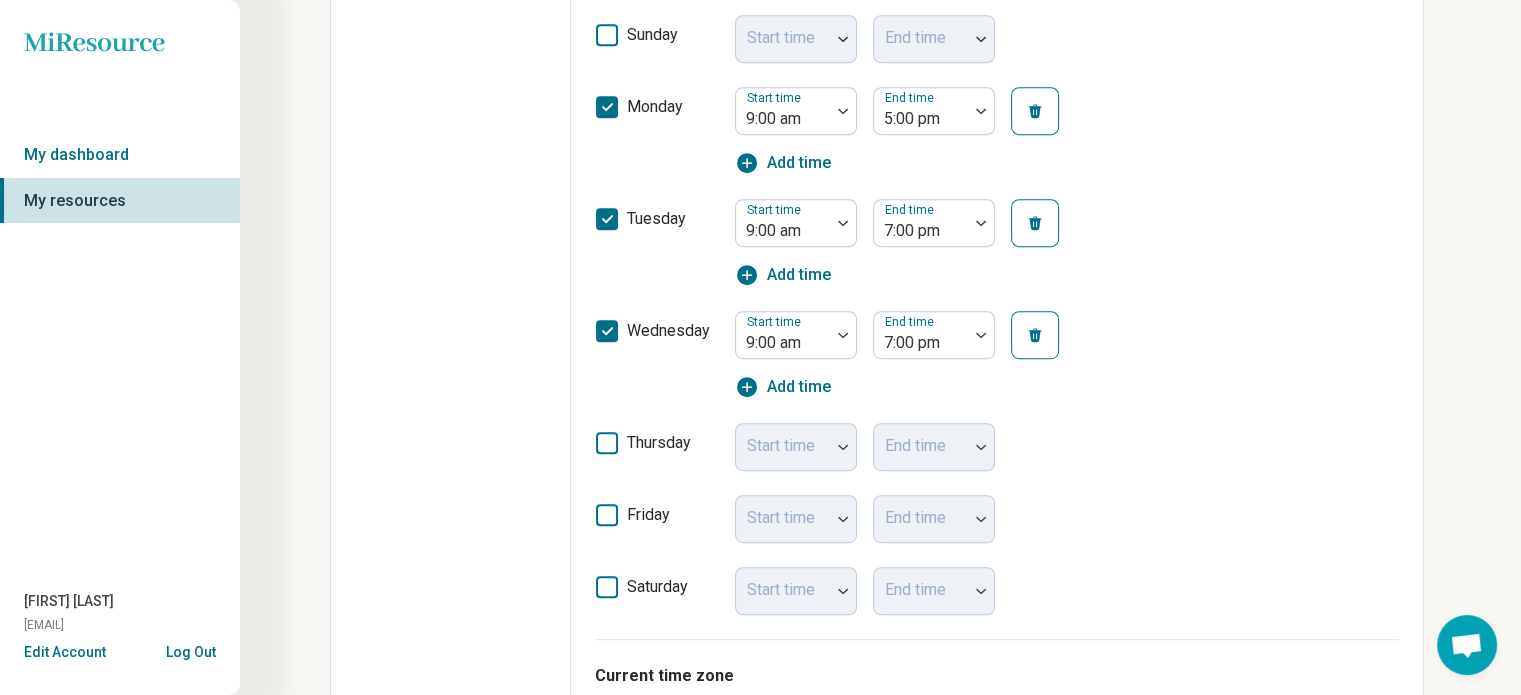 click 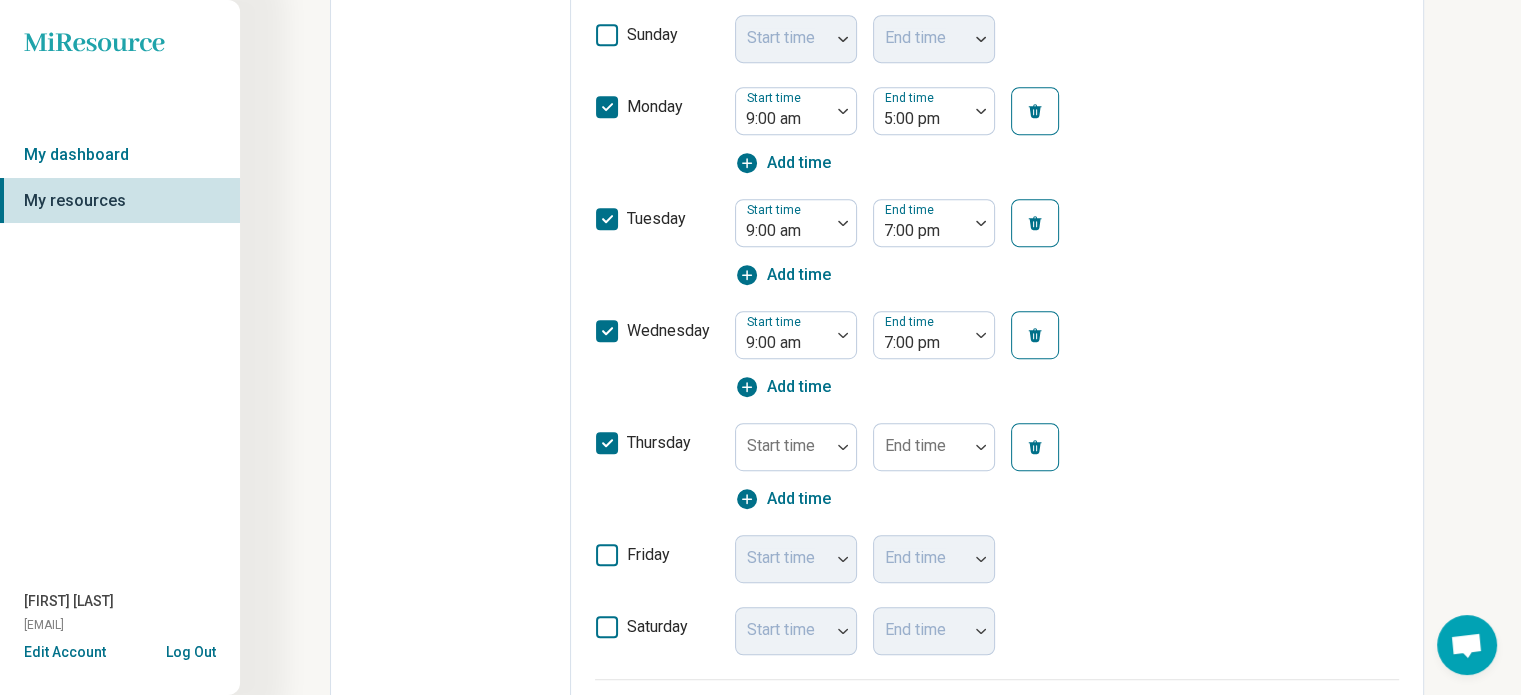 scroll, scrollTop: 10, scrollLeft: 0, axis: vertical 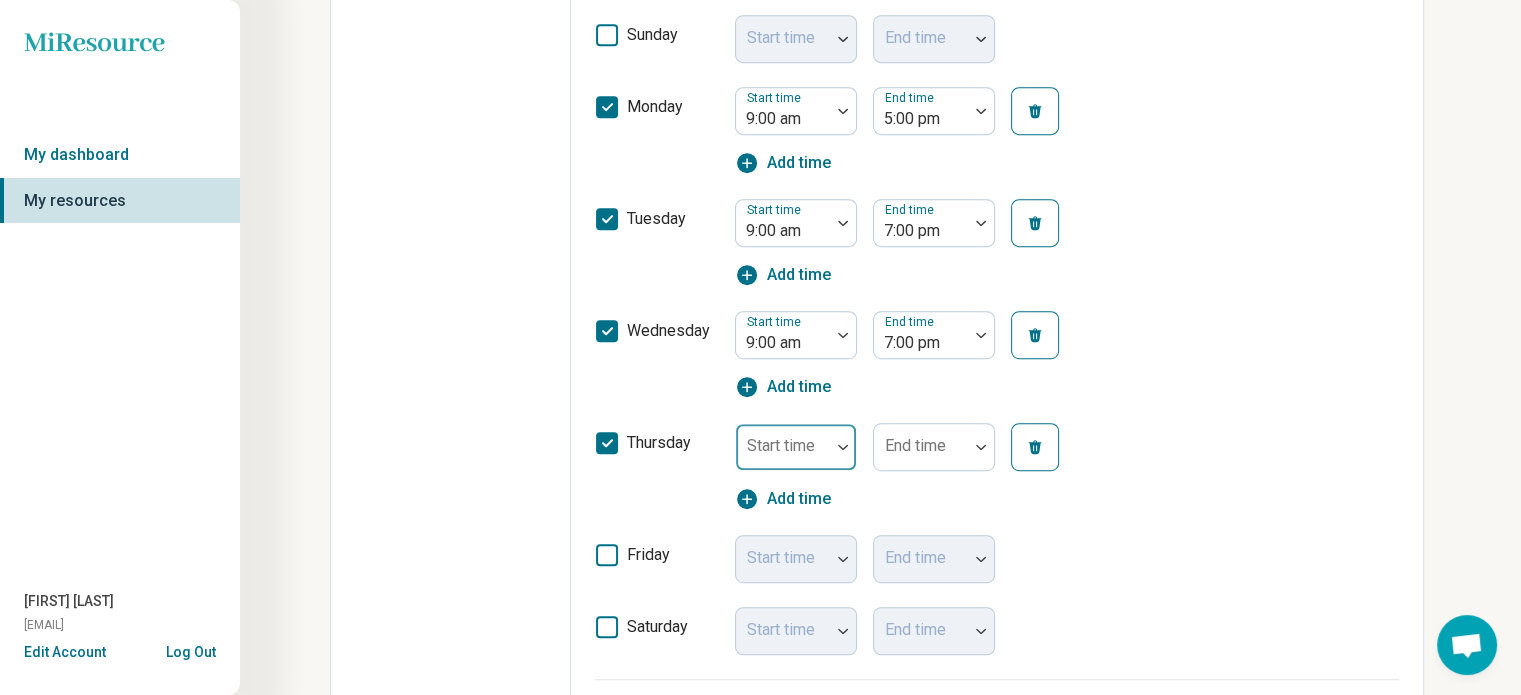 click at bounding box center [843, 447] 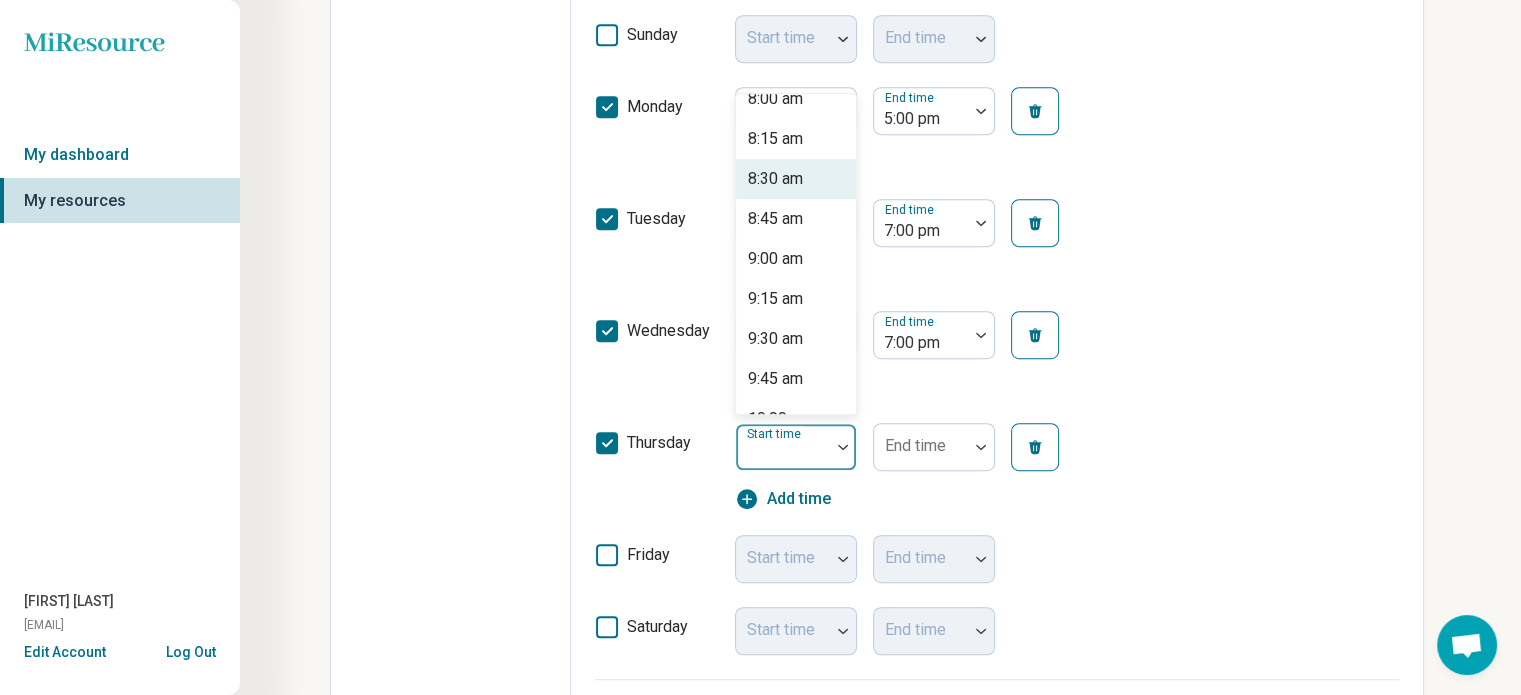 scroll, scrollTop: 1304, scrollLeft: 0, axis: vertical 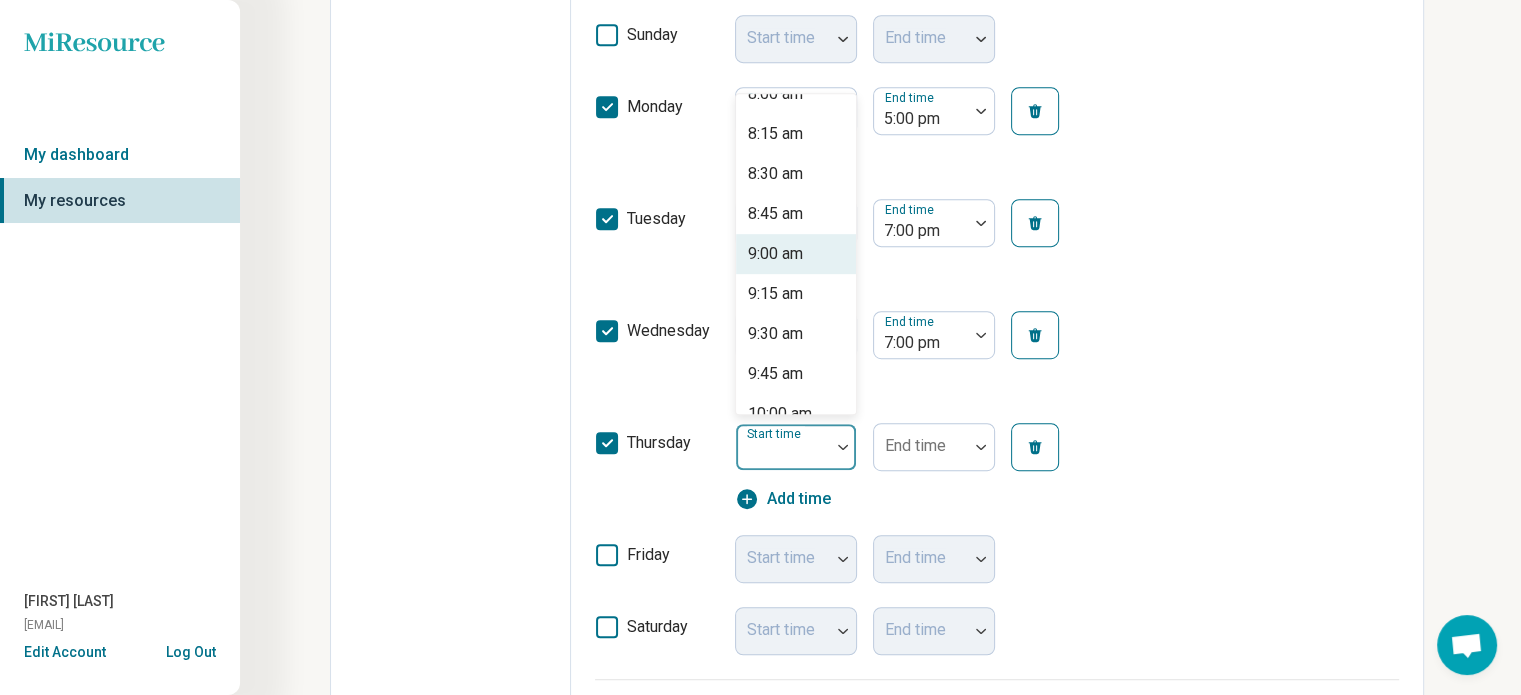 click on "9:00 am" at bounding box center (796, 254) 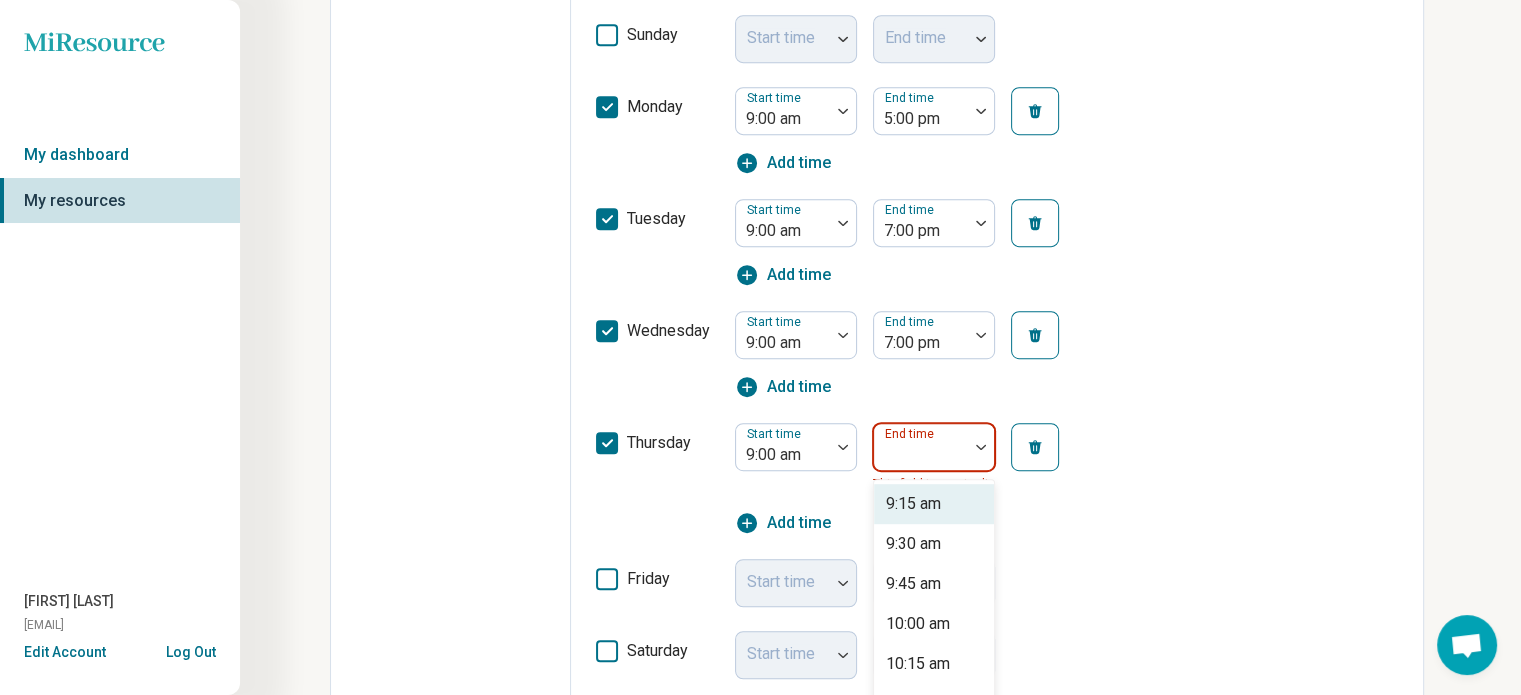 click at bounding box center [981, 447] 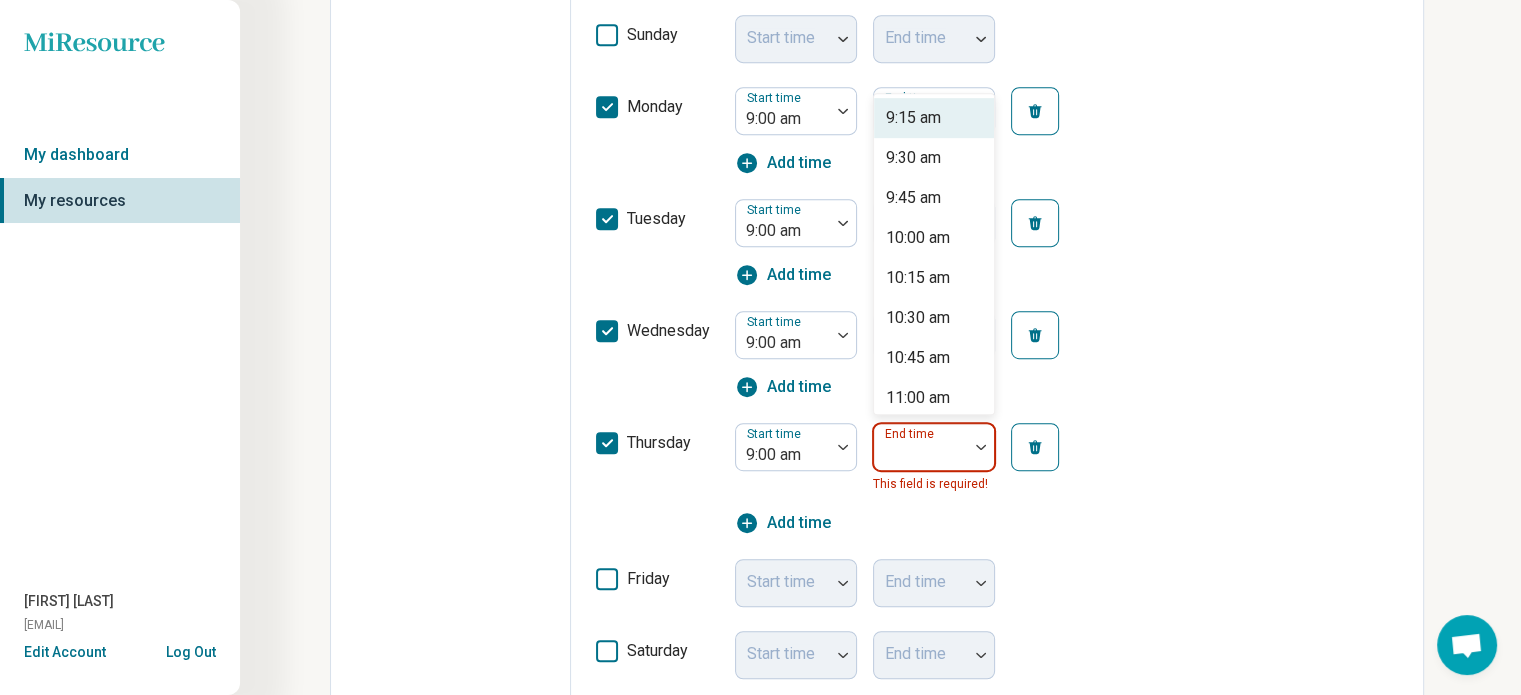 scroll, scrollTop: 1170, scrollLeft: 0, axis: vertical 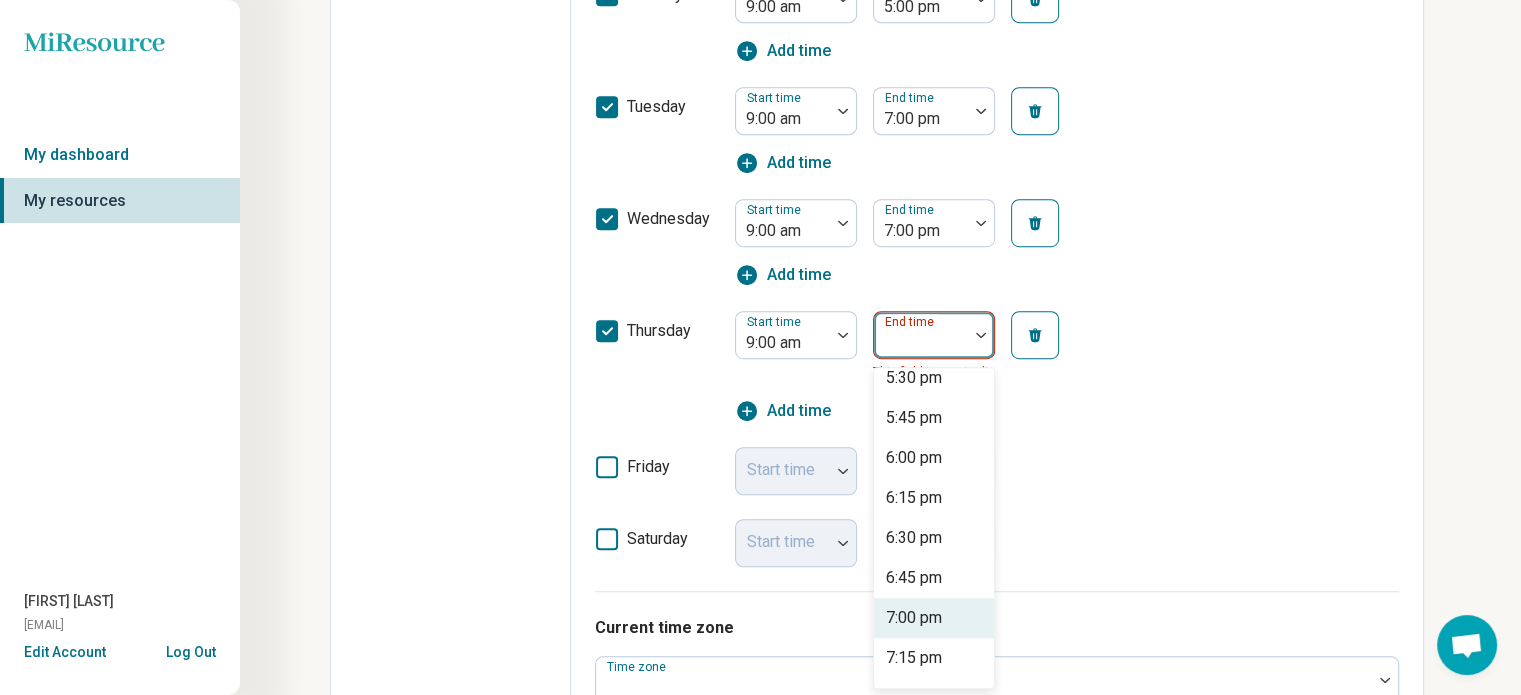 click on "7:00 pm" at bounding box center [914, 618] 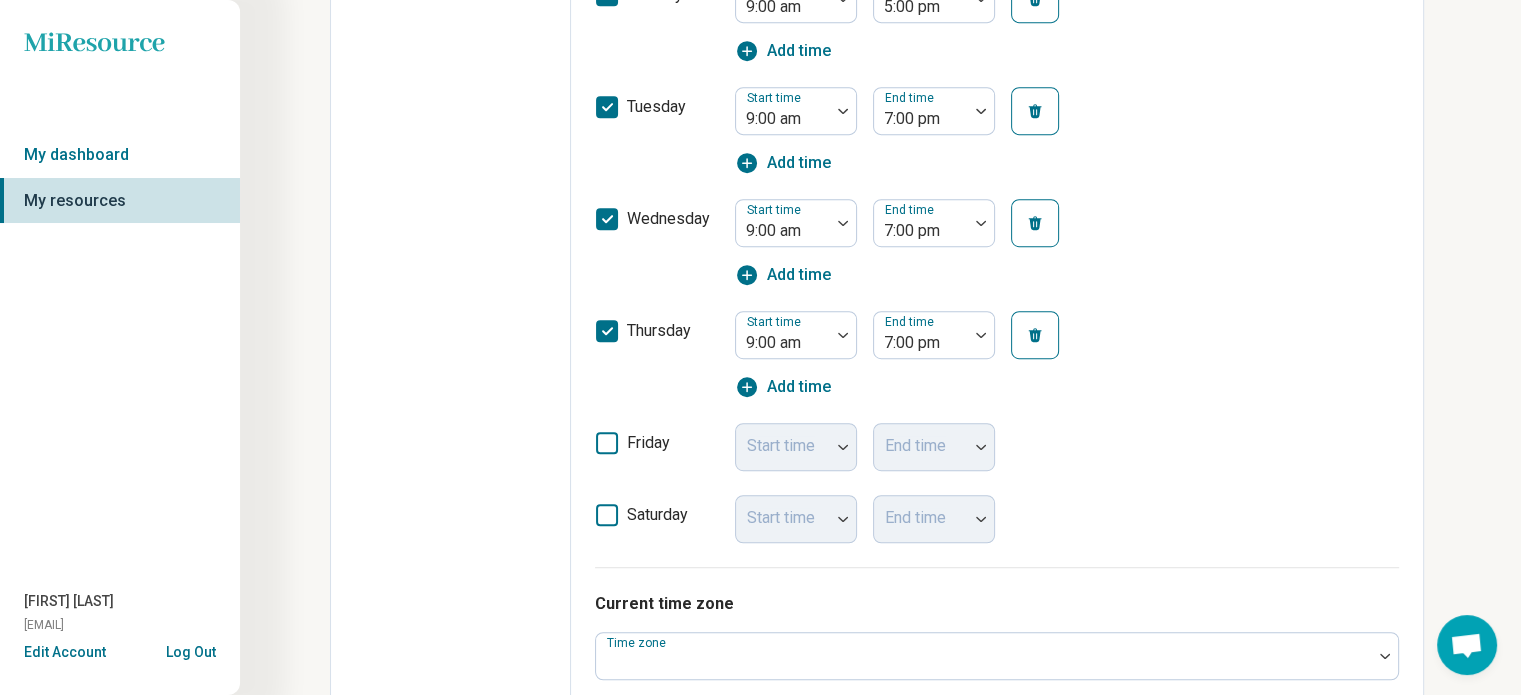 click on "thursday Start time 9:00 am End time 7:00 pm Add time" at bounding box center [997, 355] 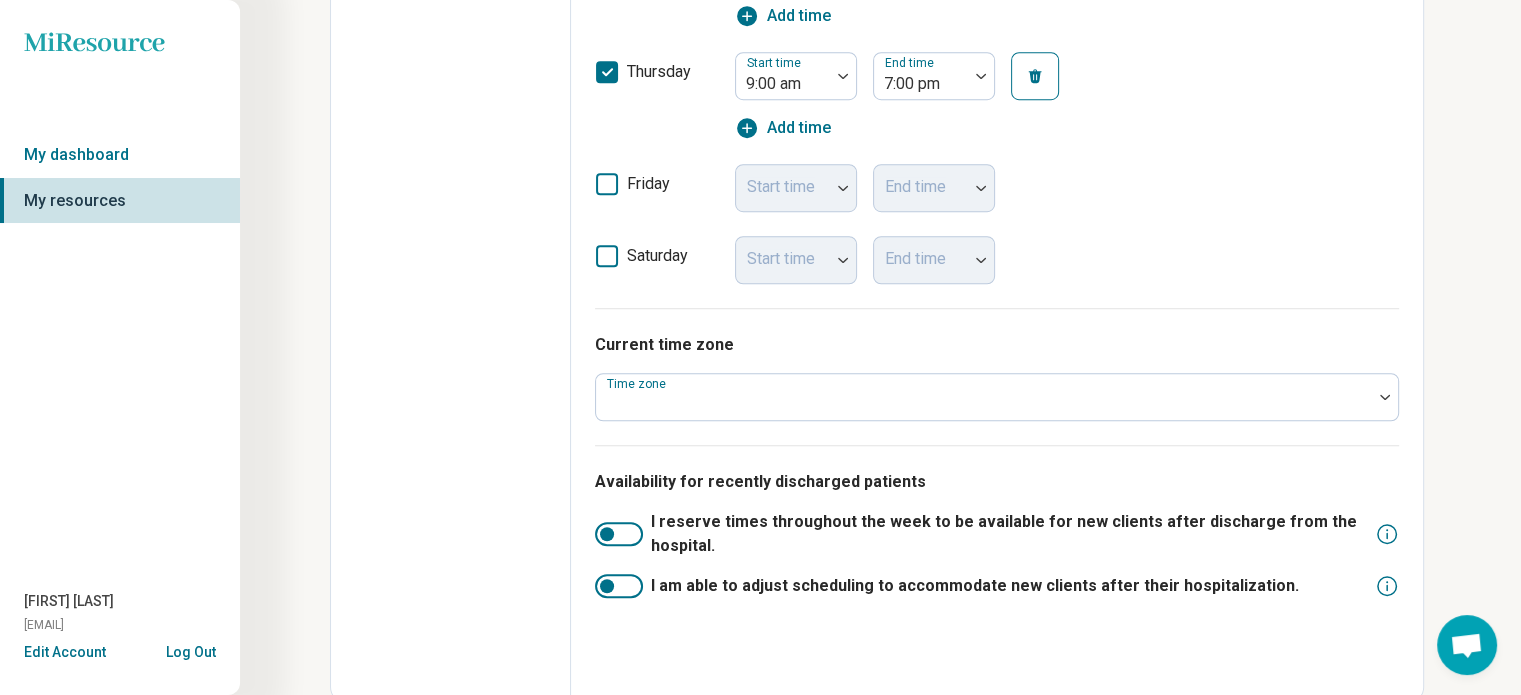 scroll, scrollTop: 1435, scrollLeft: 0, axis: vertical 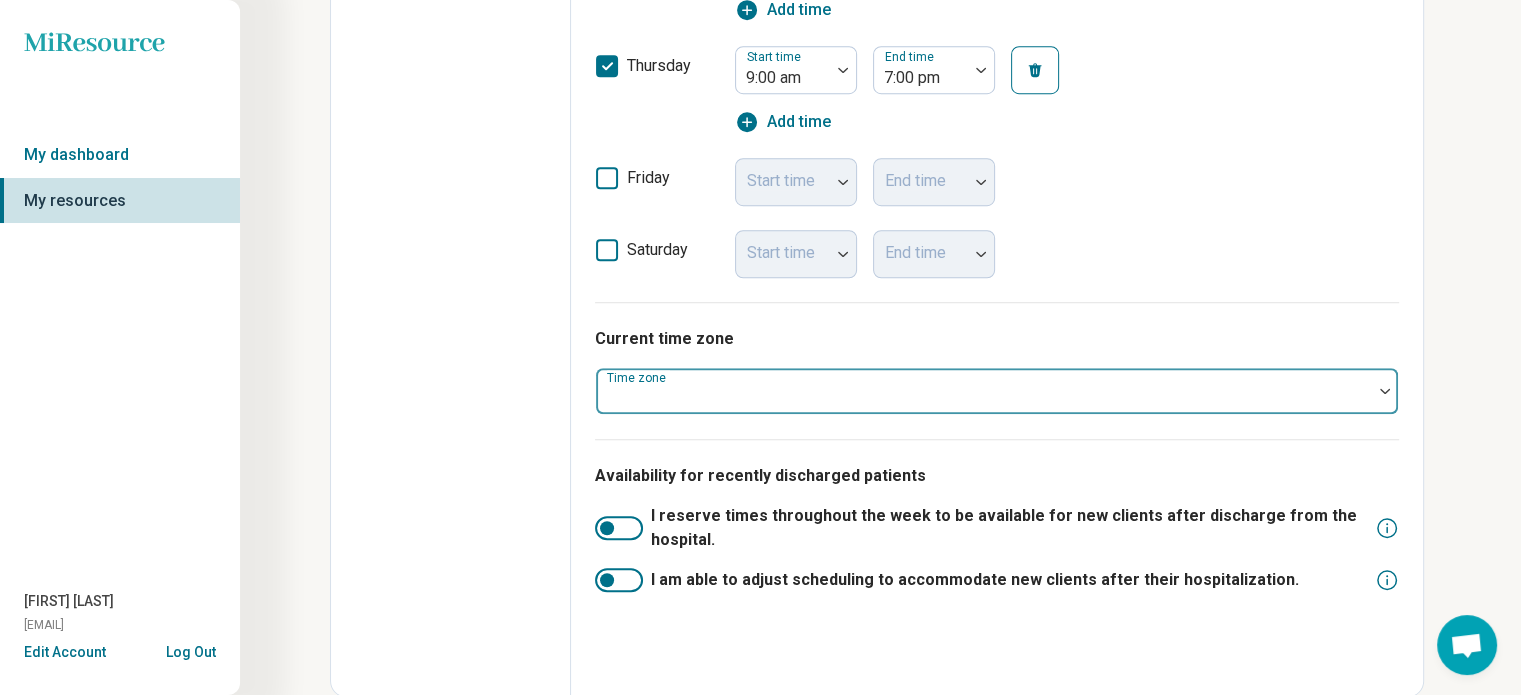 click at bounding box center (1385, 391) 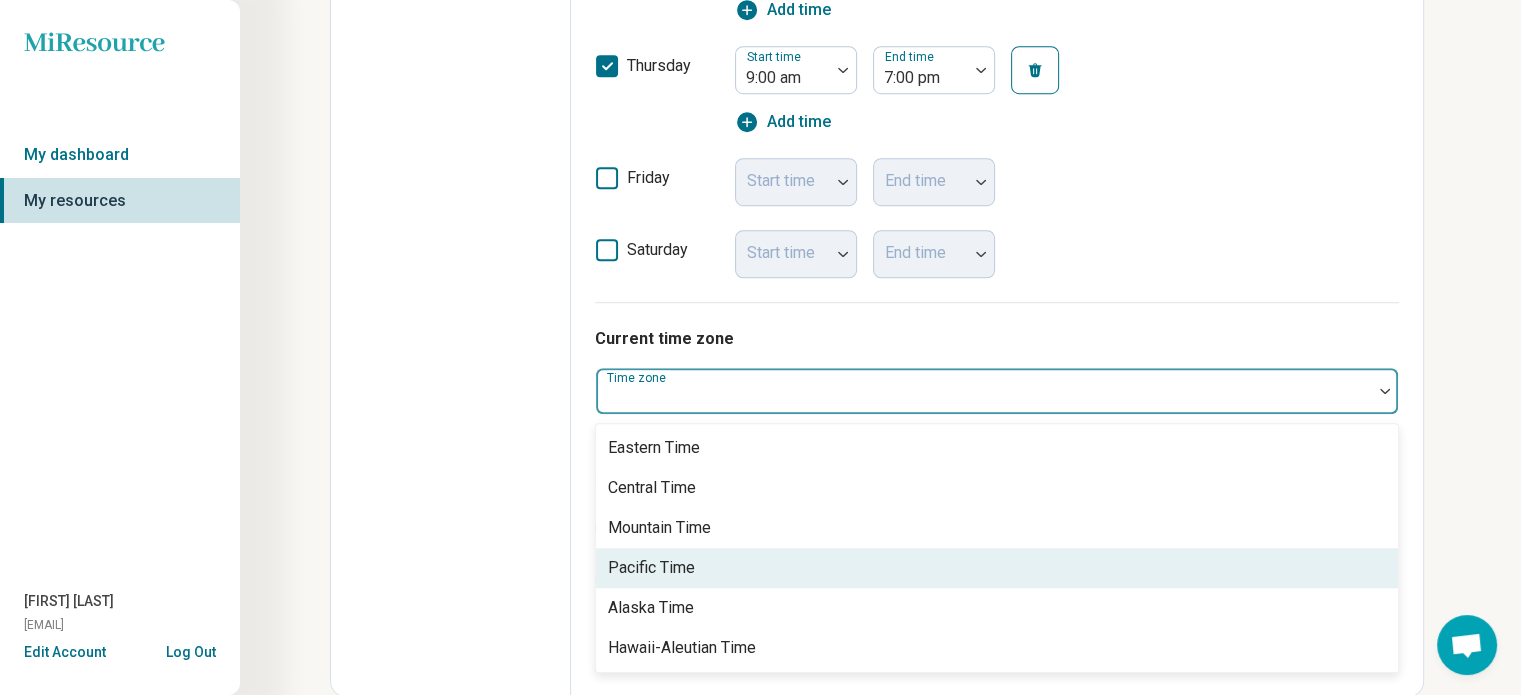 click on "Pacific Time" at bounding box center [997, 568] 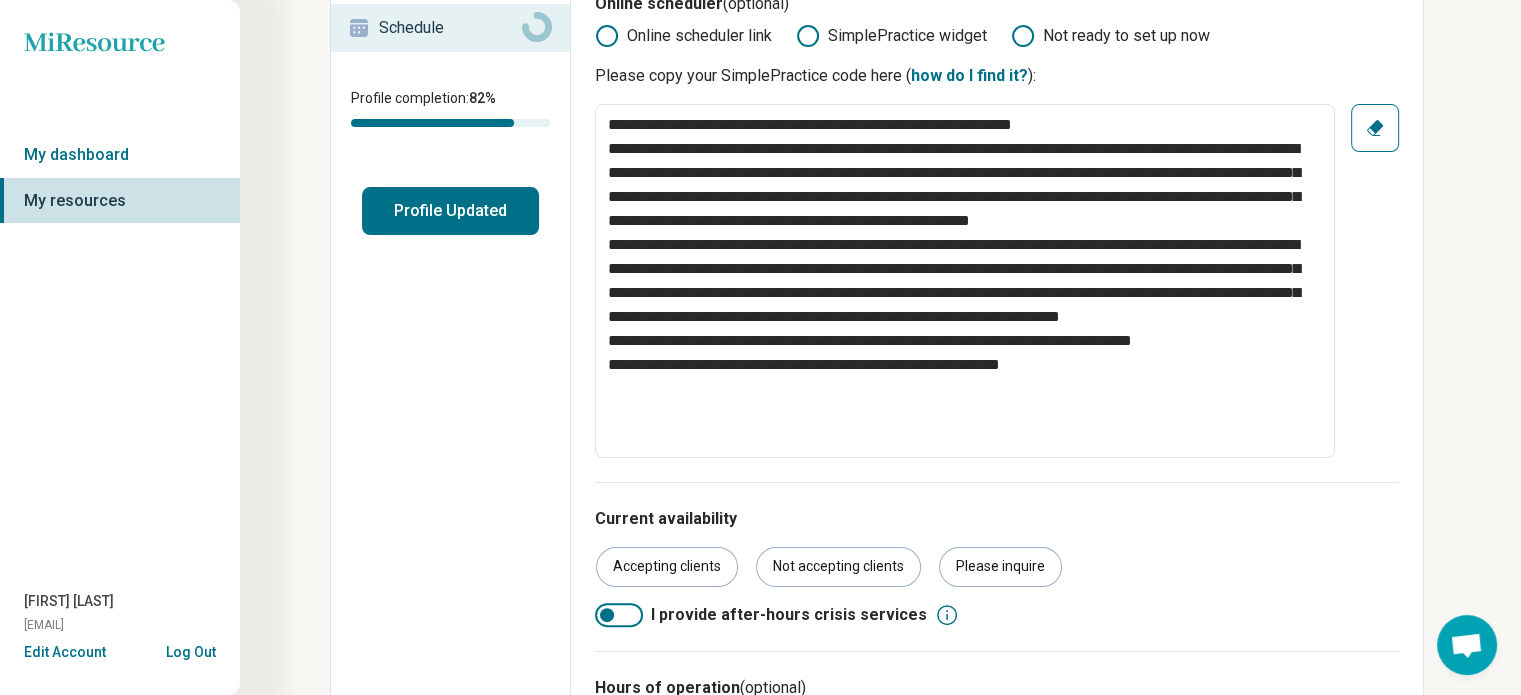 scroll, scrollTop: 0, scrollLeft: 0, axis: both 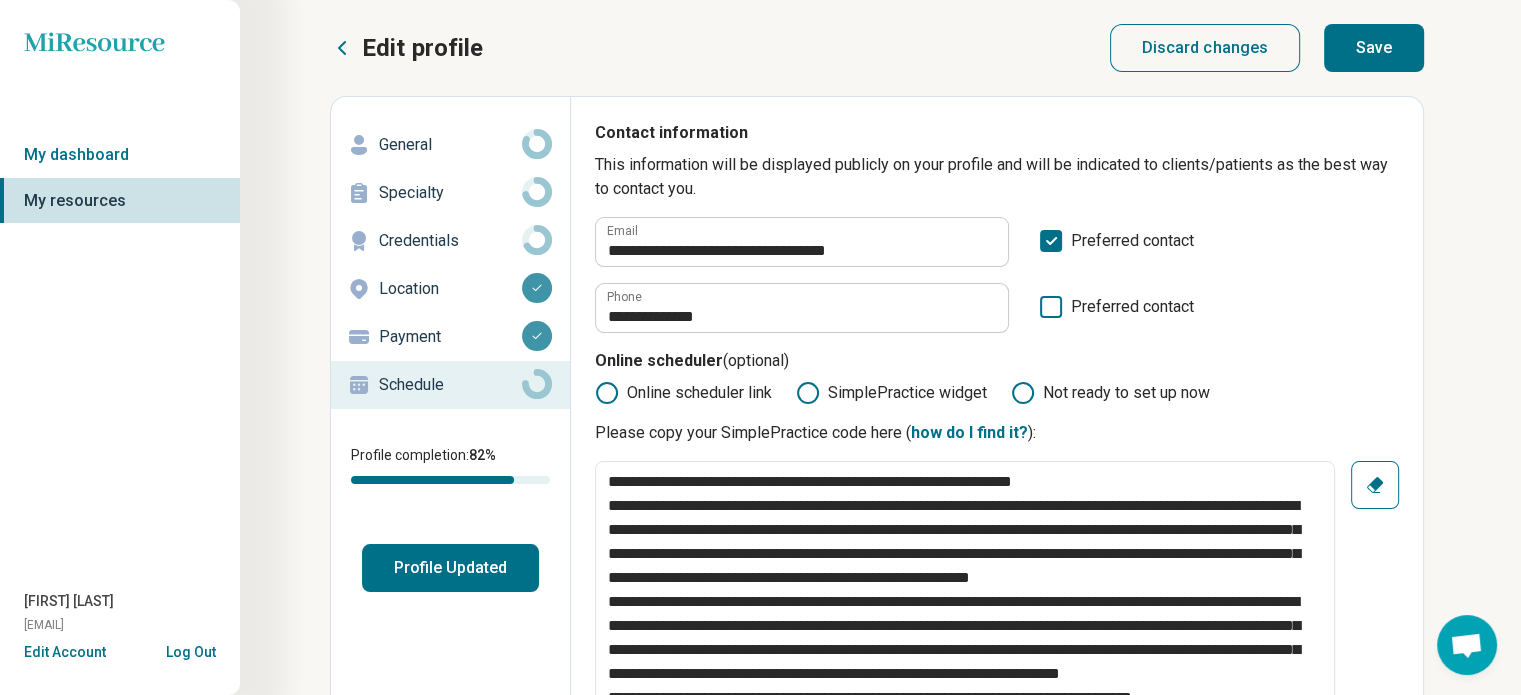 click on "Save" at bounding box center [1374, 48] 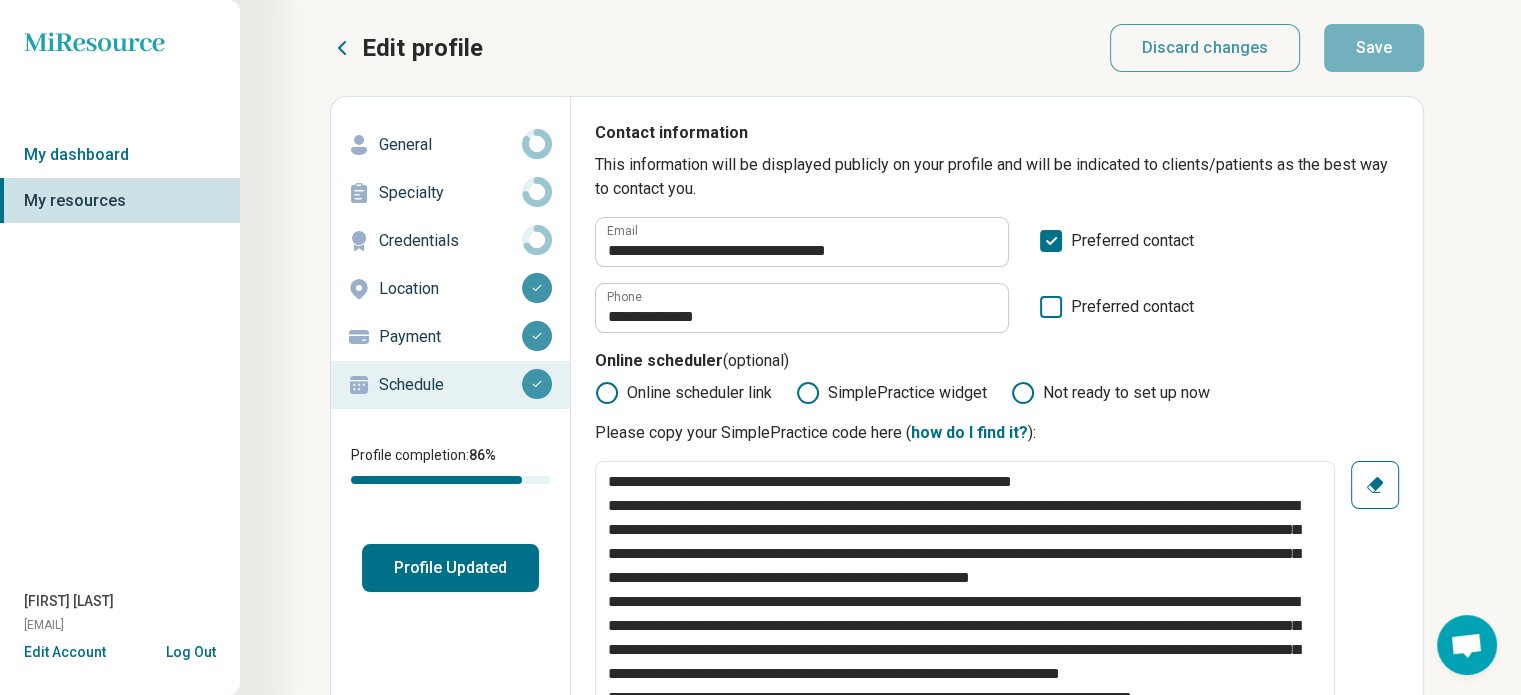 click on "Profile Updated" at bounding box center [450, 568] 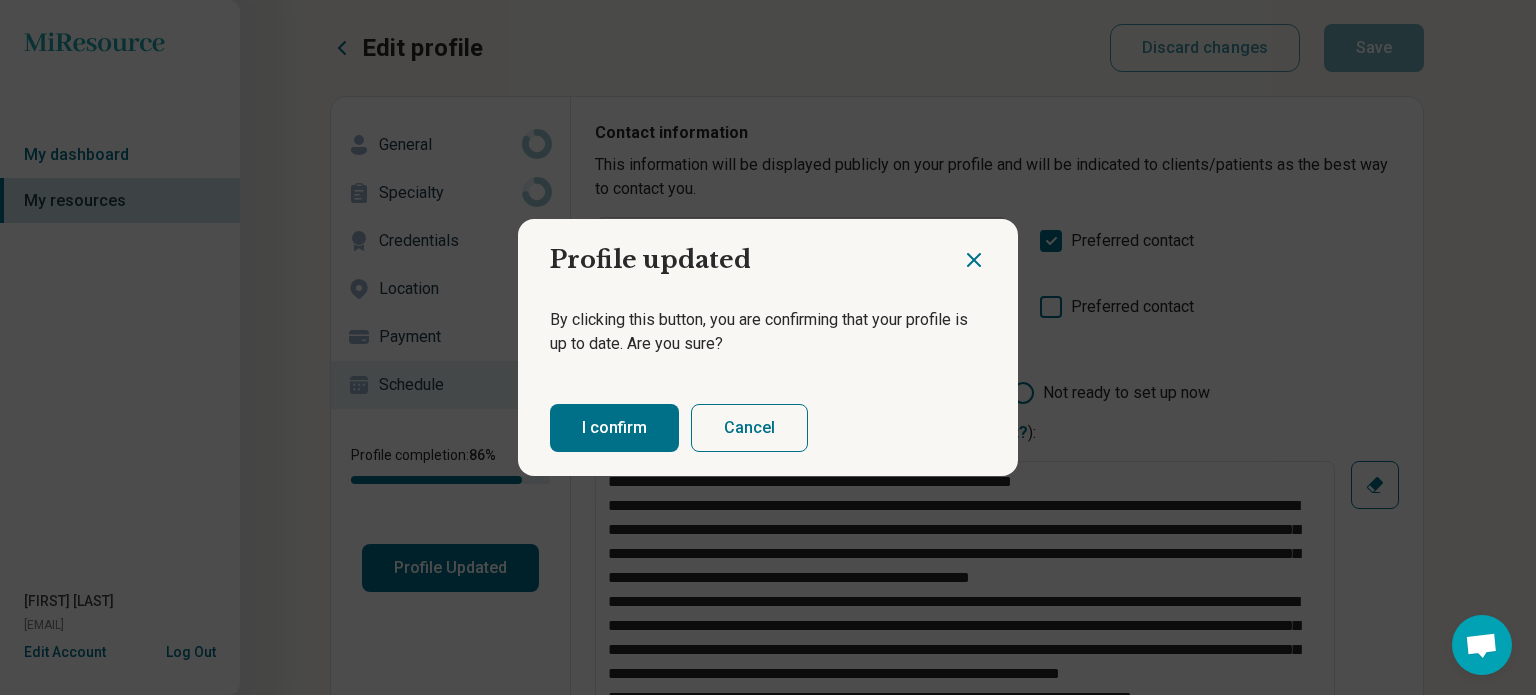 click on "I confirm" at bounding box center (614, 428) 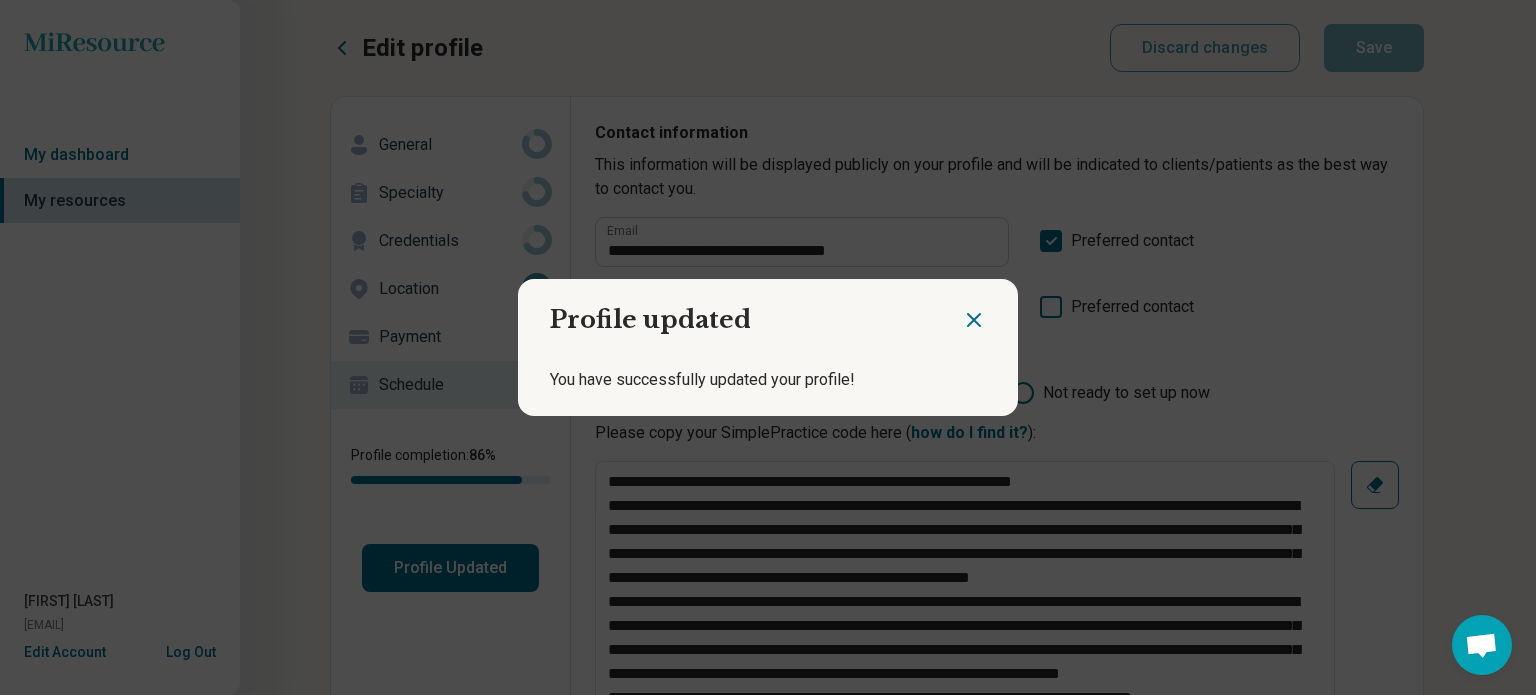 click 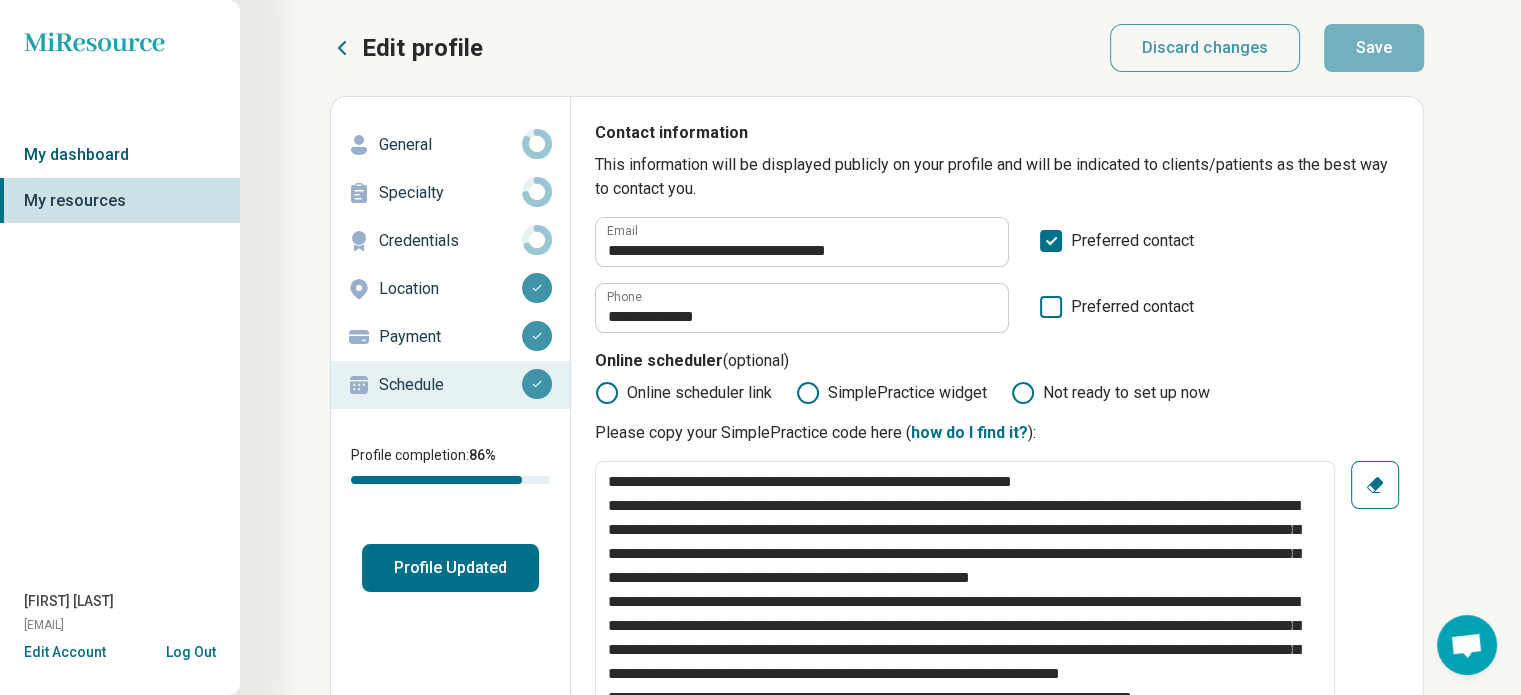 click on "My dashboard" at bounding box center [120, 155] 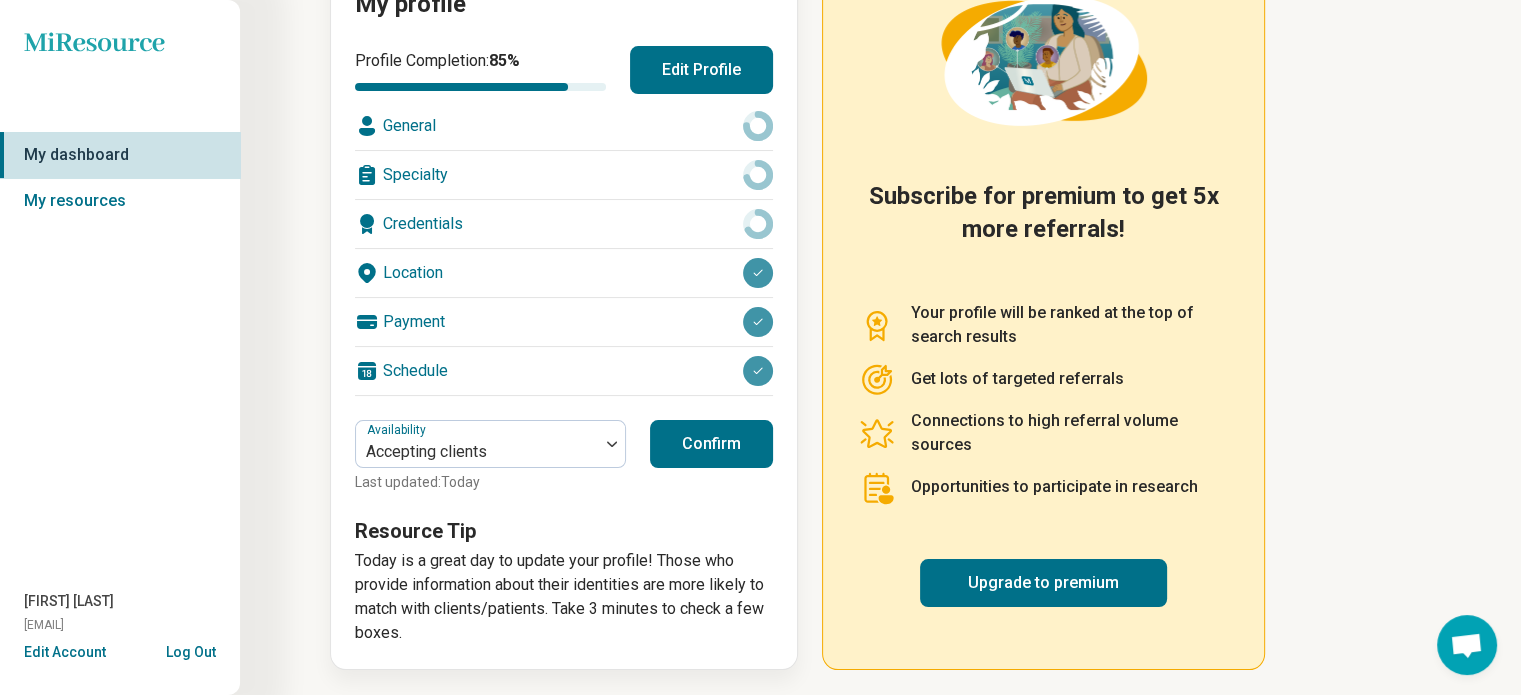 scroll, scrollTop: 0, scrollLeft: 0, axis: both 